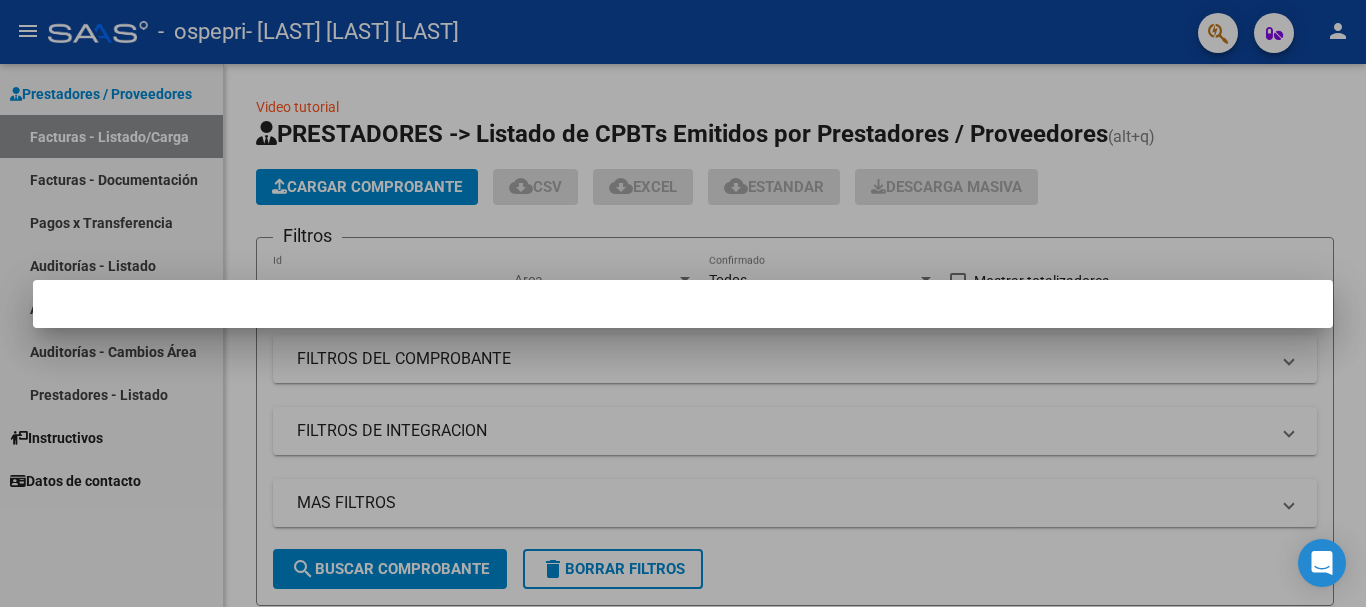 scroll, scrollTop: 0, scrollLeft: 0, axis: both 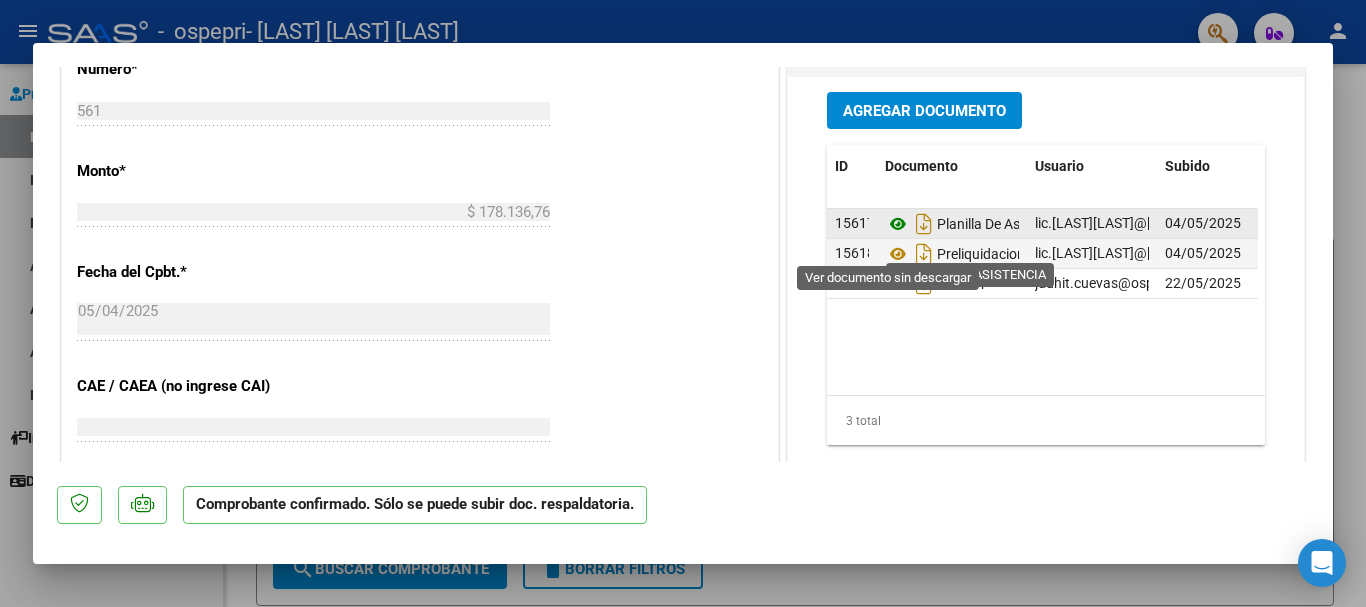 click 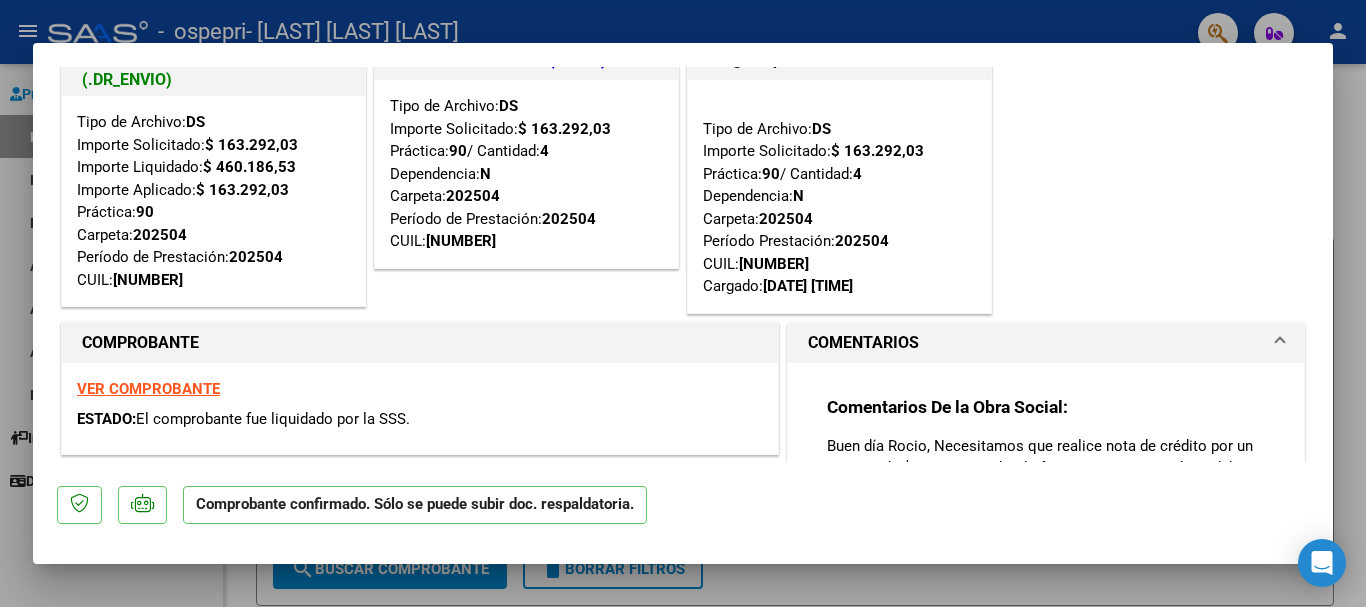 scroll, scrollTop: 0, scrollLeft: 0, axis: both 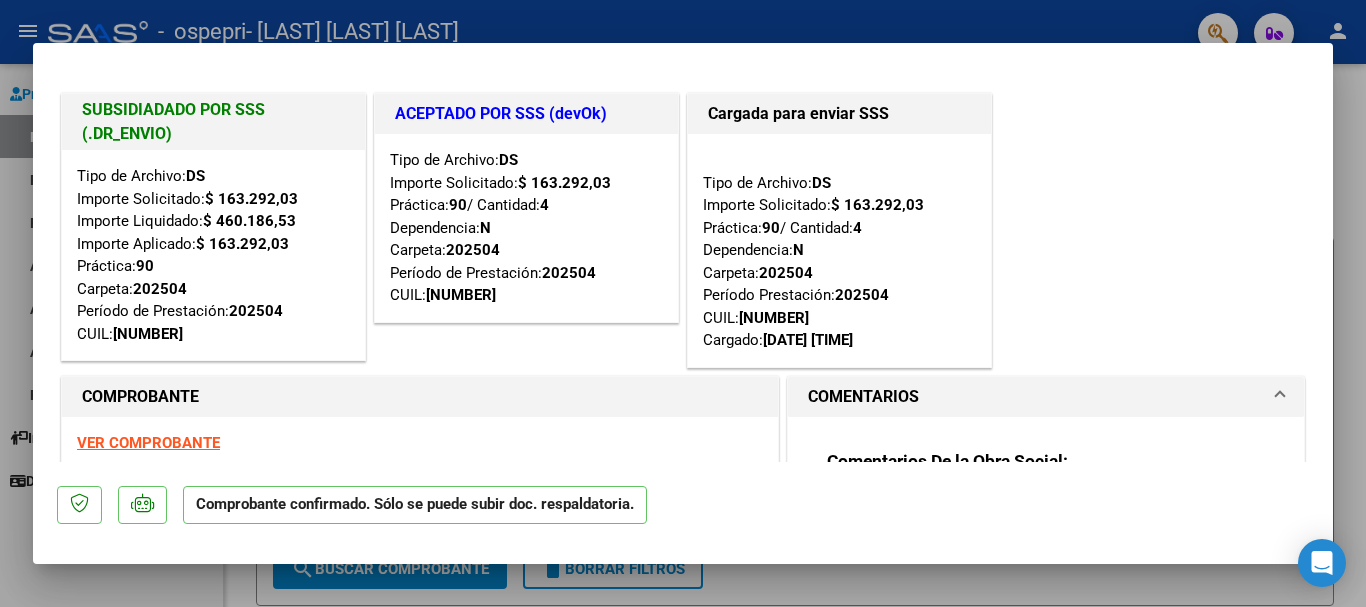 click on "VER COMPROBANTE" at bounding box center [148, 443] 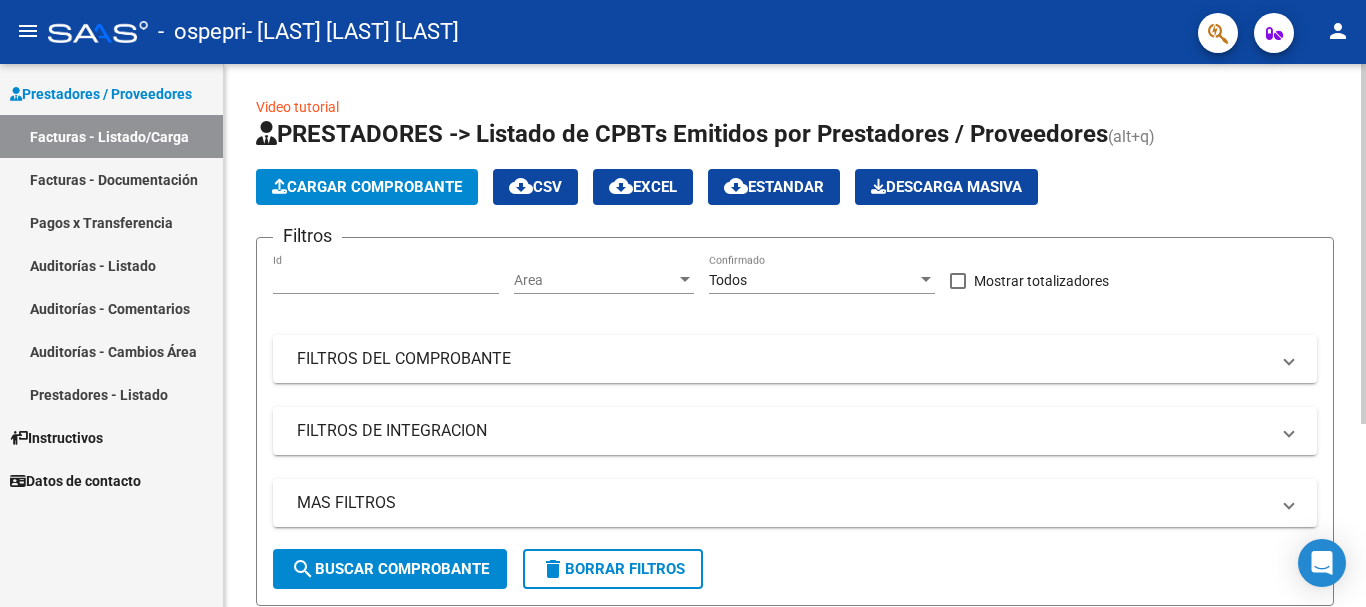 click on "Cargar Comprobante" 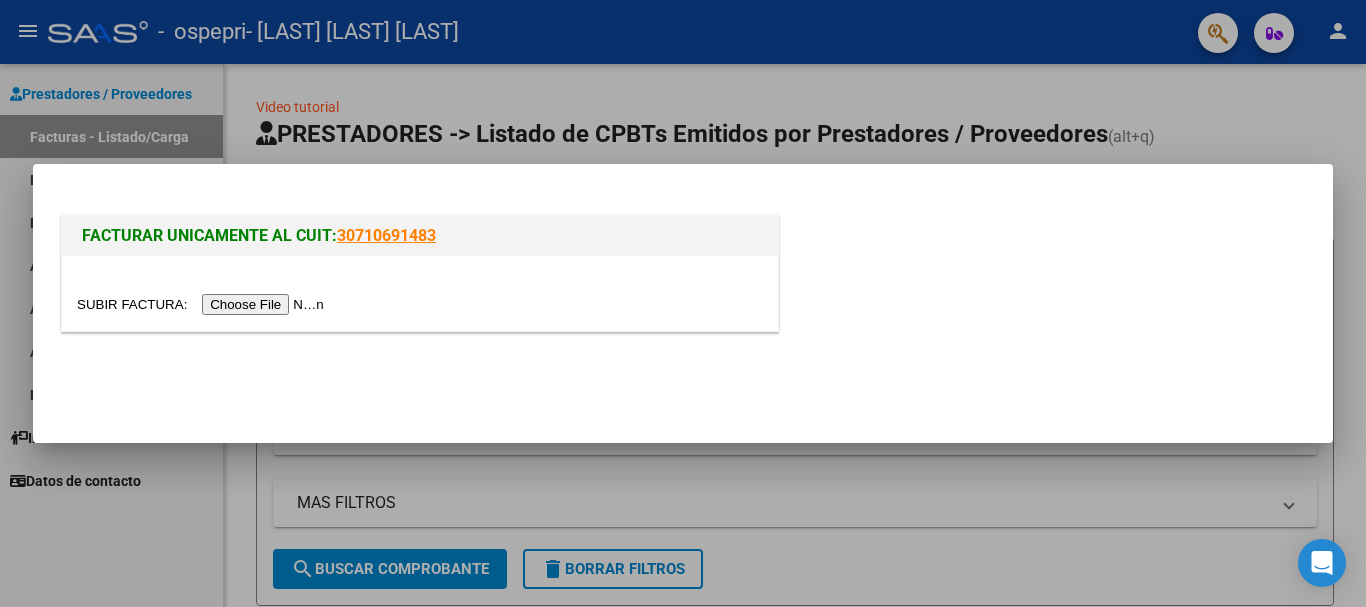 click at bounding box center (203, 304) 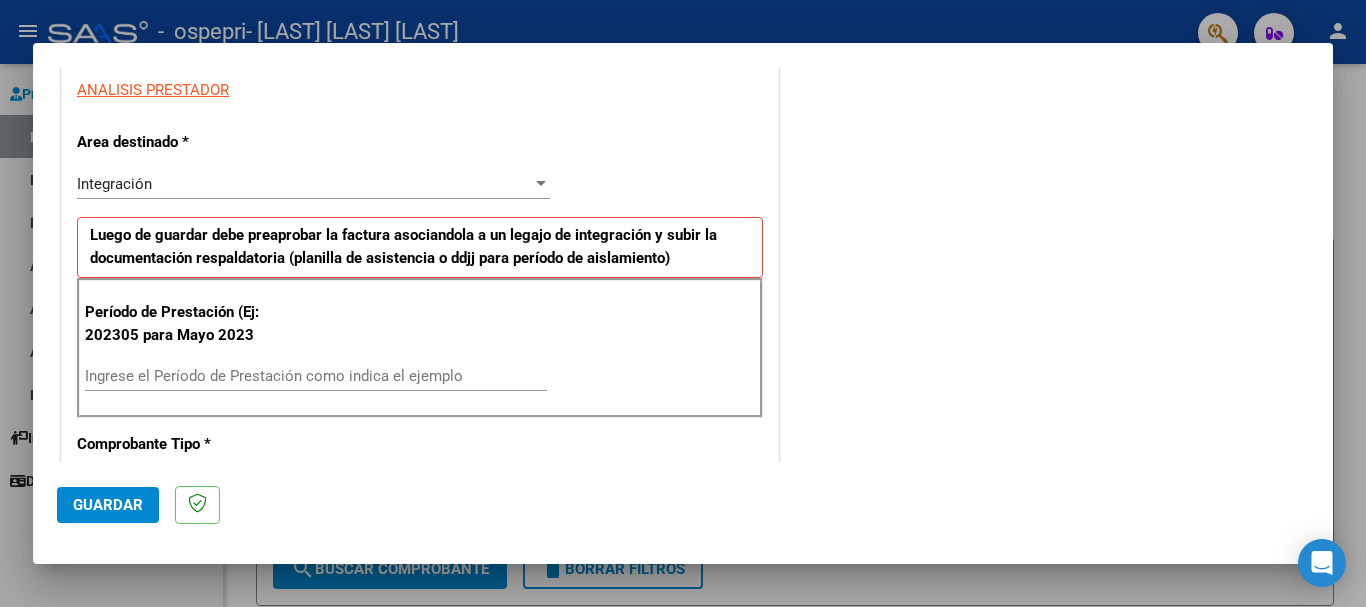 scroll, scrollTop: 400, scrollLeft: 0, axis: vertical 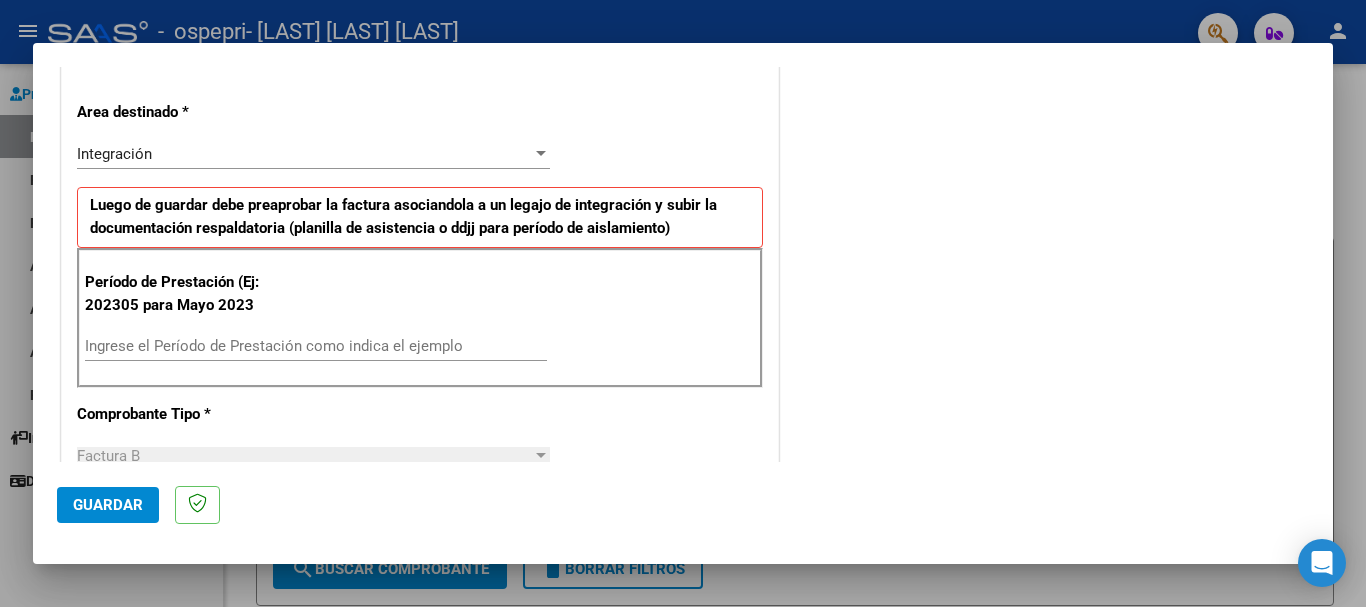 click on "Ingrese el Período de Prestación como indica el ejemplo" at bounding box center (316, 346) 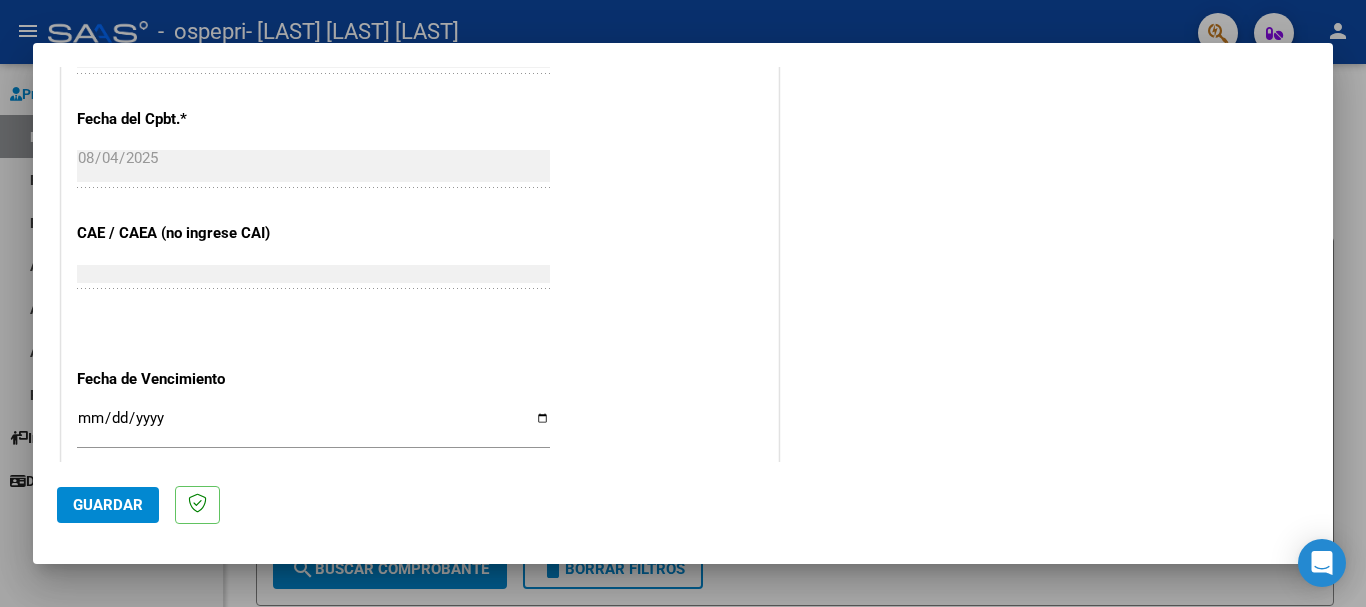 scroll, scrollTop: 1200, scrollLeft: 0, axis: vertical 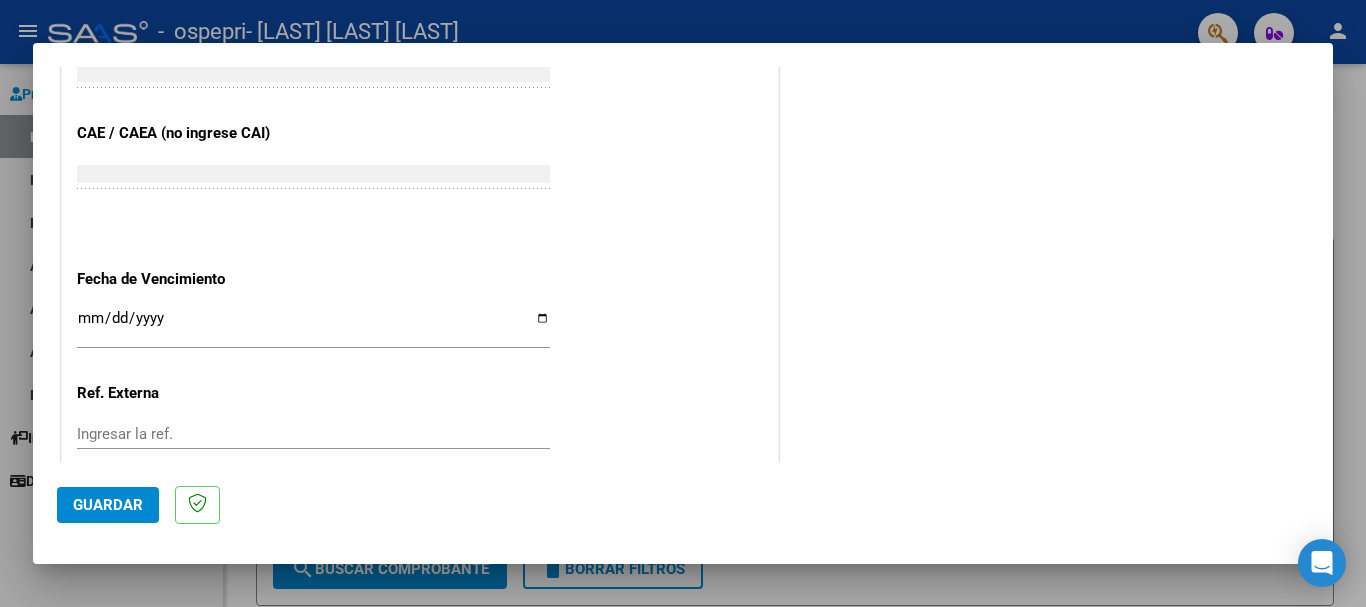 type on "202507" 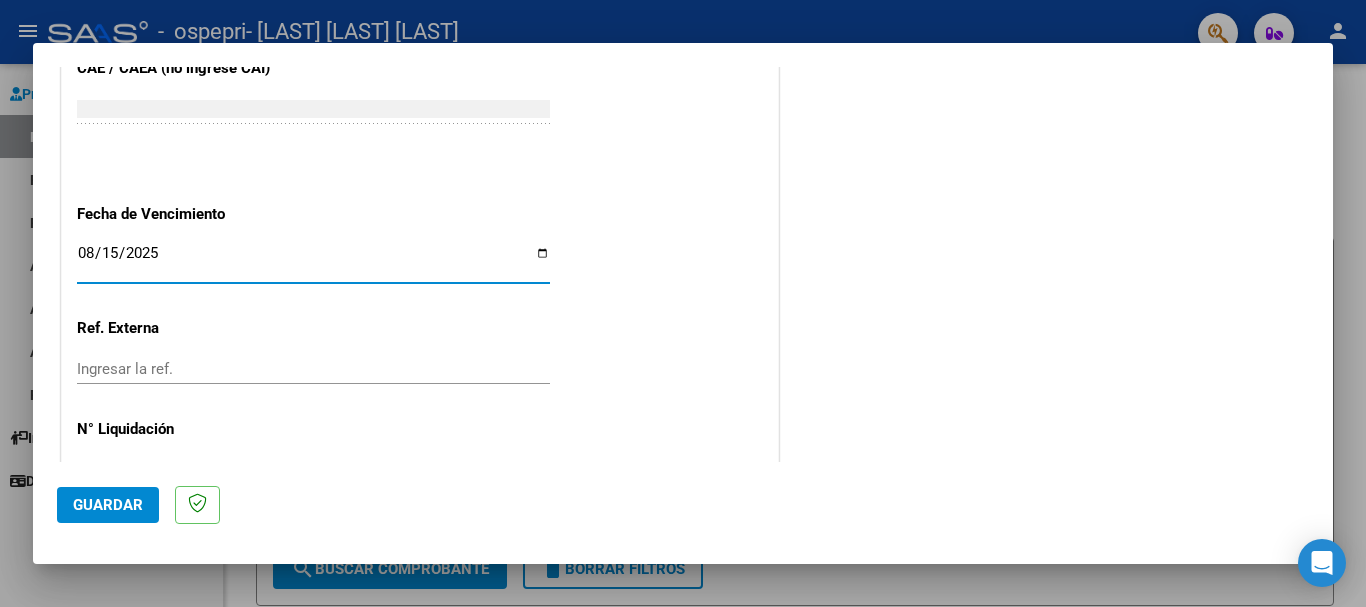 scroll, scrollTop: 1300, scrollLeft: 0, axis: vertical 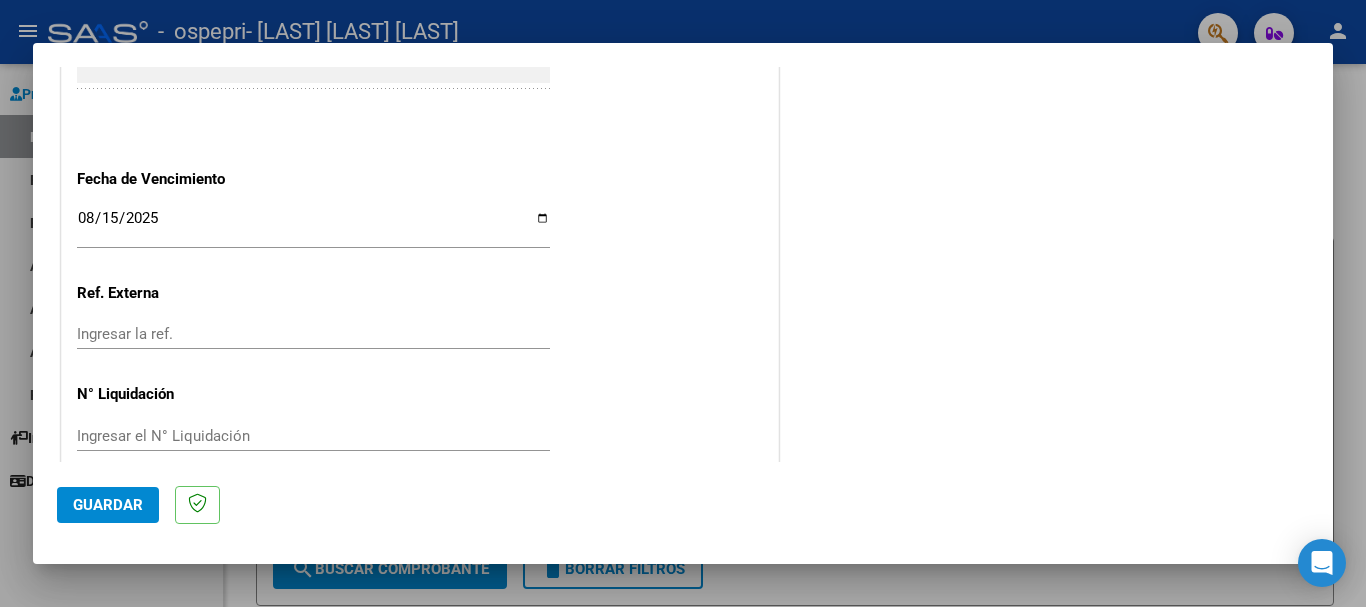 click on "CUIT * [CUIT] Ingresar CUIT ANALISIS PRESTADOR Area destinado * Integración Seleccionar Area Luego de guardar debe preaprobar la factura asociandola a un legajo de integración y subir la documentación respaldatoria (planilla de asistencia o ddjj para período de aislamiento) Período de Prestación (Ej: 202305 para Mayo 2023 [DATE][DATE] Ingrese el Período de Prestación como indica el ejemplo Comprobante Tipo * Factura B Seleccionar Tipo Punto de Venta * 3 Ingresar el Nro. Número * 623 Ingresar el Nro. Monto * $ 118.757,84 Ingresar el monto Fecha del Cpbt. * [DATE]-[DATE]-[DATE] Ingresar la fecha CAE / CAEA (no ingrese CAI) [NUMBER] Ingresar el CAE o CAEA (no ingrese CAI) Fecha de Vencimiento [DATE]-[DATE] Ingresar la fecha Ref. Externa Ingresar la ref. N° Liquidación Ingresar el N° Liquidación" at bounding box center (420, -250) 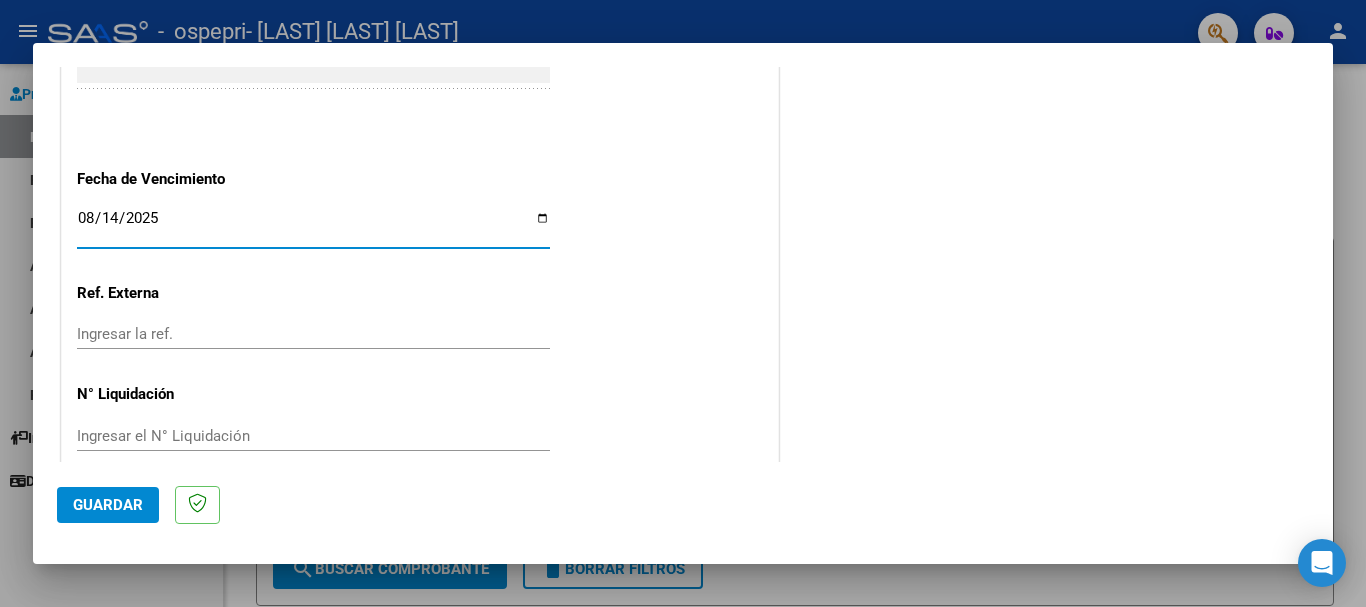 type on "2025-08-14" 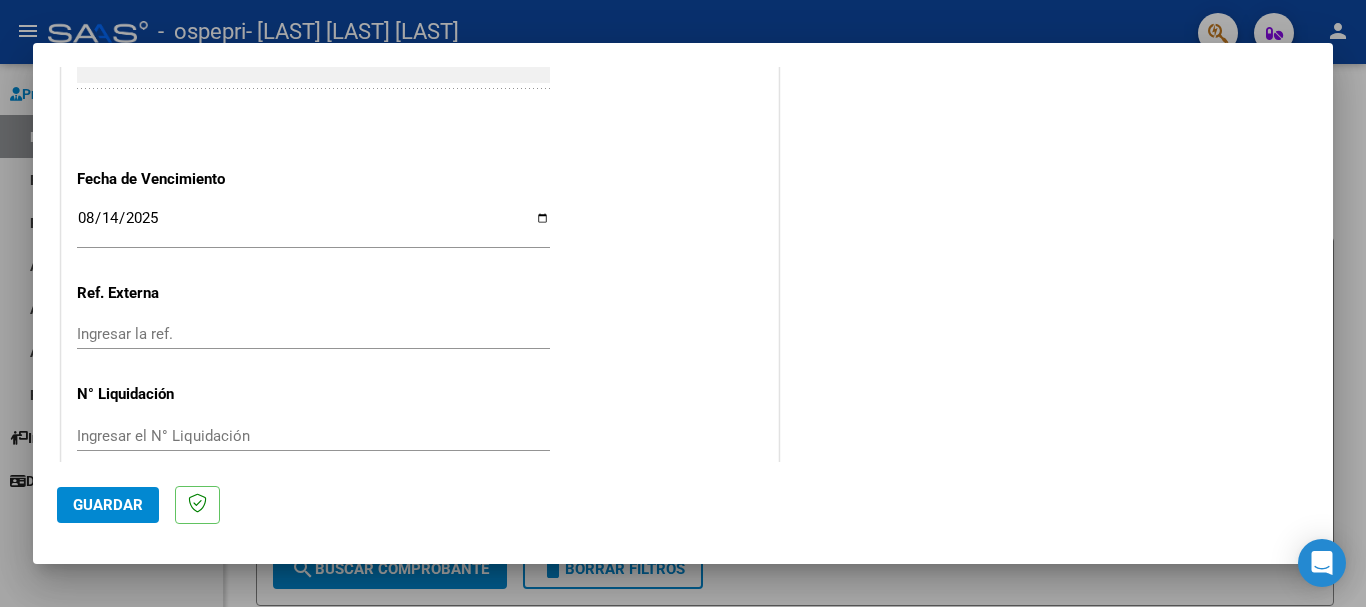 click on "Ingresar la ref." 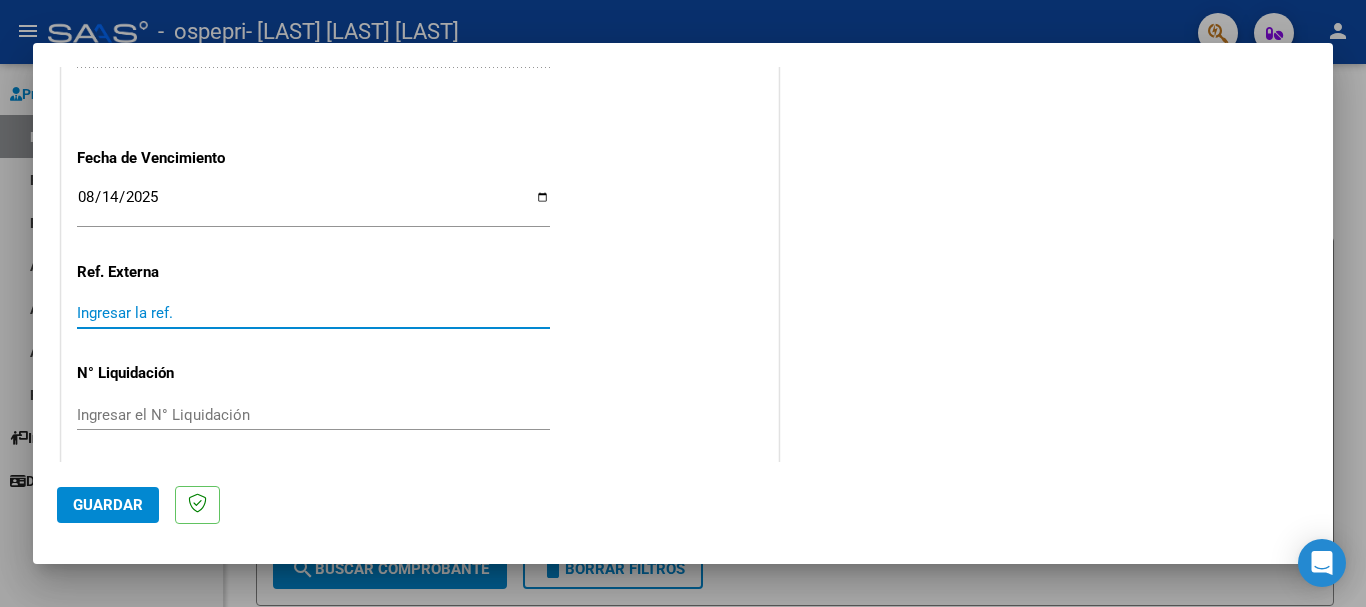 scroll, scrollTop: 1327, scrollLeft: 0, axis: vertical 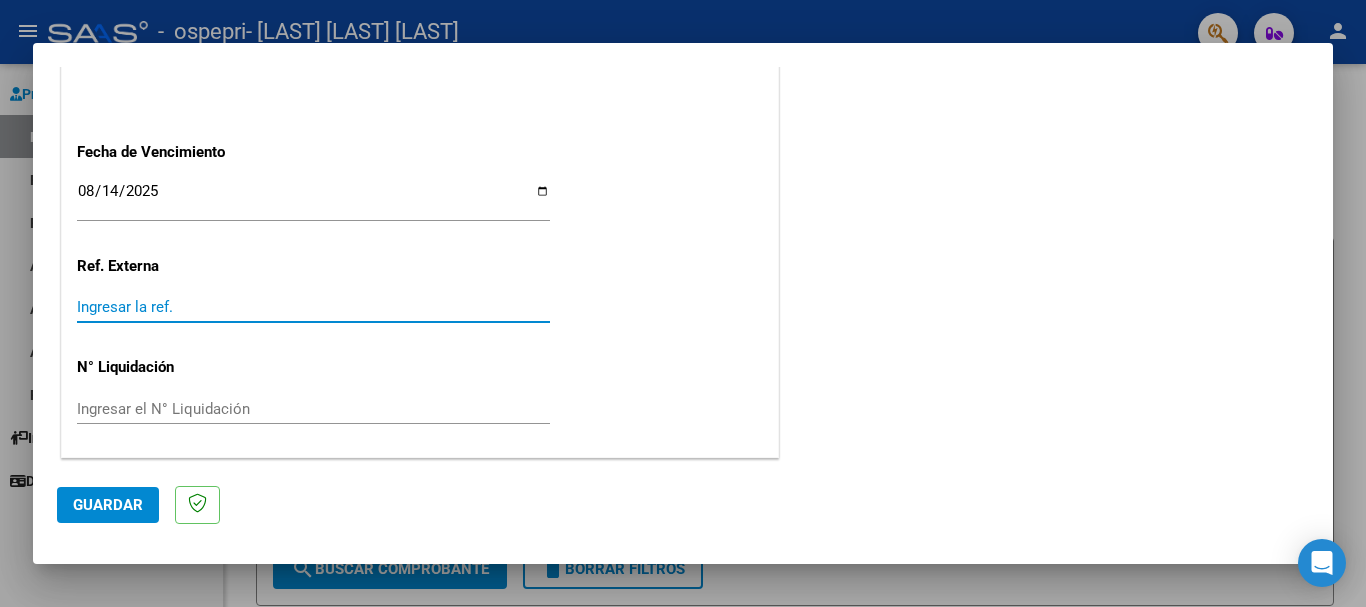 click on "Ingresar el N° Liquidación" at bounding box center (313, 409) 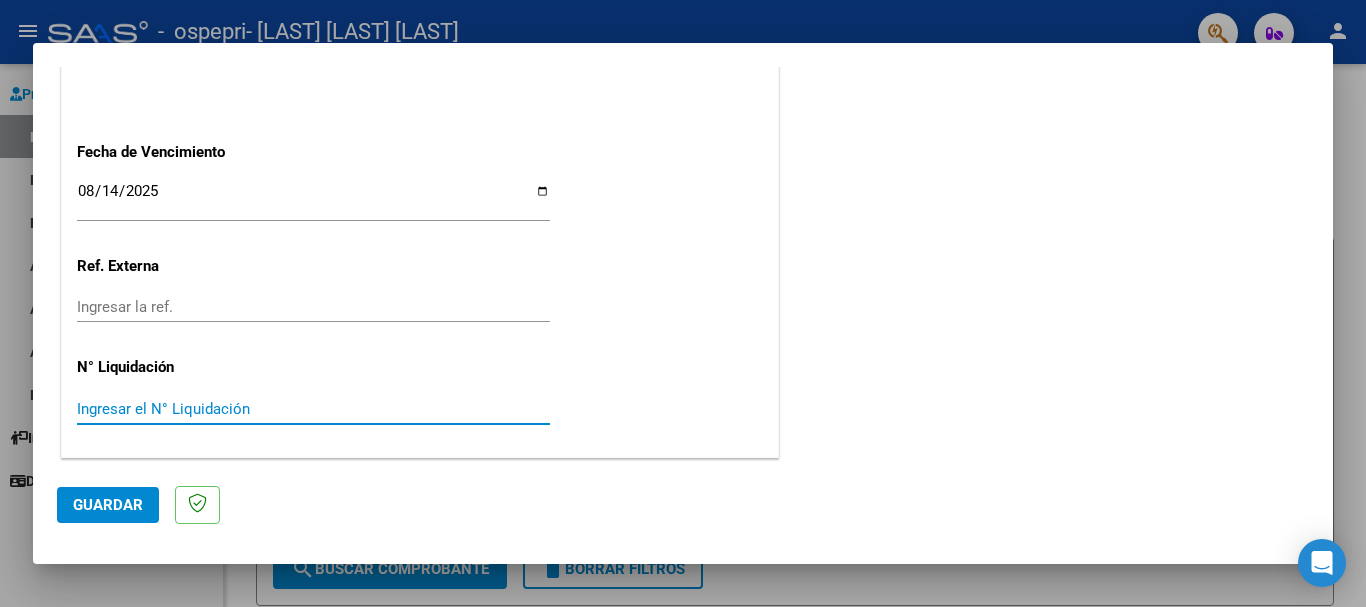 paste on "[NUMBER]" 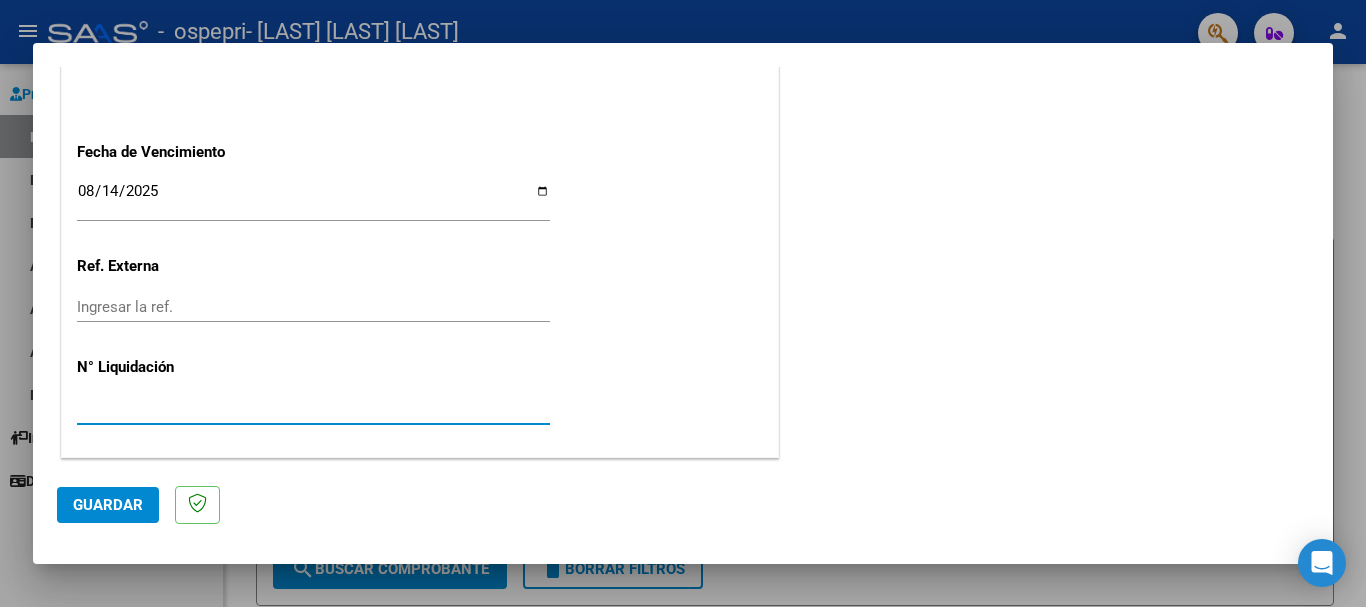 type on "[NUMBER]" 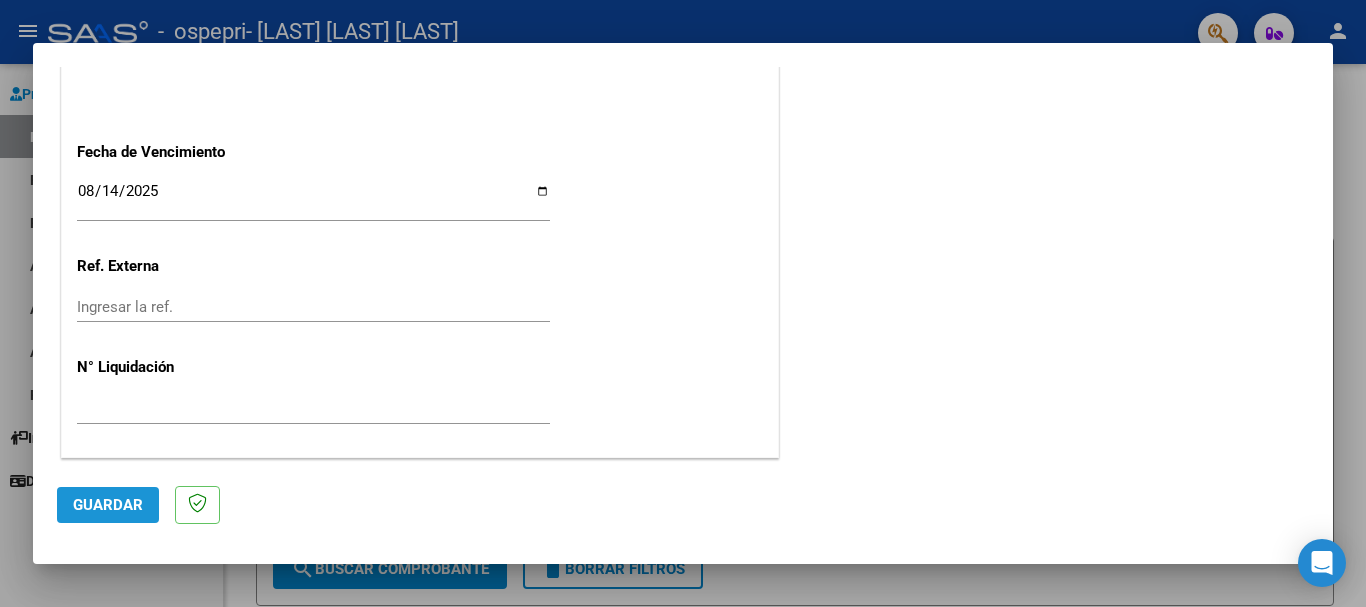 click on "Guardar" 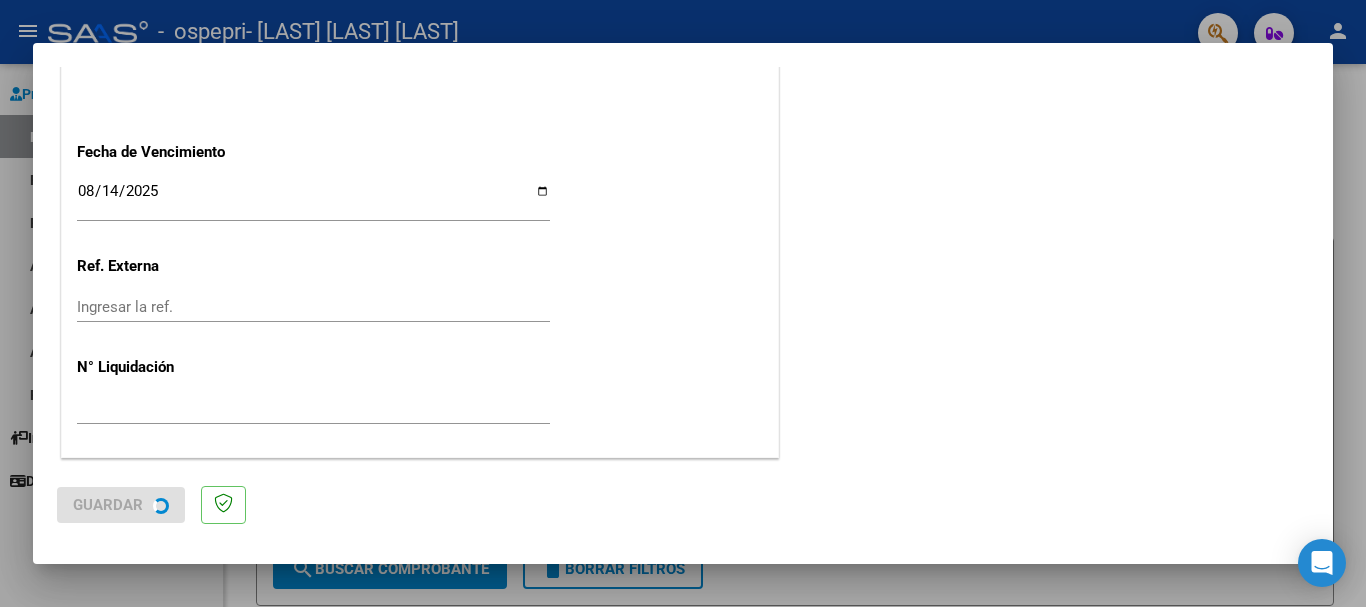 scroll, scrollTop: 0, scrollLeft: 0, axis: both 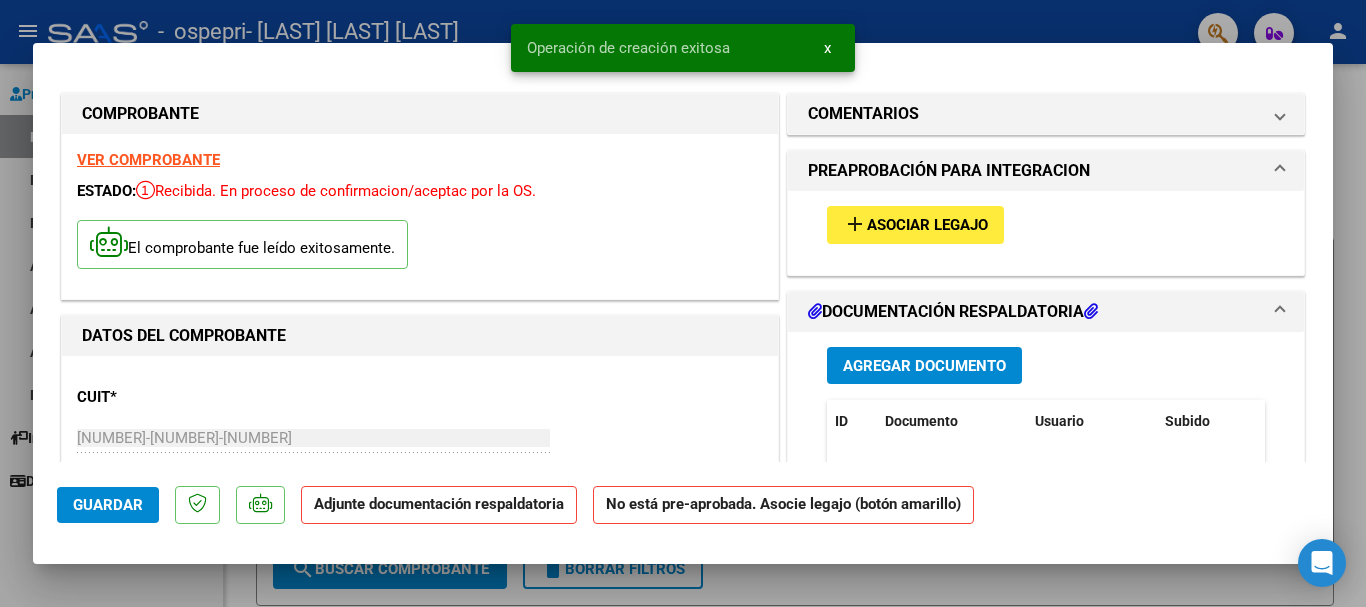 click on "Asociar Legajo" at bounding box center (927, 226) 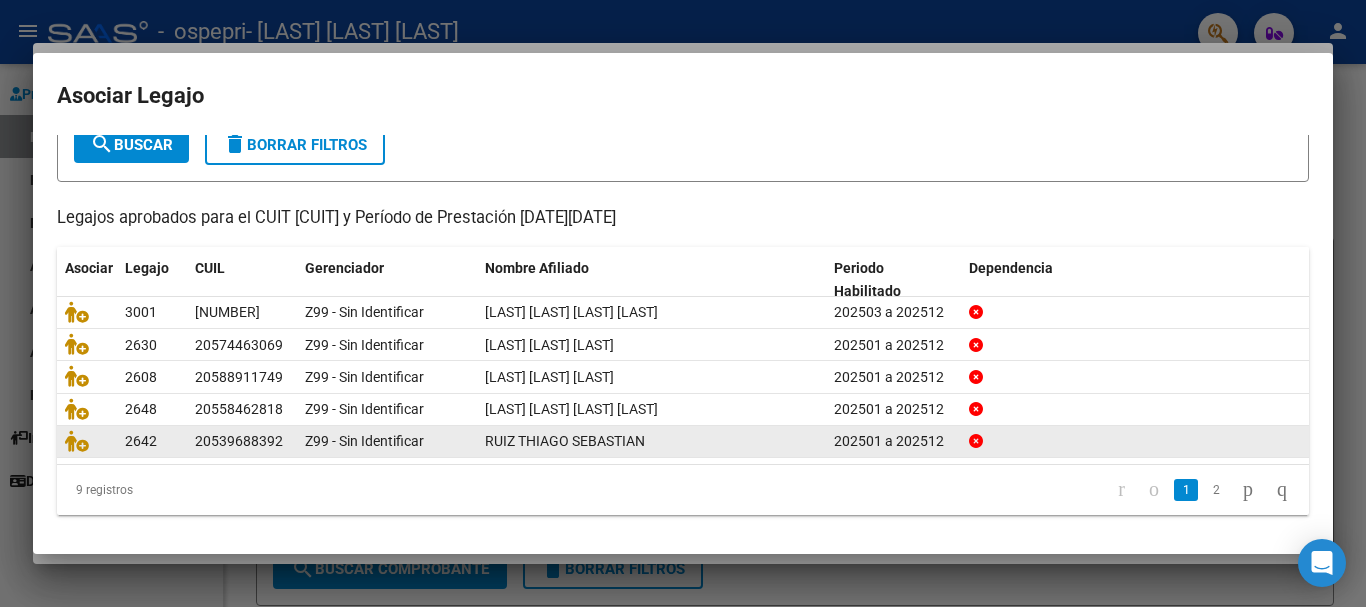 scroll, scrollTop: 131, scrollLeft: 0, axis: vertical 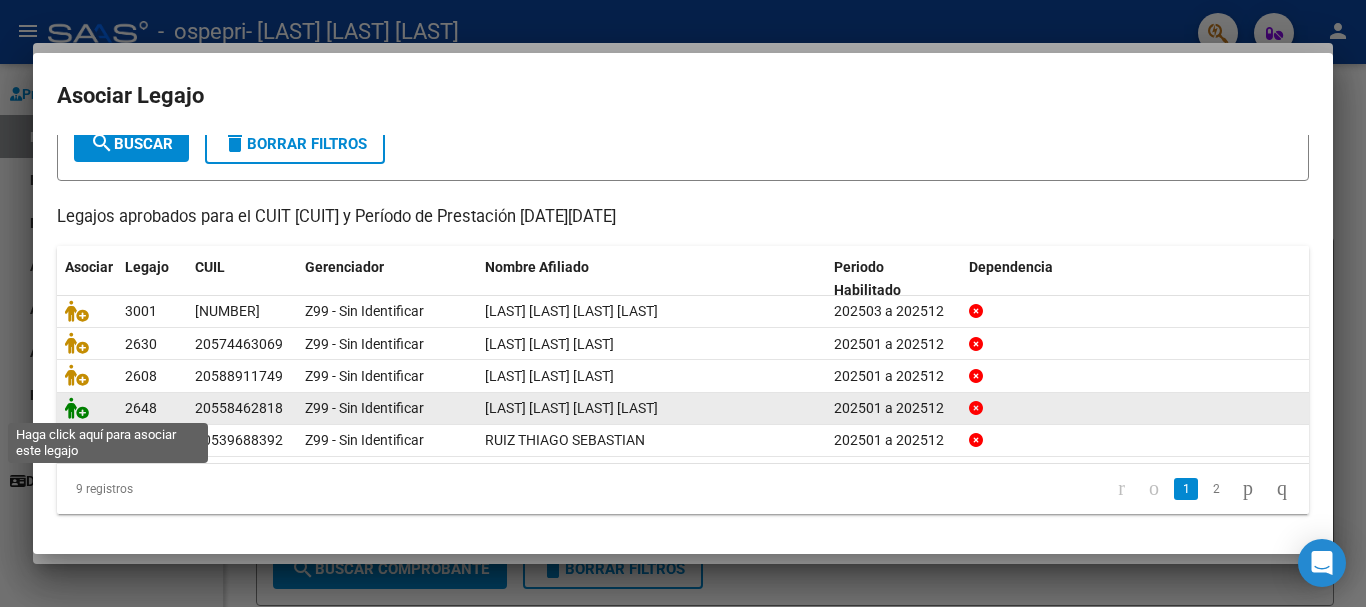 click 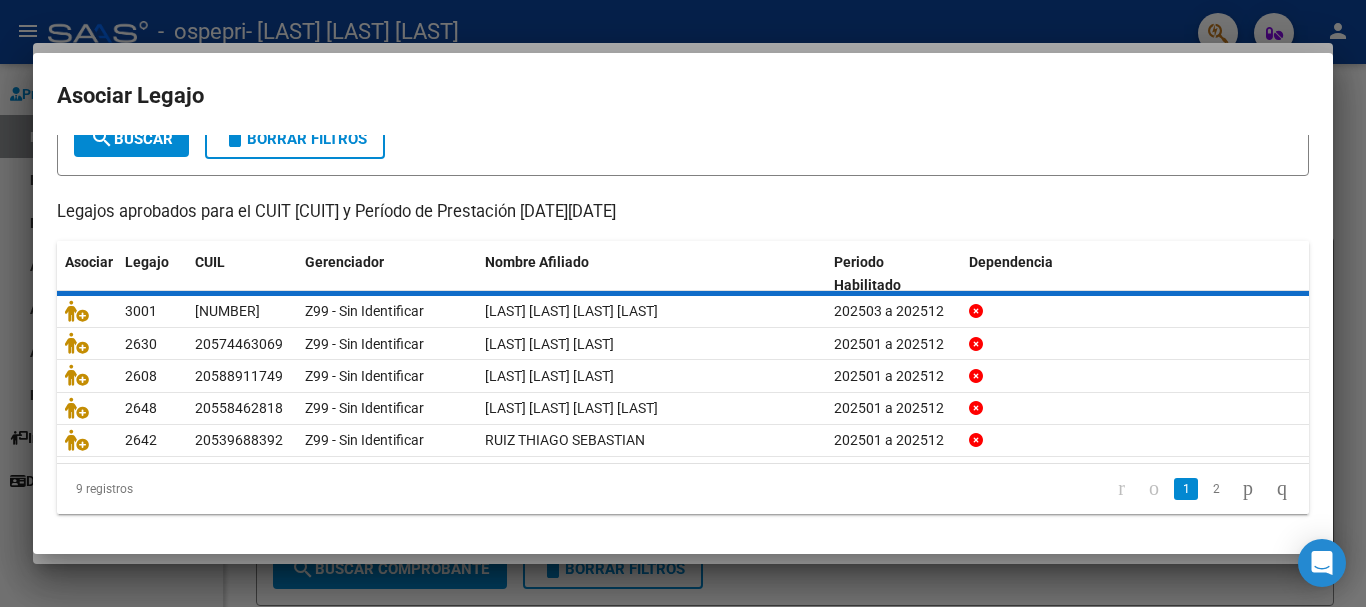 scroll, scrollTop: 0, scrollLeft: 0, axis: both 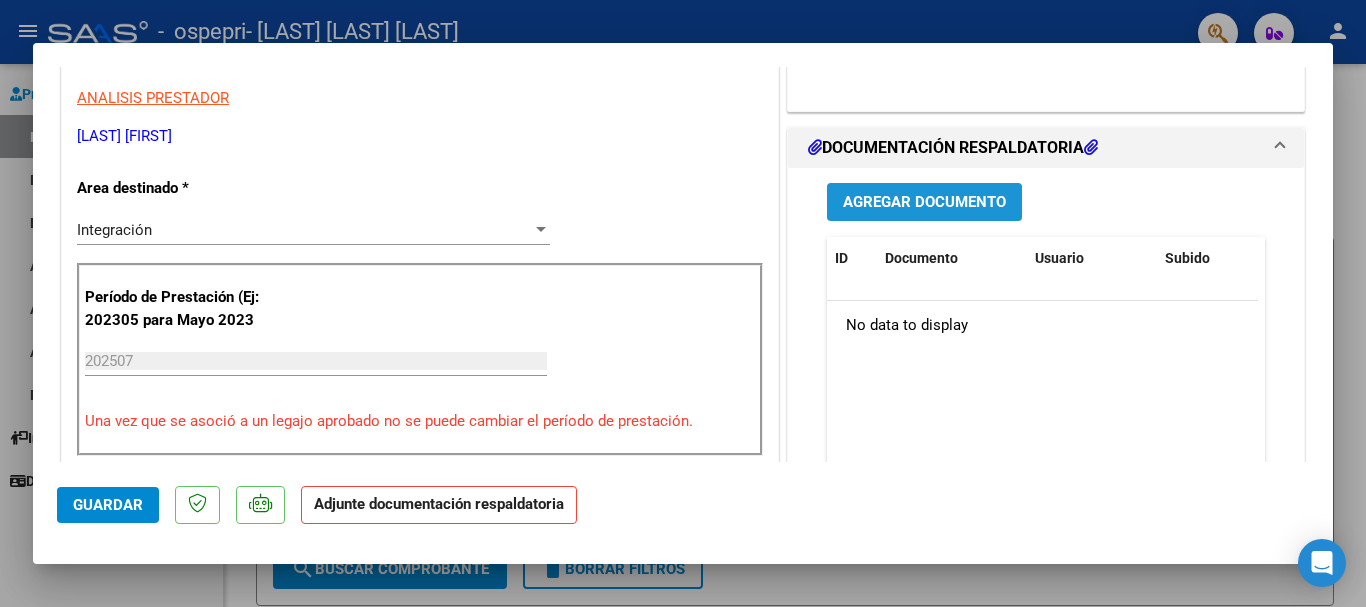 click on "Agregar Documento" at bounding box center [924, 203] 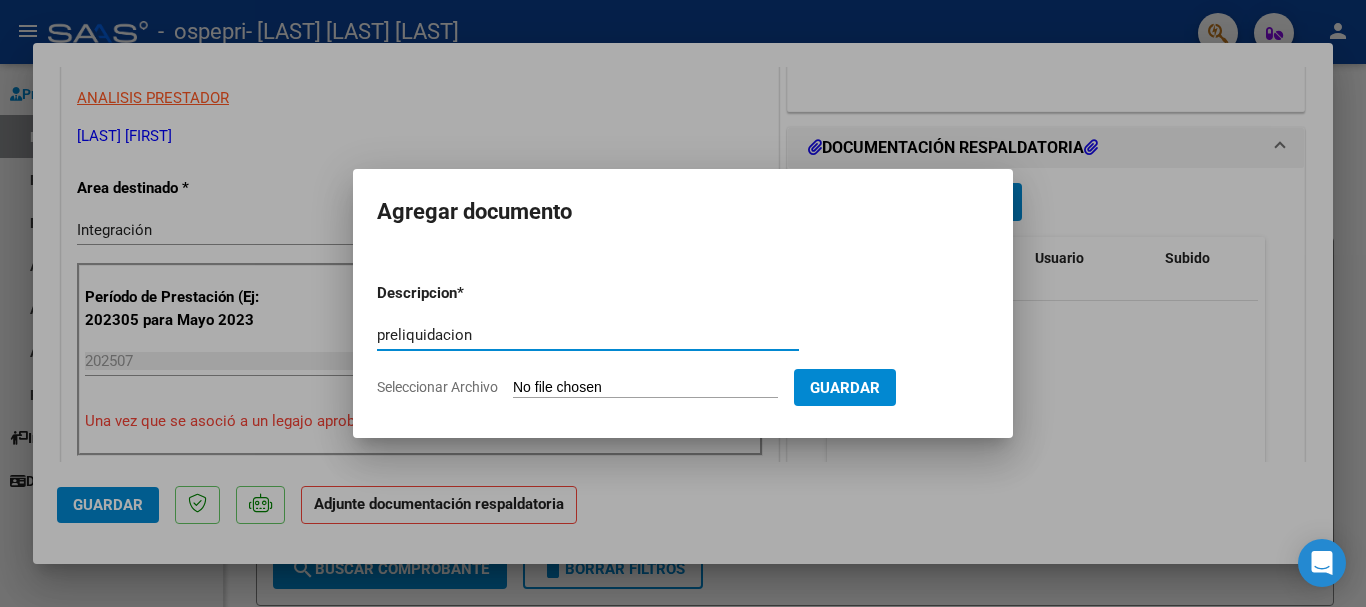 type on "preliquidacion" 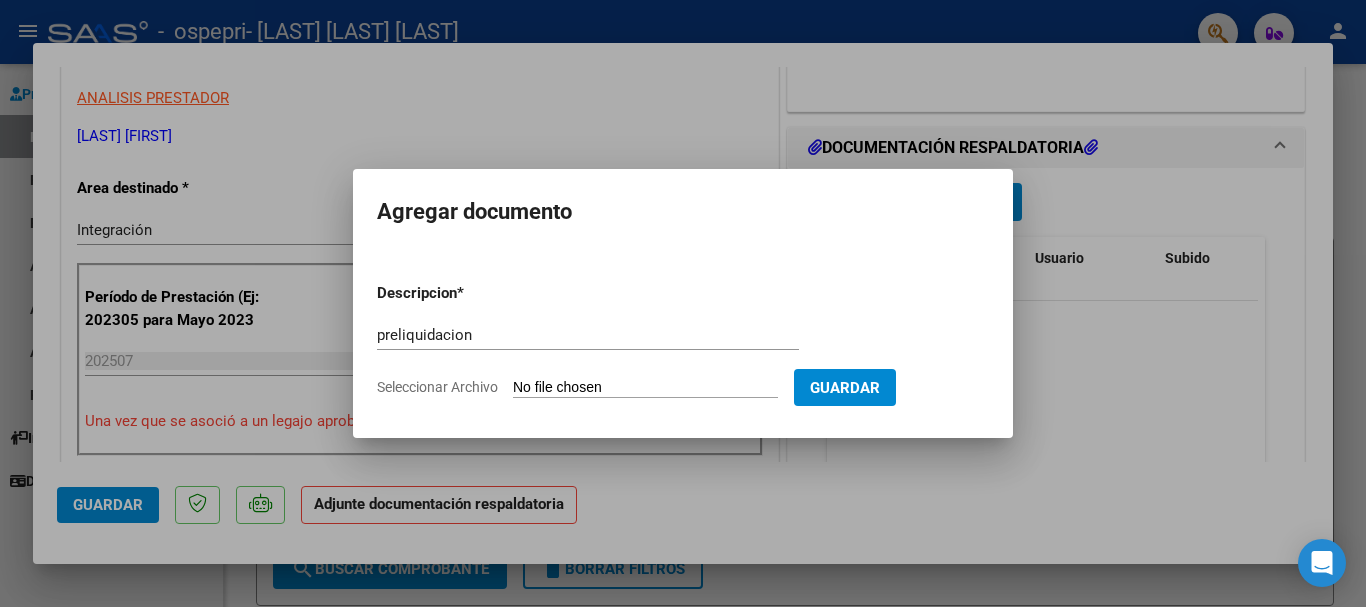 type on "C:\fakepath\[LAST].pdf" 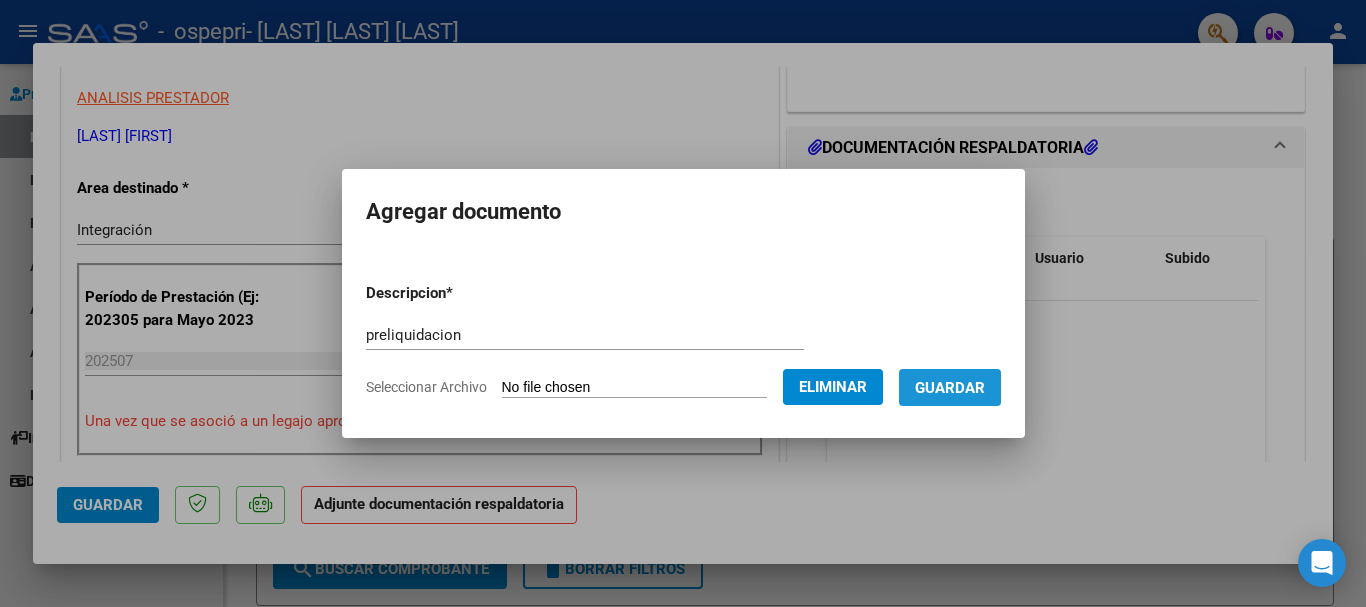 click on "Guardar" at bounding box center (950, 388) 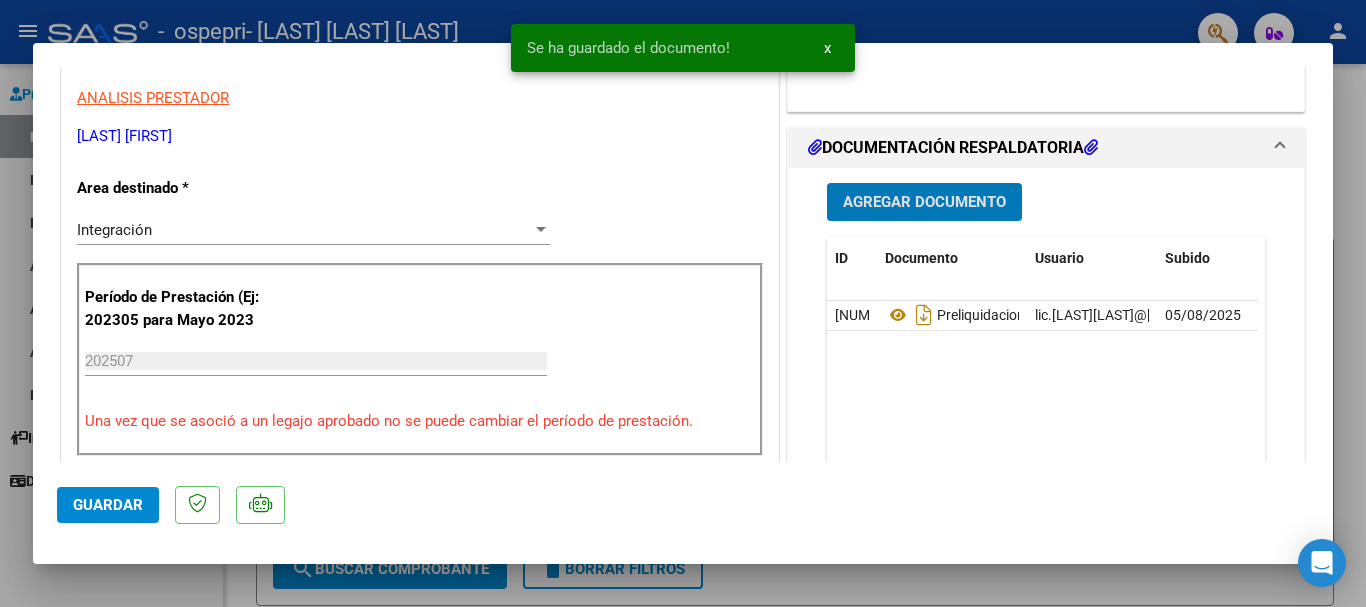 click on "Agregar Documento" at bounding box center [924, 203] 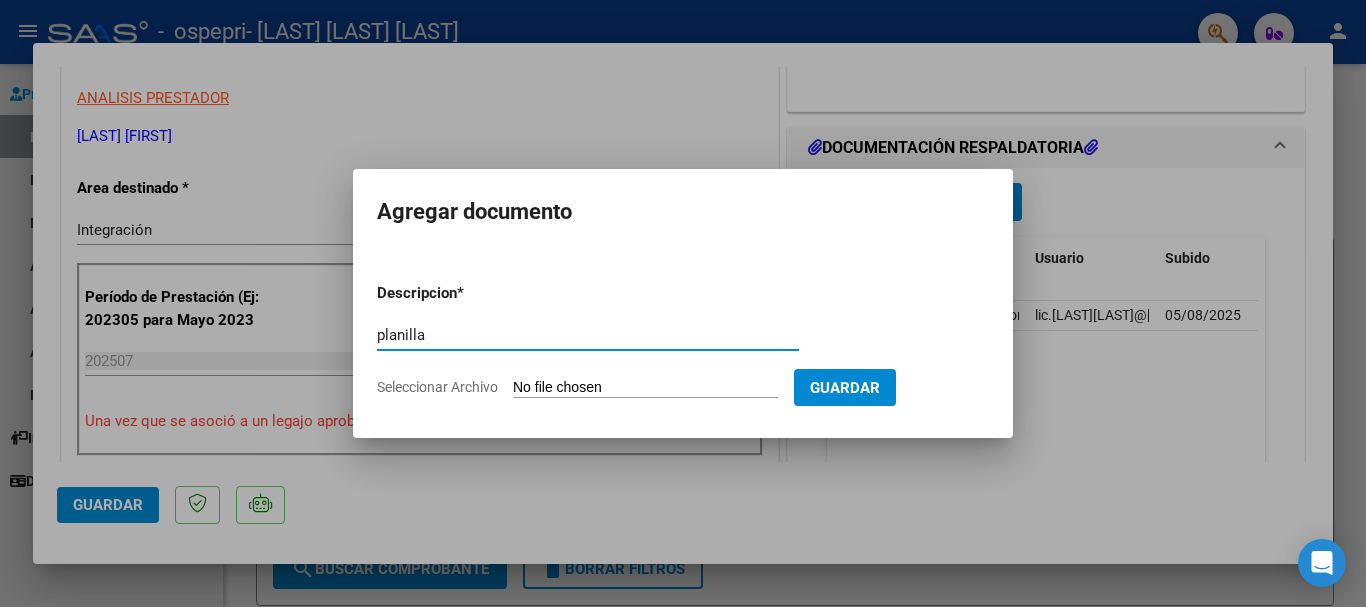 type on "planilla" 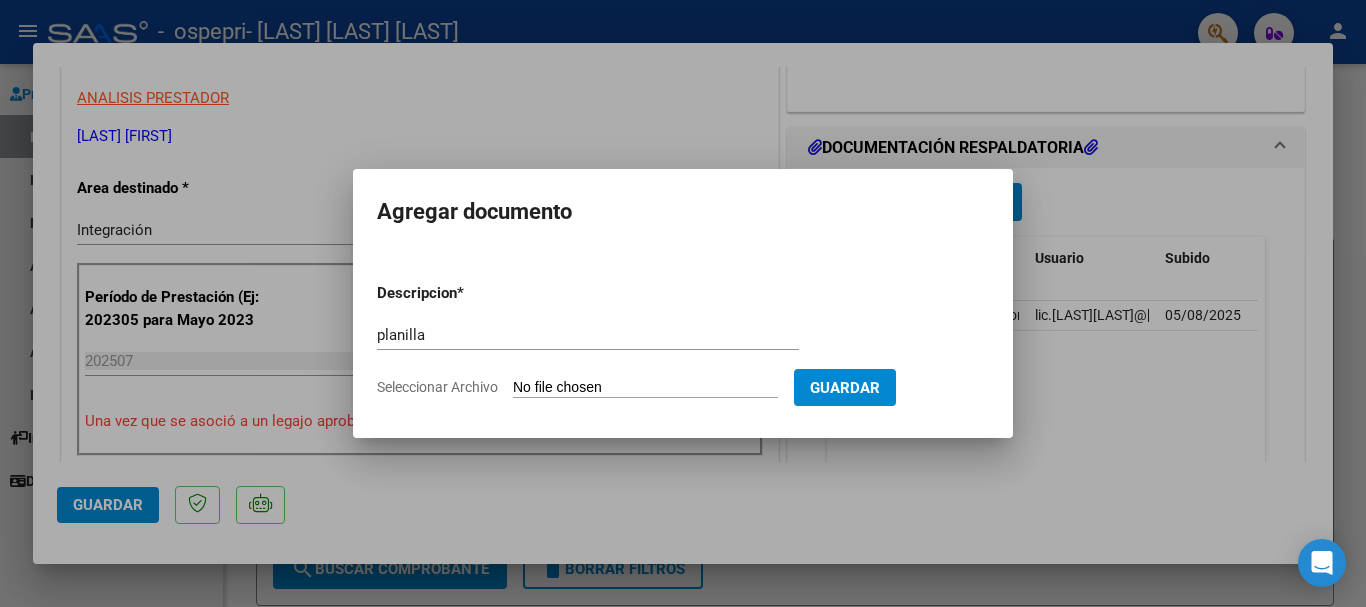 type on "C:\fakepath\[FILENAME] .pdf" 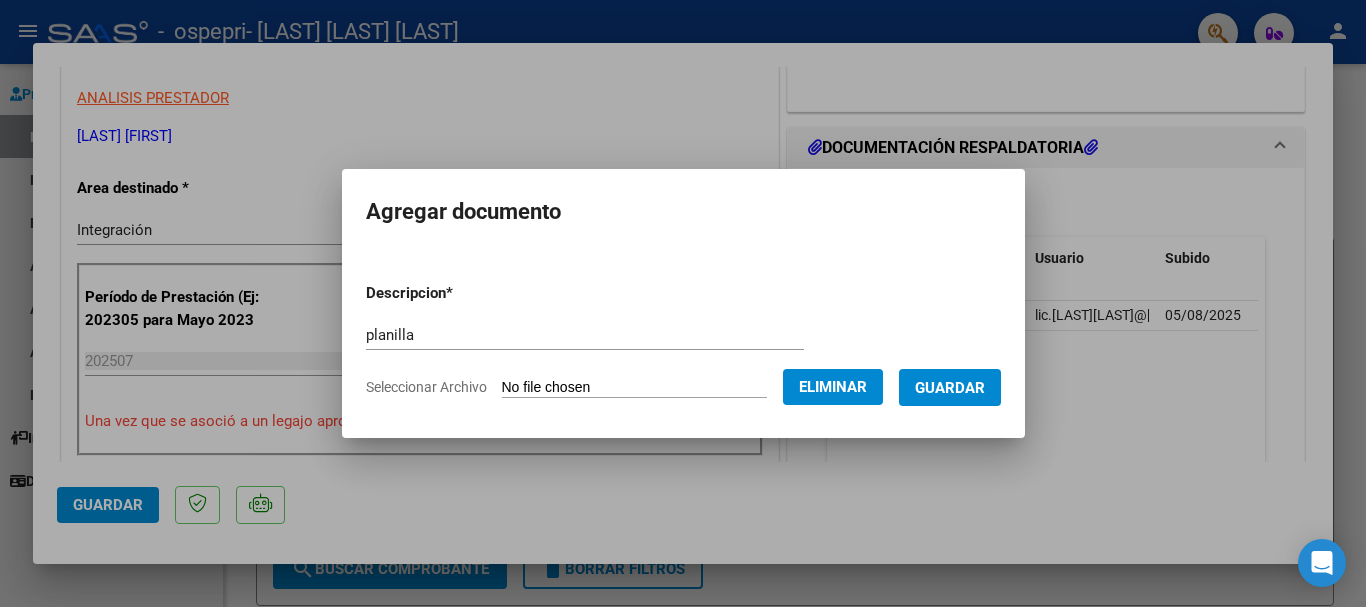 click on "Guardar" at bounding box center (950, 388) 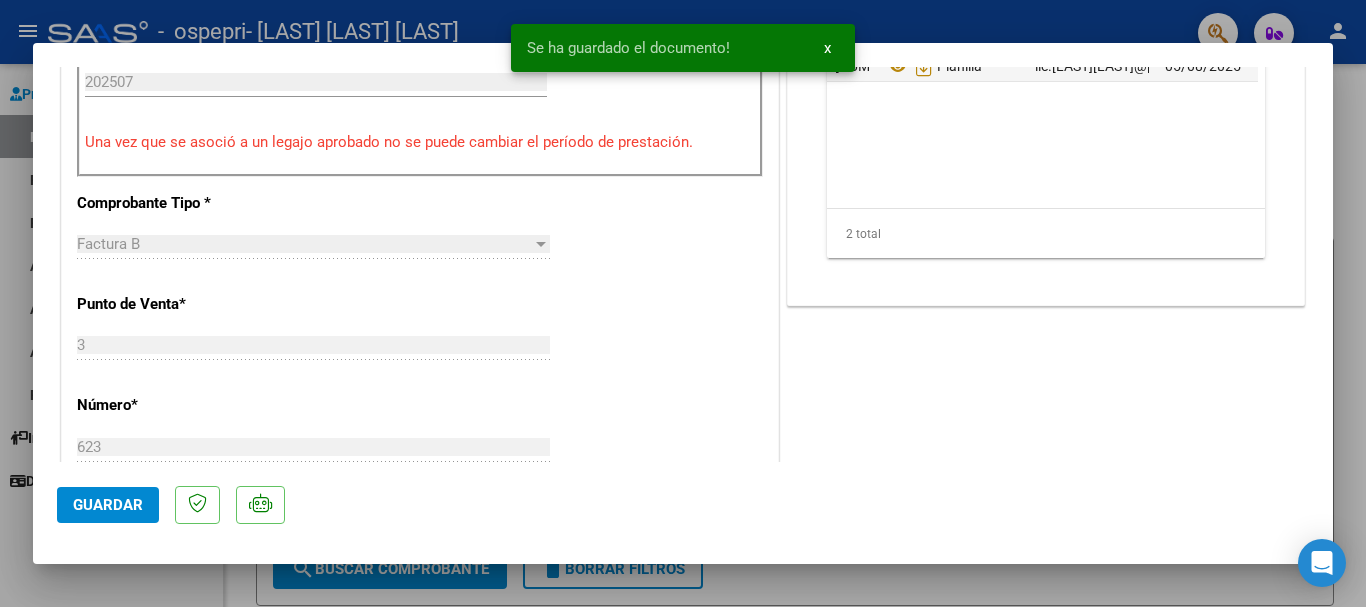 scroll, scrollTop: 700, scrollLeft: 0, axis: vertical 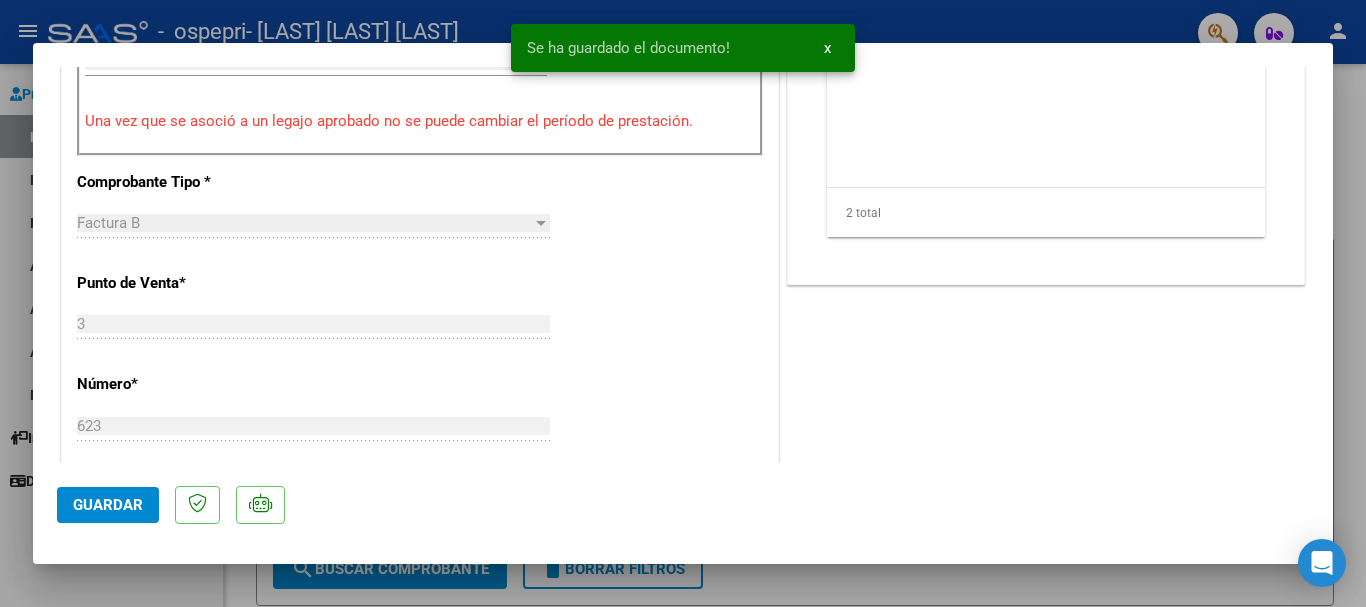 click on "Guardar" 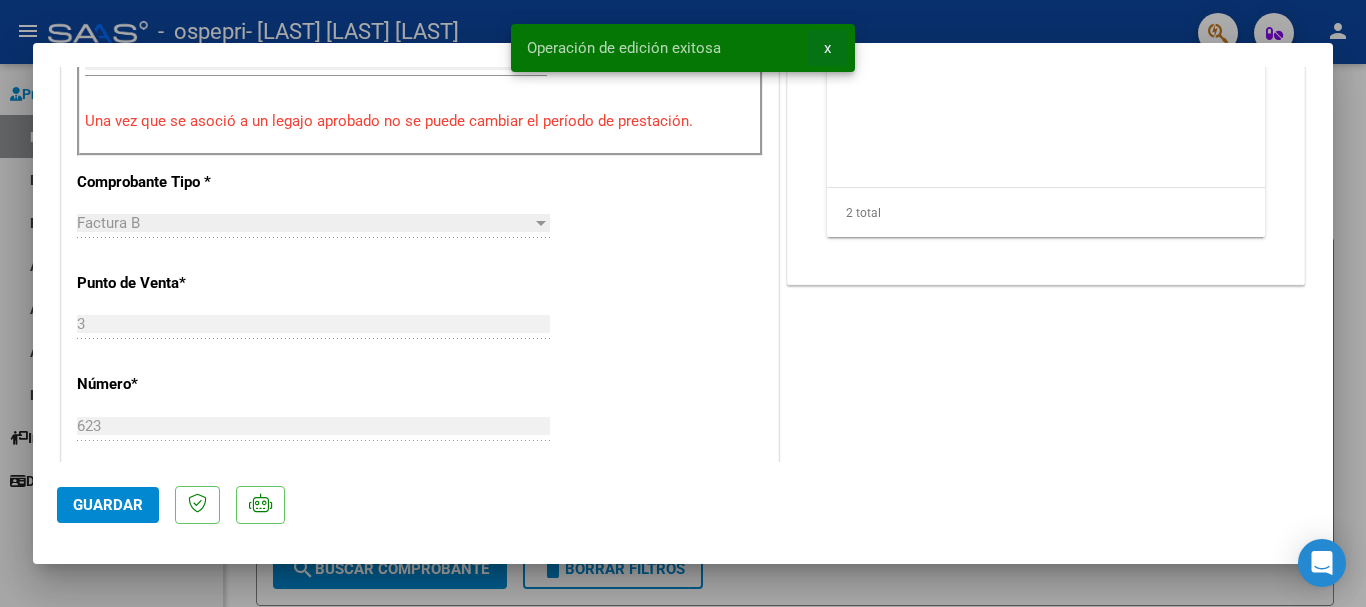 click on "x" at bounding box center [827, 48] 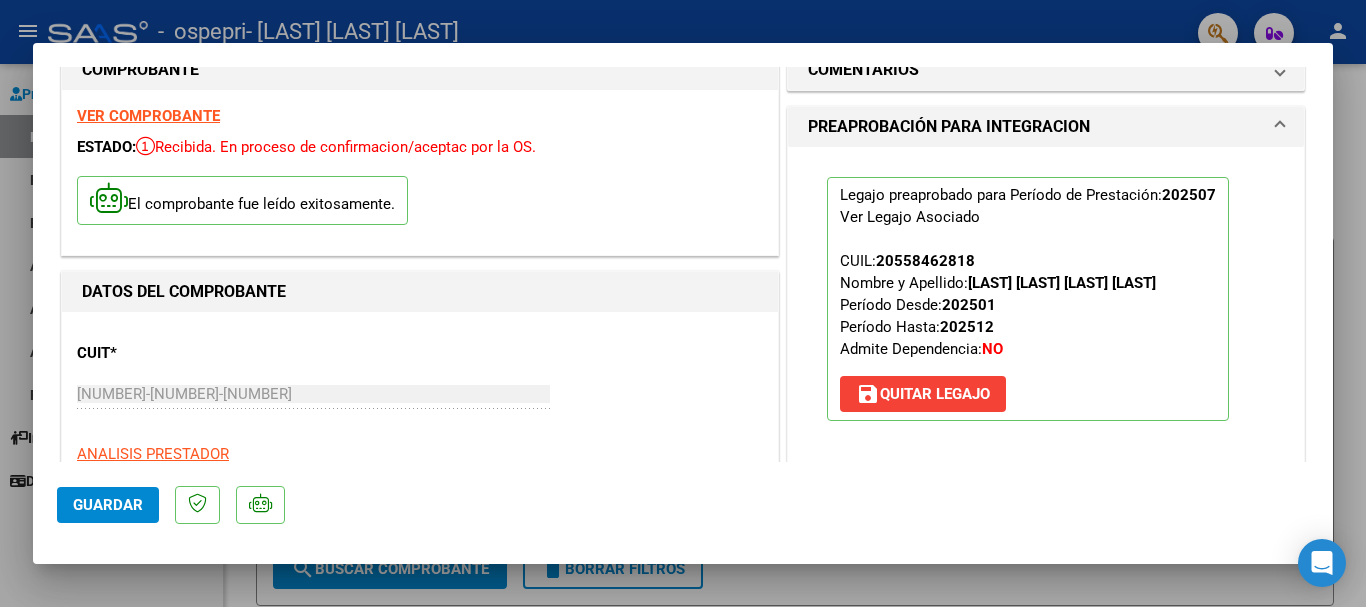 scroll, scrollTop: 0, scrollLeft: 0, axis: both 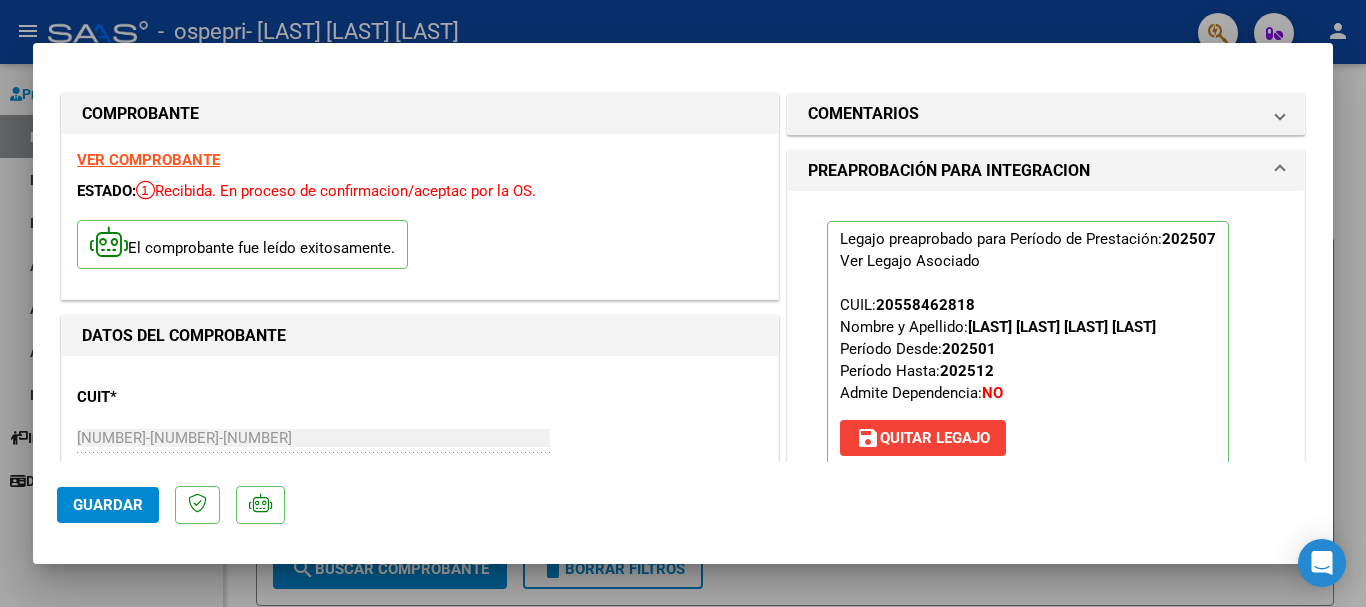 type 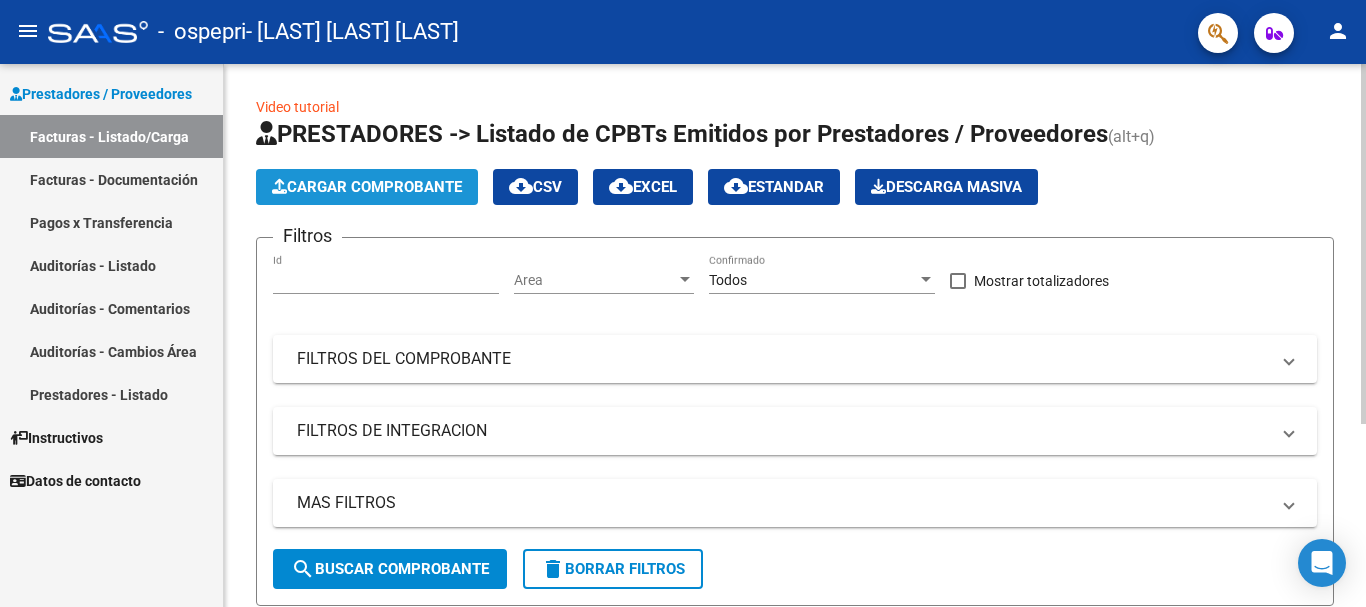 click on "Cargar Comprobante" 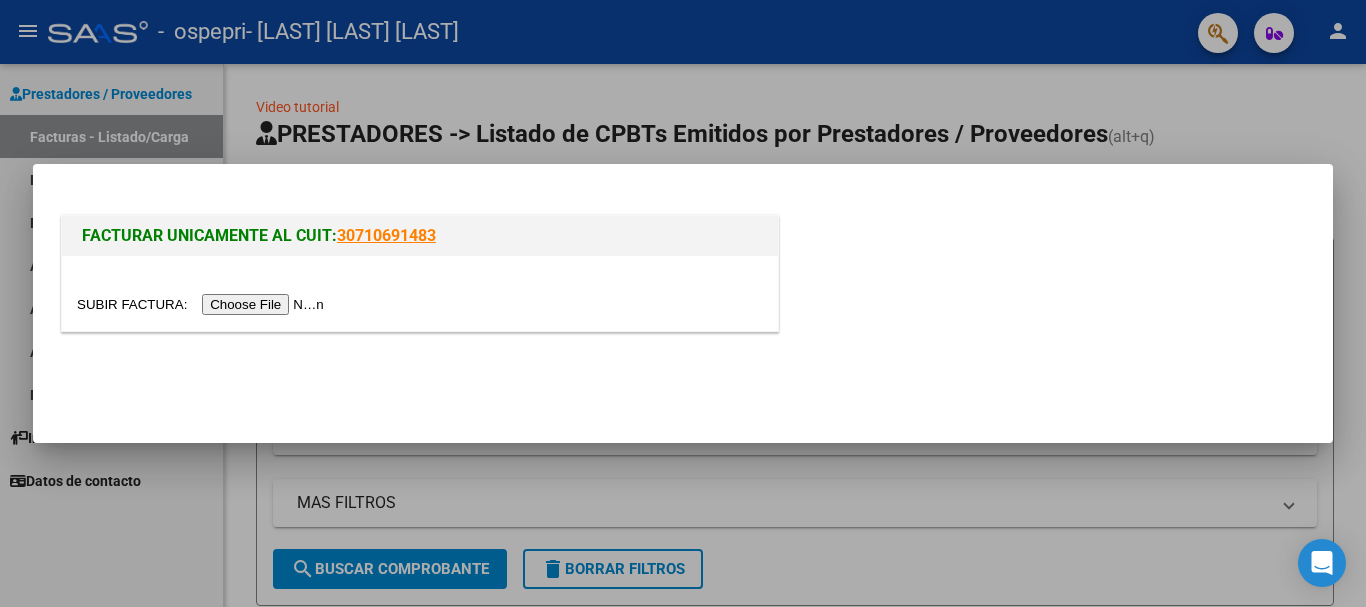 click at bounding box center [203, 304] 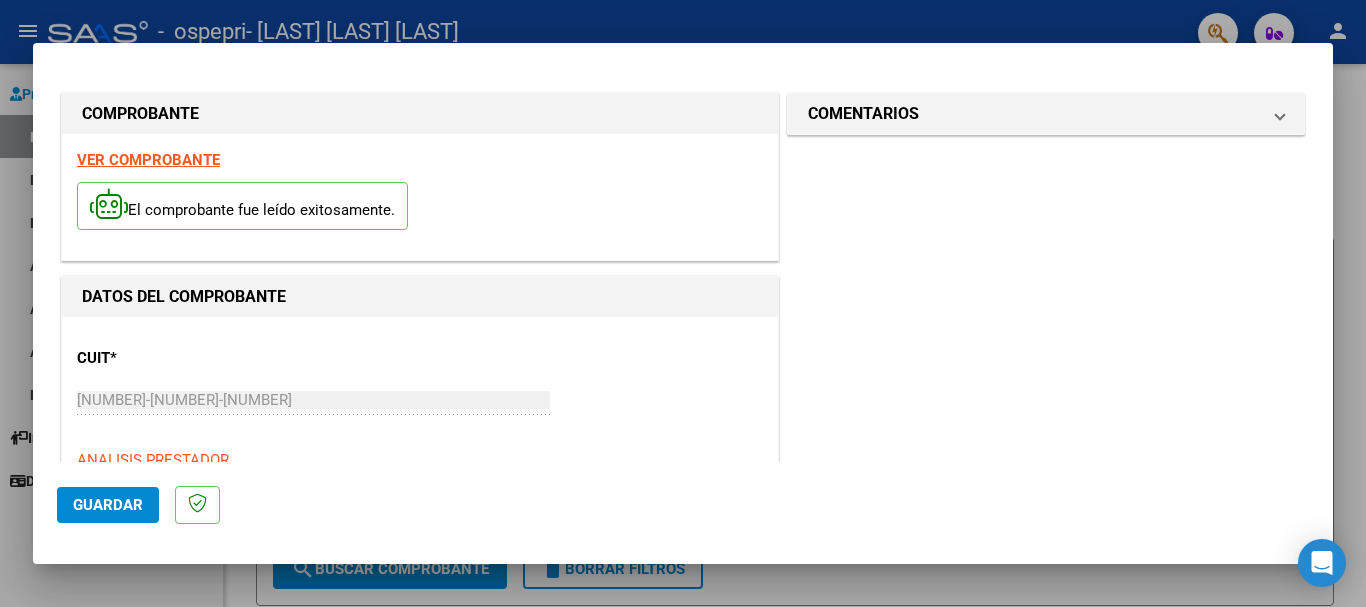 click on "VER COMPROBANTE" at bounding box center [148, 160] 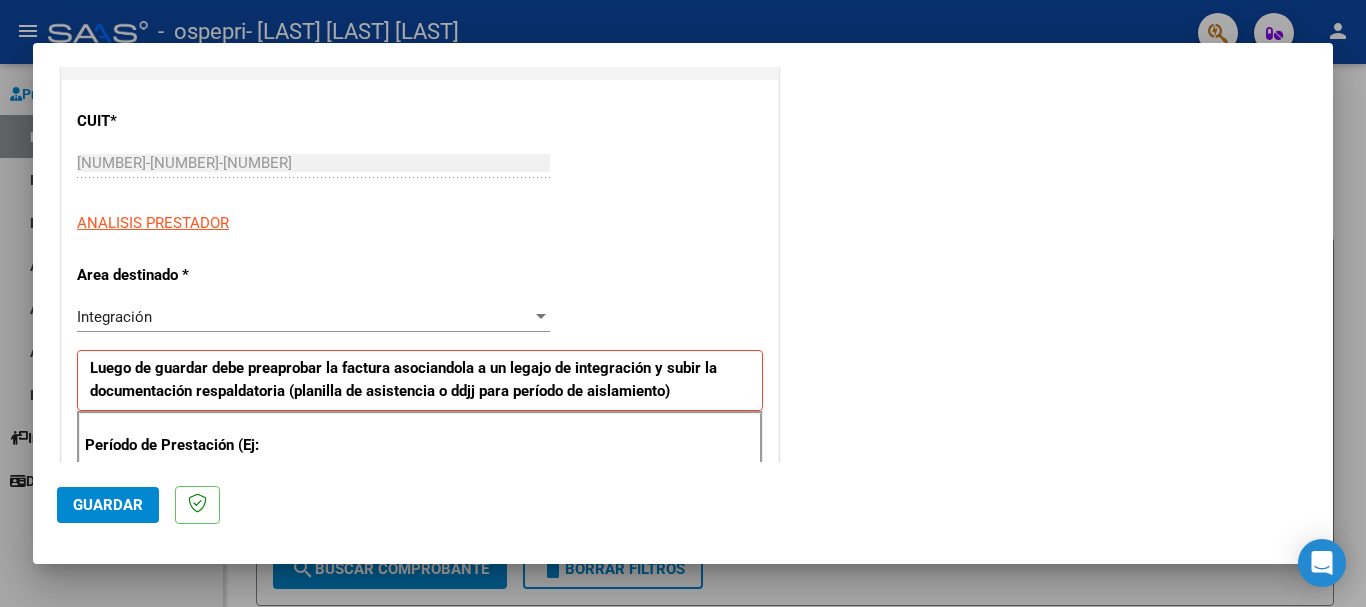 scroll, scrollTop: 400, scrollLeft: 0, axis: vertical 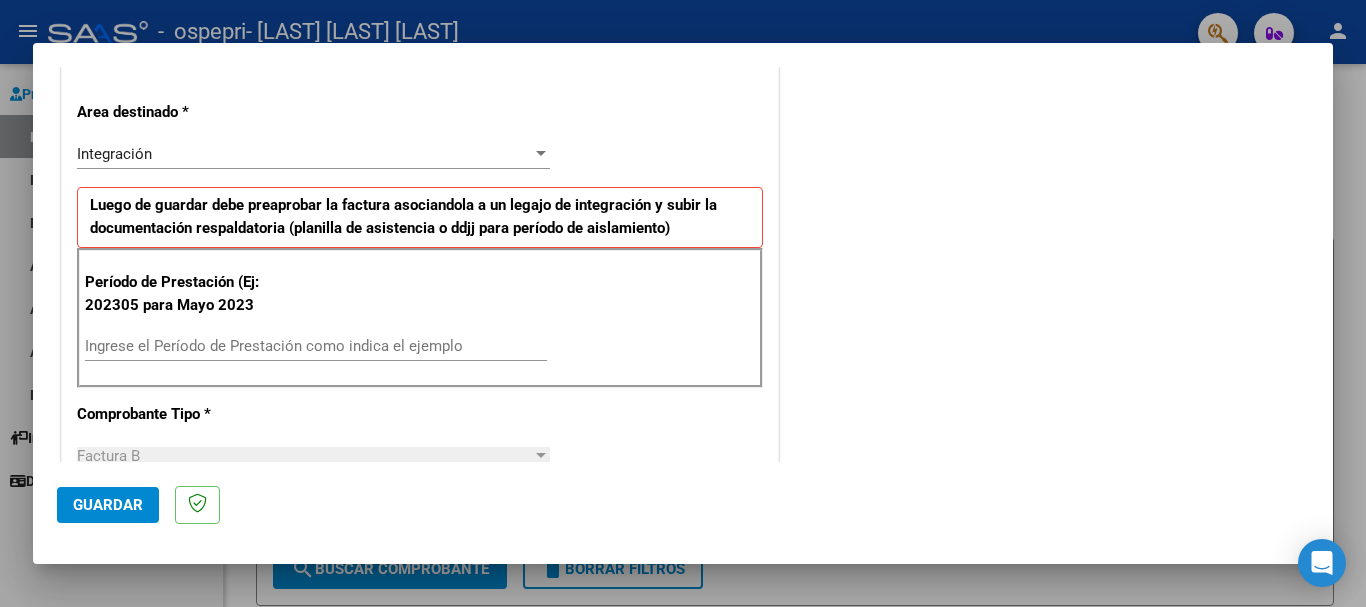 drag, startPoint x: 252, startPoint y: 330, endPoint x: 251, endPoint y: 341, distance: 11.045361 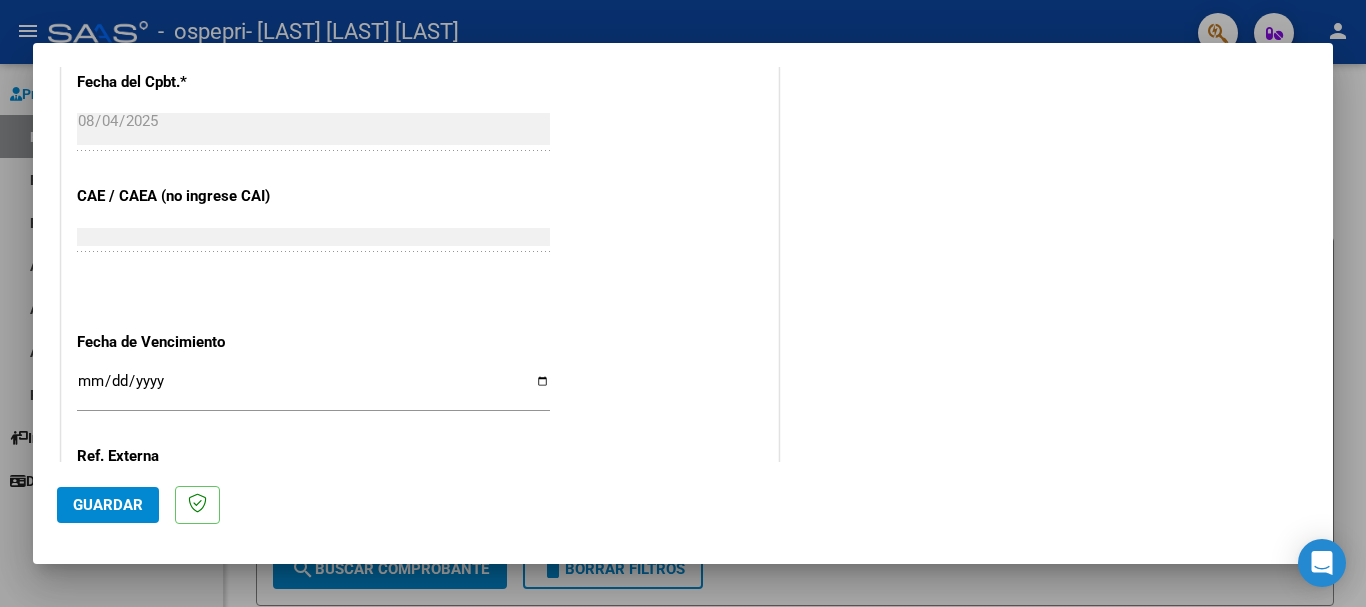 scroll, scrollTop: 1200, scrollLeft: 0, axis: vertical 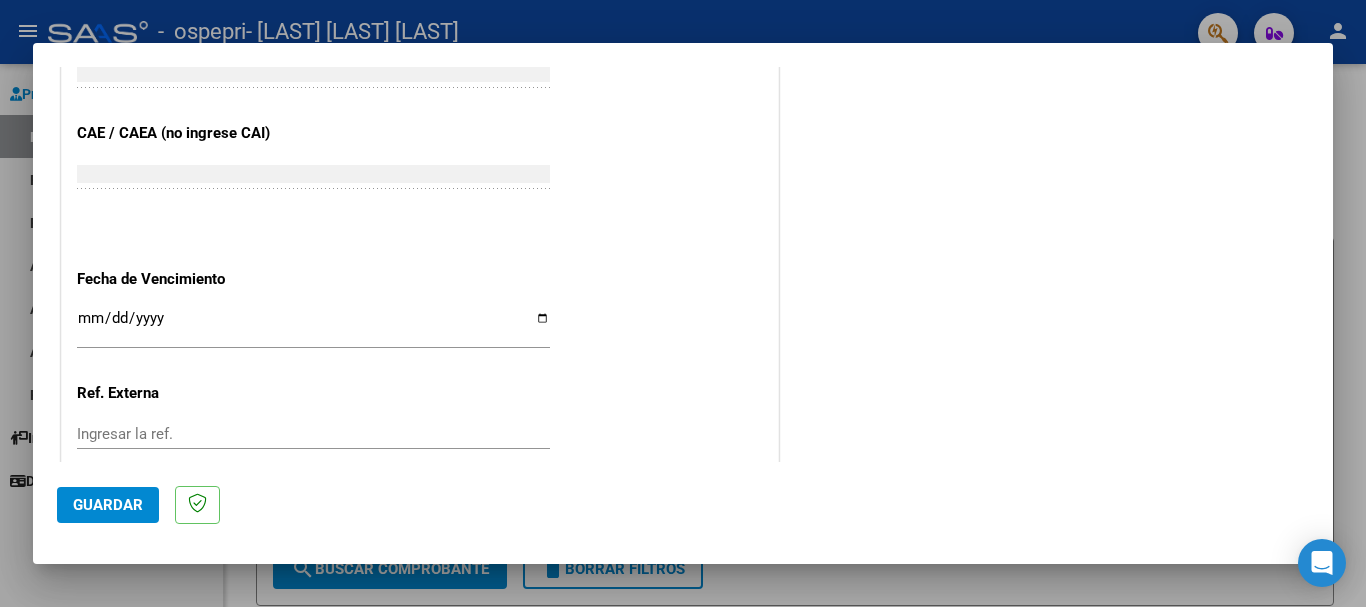 type on "202507" 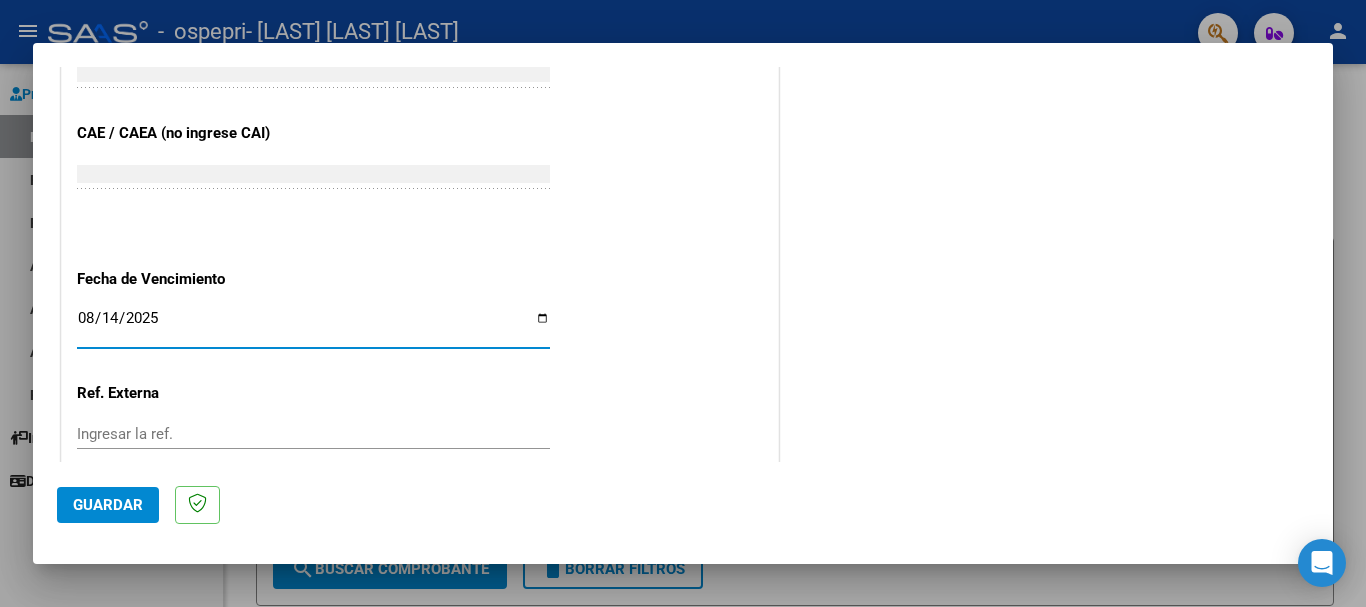 type on "2025-08-14" 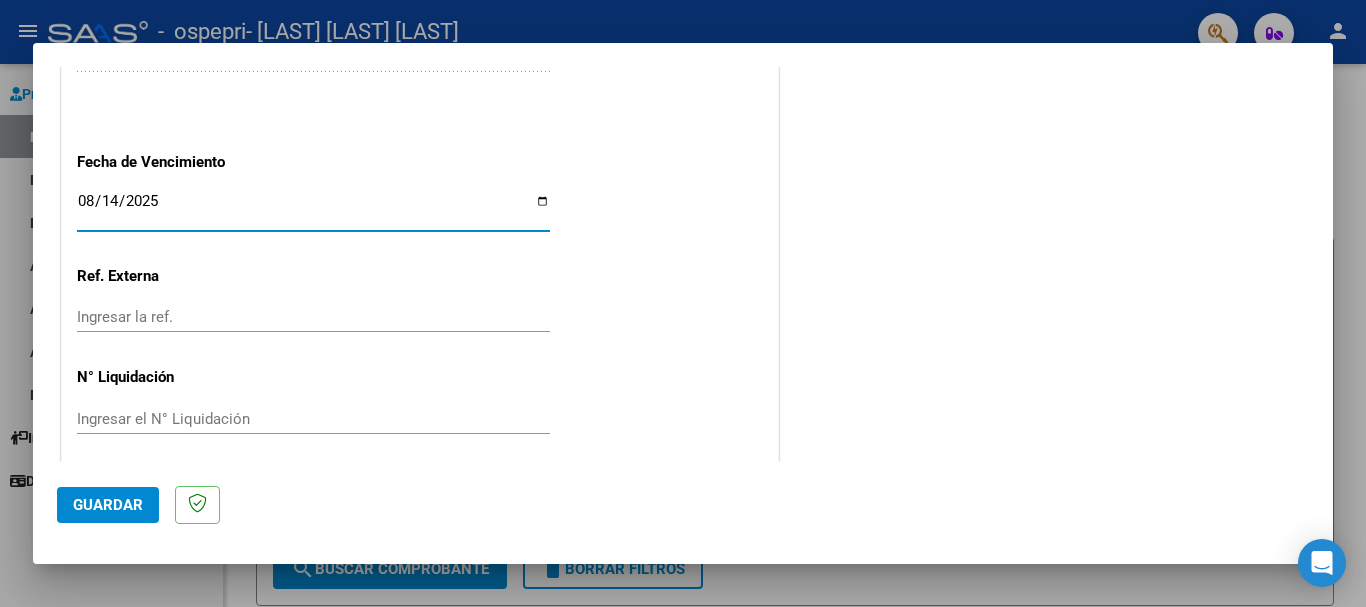 scroll, scrollTop: 1327, scrollLeft: 0, axis: vertical 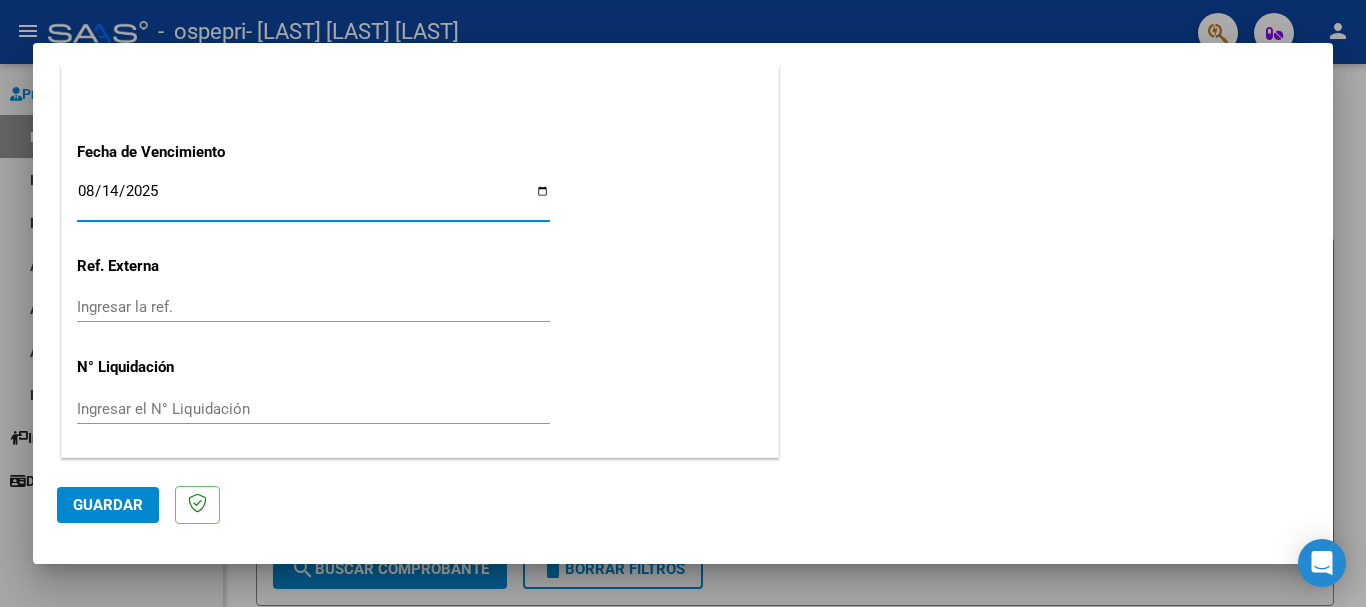 click on "Ingresar la ref." at bounding box center (313, 307) 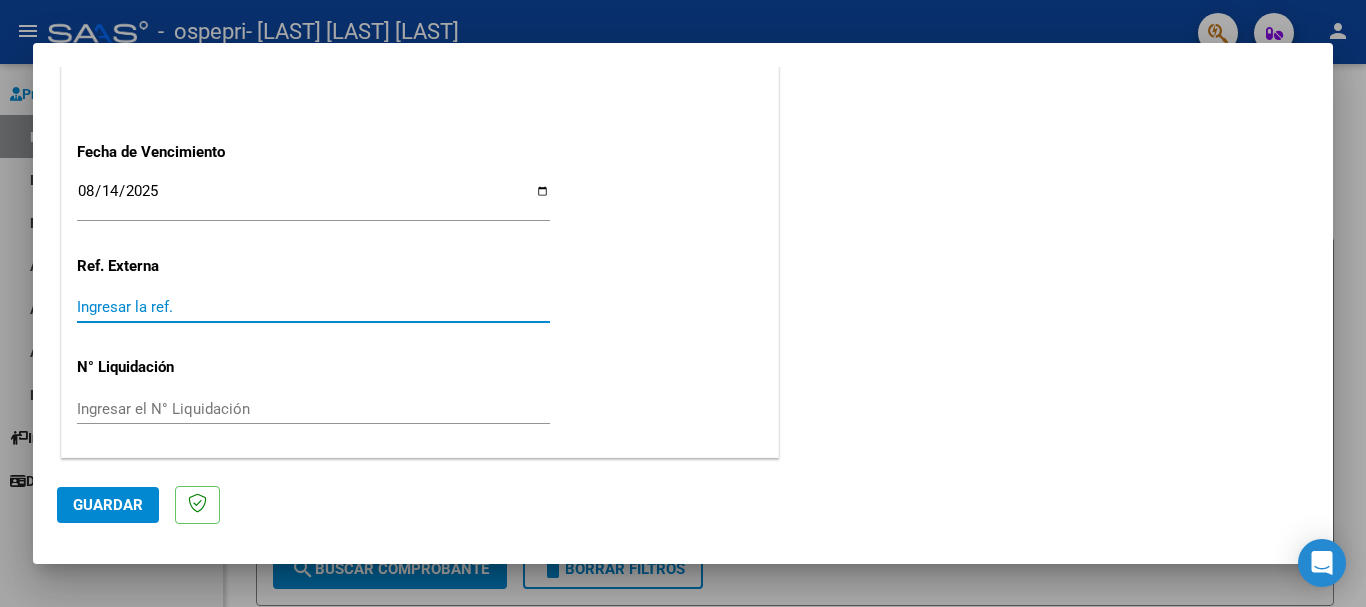click on "Ingresar el N° Liquidación" at bounding box center (313, 409) 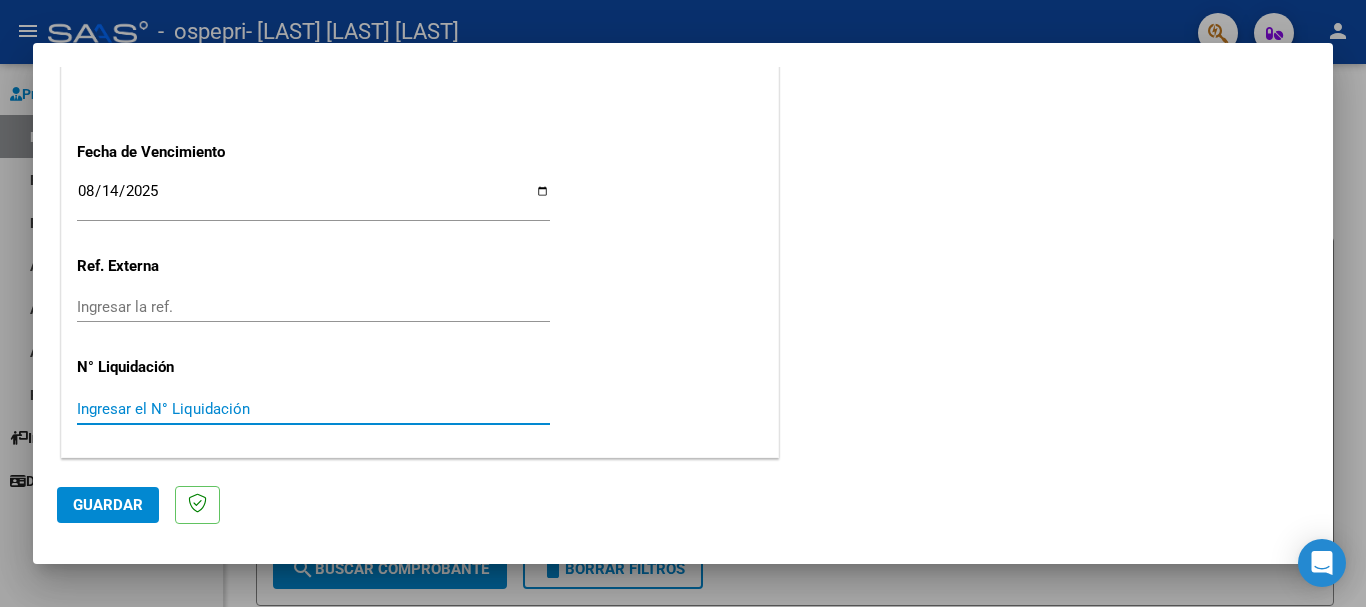 paste on "[NUMBER]" 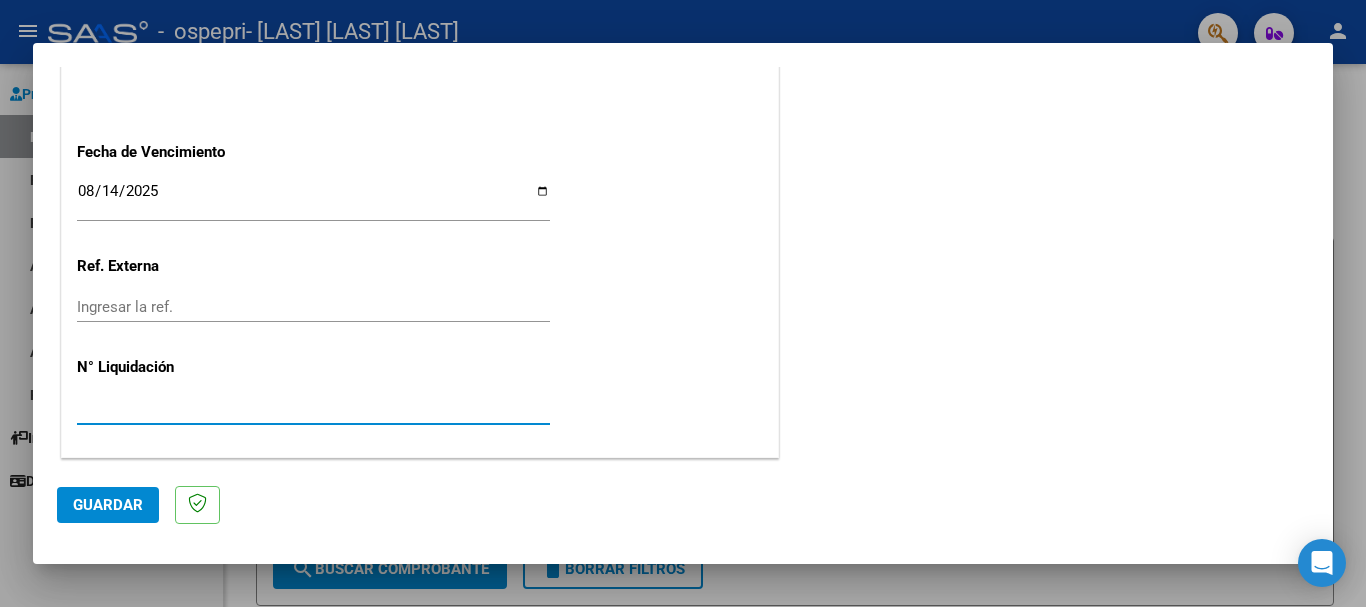 type on "[NUMBER]" 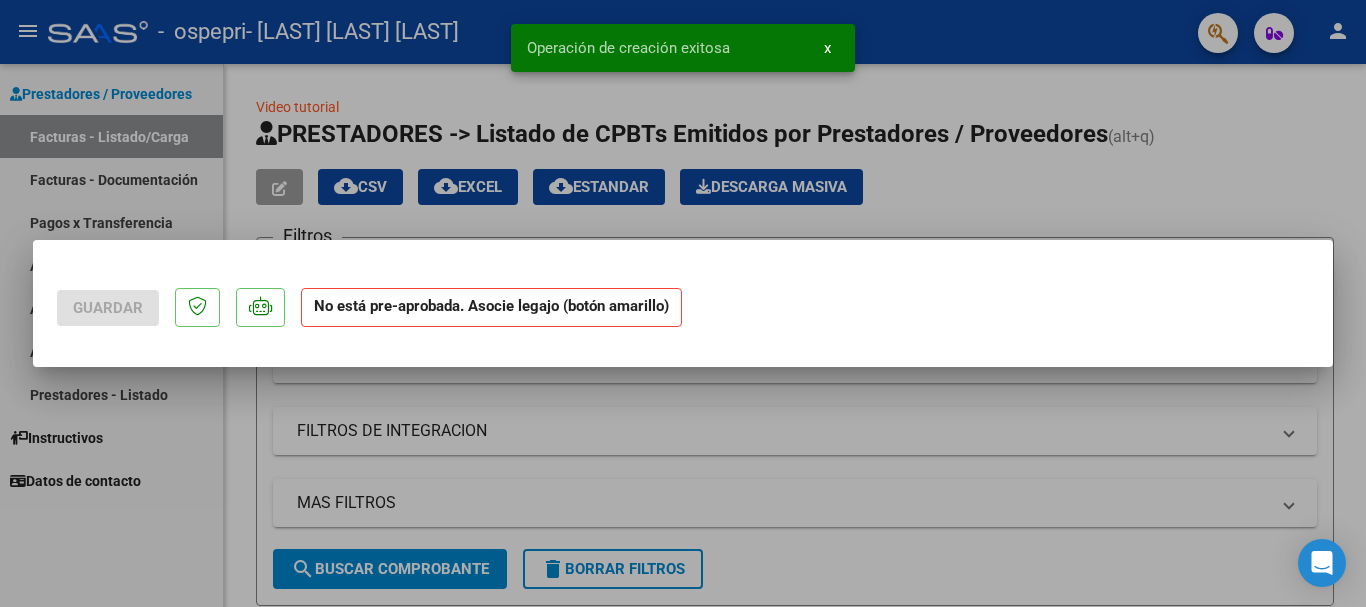 scroll, scrollTop: 0, scrollLeft: 0, axis: both 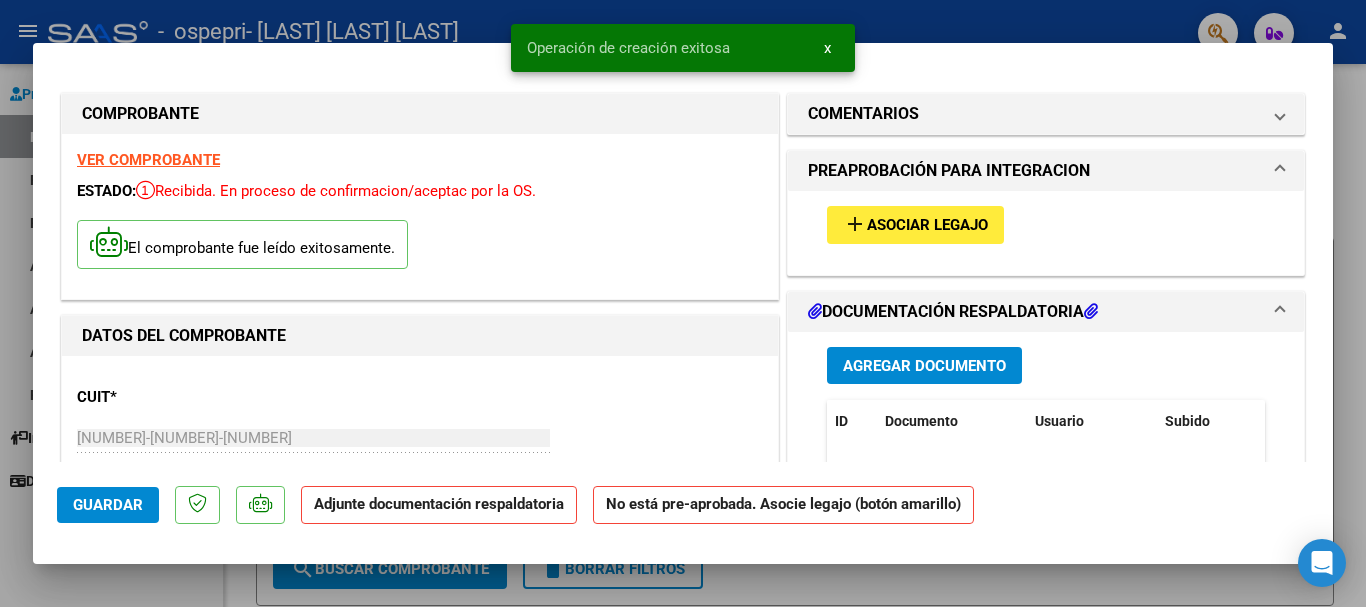 click on "Agregar Documento" at bounding box center [924, 366] 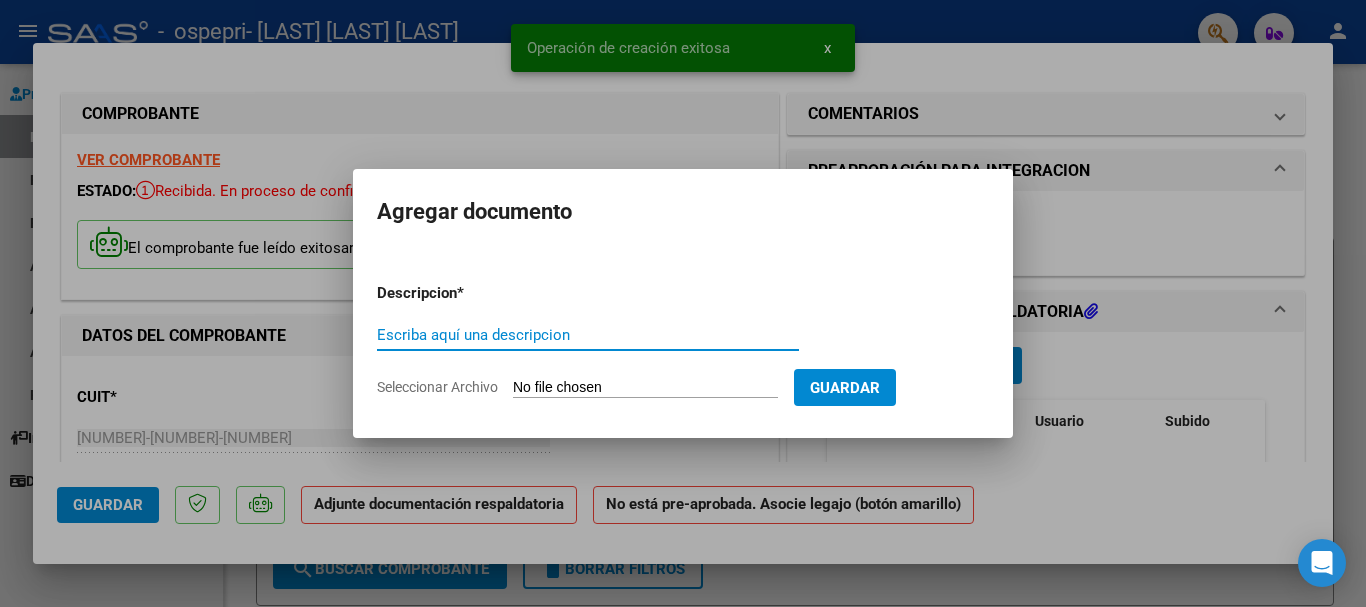 click on "Escriba aquí una descripcion" at bounding box center (588, 335) 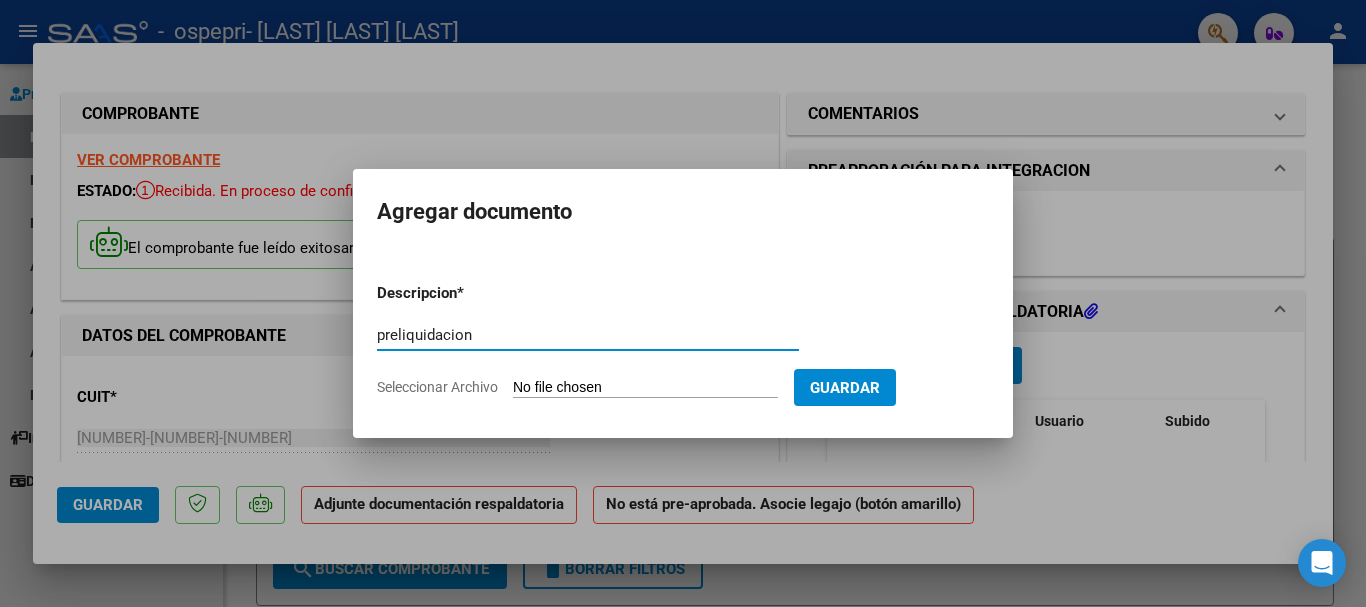 type on "preliquidacion" 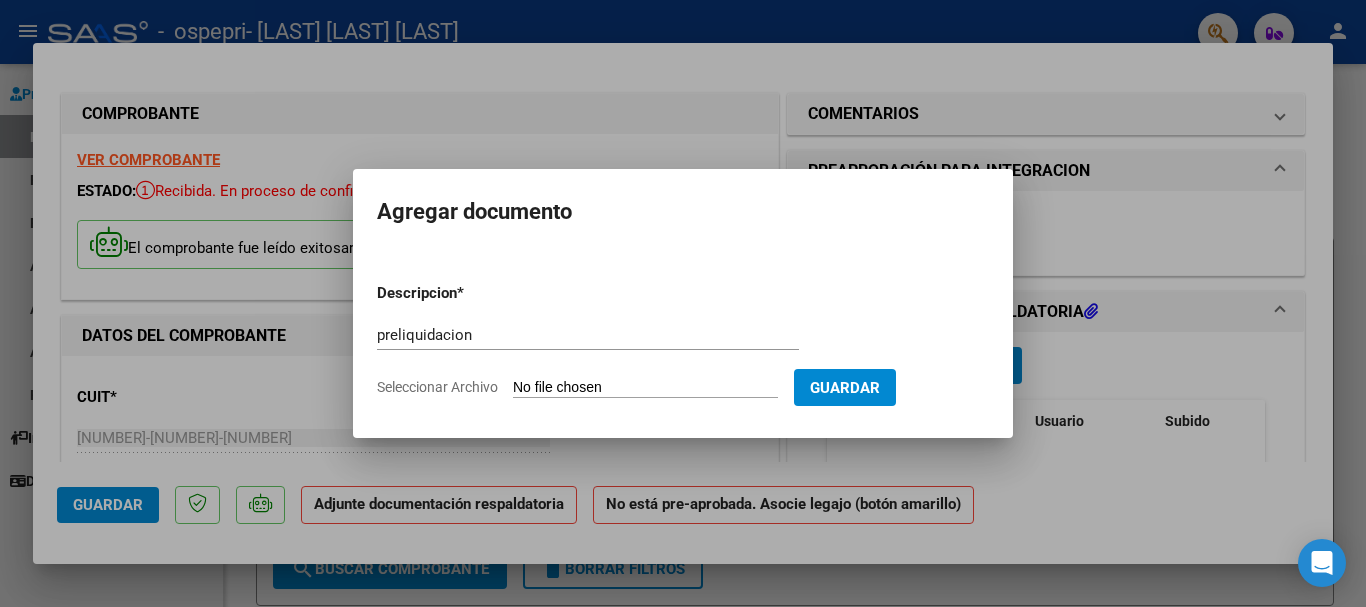 click on "Seleccionar Archivo" at bounding box center (645, 388) 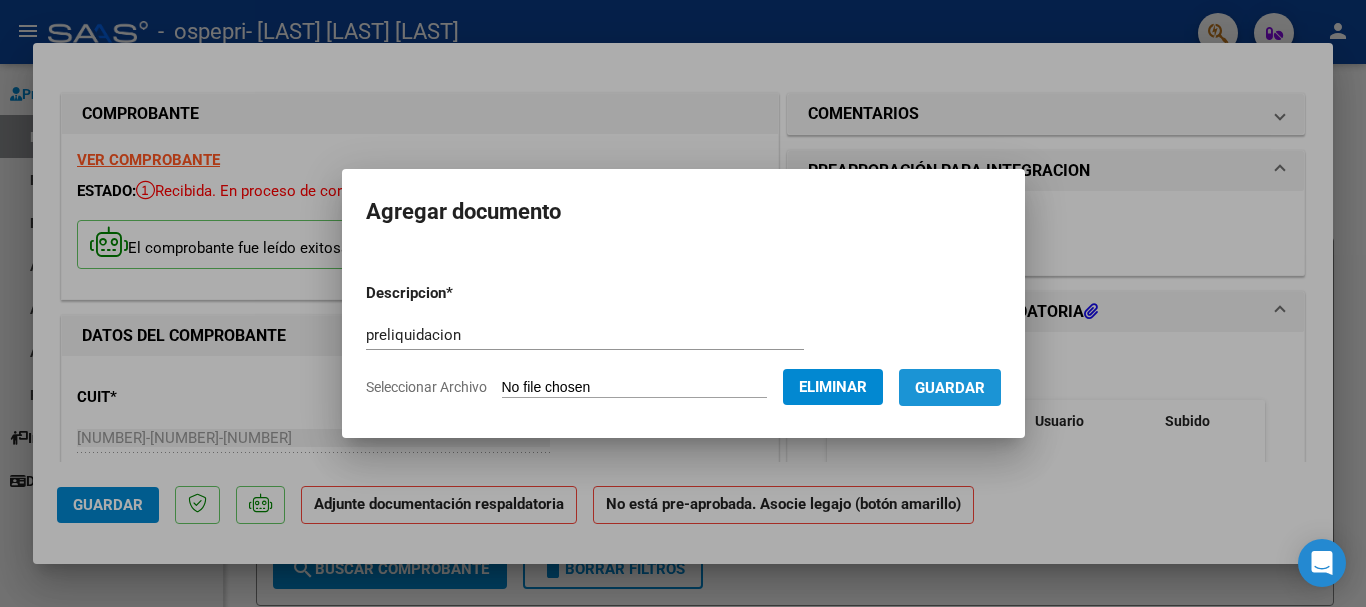 click on "Guardar" at bounding box center (950, 388) 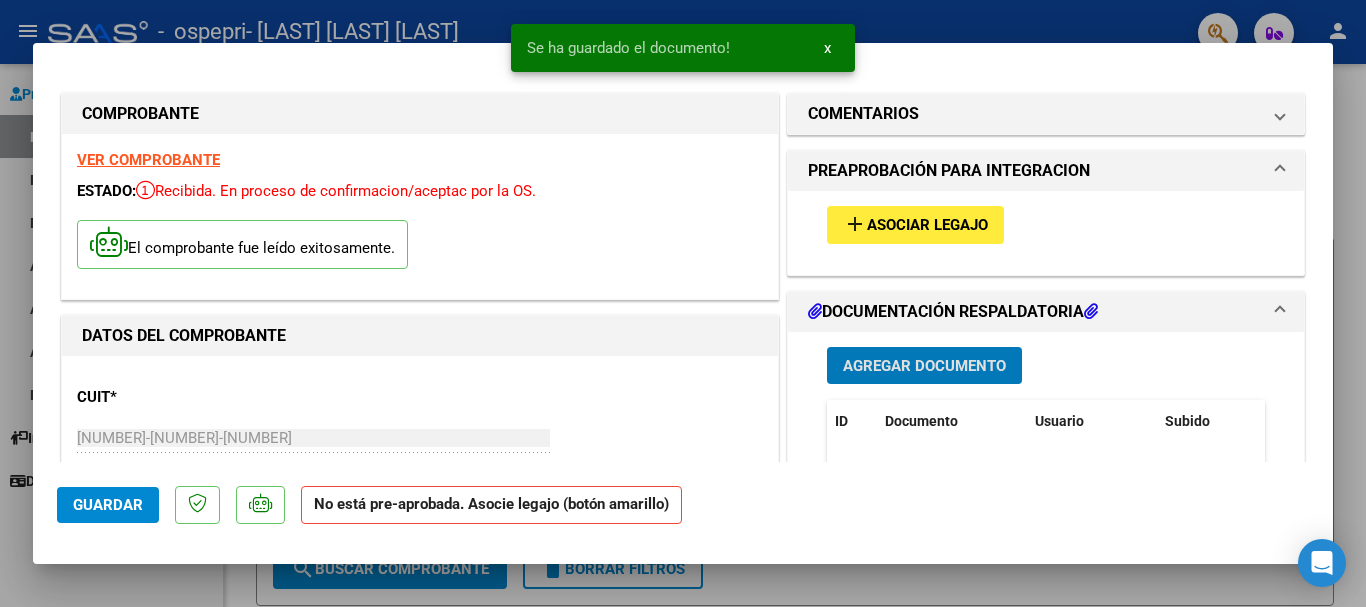 click on "Agregar Documento" at bounding box center (924, 366) 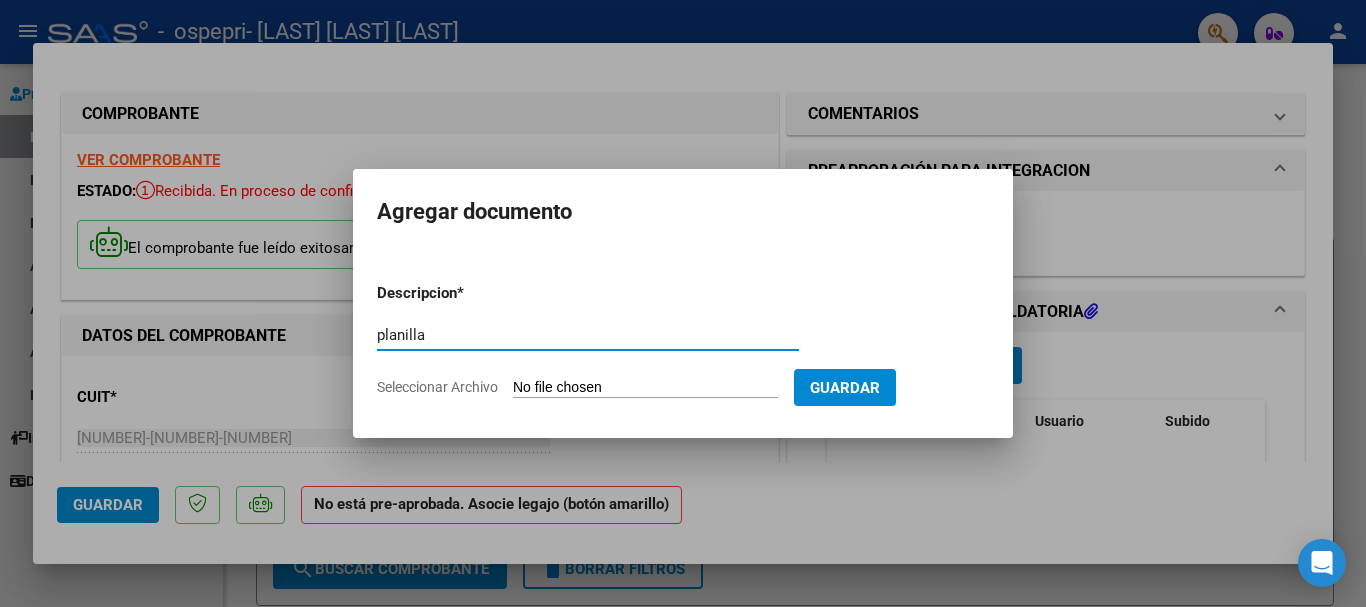 type on "planilla" 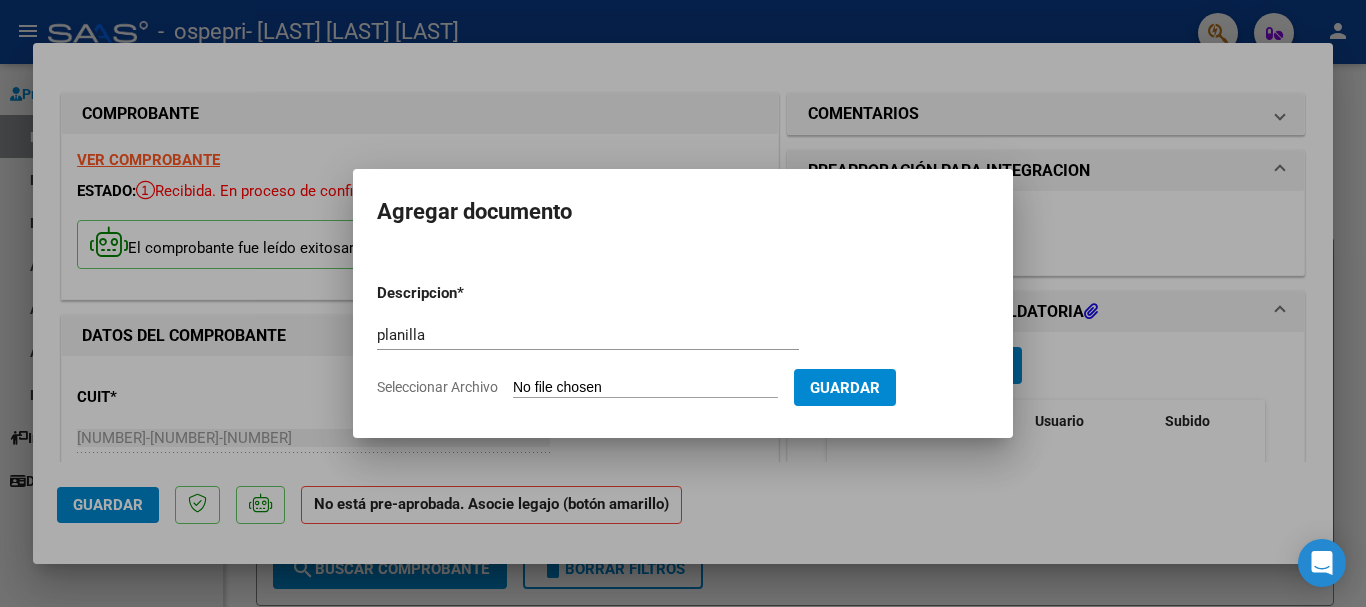 click on "Seleccionar Archivo" at bounding box center (645, 388) 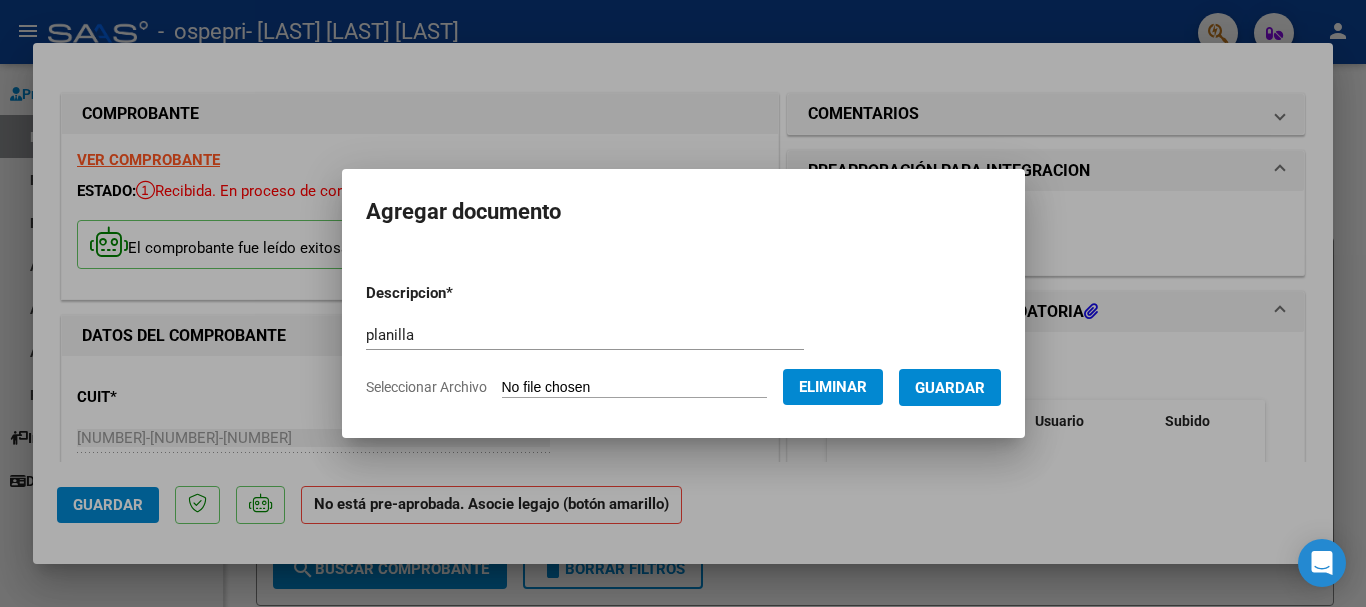 click on "Guardar" at bounding box center (950, 388) 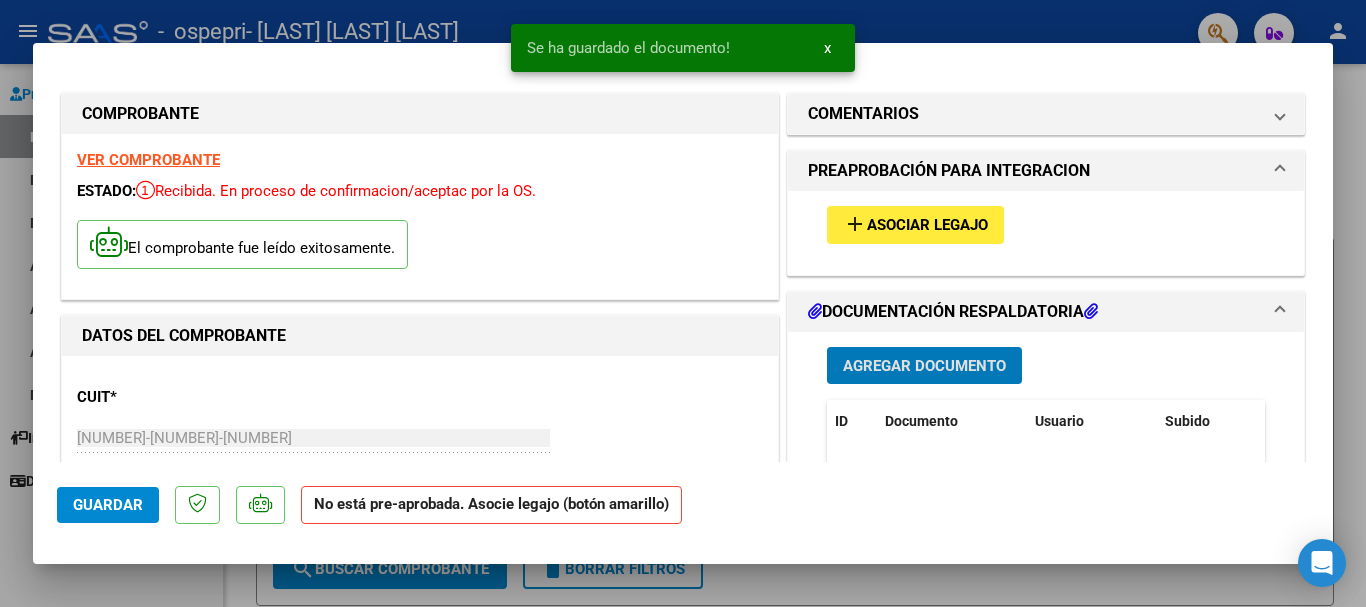 click on "Asociar Legajo" at bounding box center [927, 226] 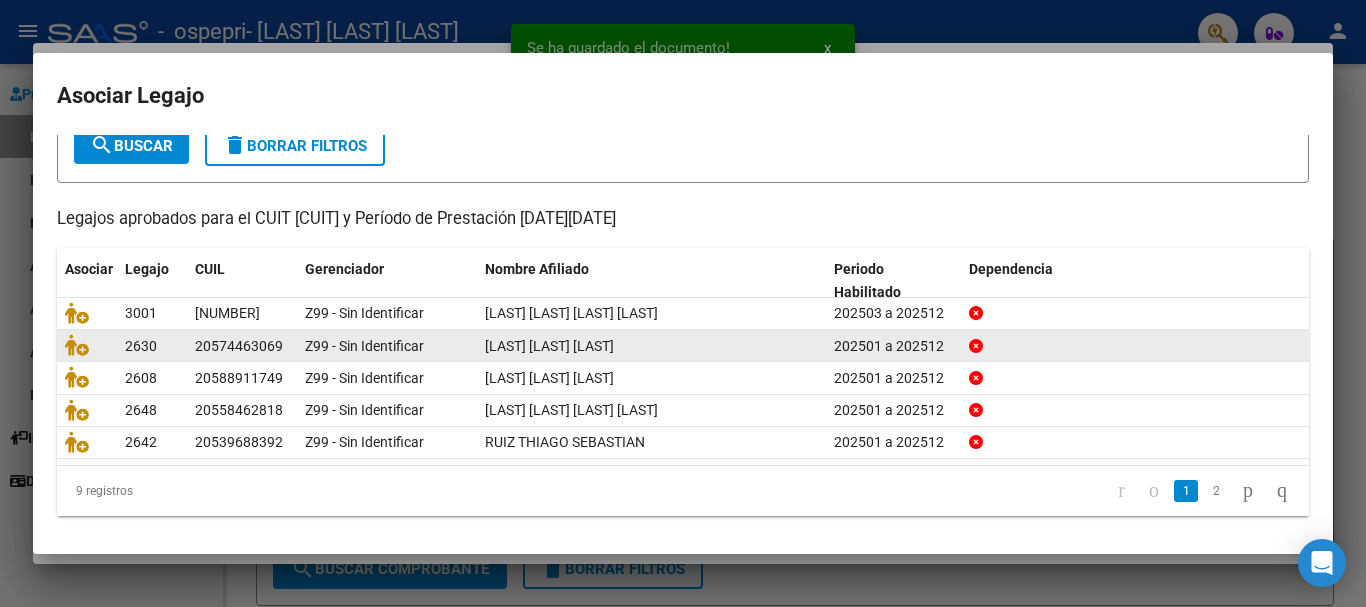 scroll, scrollTop: 131, scrollLeft: 0, axis: vertical 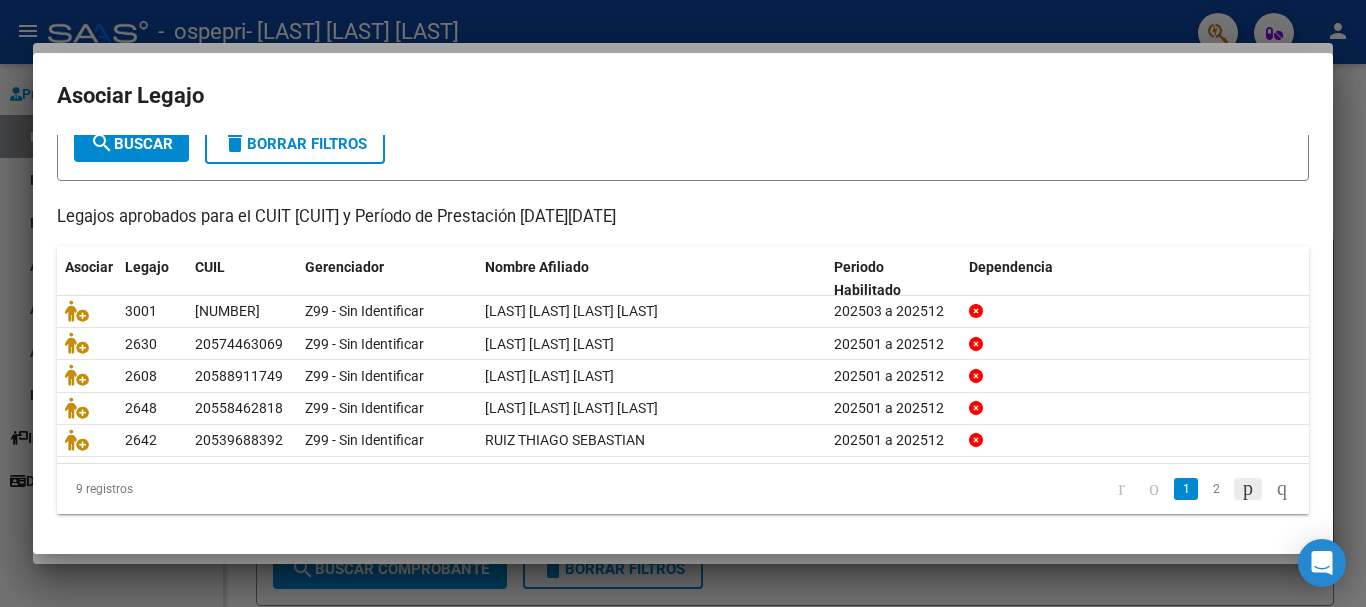 click 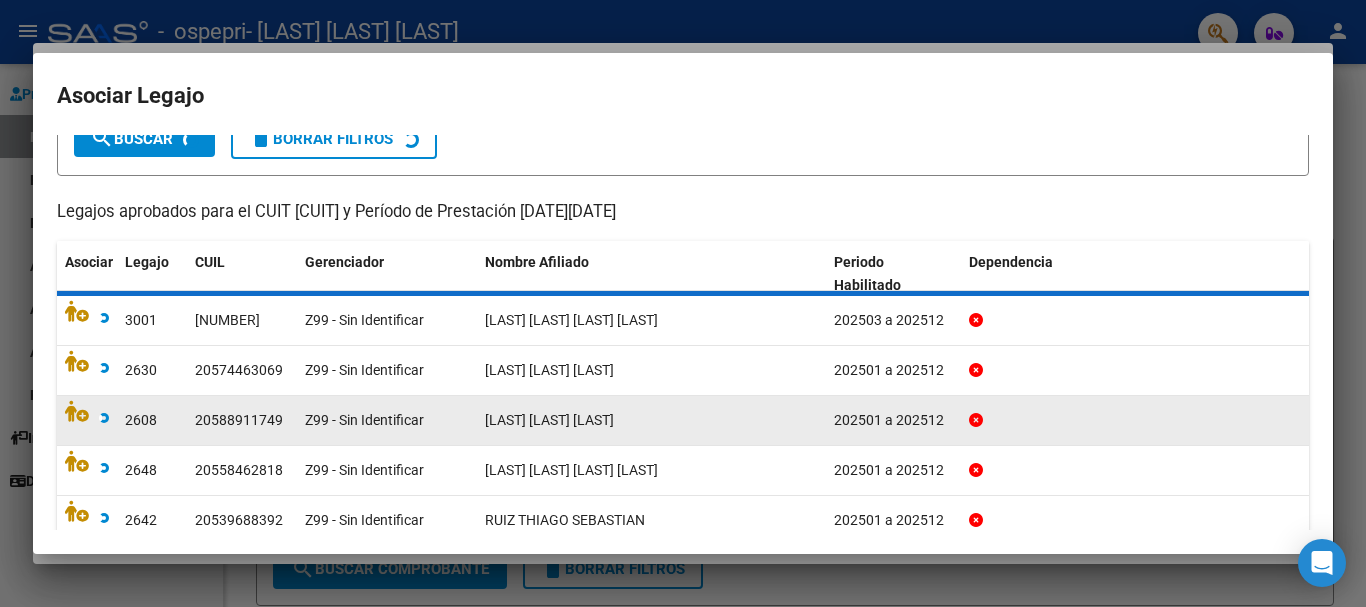 scroll, scrollTop: 98, scrollLeft: 0, axis: vertical 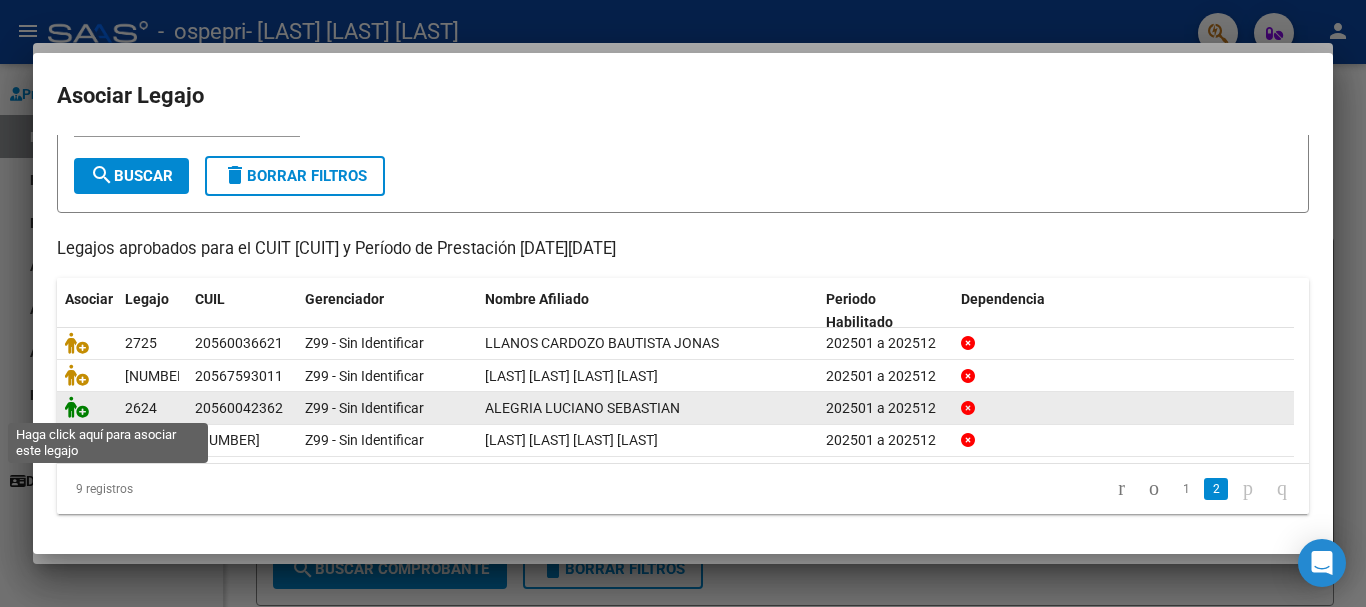 click 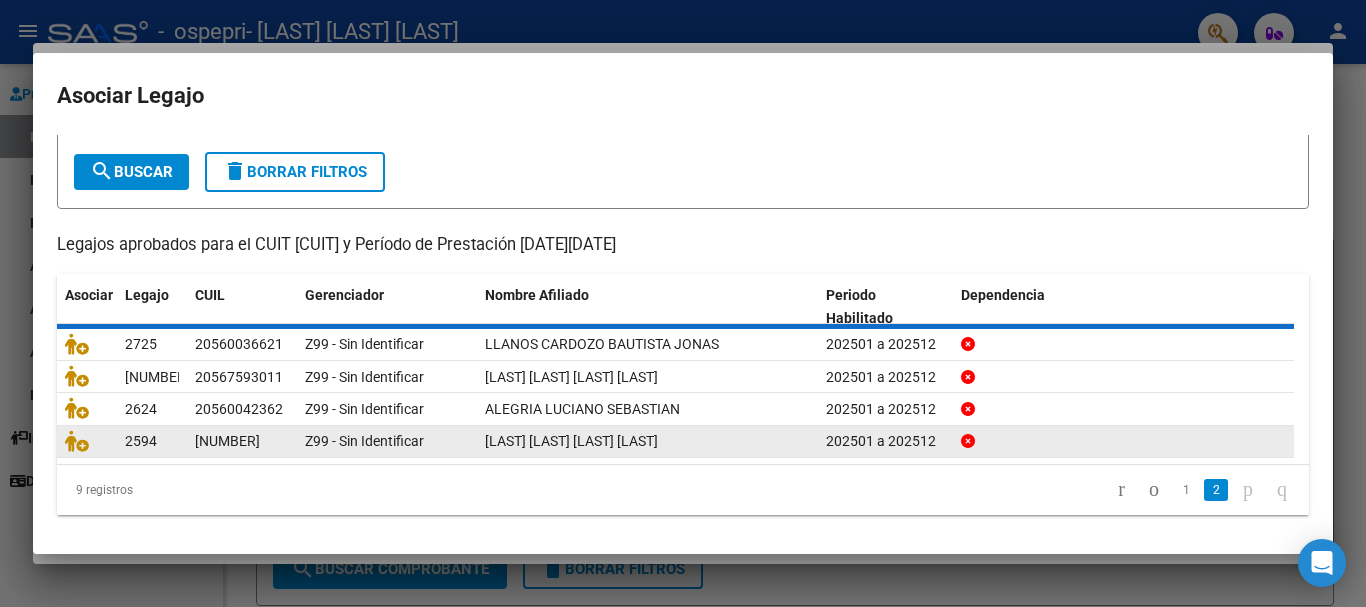scroll, scrollTop: 0, scrollLeft: 0, axis: both 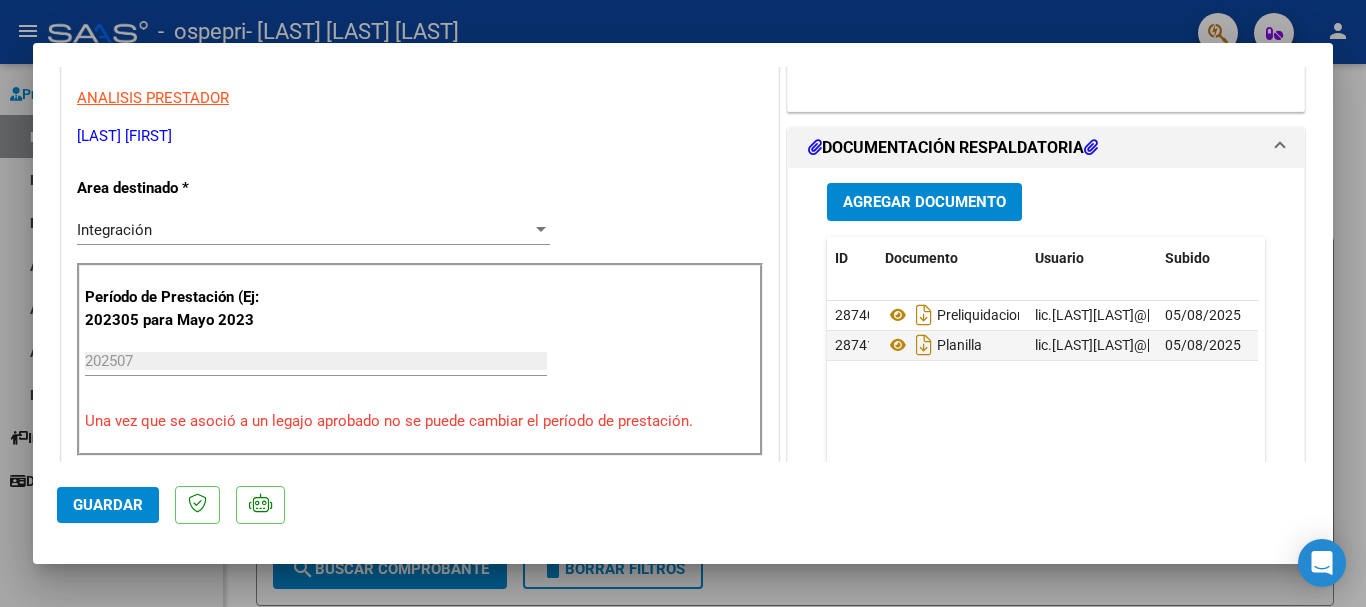 click on "Guardar" 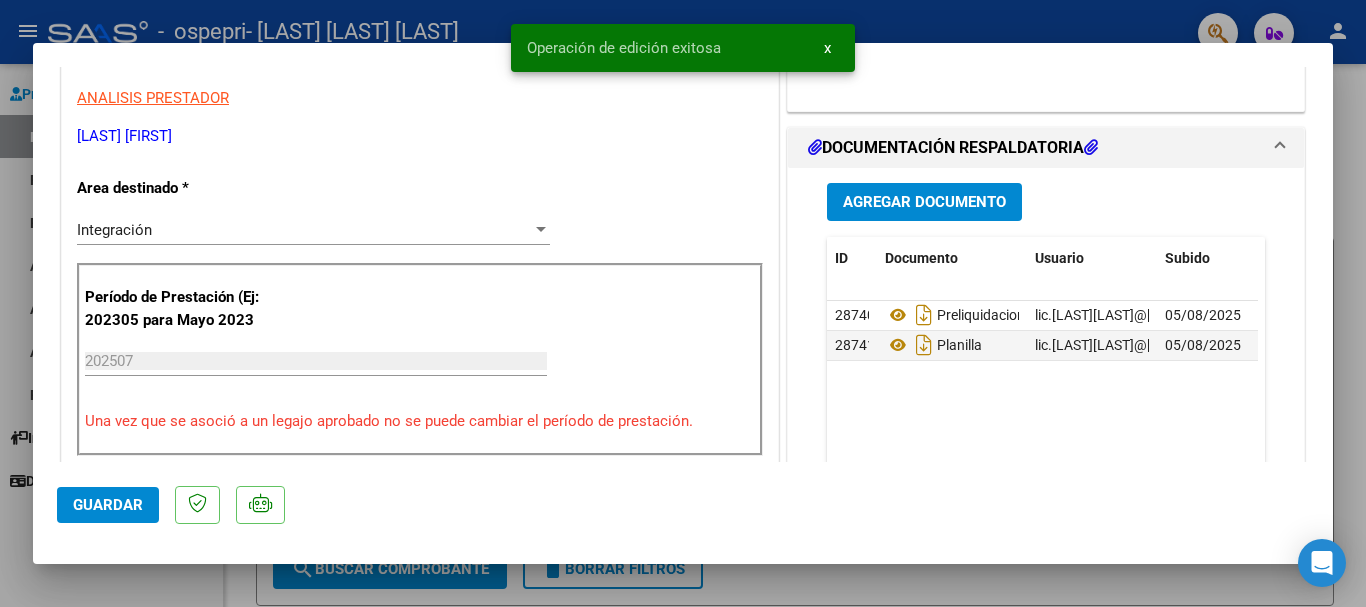type 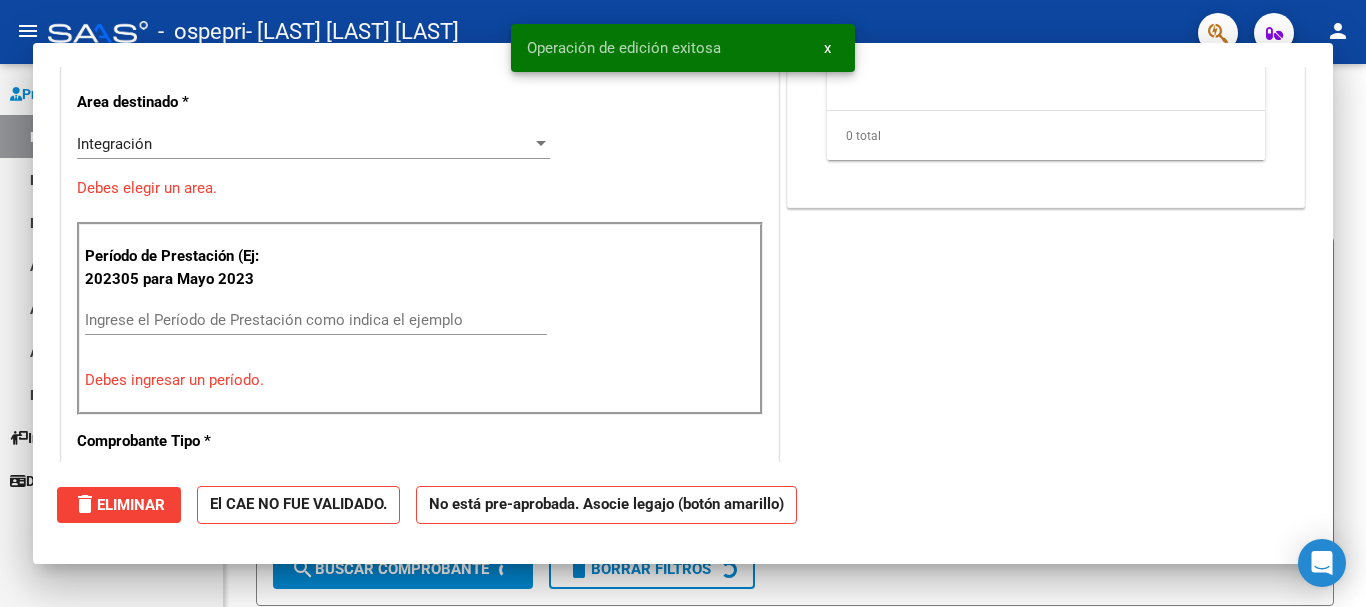 scroll, scrollTop: 339, scrollLeft: 0, axis: vertical 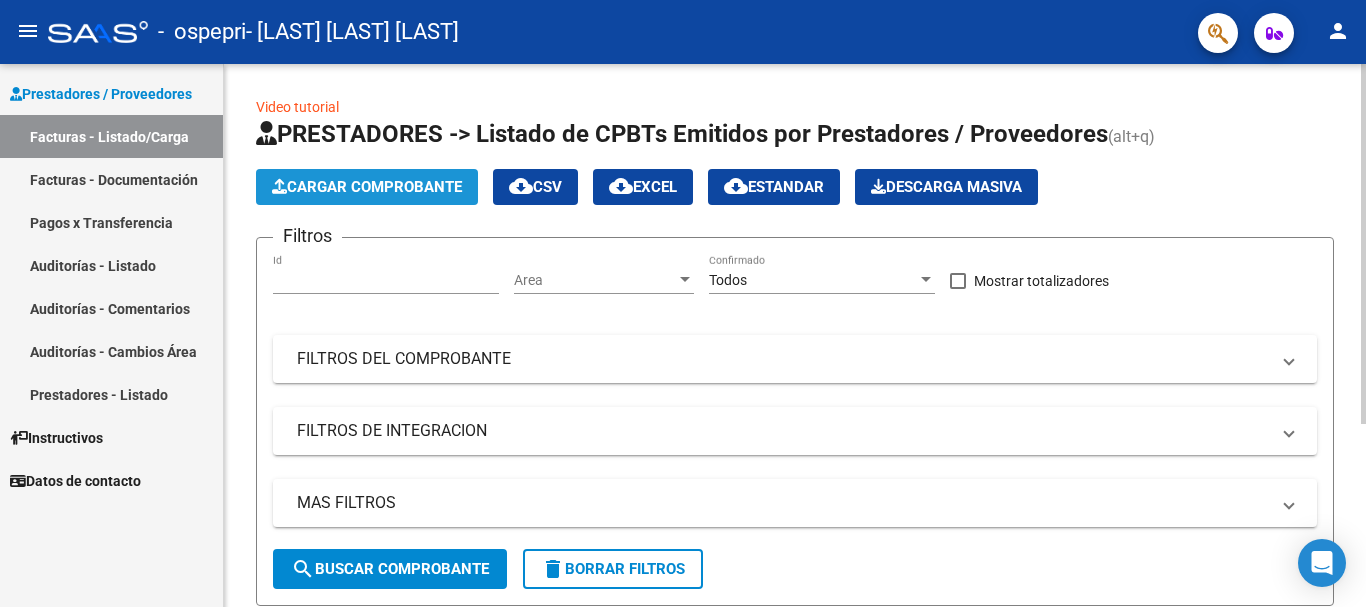 click on "Cargar Comprobante" 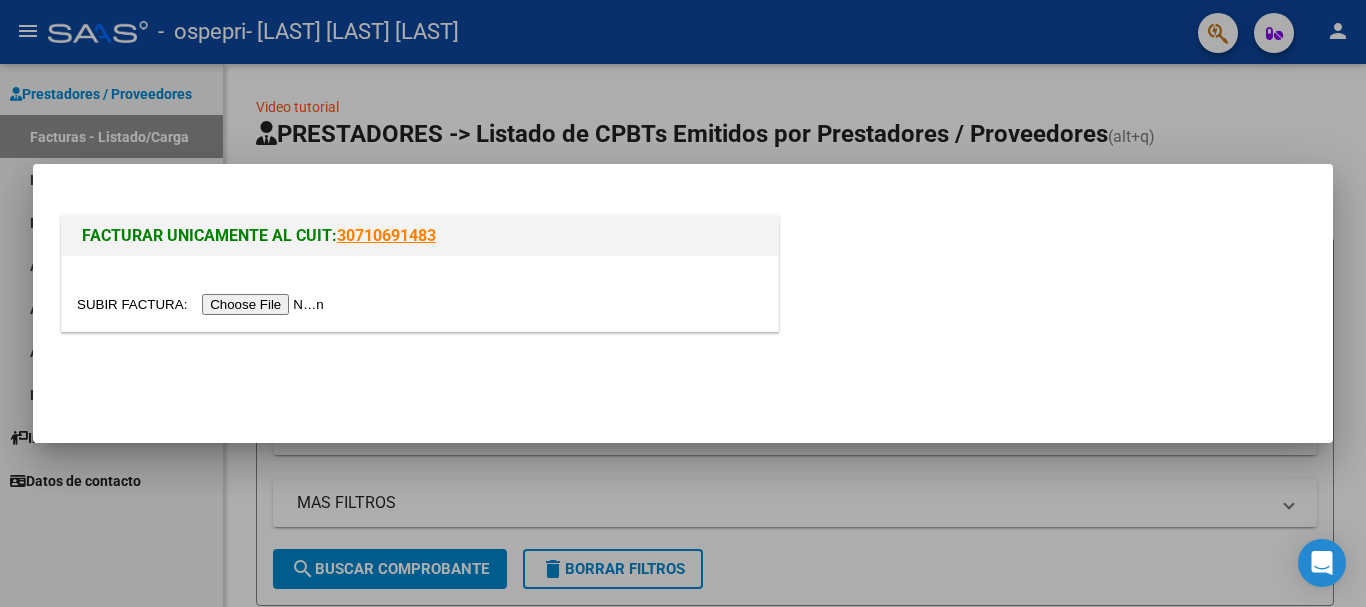 click at bounding box center [203, 304] 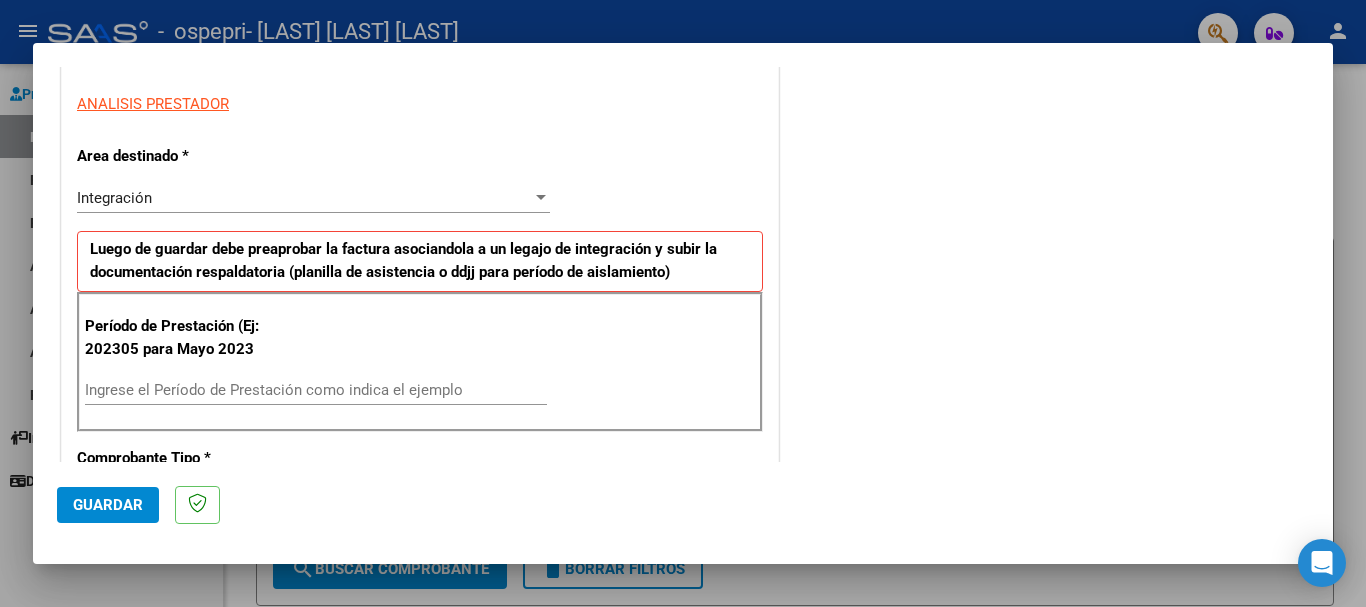 scroll, scrollTop: 400, scrollLeft: 0, axis: vertical 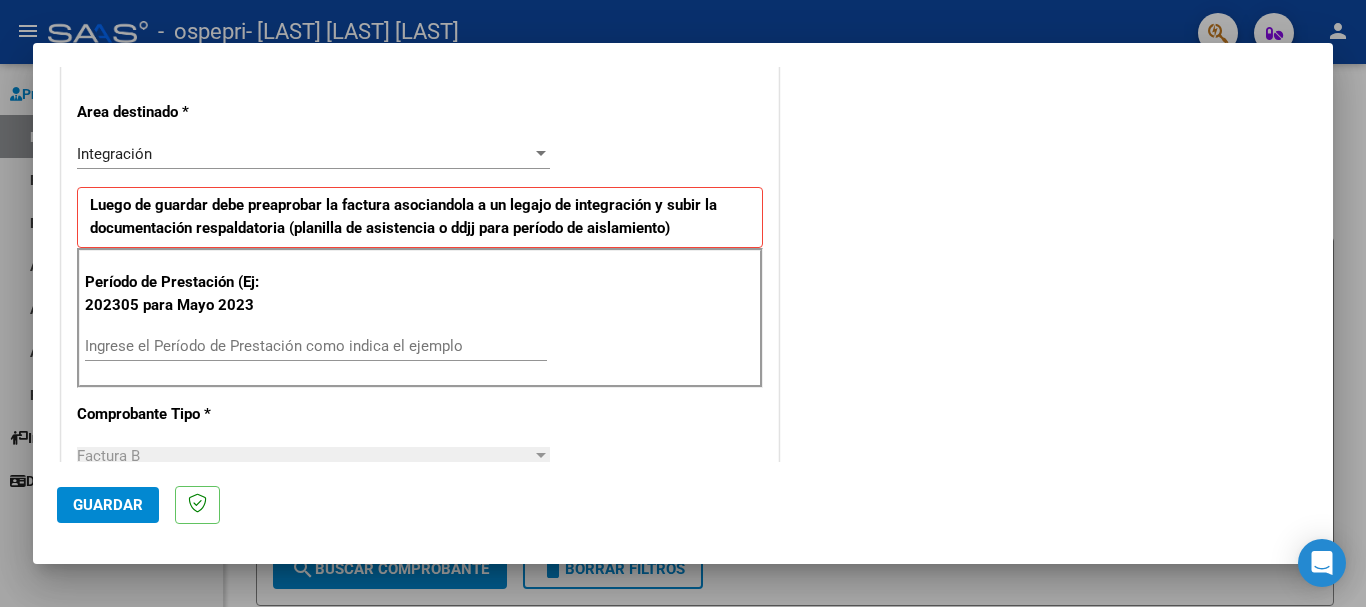click on "Ingrese el Período de Prestación como indica el ejemplo" at bounding box center (316, 346) 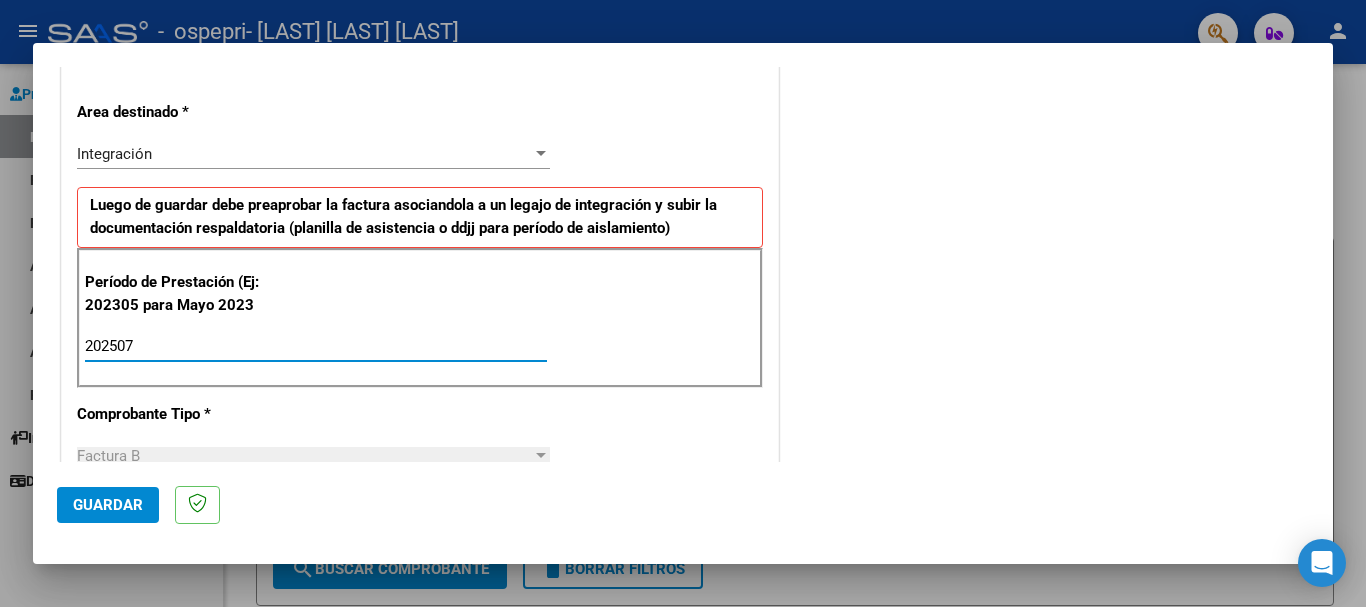 type on "202507" 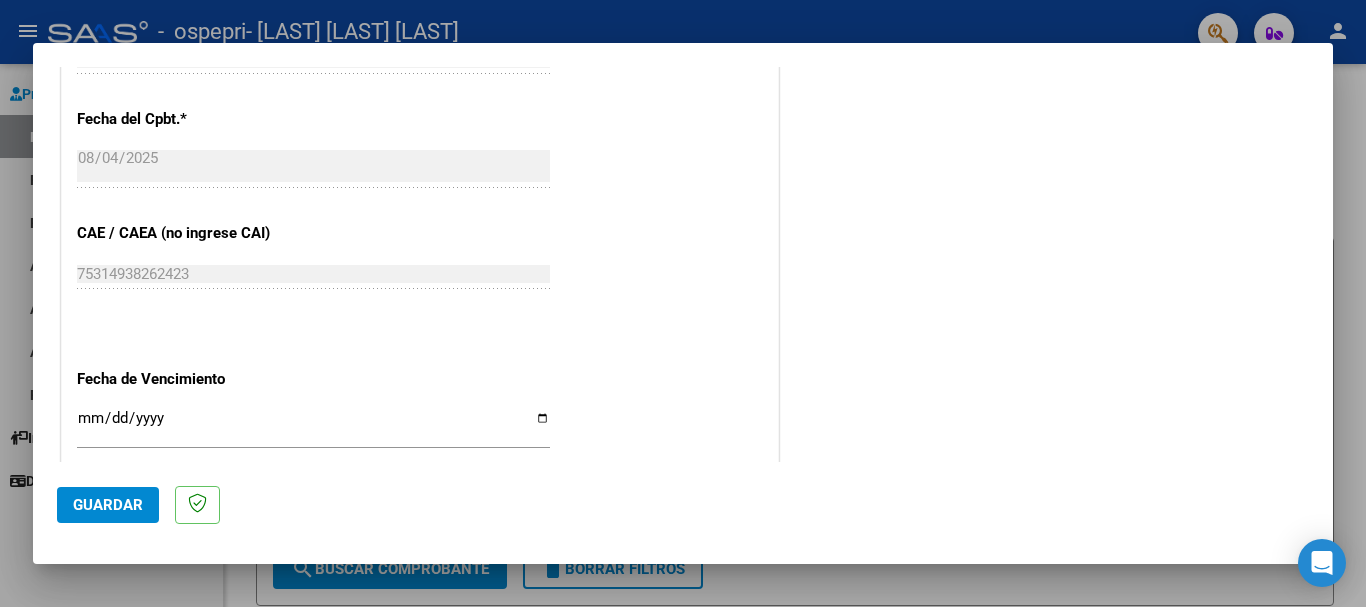 scroll, scrollTop: 1200, scrollLeft: 0, axis: vertical 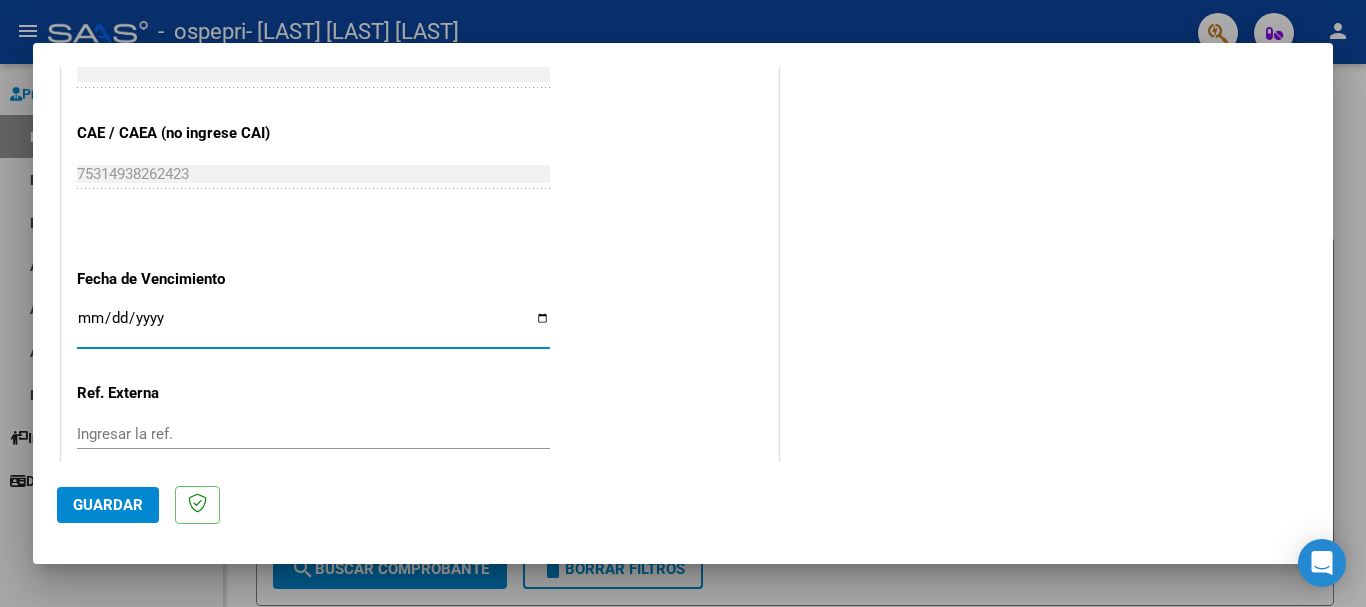 click on "Ingresar la fecha" at bounding box center [313, 326] 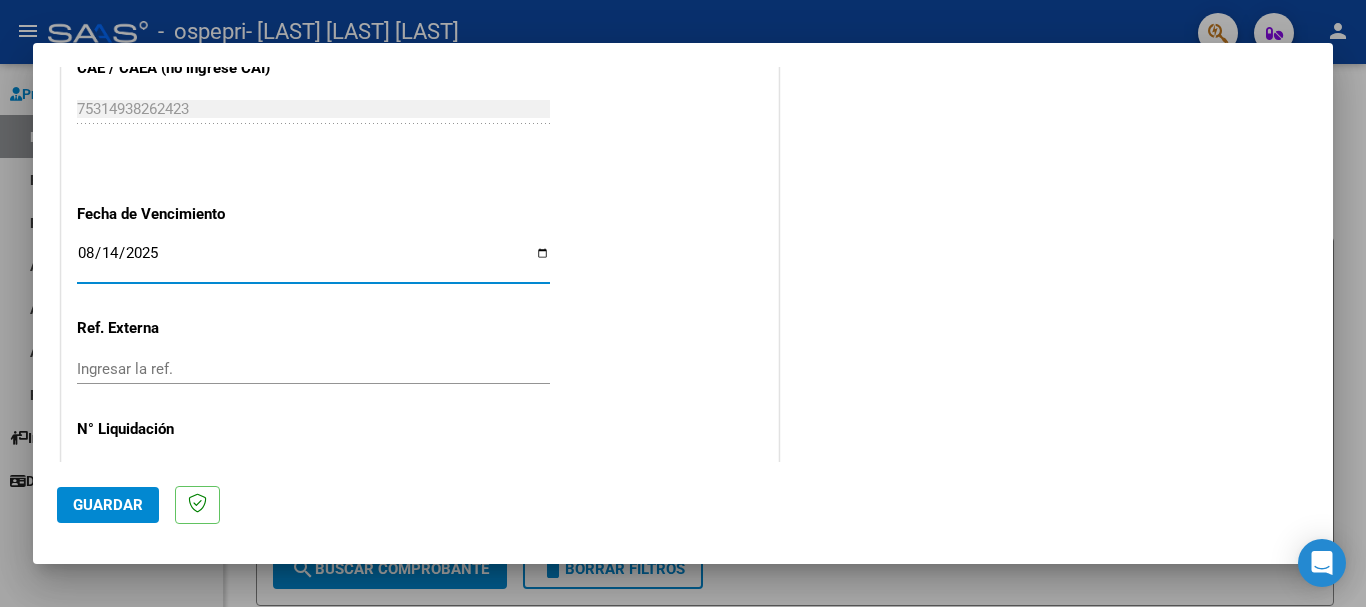 scroll, scrollTop: 1327, scrollLeft: 0, axis: vertical 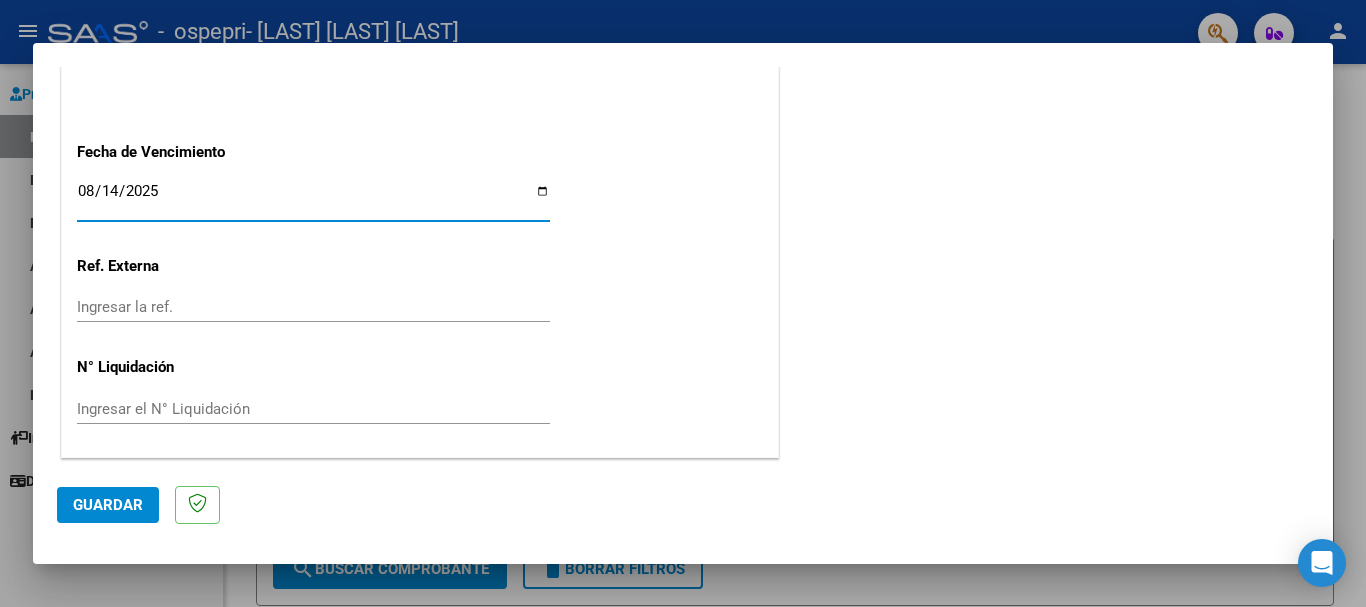 click on "CUIT  *   [CUIT] Ingresar CUIT  ANALISIS PRESTADOR  Area destinado * Integración Seleccionar Area Luego de guardar debe preaprobar la factura asociandola a un legajo de integración y subir la documentación respaldatoria ( planilla de asistencia o ddjj para período de aislamiento)  Período de Prestación (Ej: 202305 para Mayo 2023    202507 Ingrese el Período de Prestación como indica el ejemplo   Comprobante Tipo * Factura B Seleccionar Tipo Punto de Venta  *   3 Ingresar el Nro.  Número  *   625 Ingresar el Nro.  Monto  *   $ 118.757,84 Ingresar el monto  Fecha del Cpbt.  *   2025-08-04 Ingresar la fecha  CAE / CAEA (no ingrese CAI)    75314938262423 Ingresar el CAE o CAEA (no ingrese CAI)  Fecha de Vencimiento    2025-08-14 Ingresar la fecha  Ref. Externa    Ingresar la ref.  N° Liquidación    Ingresar el N° Liquidación" at bounding box center [420, -277] 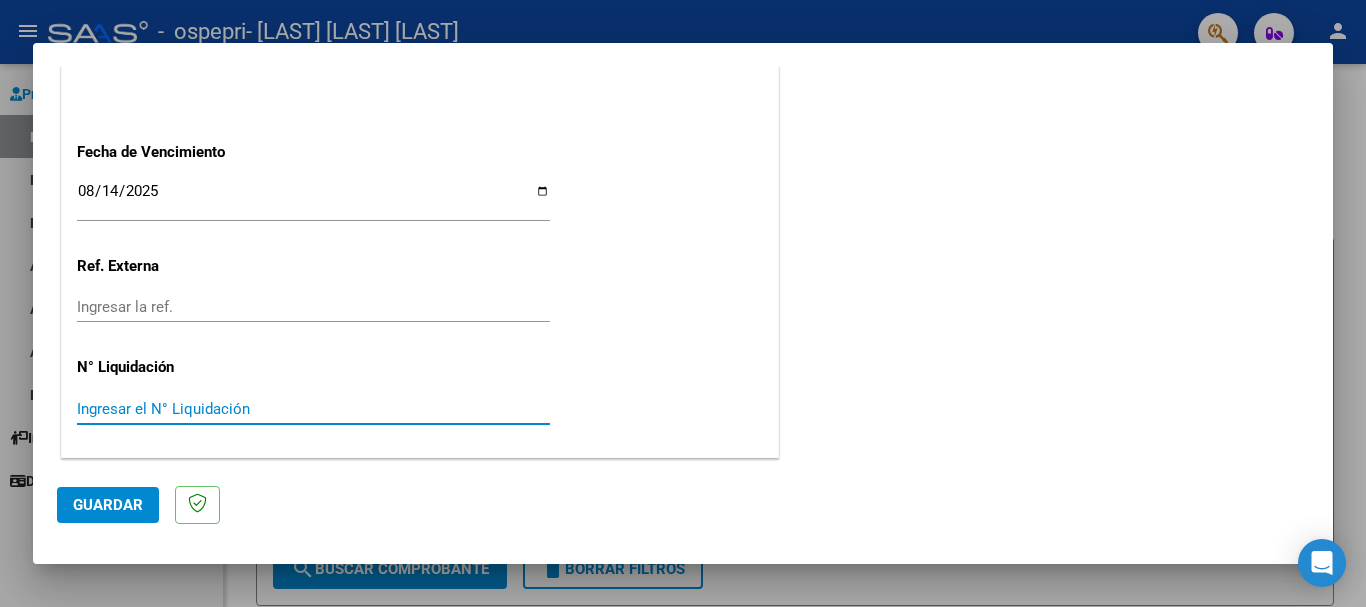 click on "Ingresar el N° Liquidación" at bounding box center [313, 409] 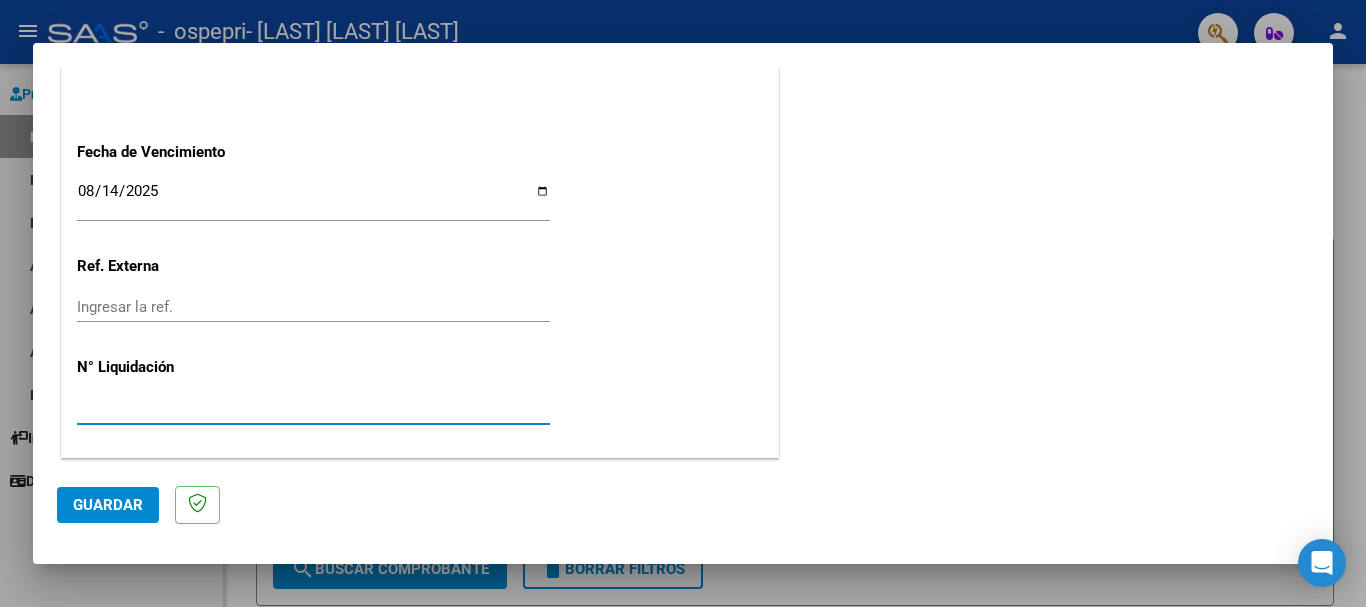 type on "[NUMBER]" 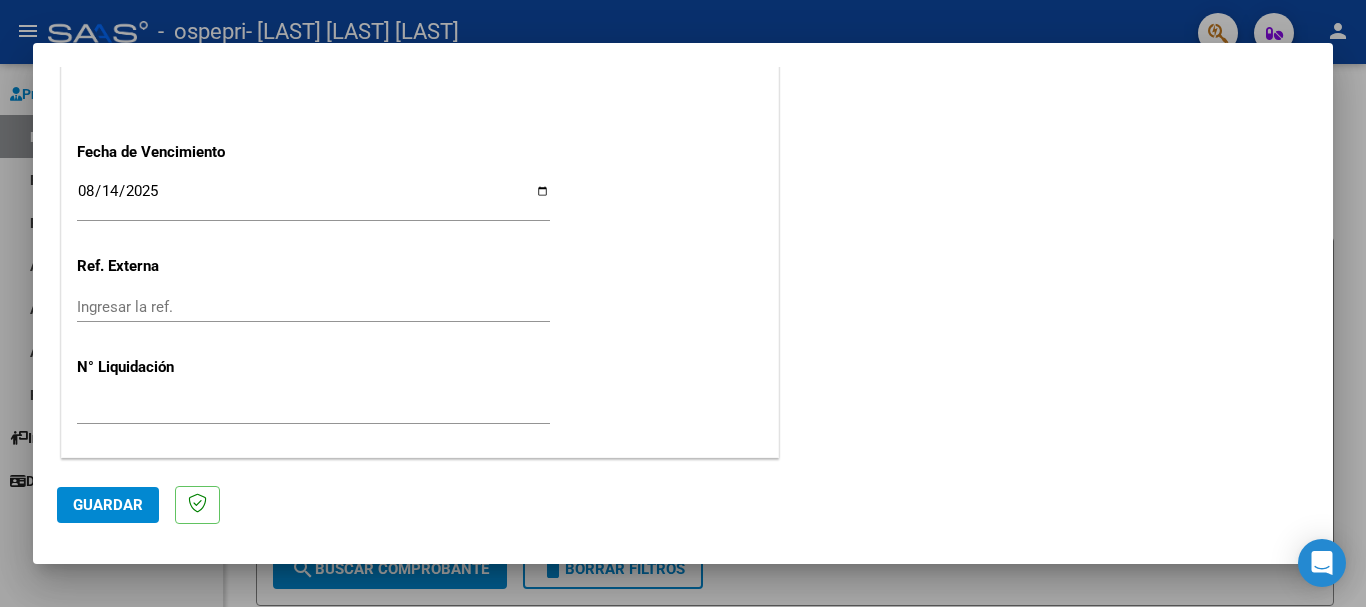 click on "CUIT * [CUIT] Ingresar CUIT ANALISIS PRESTADOR Area destinado * Integración Seleccionar Area Luego de guardar debe preaprobar la factura asociandola a un legajo de integración y subir la documentación respaldatoria ( planilla de asistencia o ddjj para período de aislamiento) Período de Prestación (Ej: 202305 para Mayo 2023 [DATE][DATE] Ingrese el Período de Prestación como indica el ejemplo Comprobante Tipo * Factura B Seleccionar Tipo Punto de Venta * 3 Ingresar el Nro. Número * 625 Ingresar el Nro. Monto * $ 118.757,84 Ingresar el monto Fecha del Cpbt. * [DATE]-[DATE]-[DATE] Ingresar la fecha CAE / CAEA (no ingrese CAI) [NUMBER] Ingresar el CAE o CAEA (no ingrese CAI) Fecha de Vencimiento [DATE]-[DATE] Ingresar la fecha Ref. Externa Ingresar la ref. N° Liquidación [NUMBER] Ingresar el N° Liquidación" at bounding box center [420, -277] 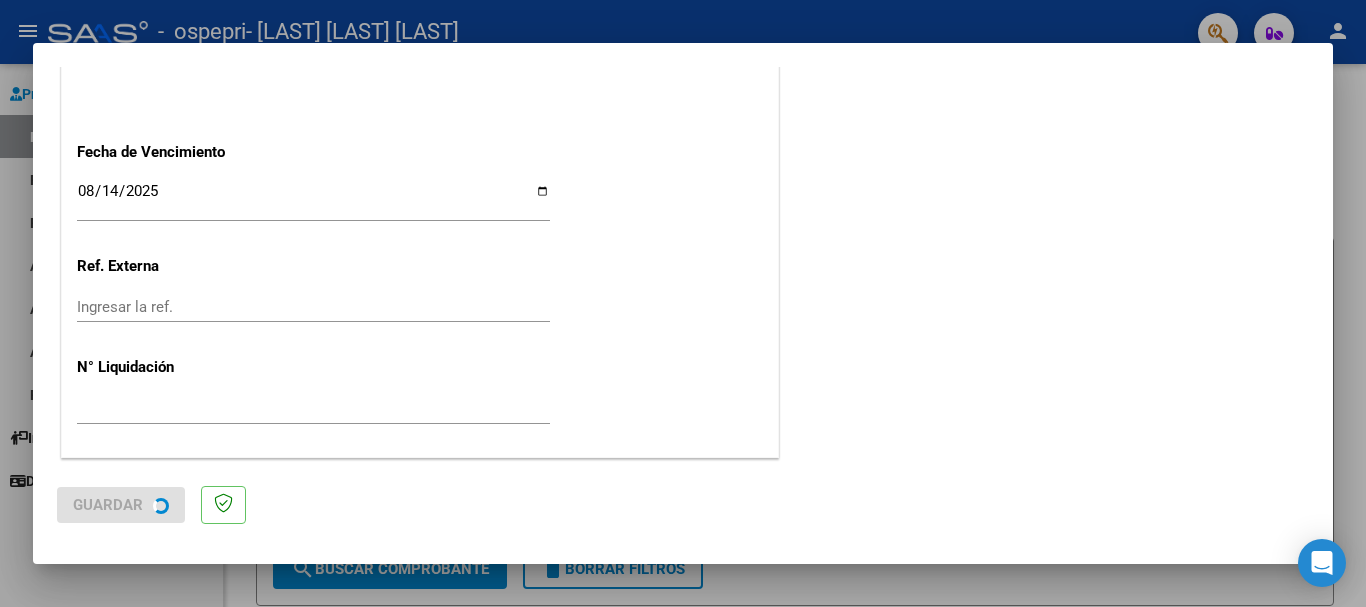 scroll, scrollTop: 0, scrollLeft: 0, axis: both 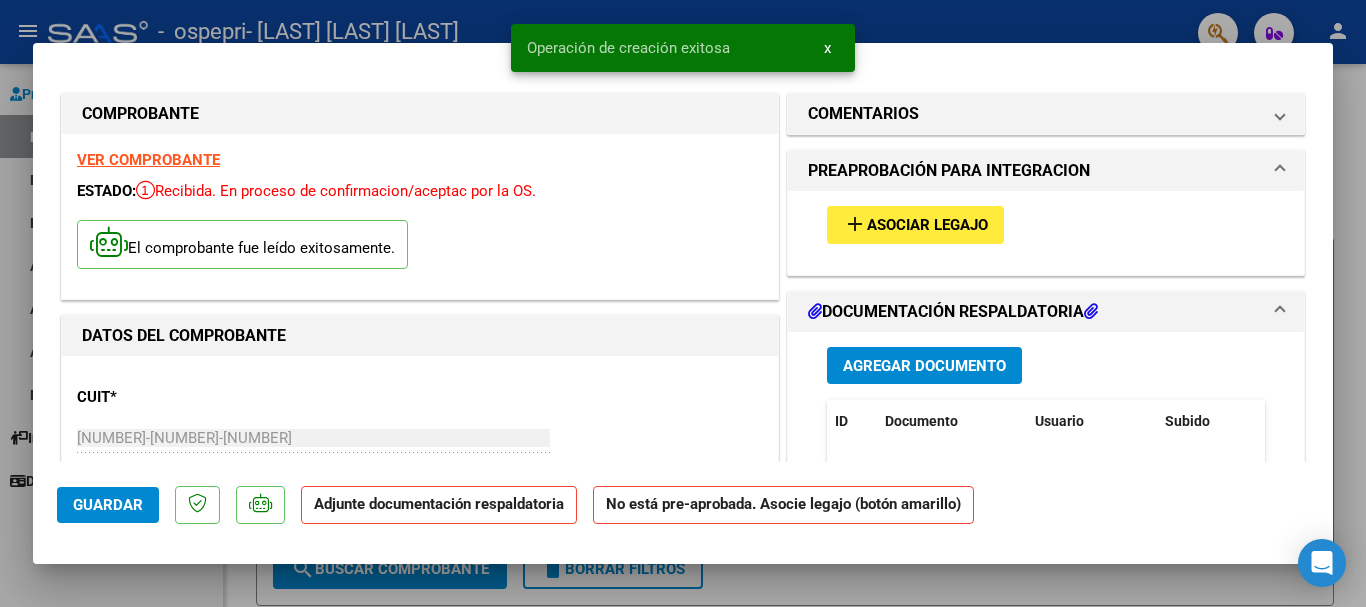 click on "Agregar Documento" at bounding box center (924, 366) 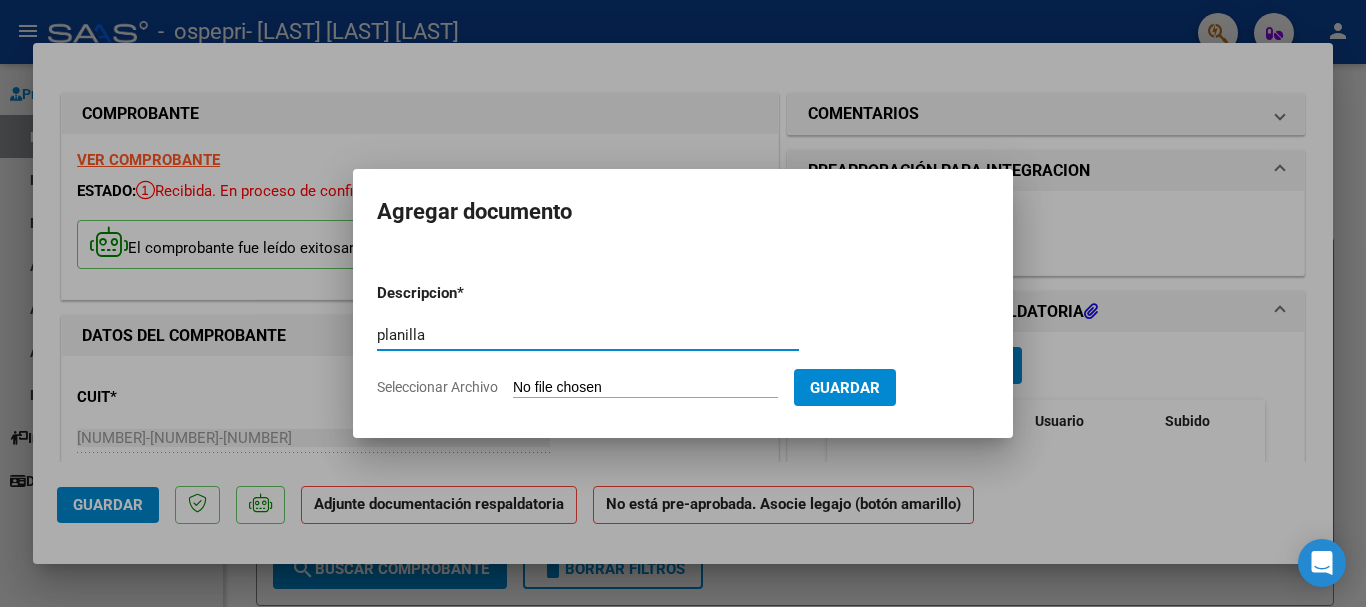 type on "planilla" 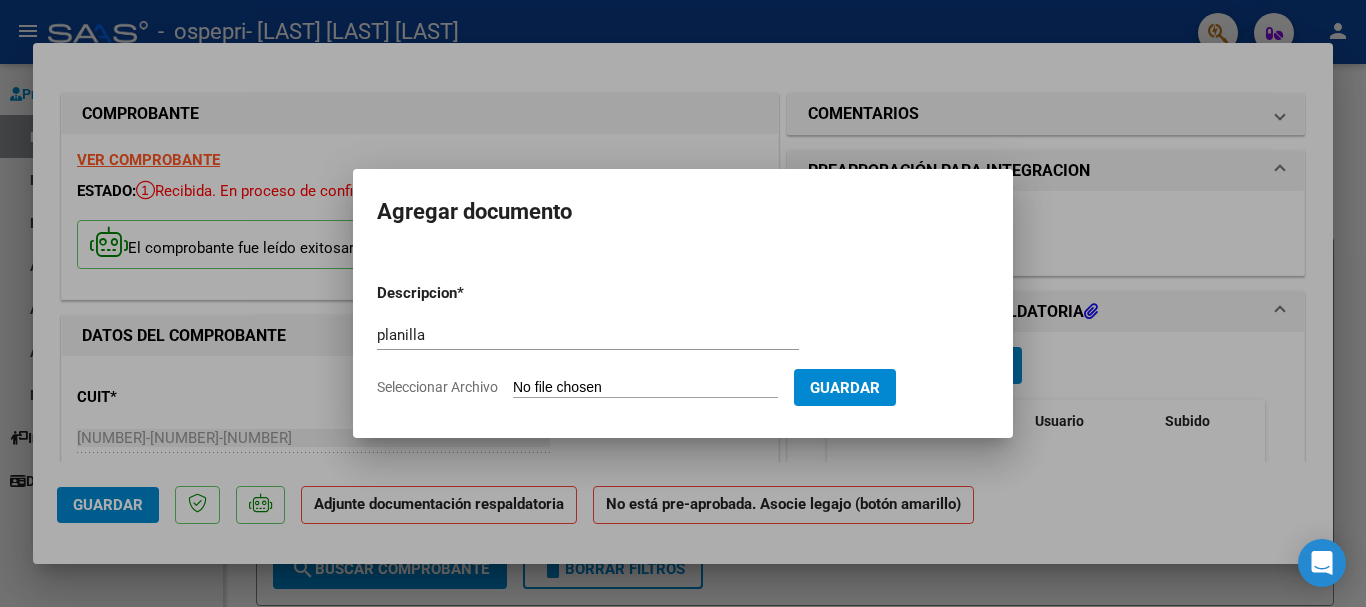 click on "Seleccionar Archivo" at bounding box center (645, 388) 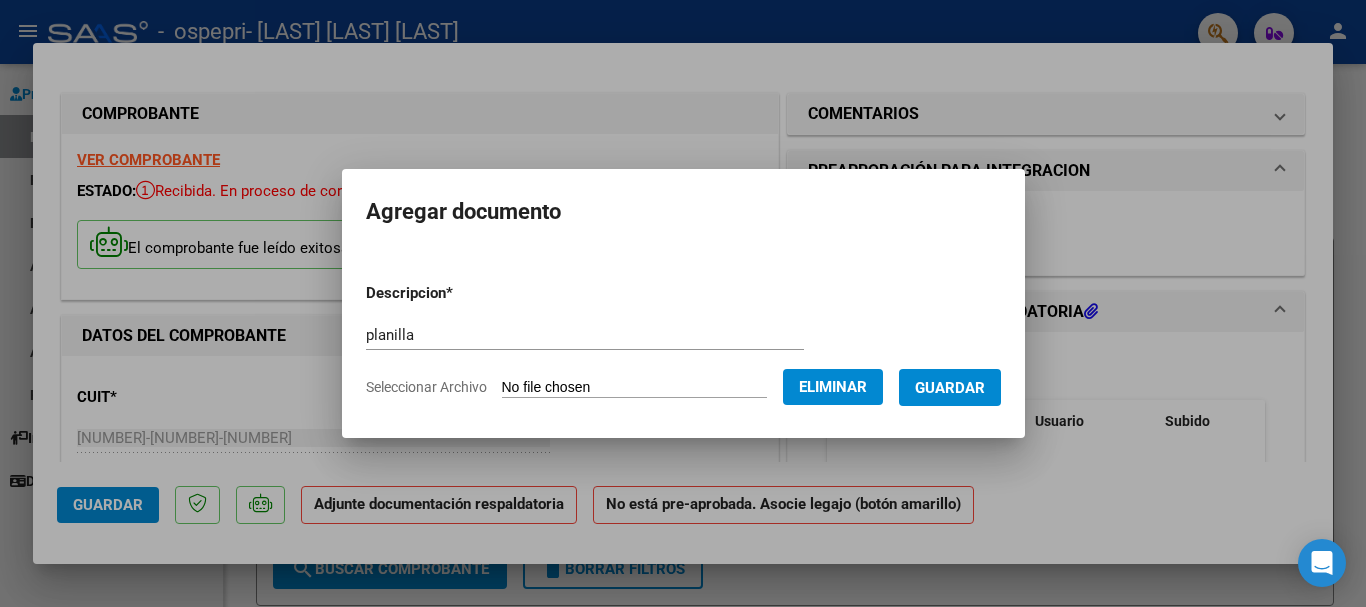 click on "Descripcion  *   planilla Escriba aquí una descripcion  Seleccionar Archivo Eliminar Guardar" at bounding box center [683, 340] 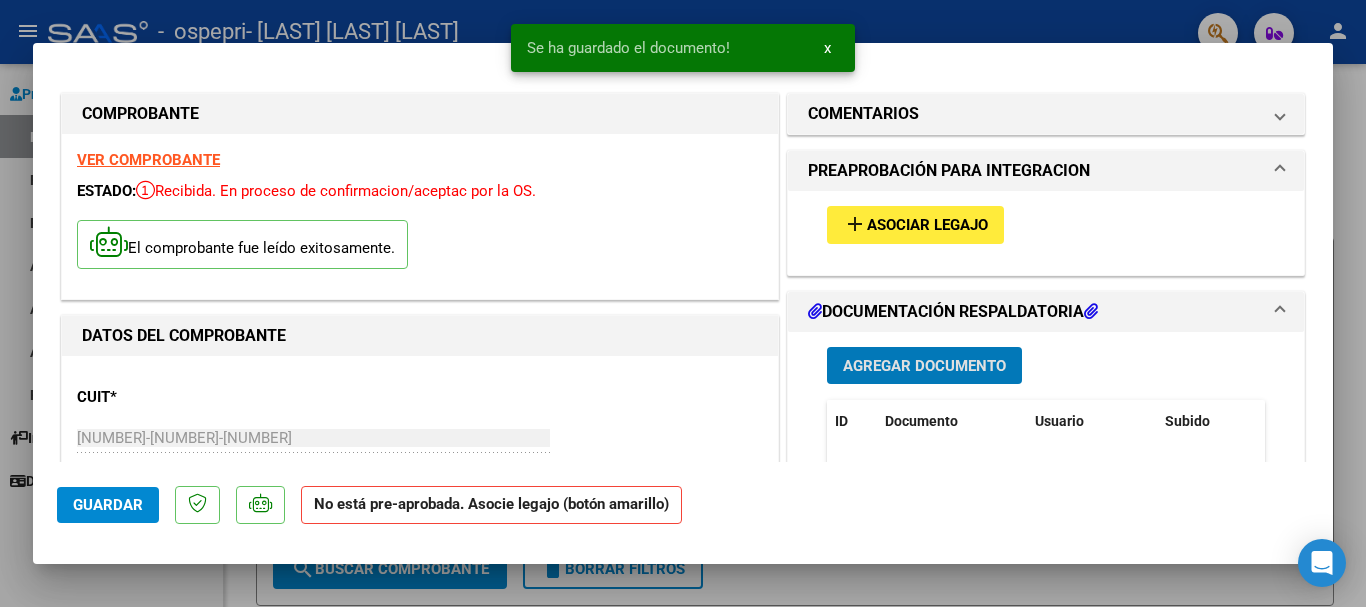 click on "Agregar Documento" at bounding box center [924, 366] 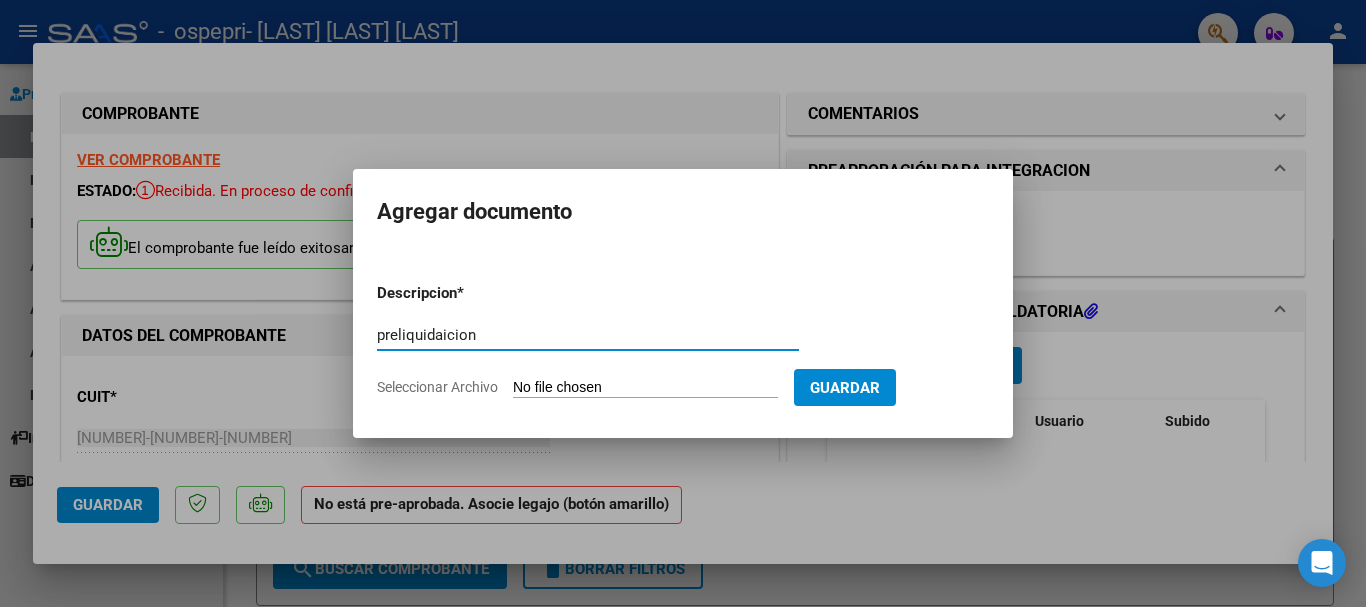 type on "preliquidaicion" 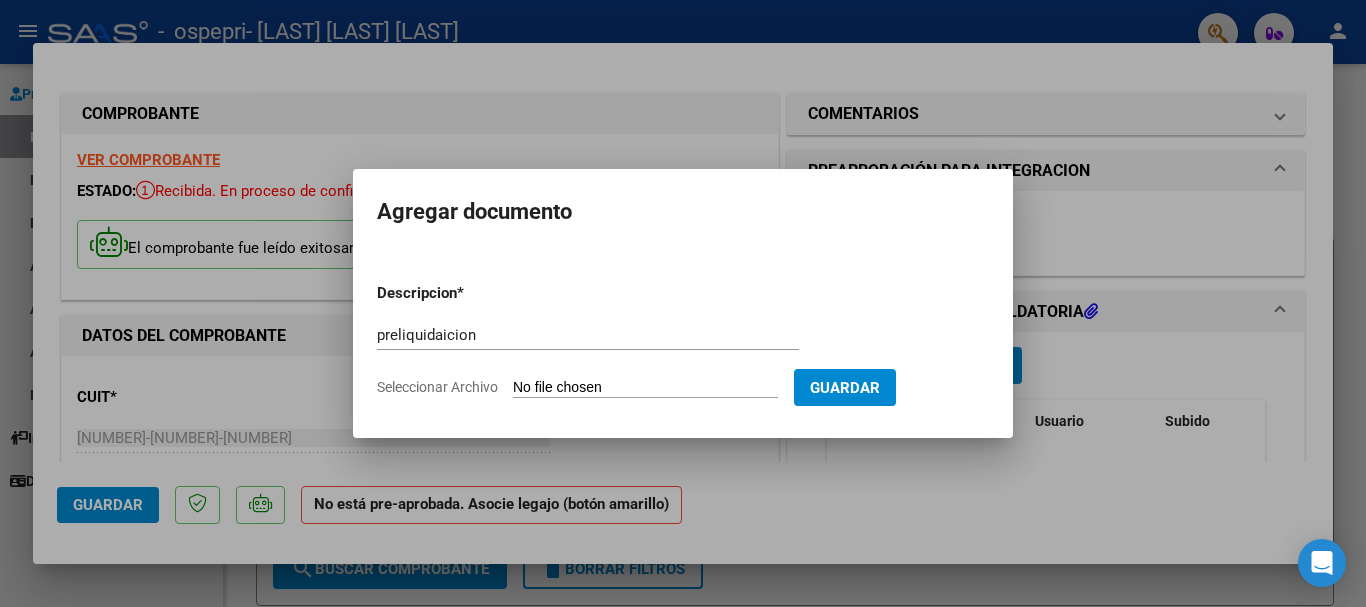 click on "Seleccionar Archivo" at bounding box center (645, 388) 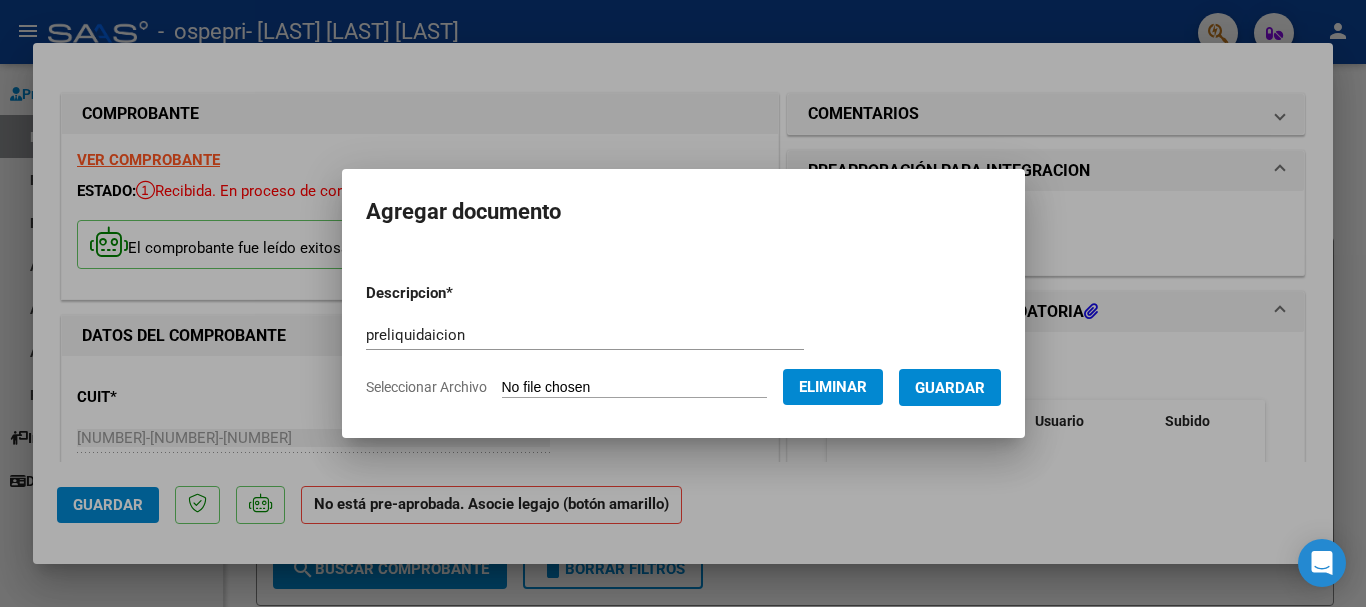 click on "Guardar" at bounding box center [950, 388] 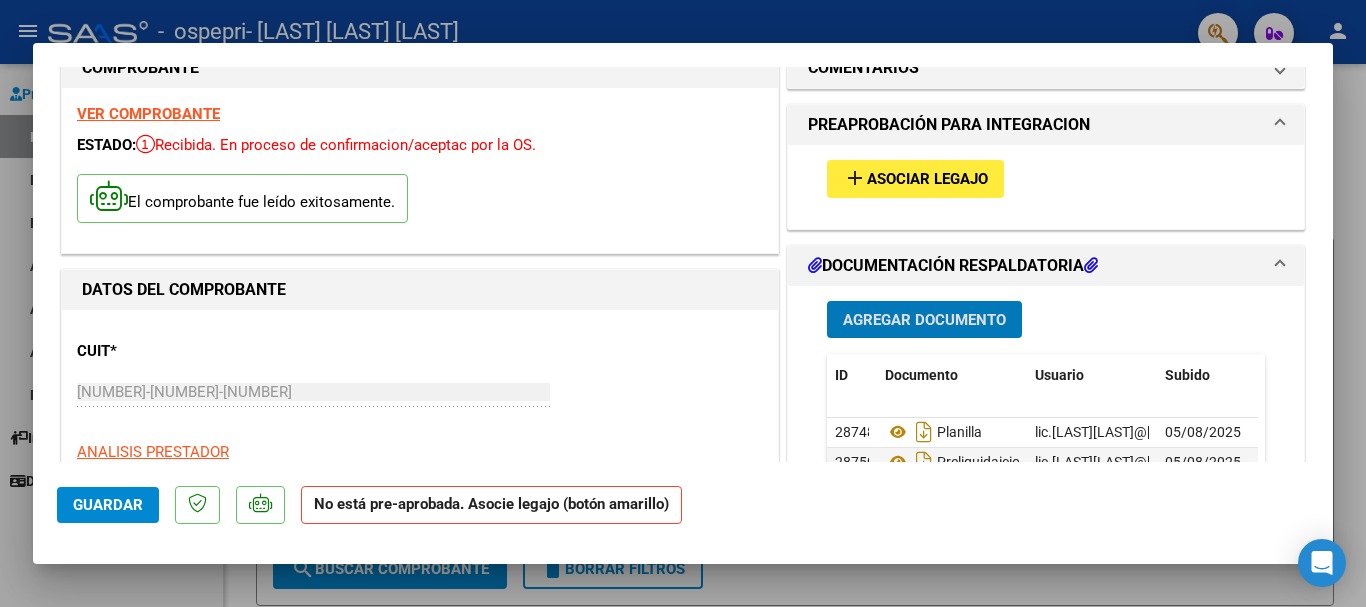 scroll, scrollTop: 0, scrollLeft: 0, axis: both 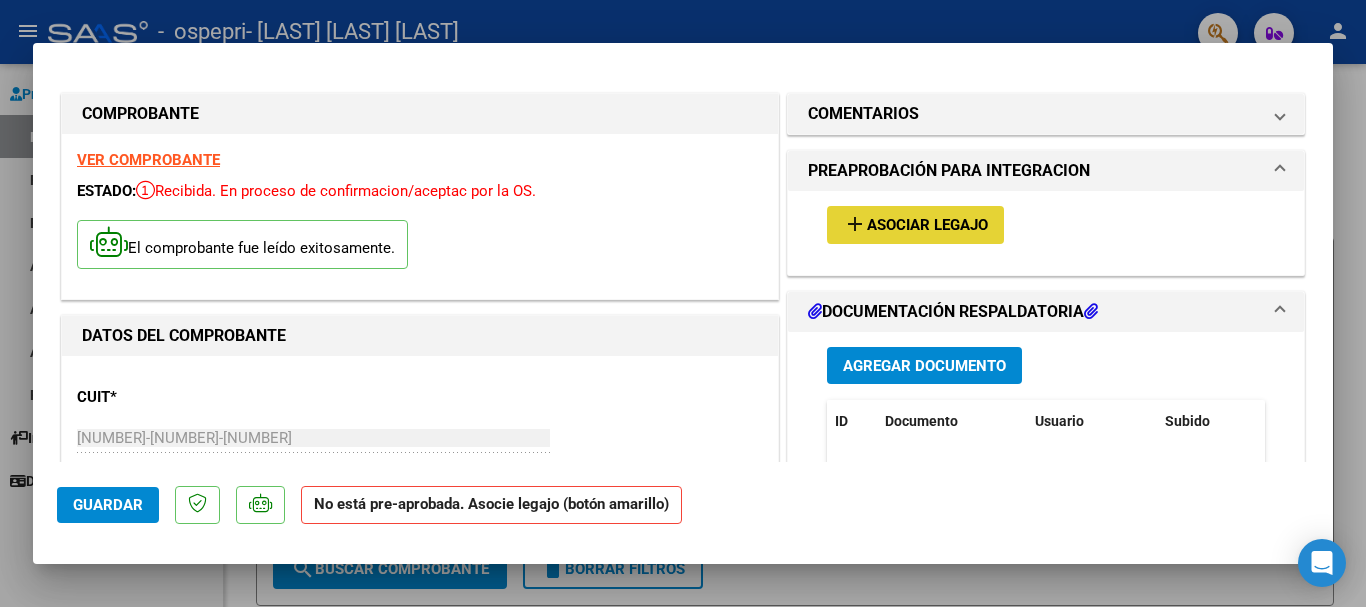 click on "Asociar Legajo" at bounding box center [927, 226] 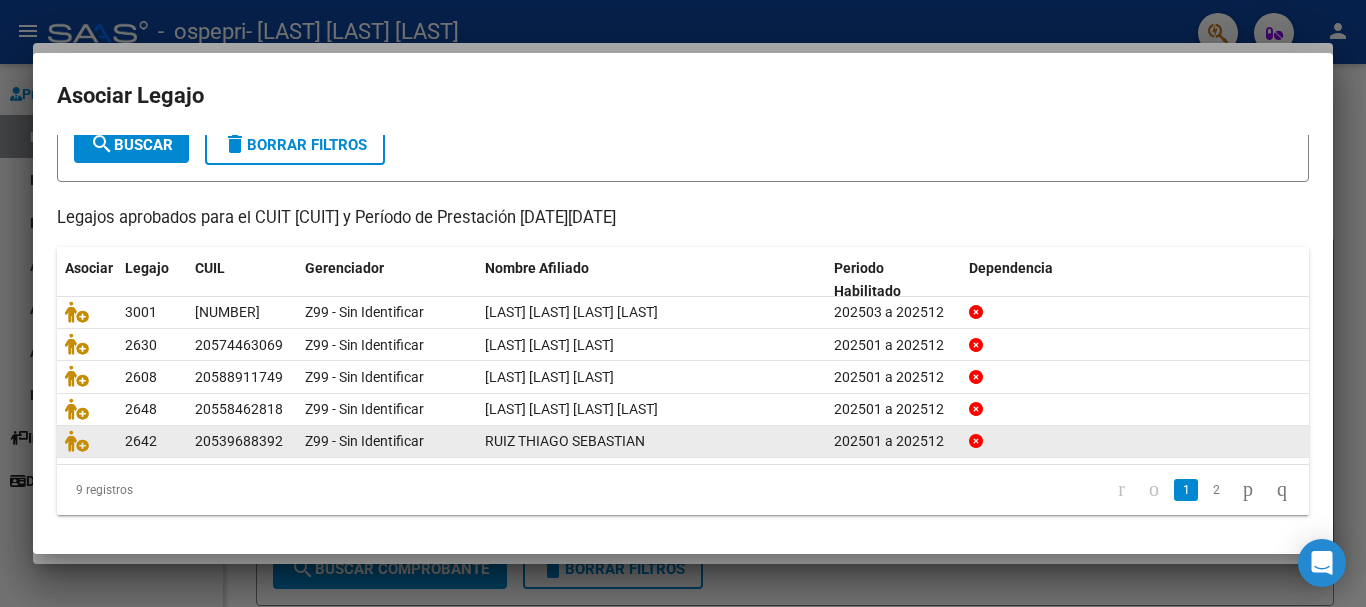 scroll, scrollTop: 131, scrollLeft: 0, axis: vertical 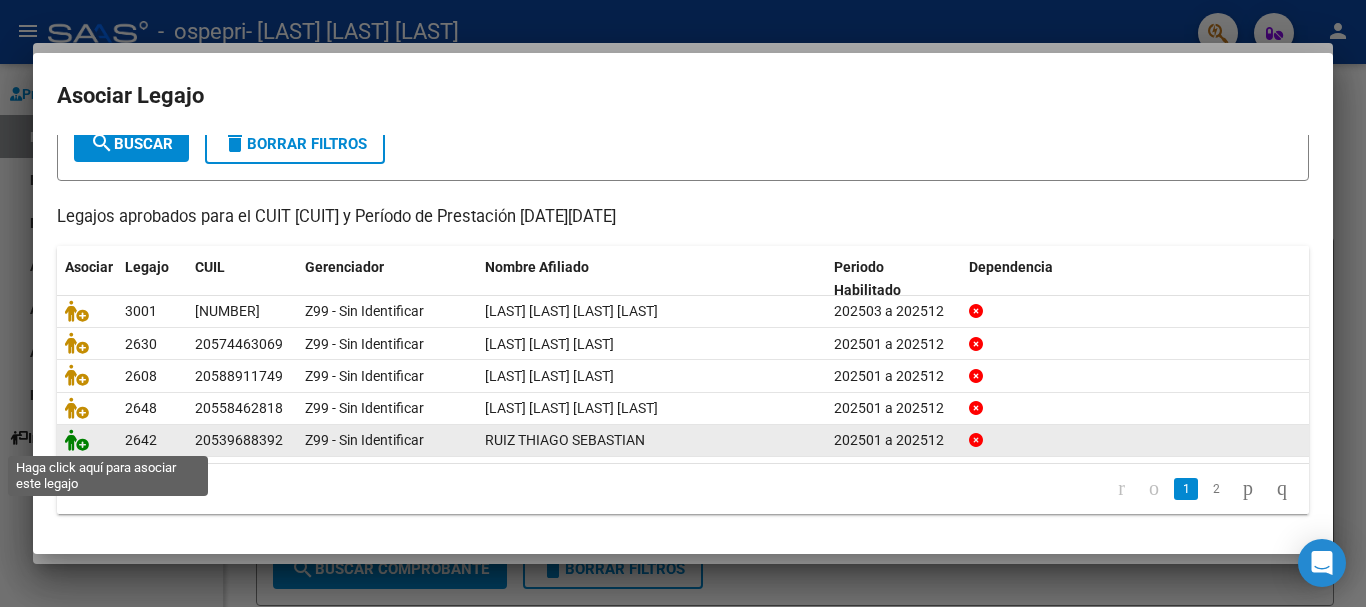click 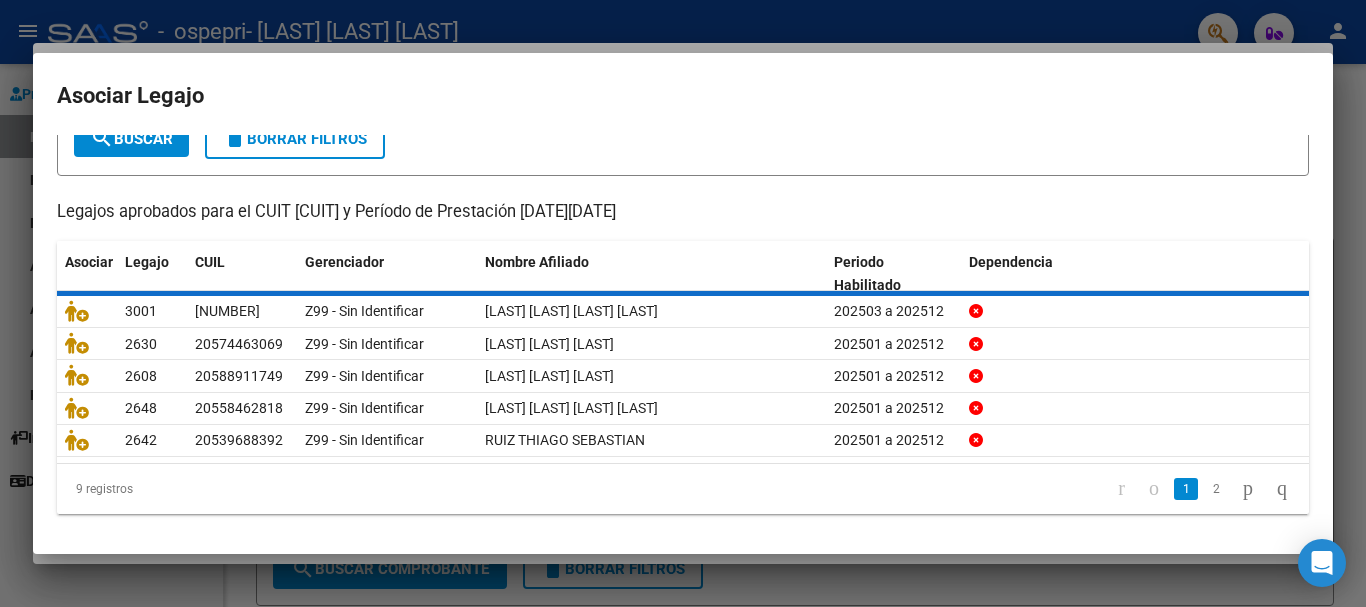 scroll, scrollTop: 0, scrollLeft: 0, axis: both 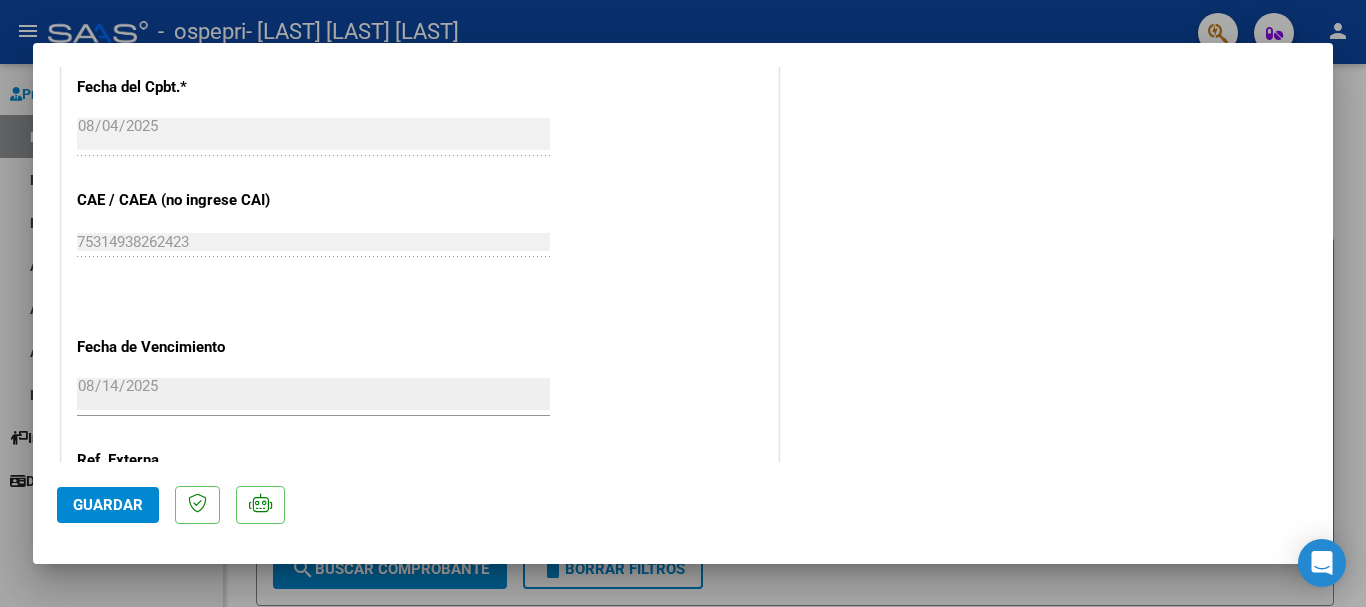 click on "Guardar" 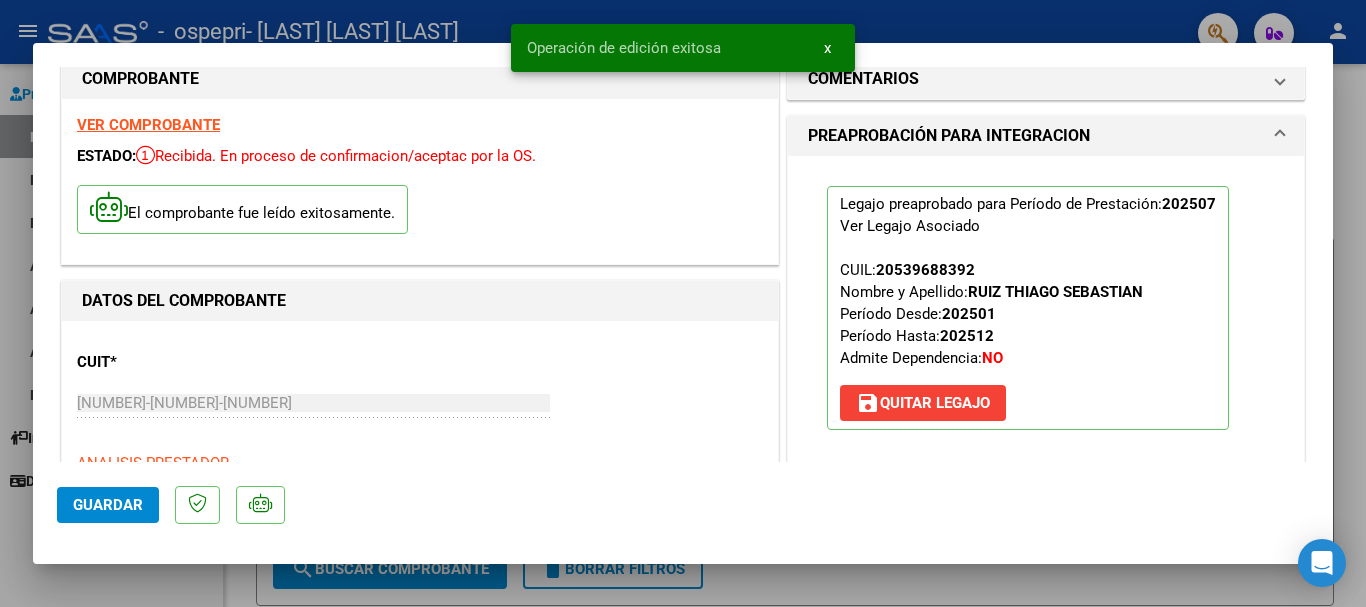 scroll, scrollTop: 0, scrollLeft: 0, axis: both 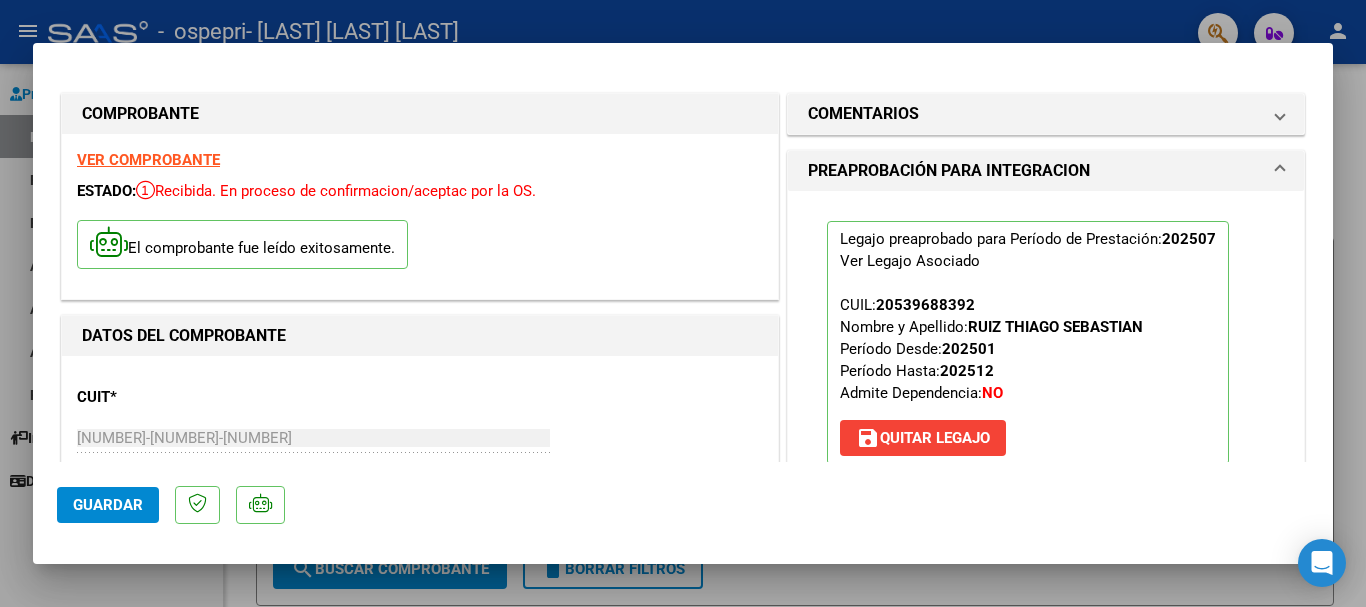 click on "COMPROBANTE VER COMPROBANTE       ESTADO:   Recibida. En proceso de confirmacion/aceptac por la OS.     El comprobante fue leído exitosamente.  DATOS DEL COMPROBANTE CUIT  *   [CUIT] Ingresar CUIT  ANALISIS PRESTADOR  [LAST] [FIRST]  ARCA Padrón  Area destinado * Integración Seleccionar Area Período de Prestación (Ej: 202305 para Mayo 2023    202507 Ingrese el Período de Prestación como indica el ejemplo   Una vez que se asoció a un legajo aprobado no se puede cambiar el período de prestación.   Comprobante Tipo * Factura B Seleccionar Tipo Punto de Venta  *   3 Ingresar el Nro.  Número  *   625 Ingresar el Nro.  Monto  *   $ 118.757,84 Ingresar el monto  Fecha del Cpbt.  *   2025-08-04 Ingresar la fecha  CAE / CAEA (no ingrese CAI)    75314938262423 Ingresar el CAE o CAEA (no ingrese CAI)  Fecha de Vencimiento    2025-08-14 Ingresar la fecha  Ref. Externa    Ingresar la ref.  N° Liquidación    0265677 Ingresar el N° Liquidación  COMENTARIOS PREAPROBACIÓN PARA INTEGRACION  NO" at bounding box center (683, 303) 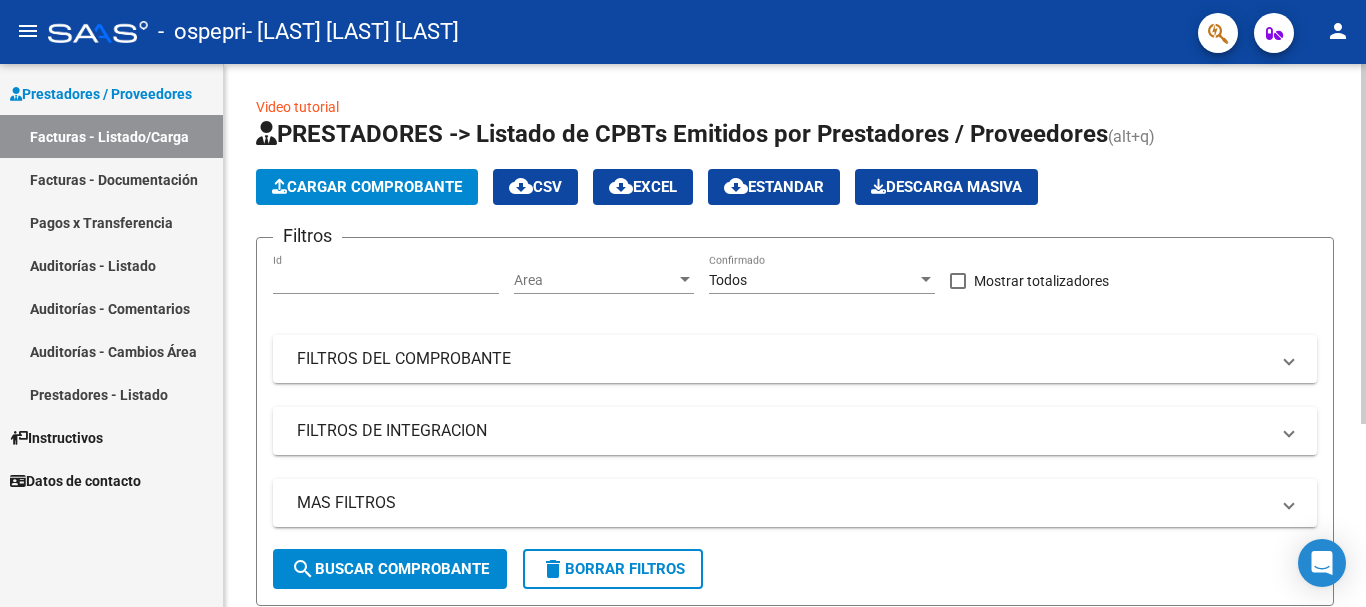 click on "PRESTADORES -> Listado de CPBTs Emitidos por Prestadores / Proveedores (alt+q)   Cargar Comprobante
cloud_download  CSV  cloud_download  EXCEL  cloud_download  Estandar   Descarga Masiva
Filtros 172851 Id Area Area Todos Confirmado   Mostrar totalizadores   FILTROS DEL COMPROBANTE  Comprobante Tipo Comprobante Tipo Start date – End date Fec. Comprobante Desde / Hasta Días Emisión Desde(cant. días) Días Emisión Hasta(cant. días) CUIT / Razón Social Pto. Venta Nro. Comprobante Código SSS CAE Válido CAE Válido Todos Cargado Módulo Hosp. Todos Tiene facturacion Apócrifa Hospital Refes  FILTROS DE INTEGRACION  Período De Prestación Campos del Archivo de Rendición Devuelto x SSS (dr_envio) Todos Rendido x SSS (dr_envio) Tipo de Registro Tipo de Registro Período Presentación Período Presentación Campos del Legajo Asociado (preaprobación) Afiliado Legajo (cuil/nombre) Todos Solo facturas preaprobadas  MAS FILTROS  Todos Con Doc. Respaldatoria Todos Con Trazabilidad Todos Auditoría – –" 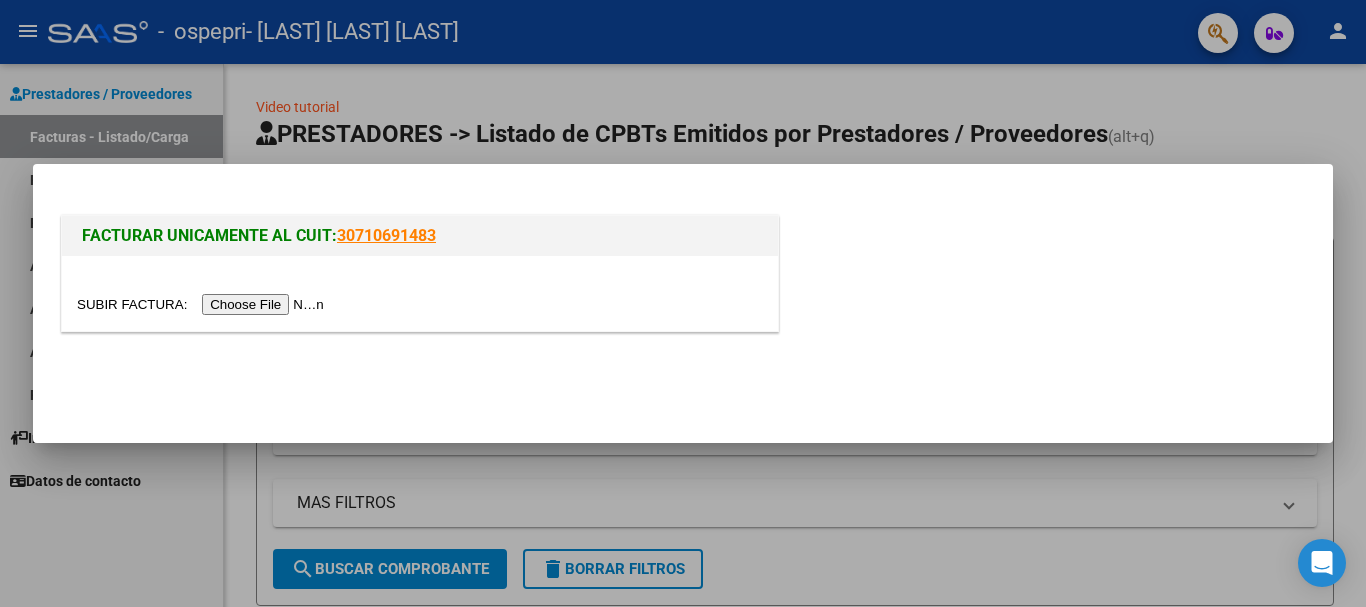 click at bounding box center [203, 304] 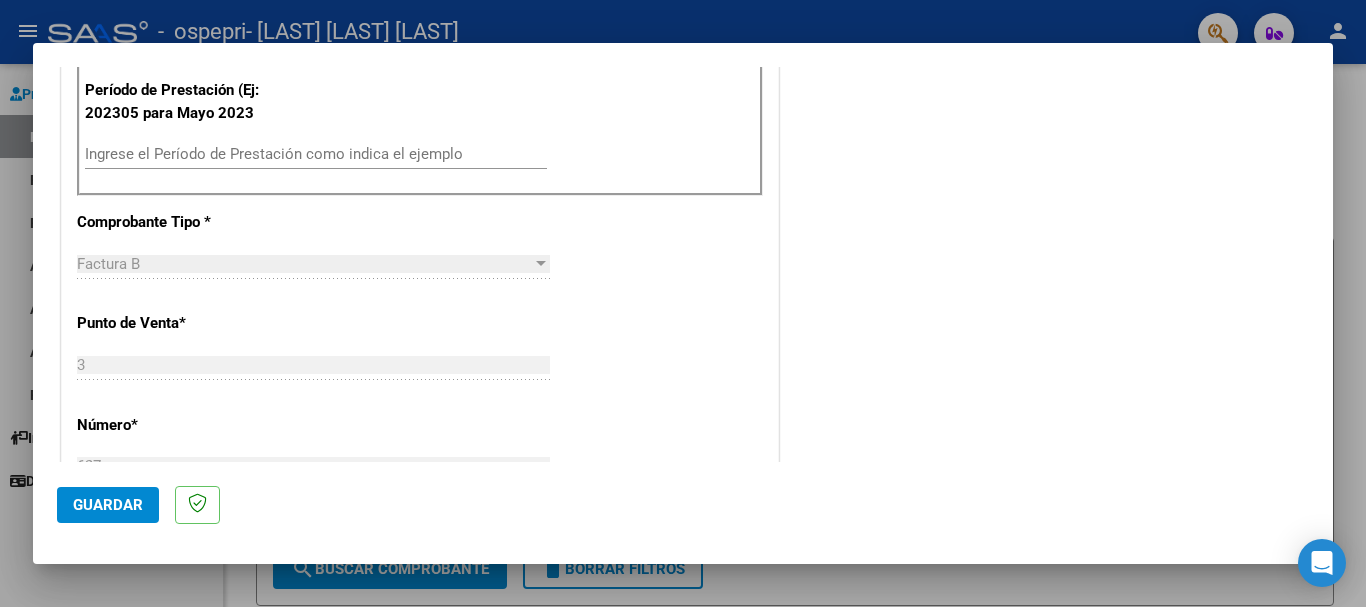 scroll, scrollTop: 600, scrollLeft: 0, axis: vertical 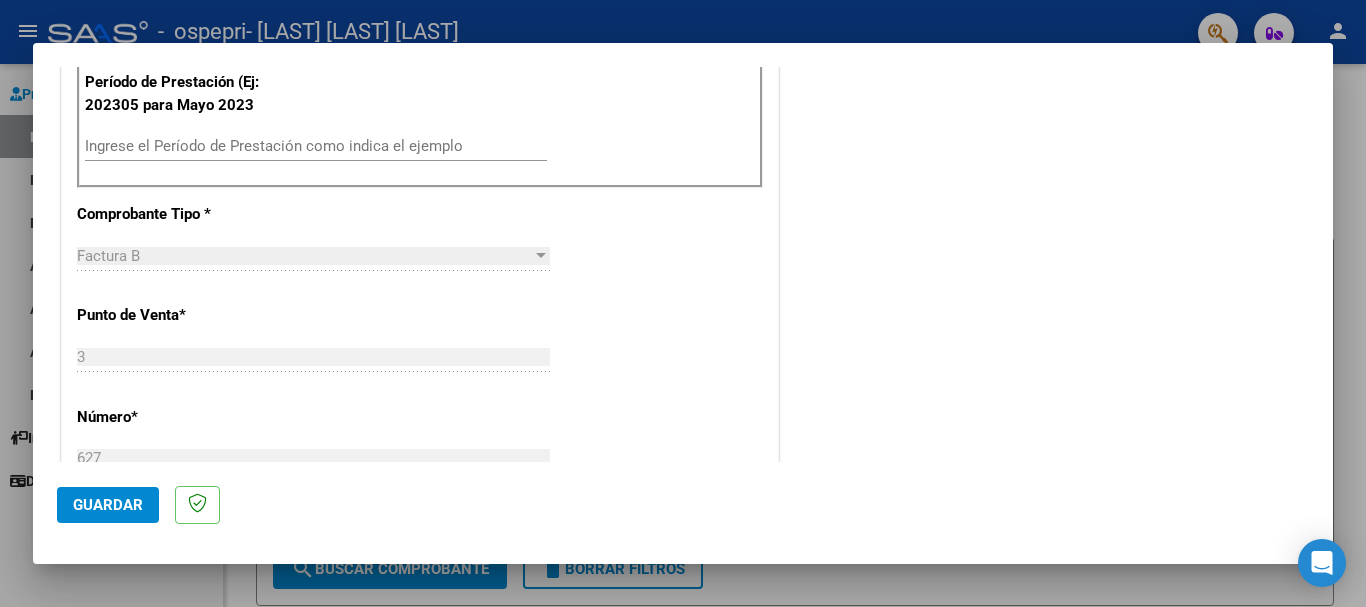 click on "Ingrese el Período de Prestación como indica el ejemplo" at bounding box center [316, 146] 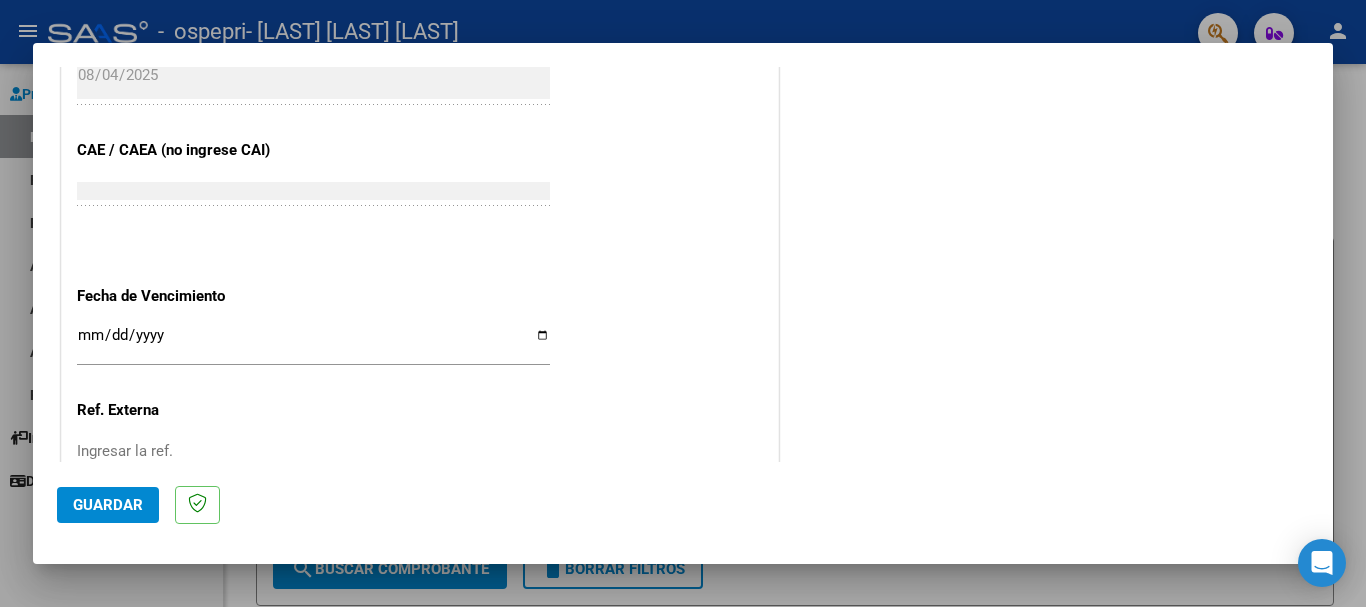 scroll, scrollTop: 1200, scrollLeft: 0, axis: vertical 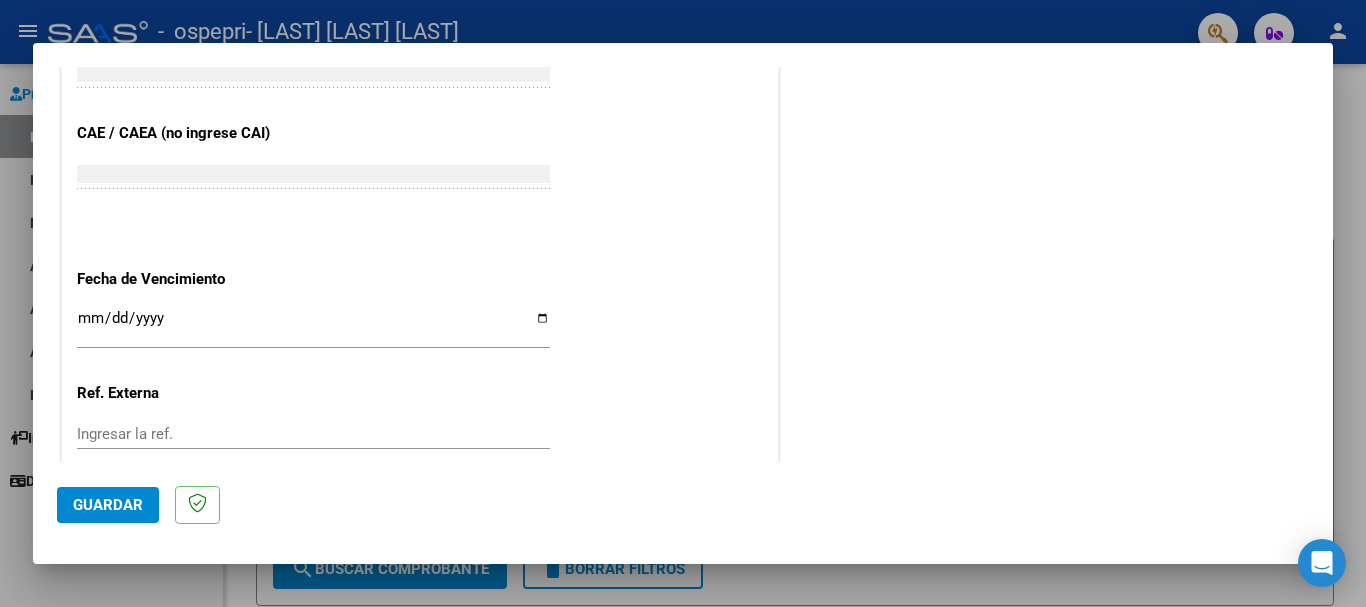 type on "202507" 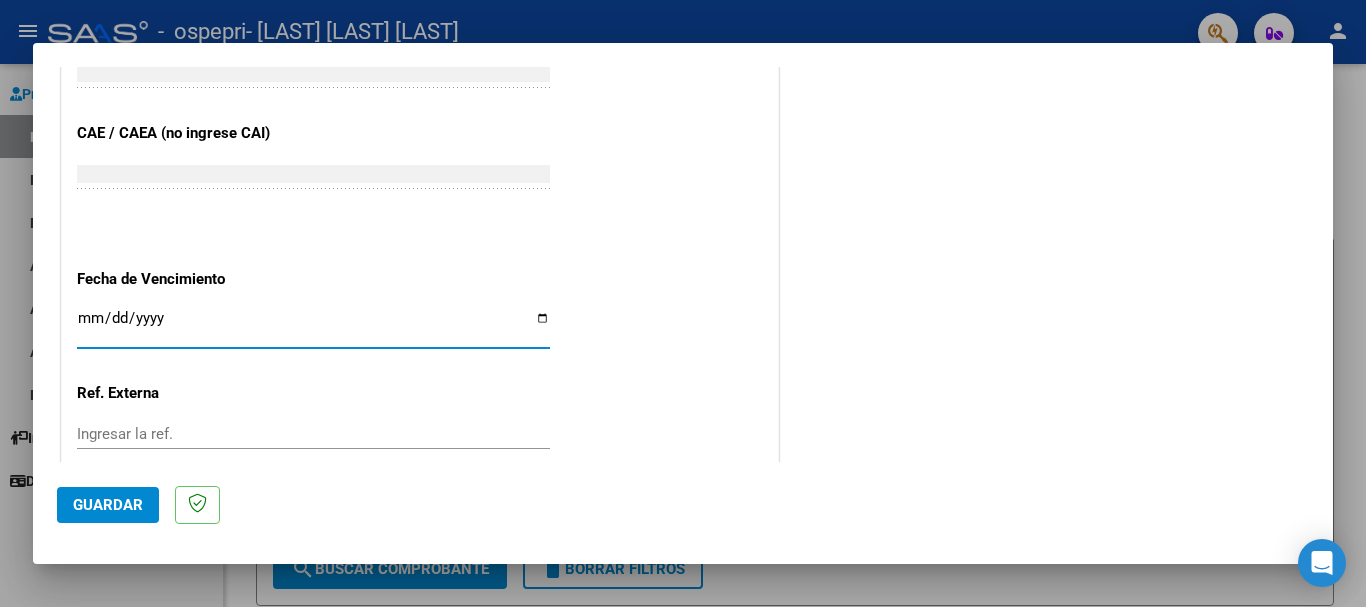 click on "Ingresar la fecha" at bounding box center [313, 326] 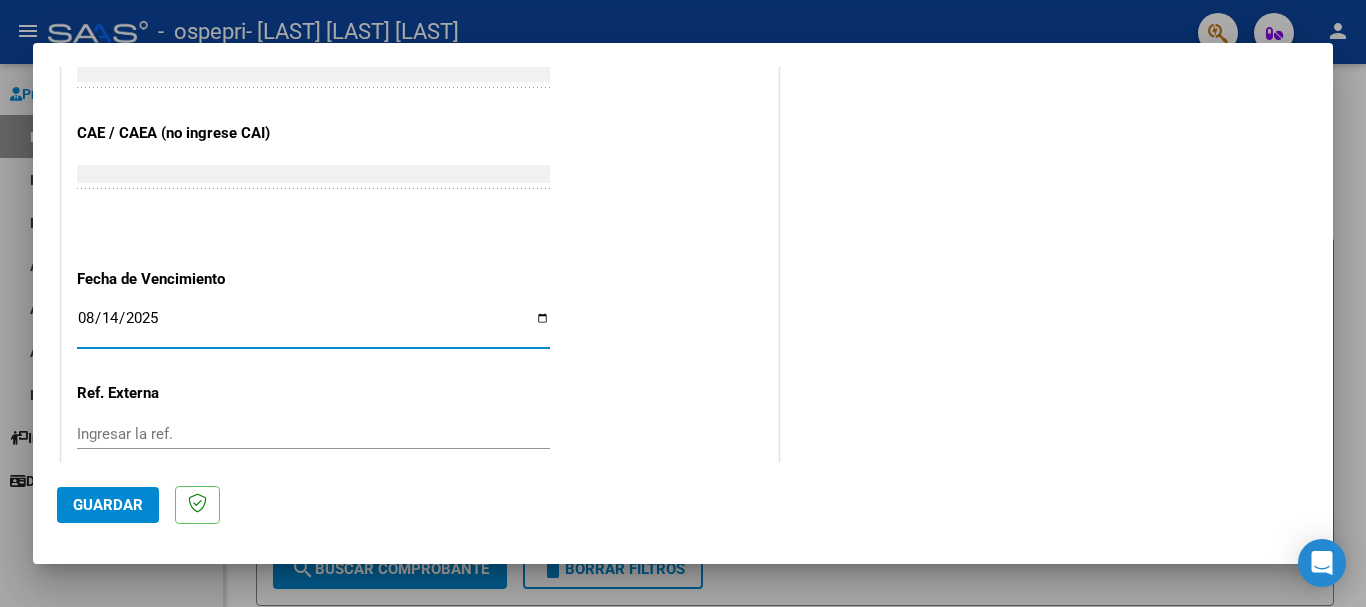 type on "2025-08-14" 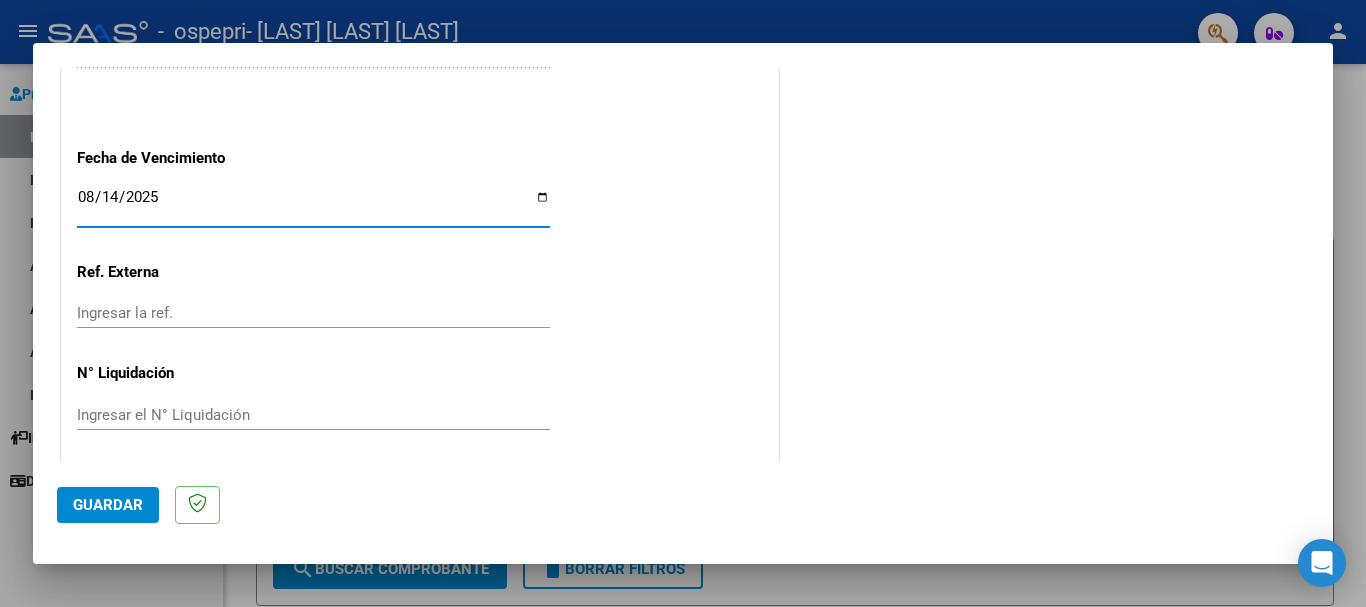 scroll, scrollTop: 1327, scrollLeft: 0, axis: vertical 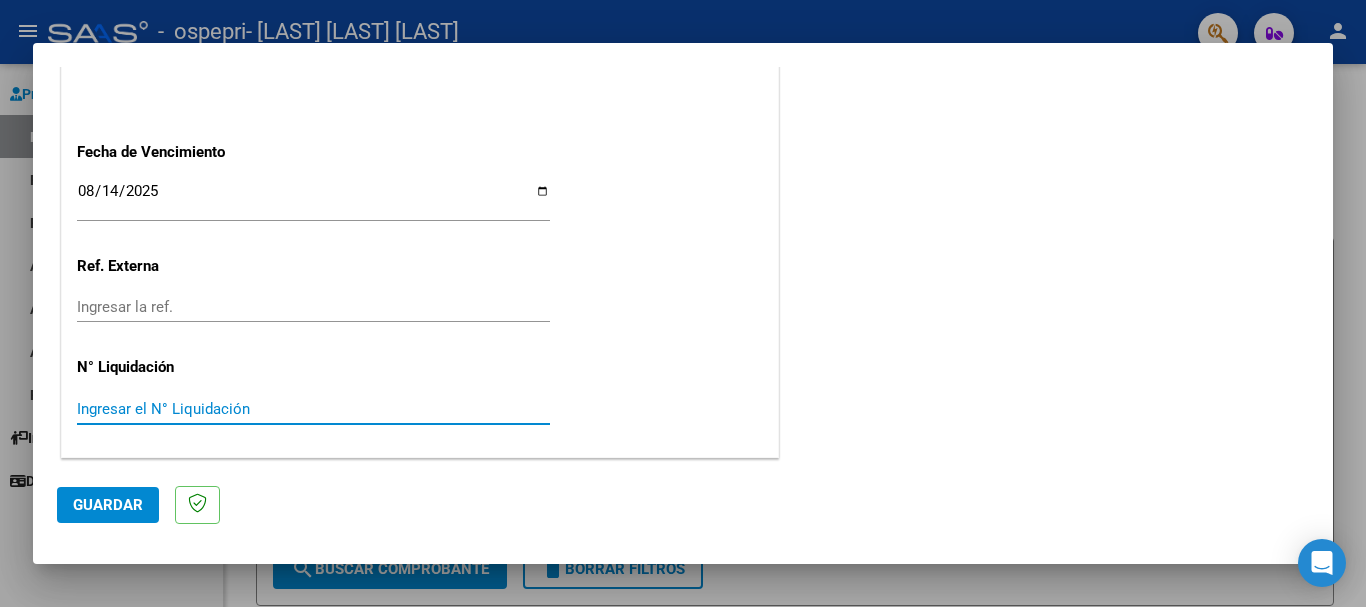 click on "Ingresar el N° Liquidación" at bounding box center (313, 409) 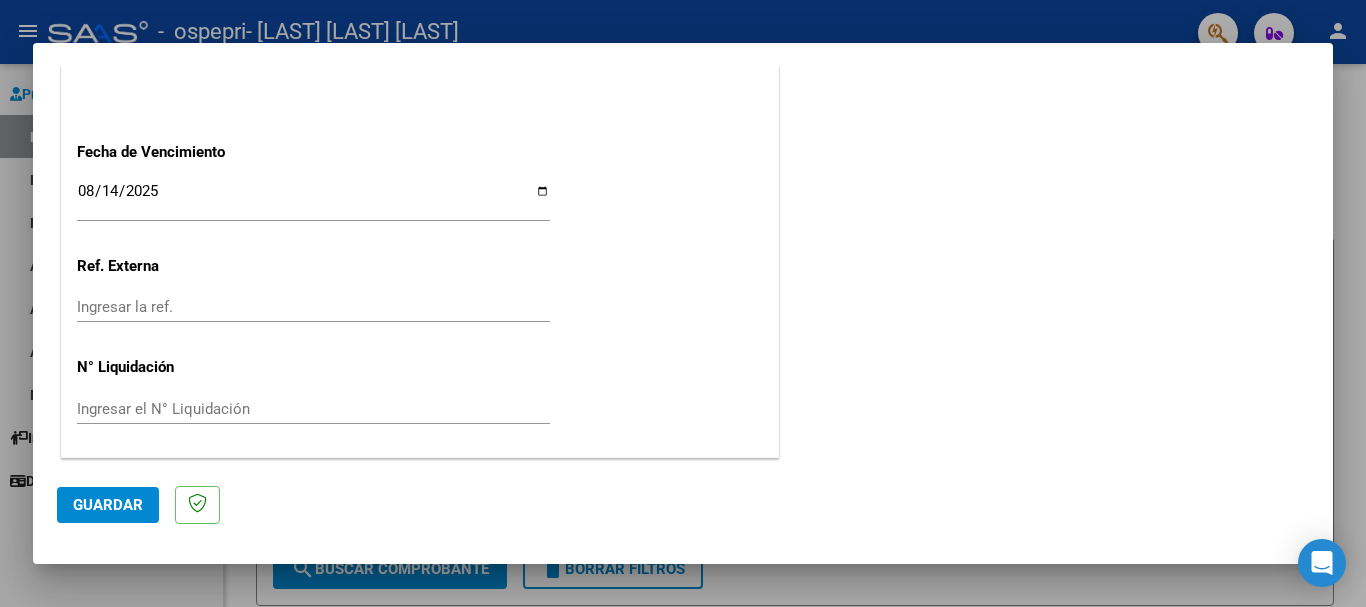 click on "COMENTARIOS Comentarios del Prestador / Gerenciador:" at bounding box center (1046, -388) 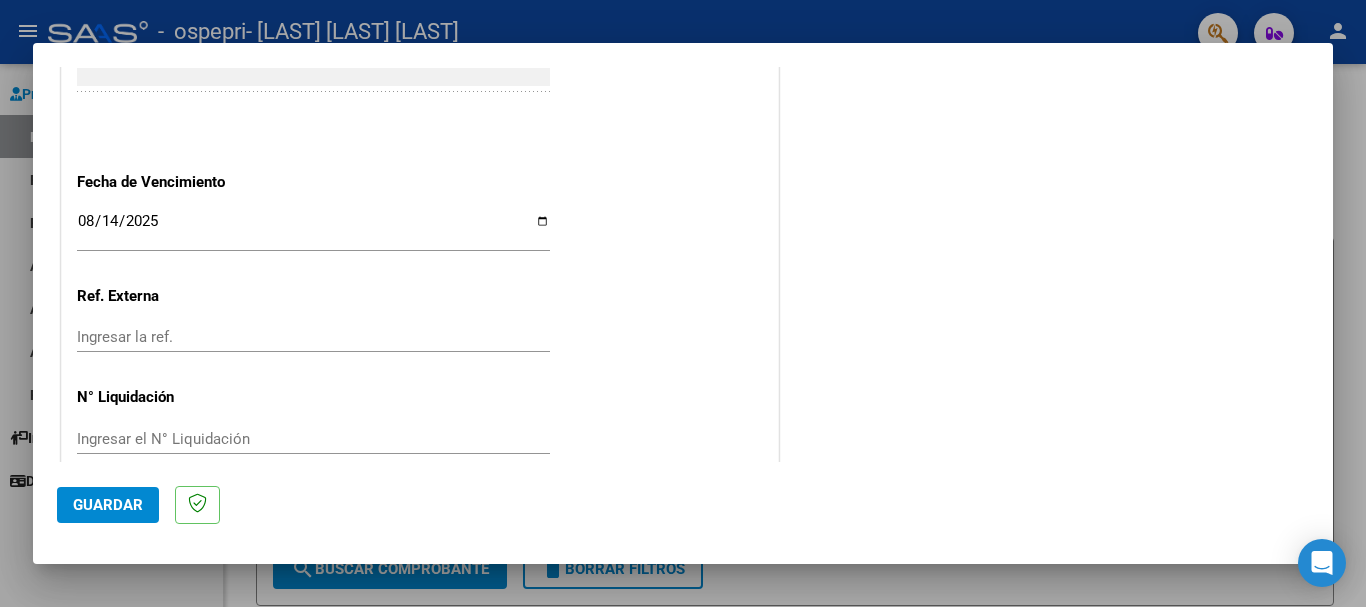 scroll, scrollTop: 1327, scrollLeft: 0, axis: vertical 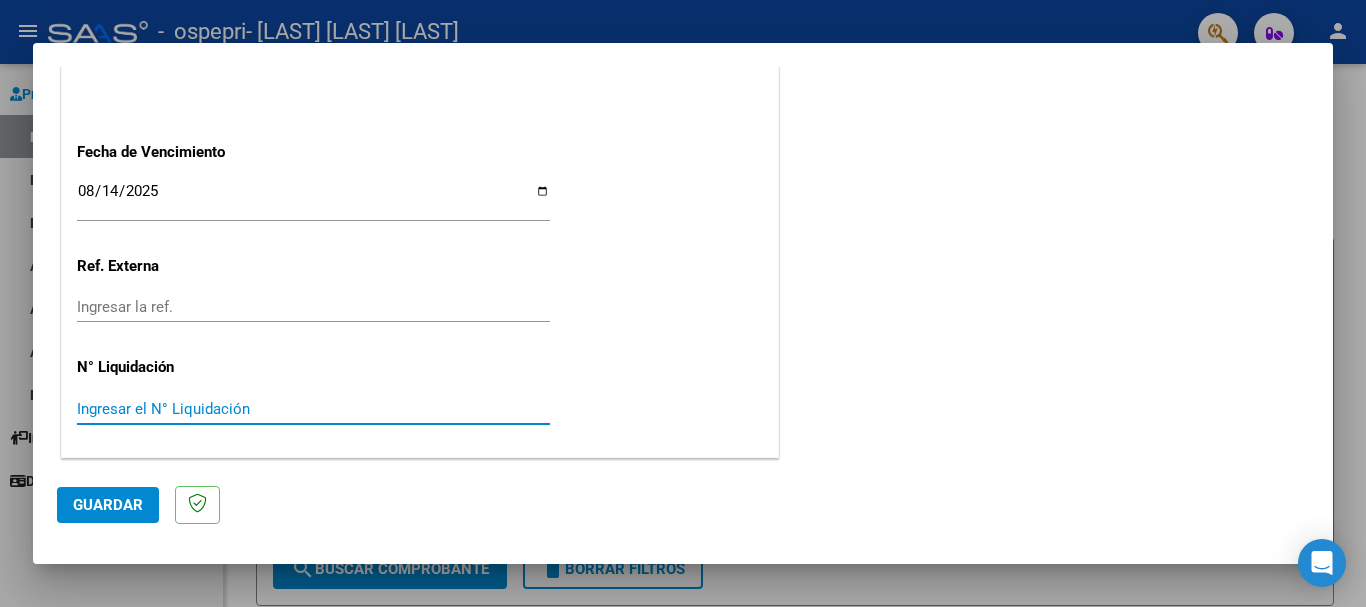 click on "Ingresar el N° Liquidación" at bounding box center (313, 409) 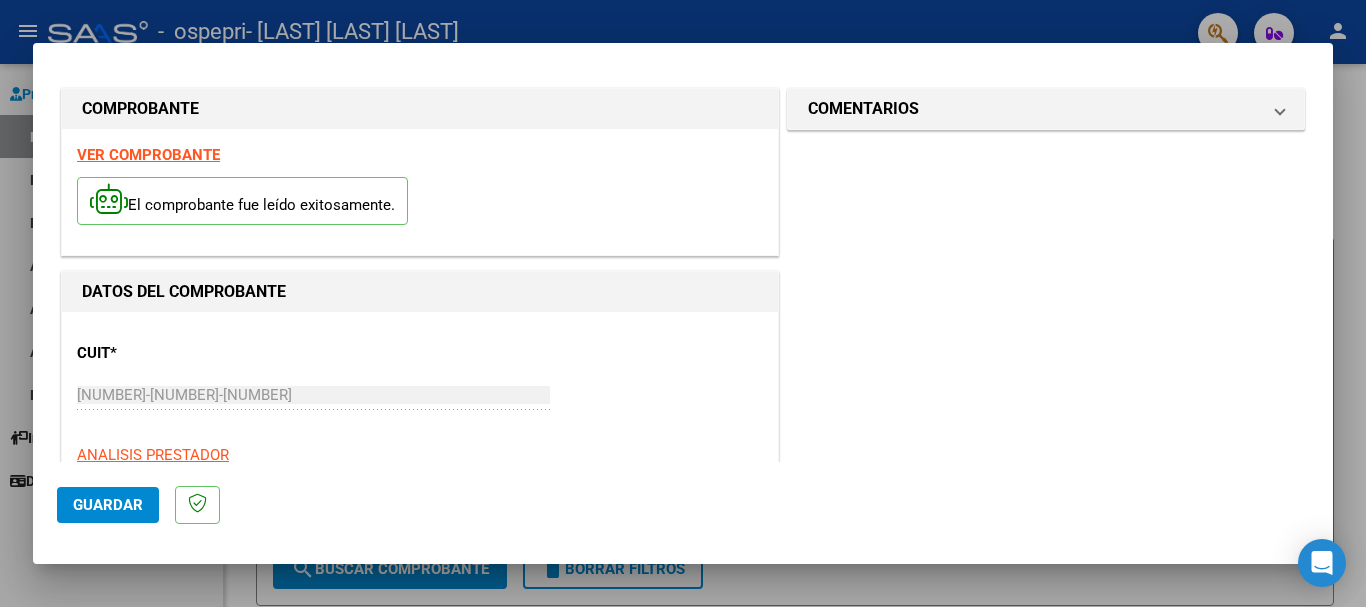 scroll, scrollTop: 0, scrollLeft: 0, axis: both 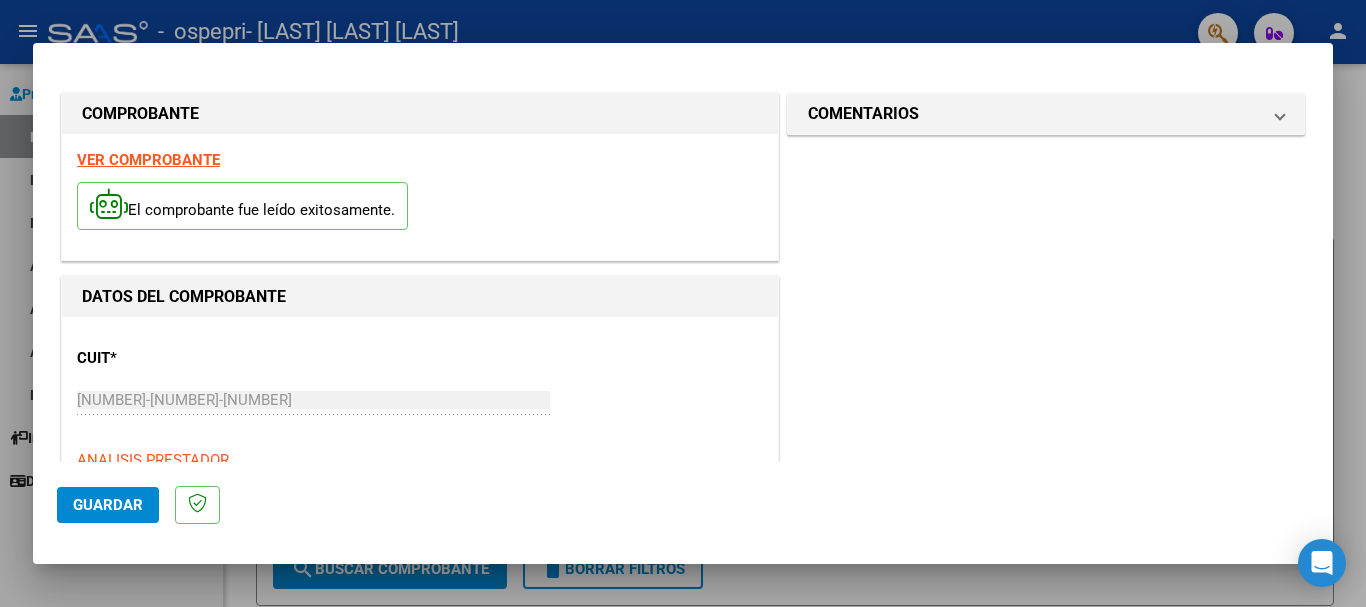 type on "0000265674" 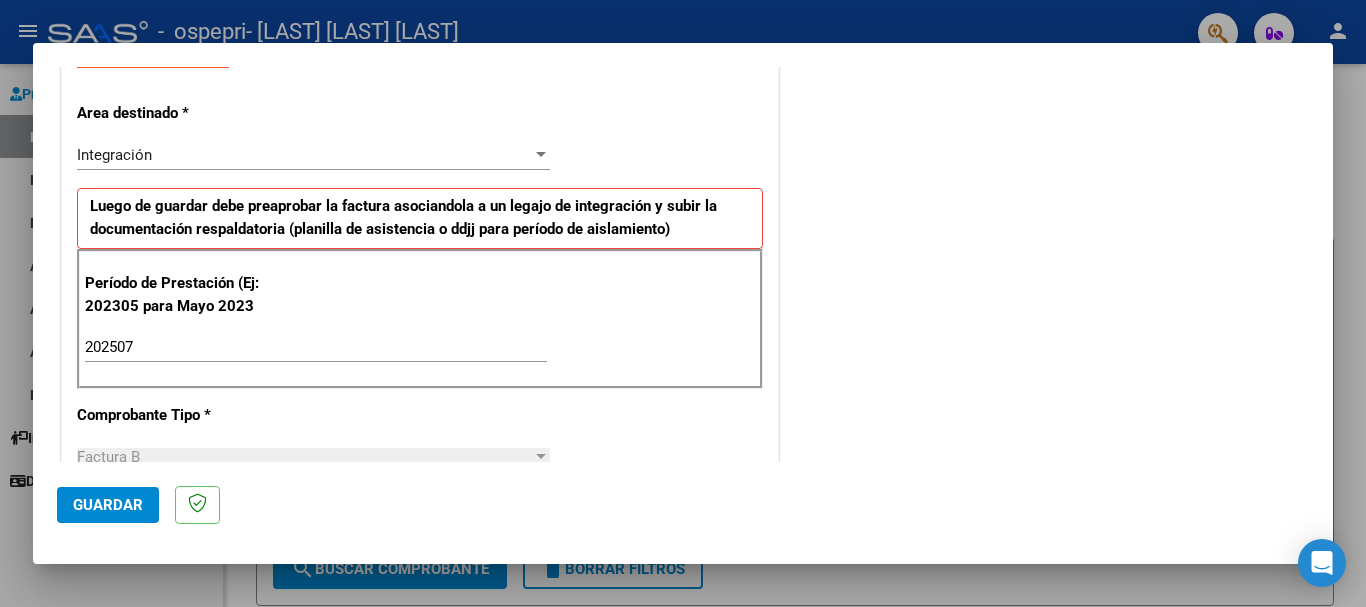 scroll, scrollTop: 400, scrollLeft: 0, axis: vertical 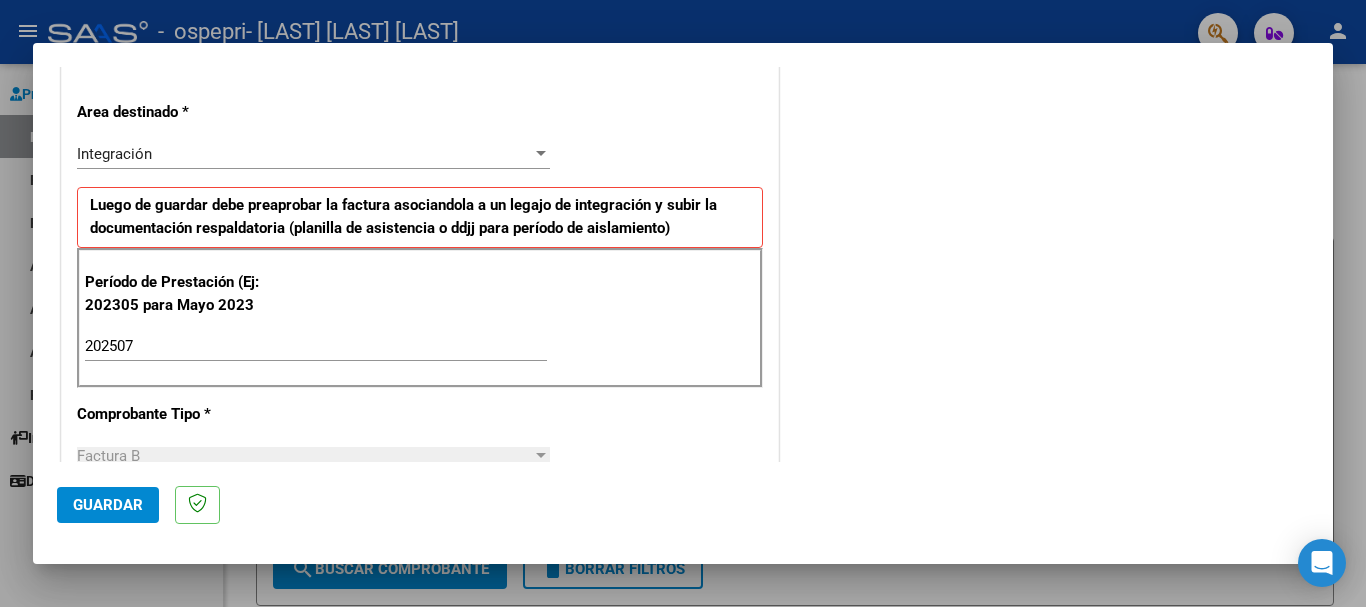 click on "Guardar" 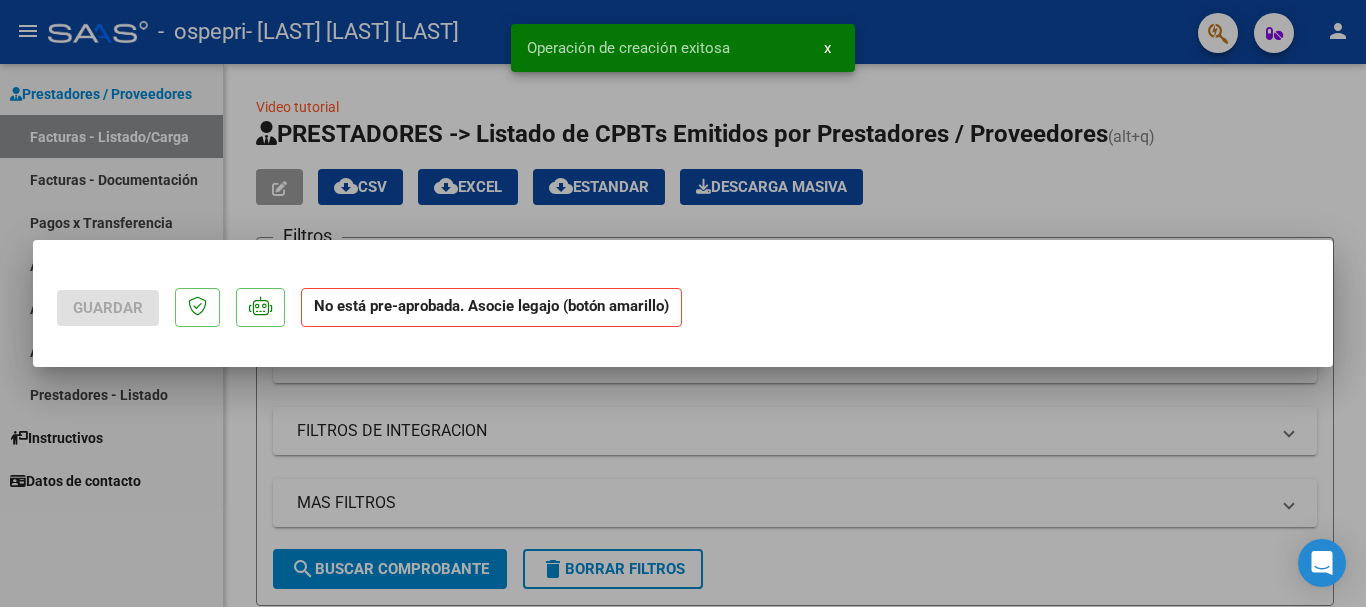 scroll, scrollTop: 0, scrollLeft: 0, axis: both 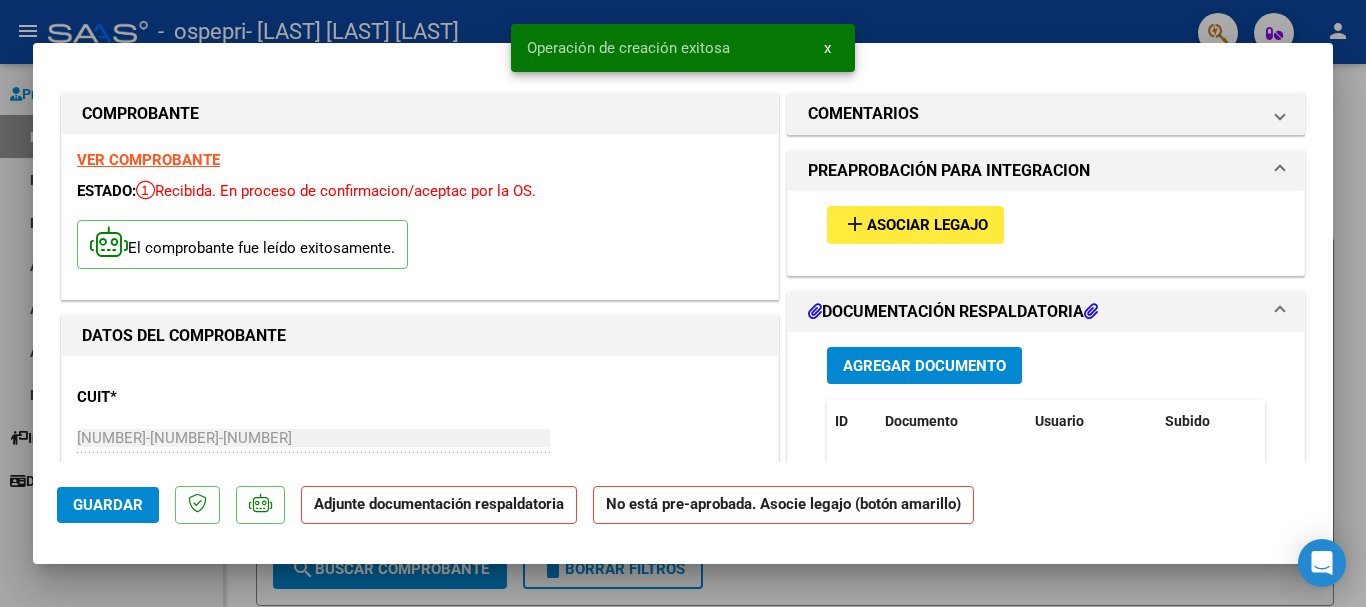 click on "Agregar Documento" at bounding box center (924, 366) 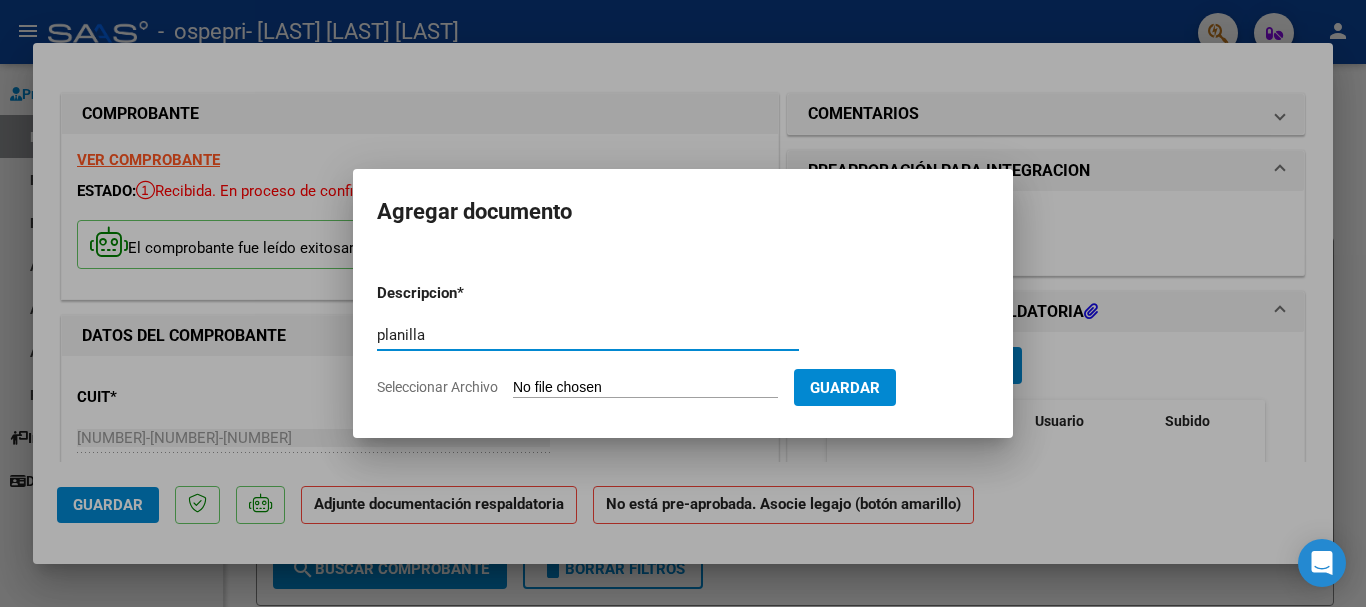 type on "planilla" 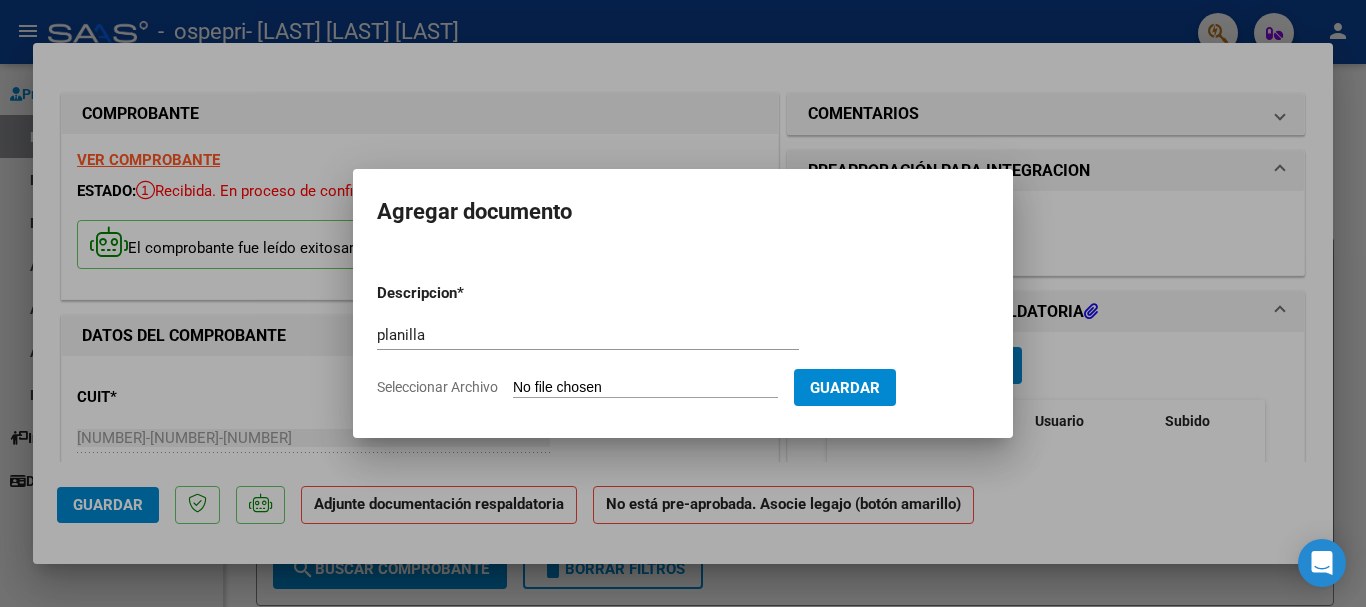 click on "Seleccionar Archivo" at bounding box center [645, 388] 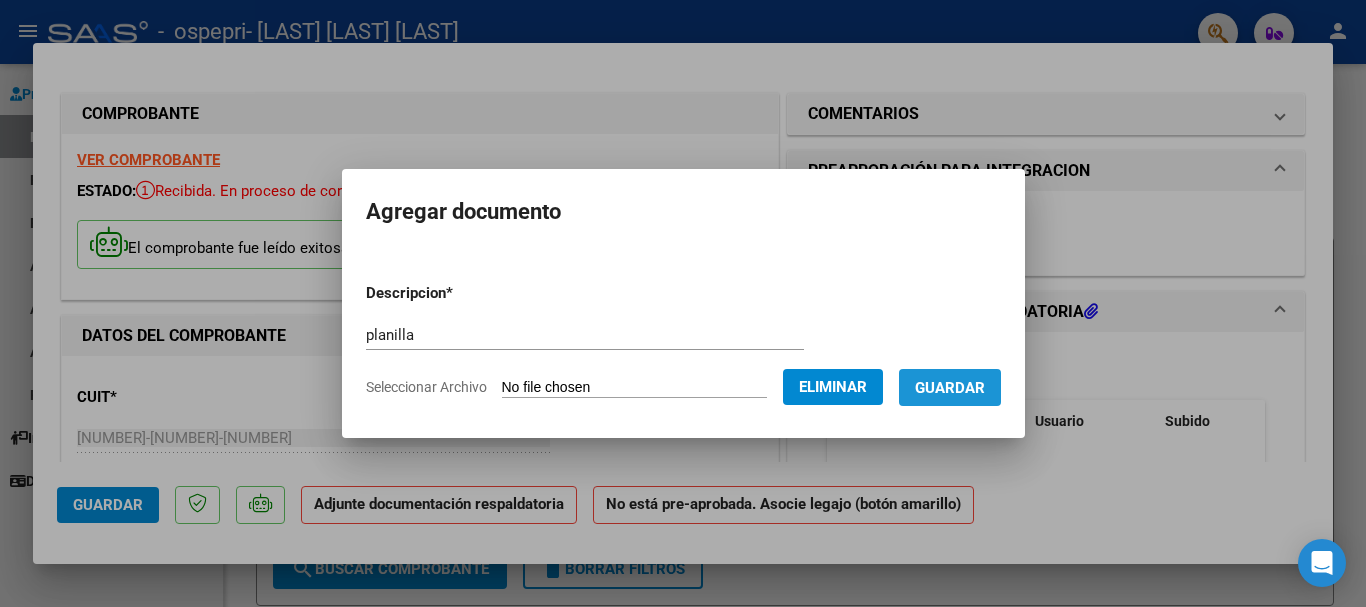 click on "Guardar" at bounding box center (950, 388) 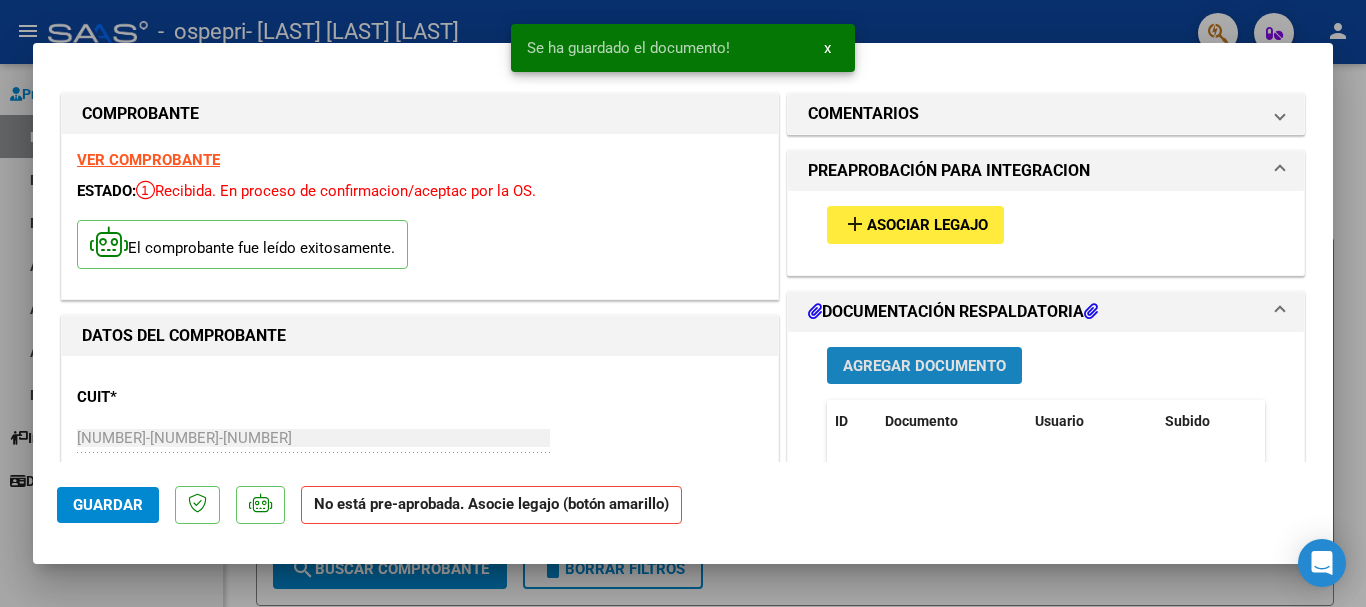 click on "Agregar Documento" at bounding box center [924, 366] 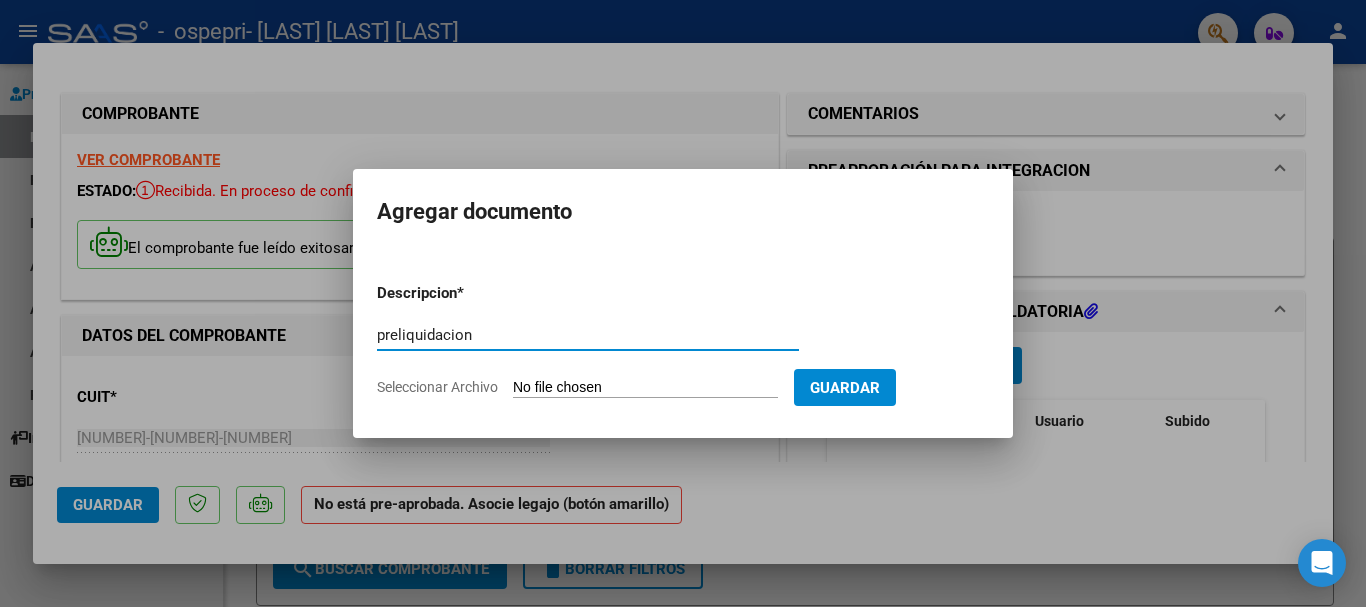 type on "preliquidacion" 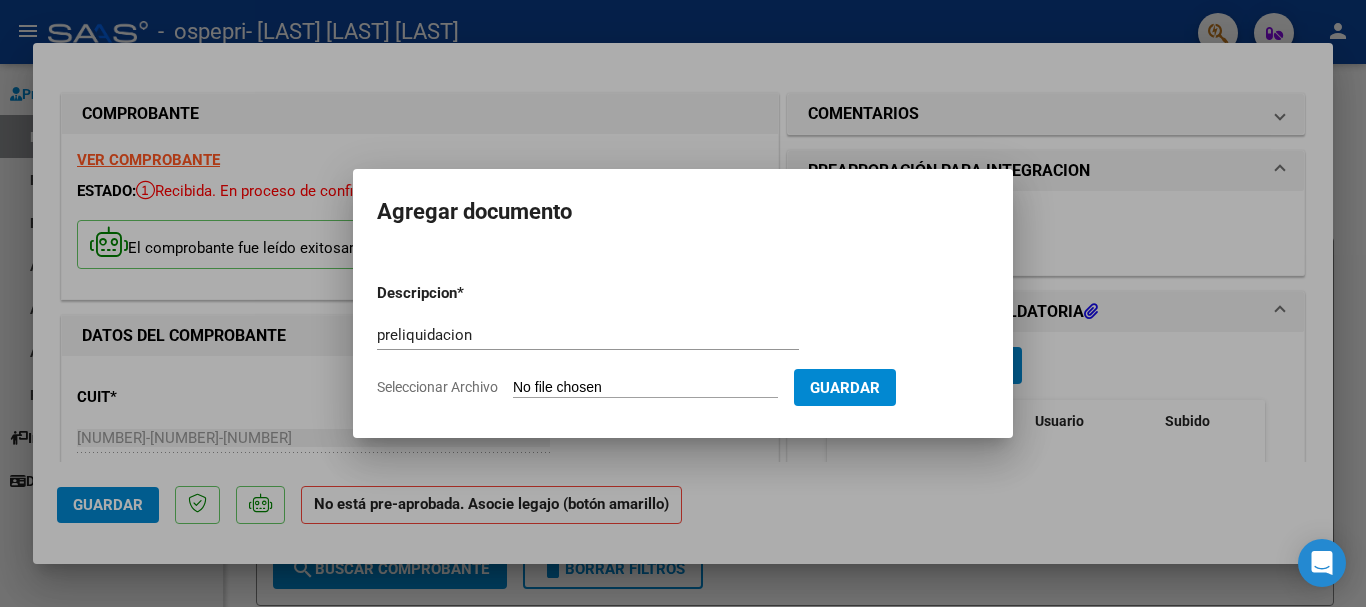type on "C:\fakepath\[FILENAME].pdf" 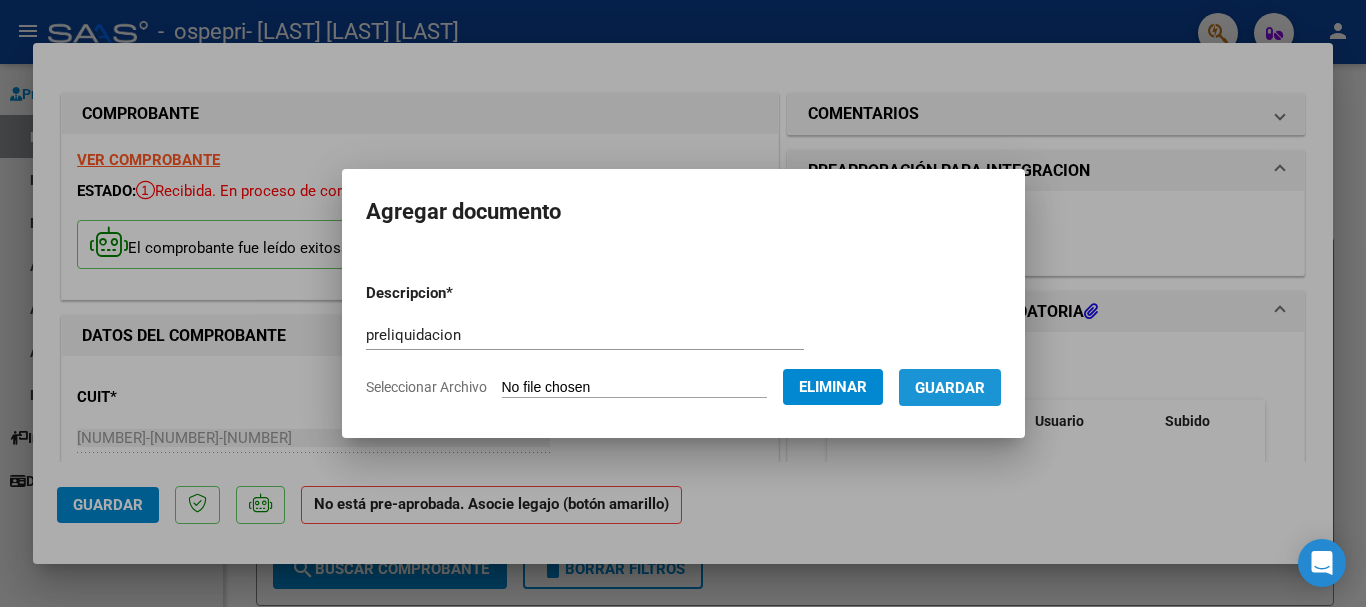 click on "Guardar" at bounding box center (950, 388) 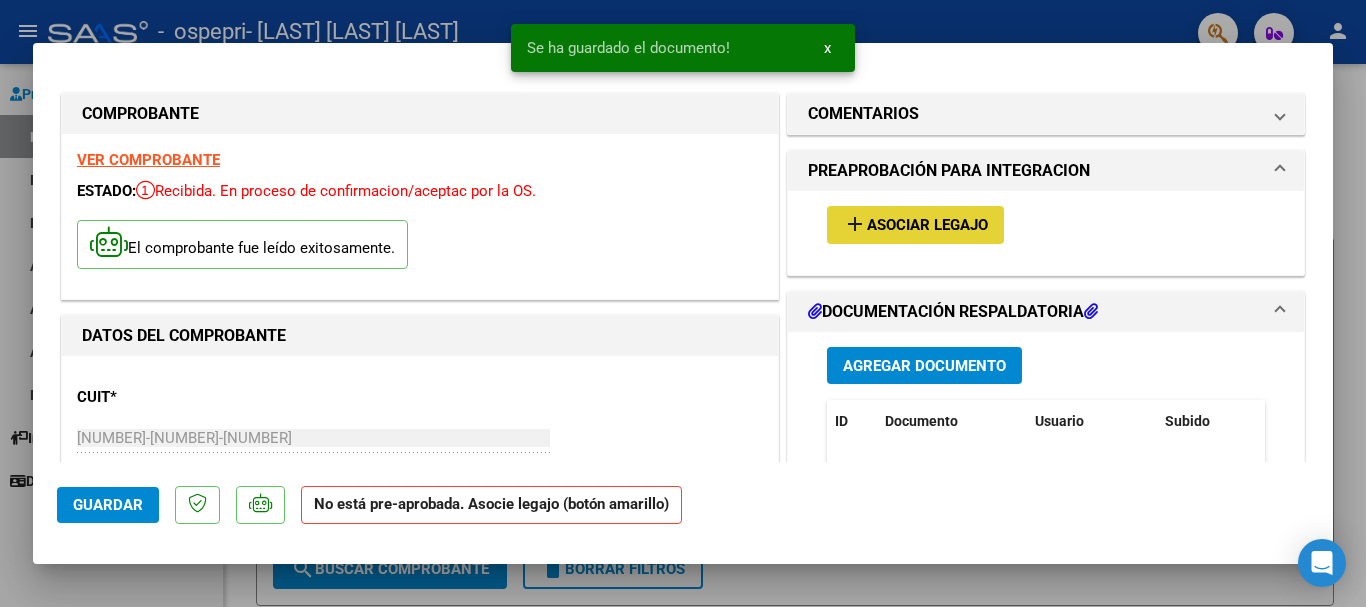 click on "add Asociar Legajo" at bounding box center (915, 224) 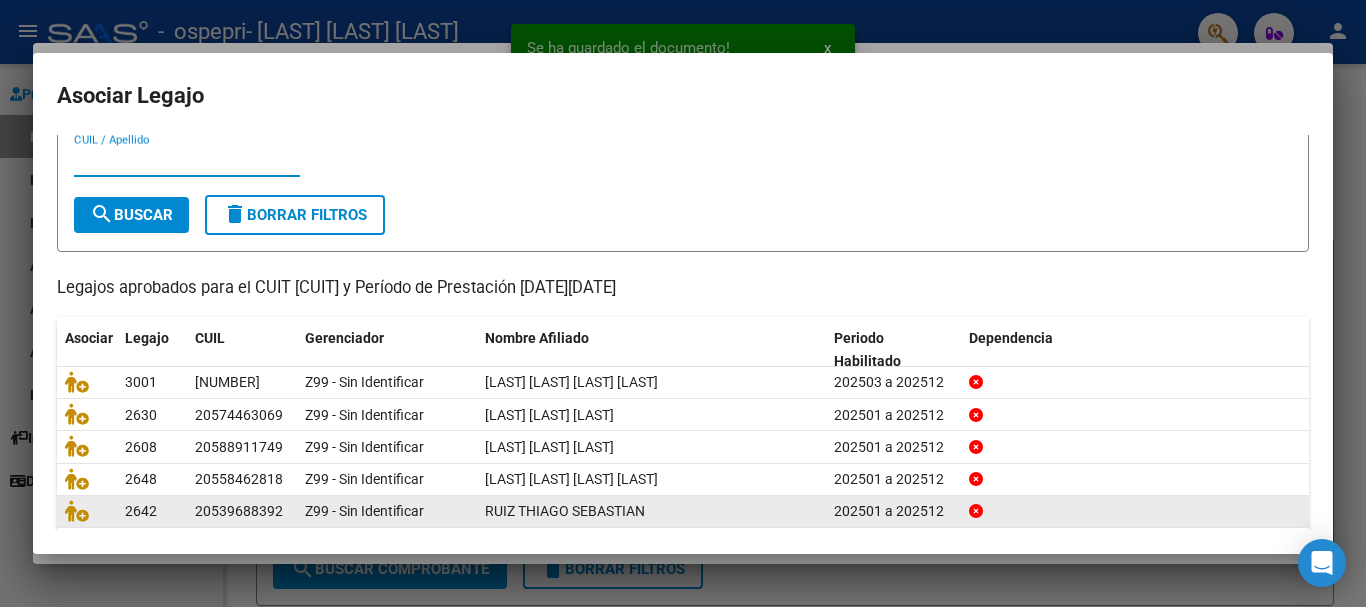 scroll, scrollTop: 131, scrollLeft: 0, axis: vertical 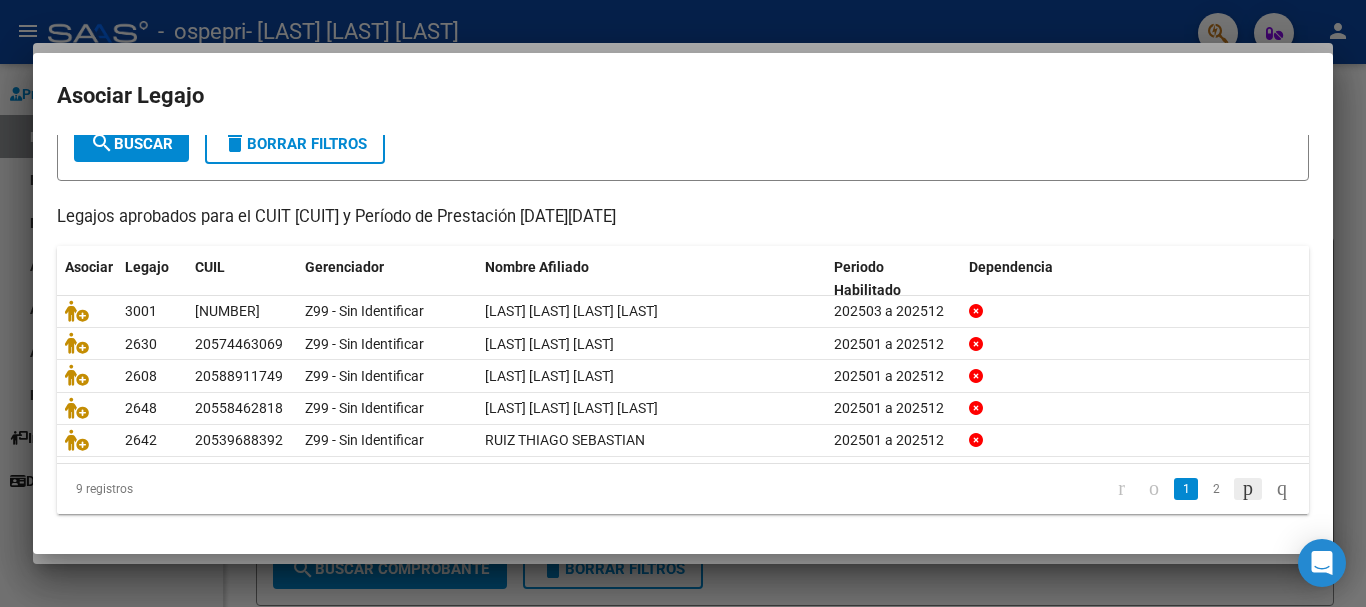 click 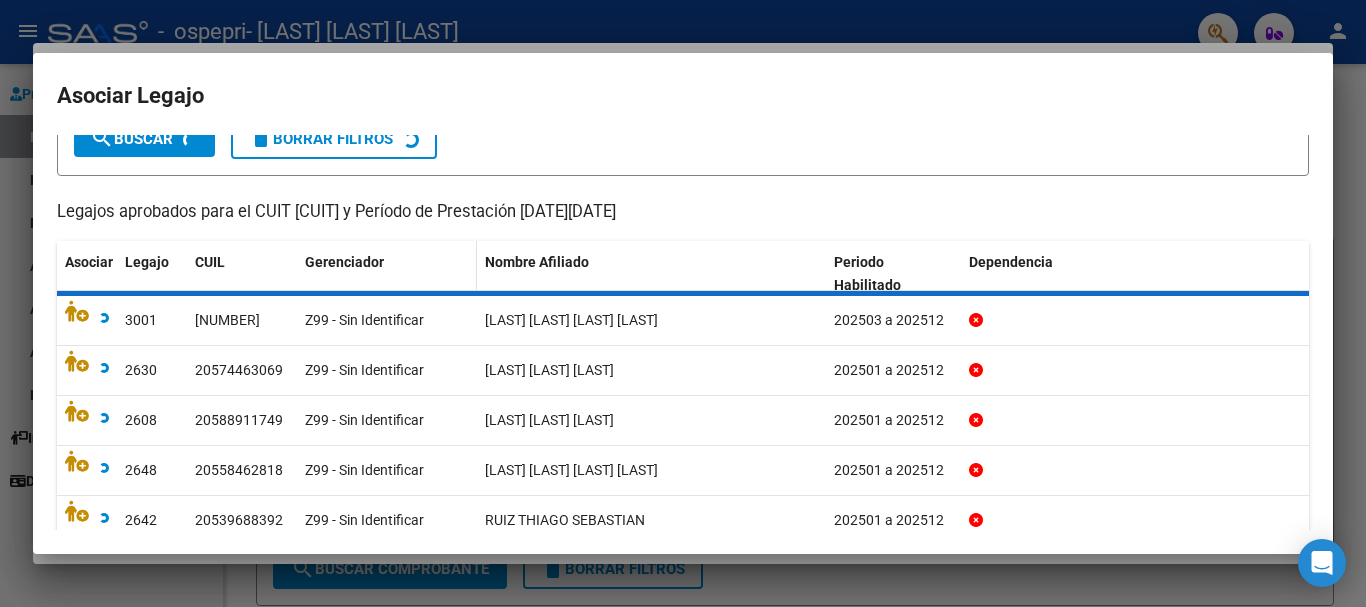 scroll, scrollTop: 98, scrollLeft: 0, axis: vertical 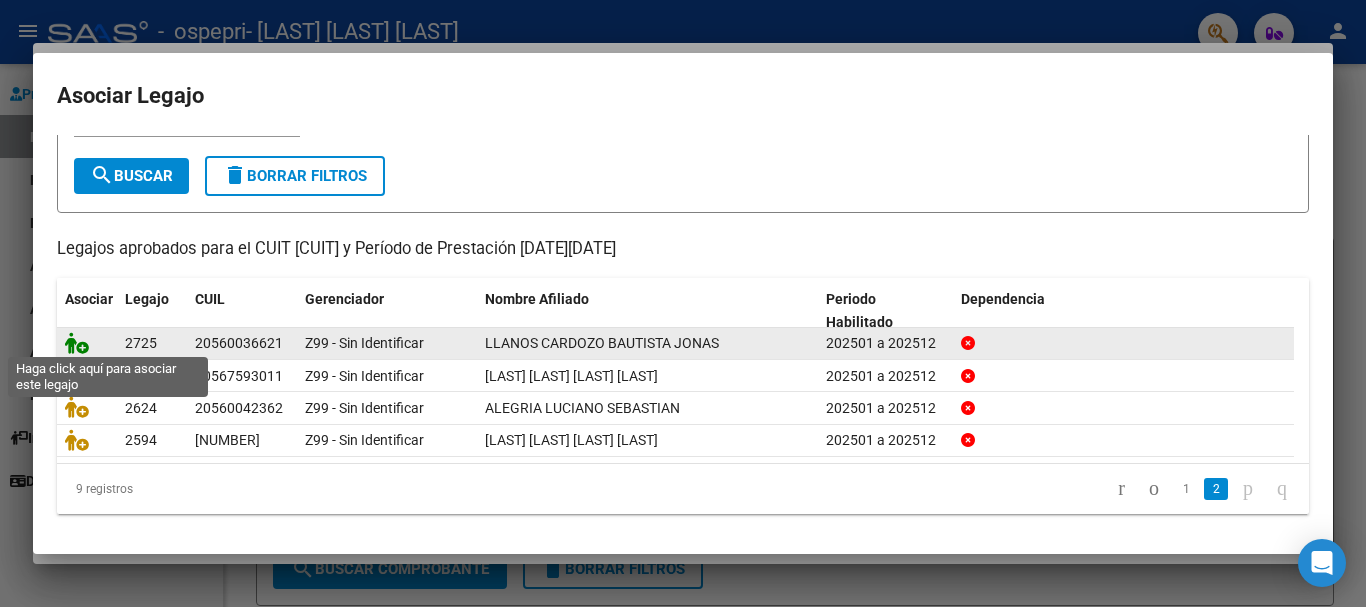 click 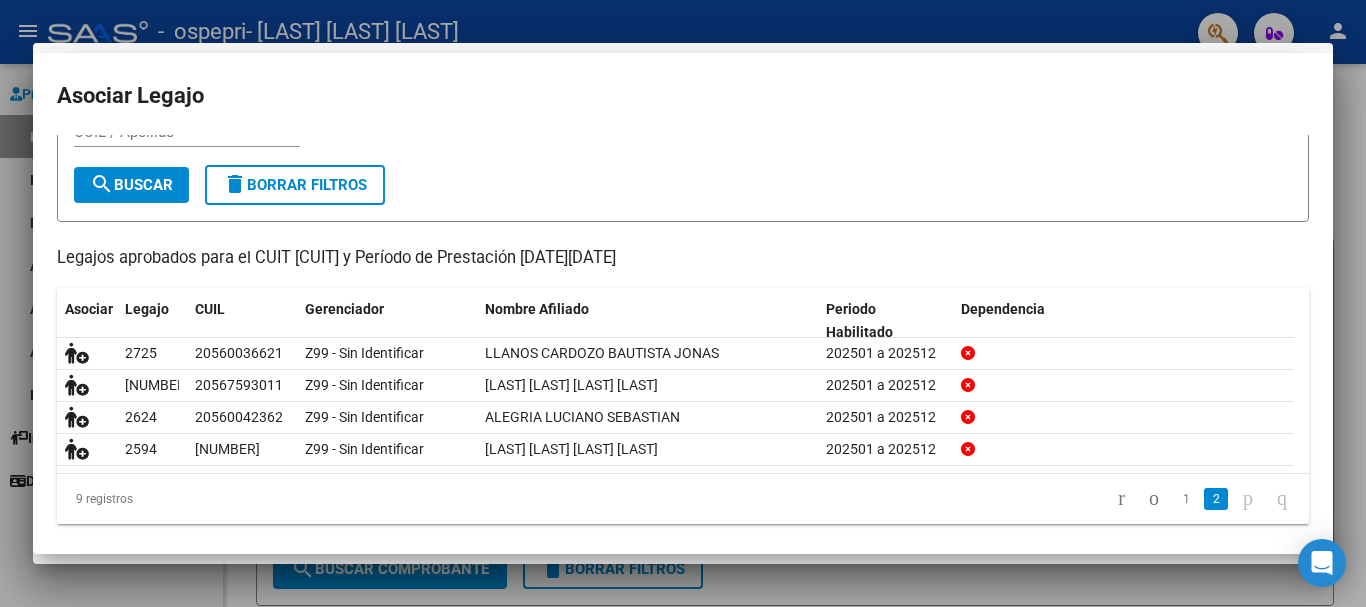 scroll, scrollTop: 111, scrollLeft: 0, axis: vertical 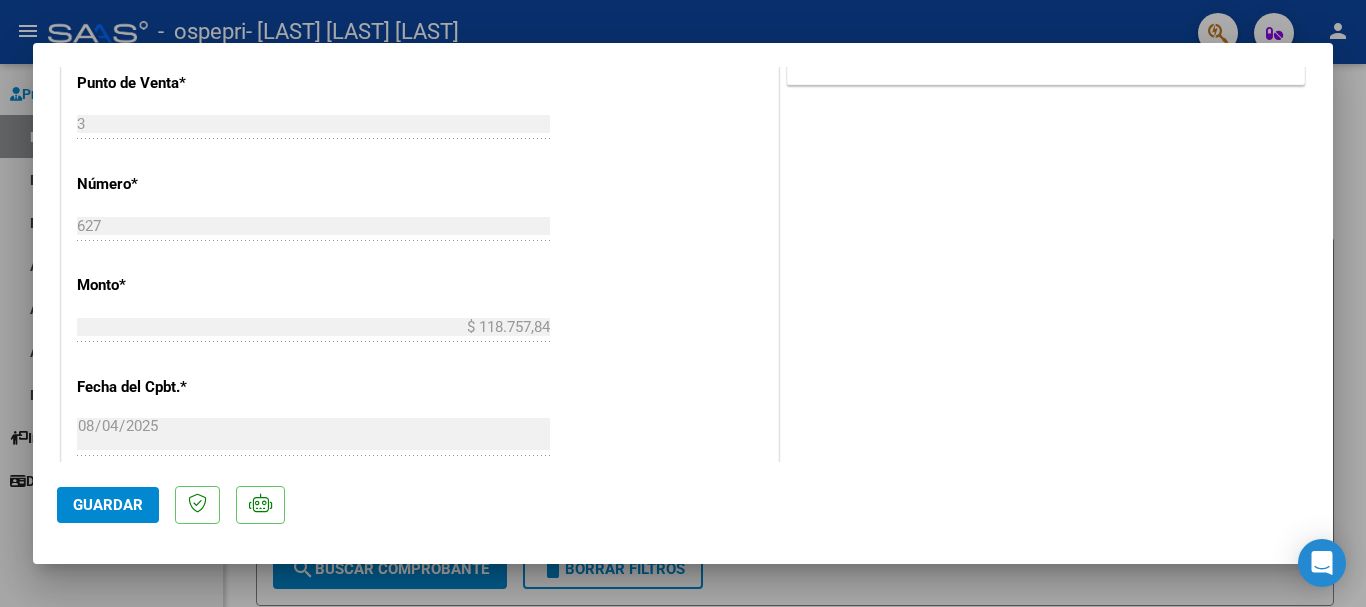 click on "Guardar" 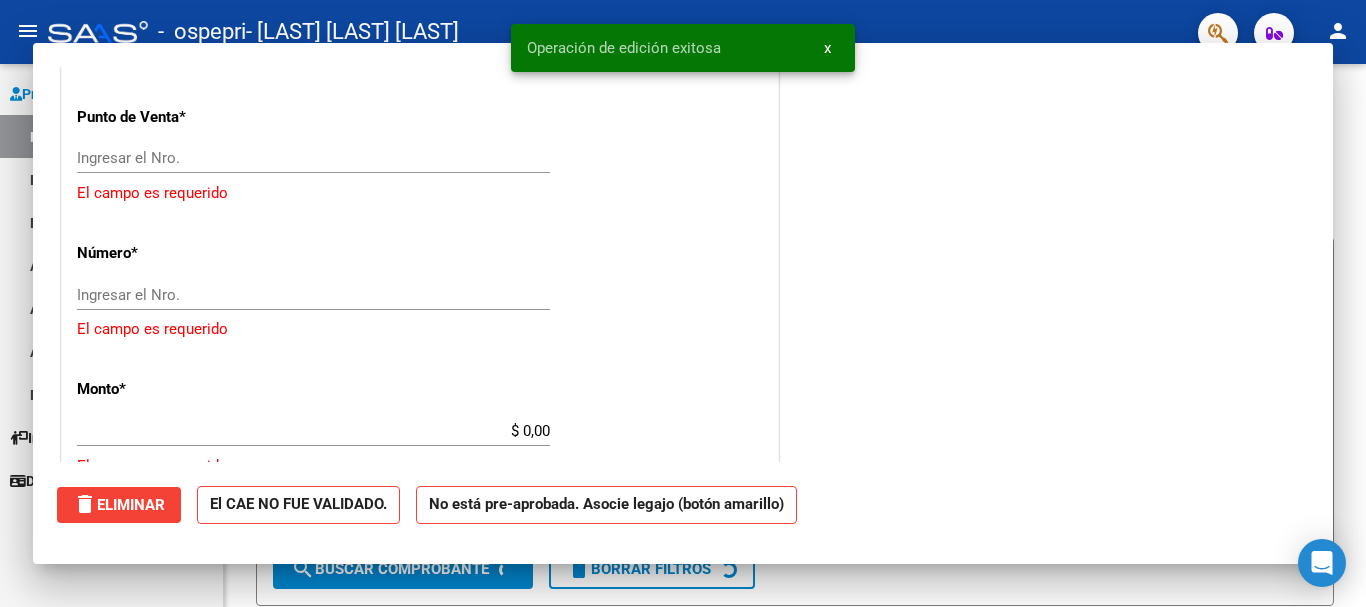 scroll, scrollTop: 0, scrollLeft: 0, axis: both 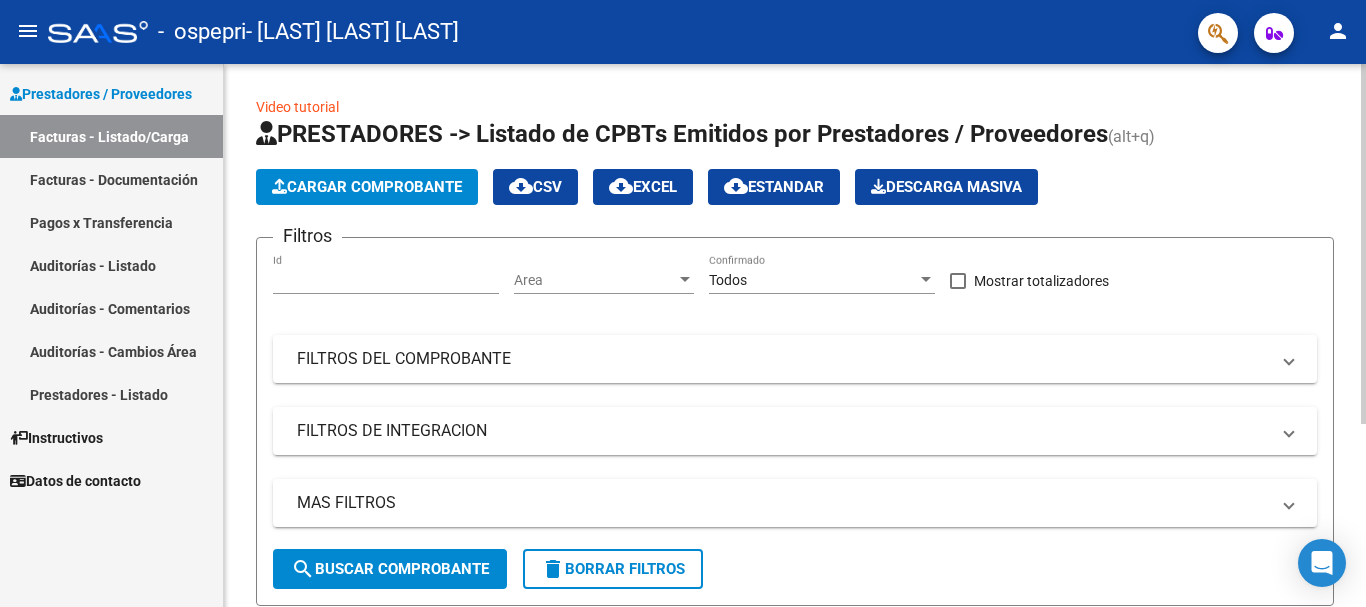 click on "Cargar Comprobante" 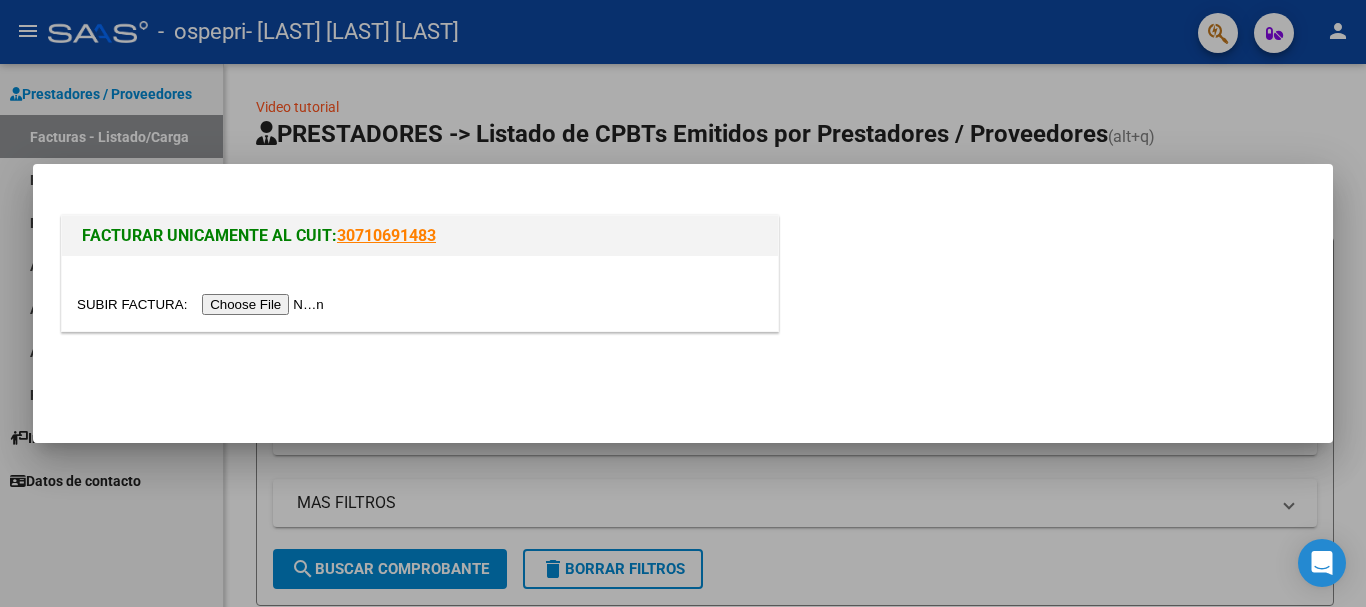 click at bounding box center (203, 304) 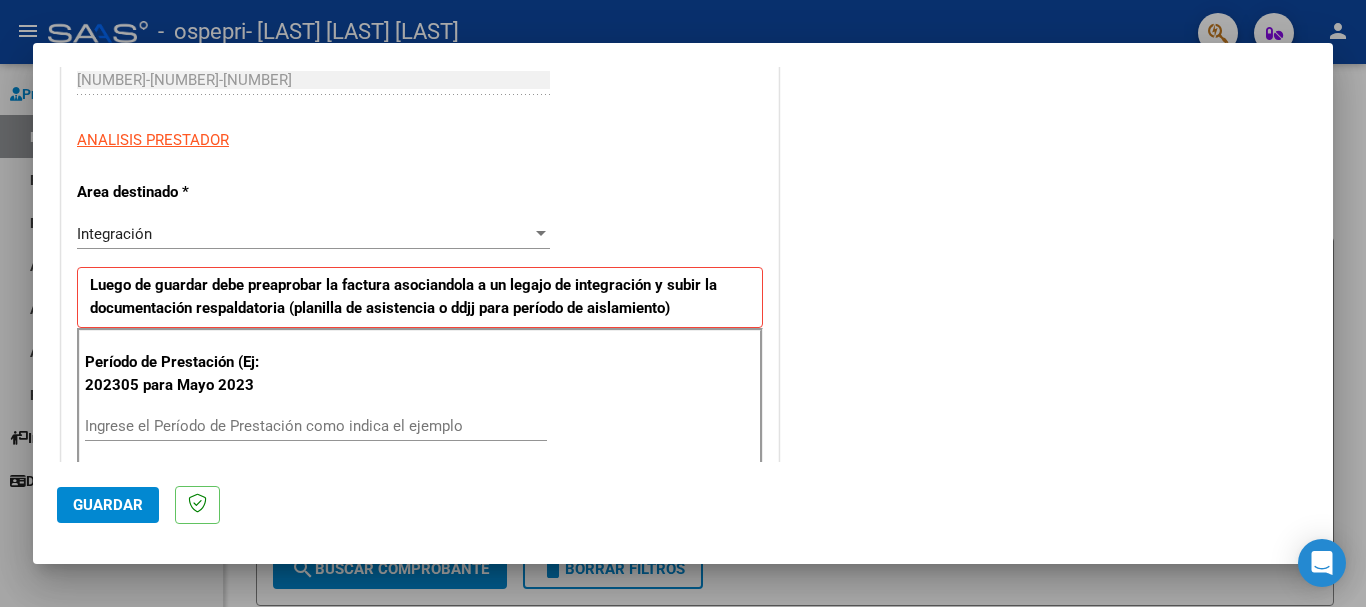 scroll, scrollTop: 500, scrollLeft: 0, axis: vertical 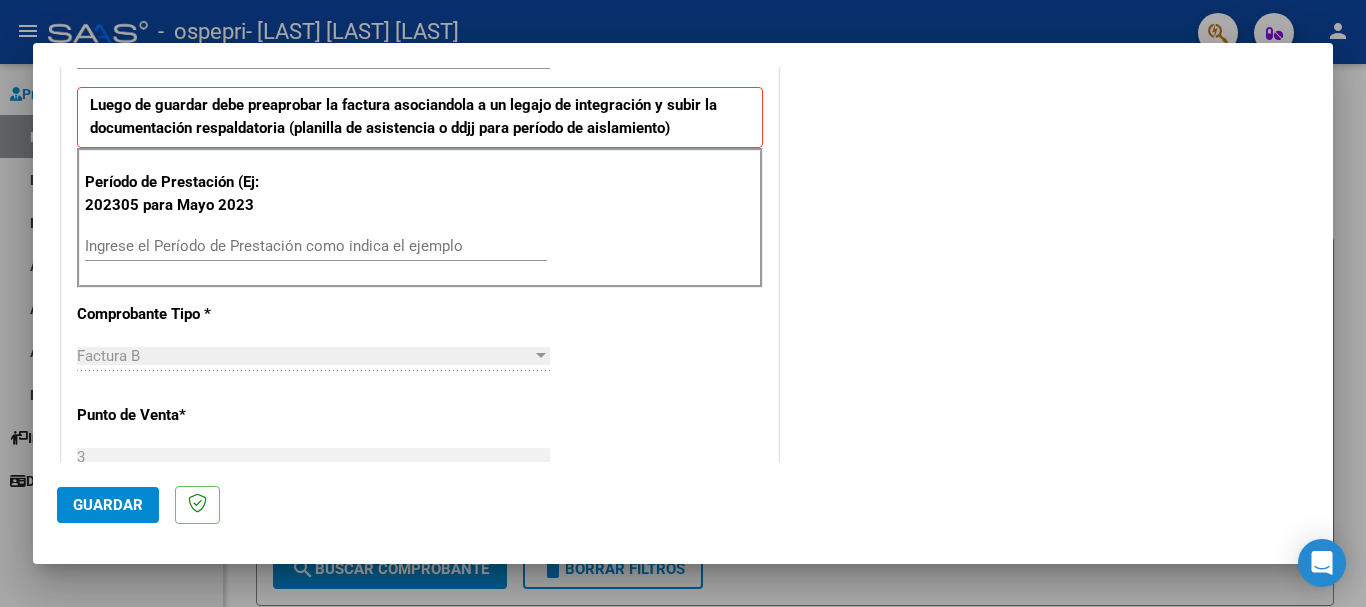 click on "Período de Prestación (Ej: 202305 para Mayo 2023    Ingrese el Período de Prestación como indica el ejemplo" at bounding box center [420, 218] 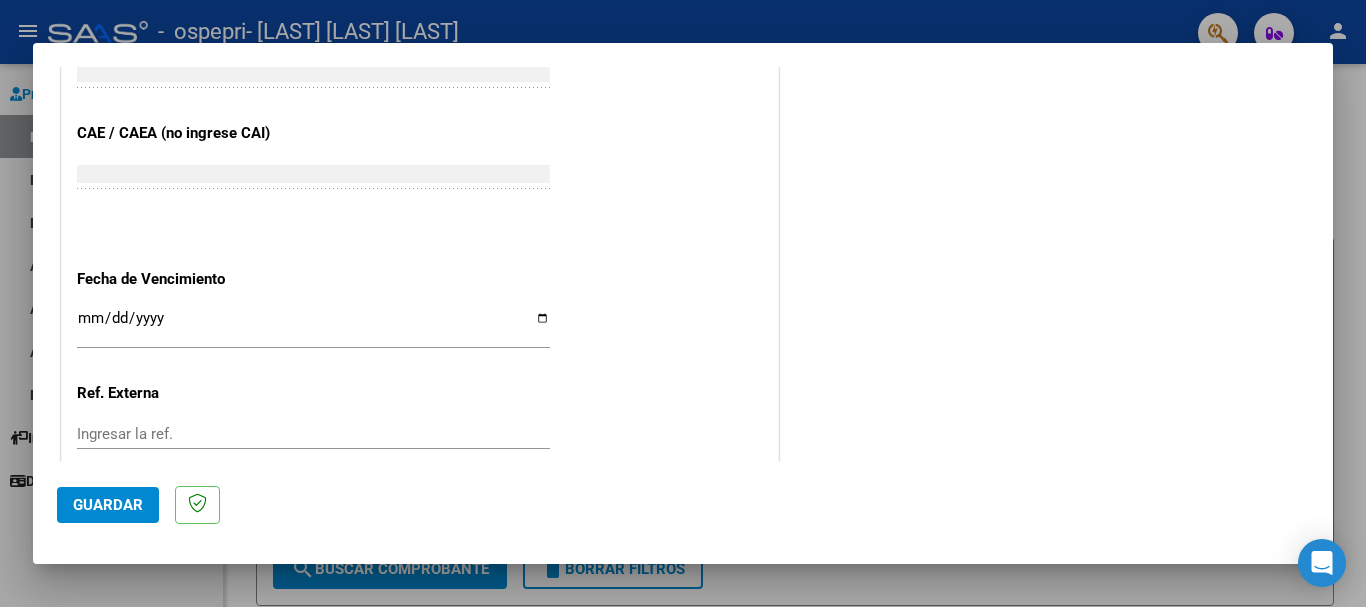 scroll, scrollTop: 1300, scrollLeft: 0, axis: vertical 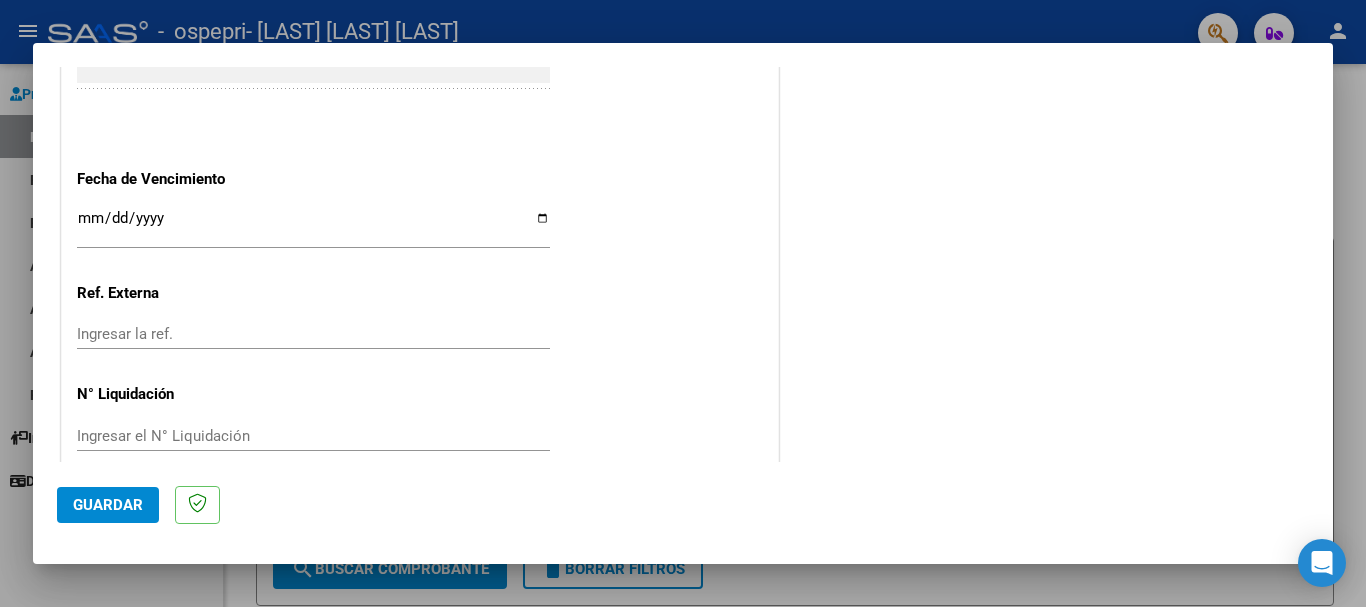 type on "202507" 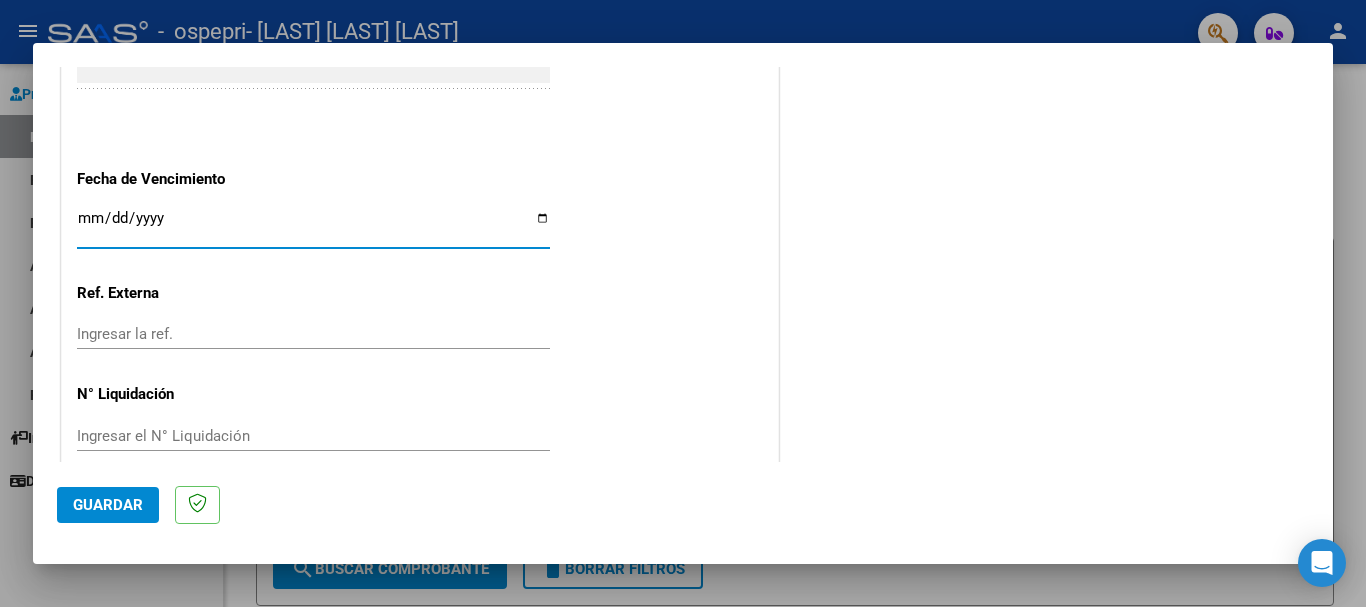click on "Ingresar la fecha" at bounding box center (313, 226) 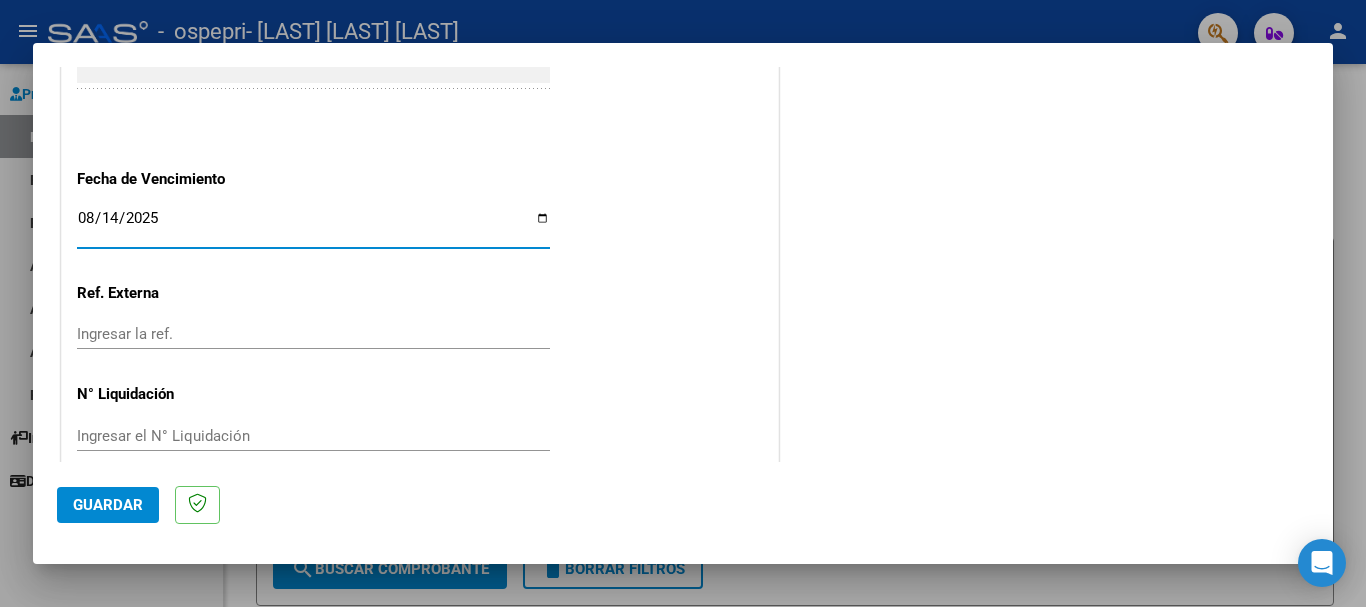 type on "2025-08-14" 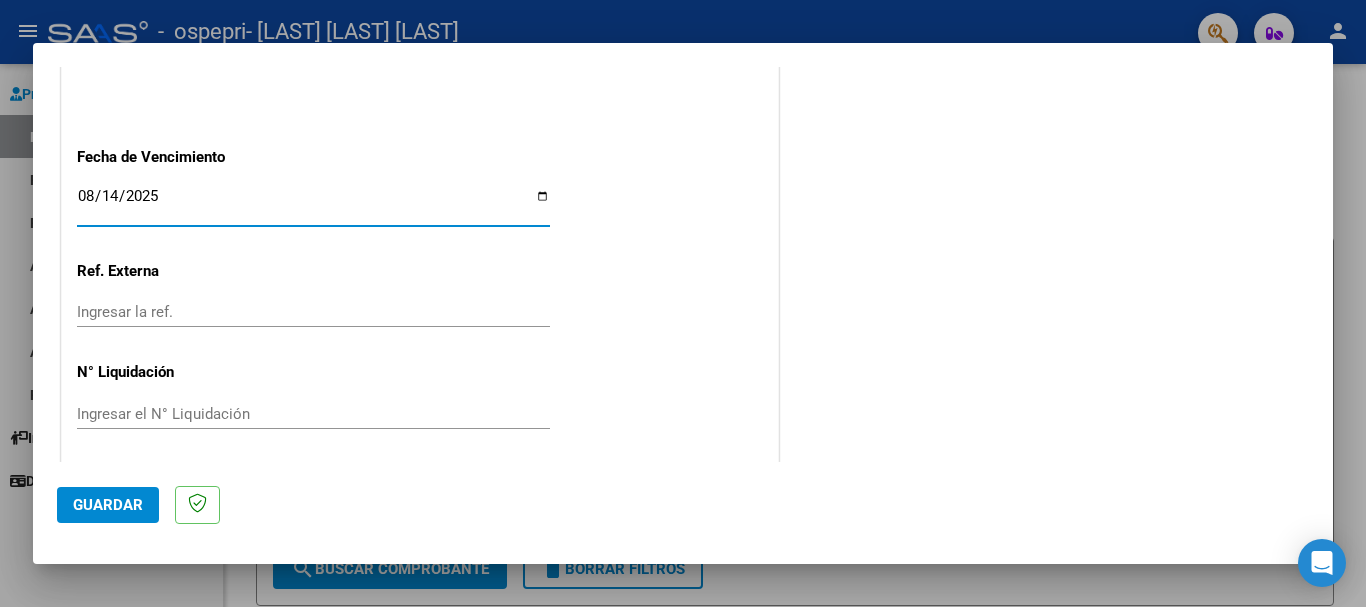 scroll, scrollTop: 1327, scrollLeft: 0, axis: vertical 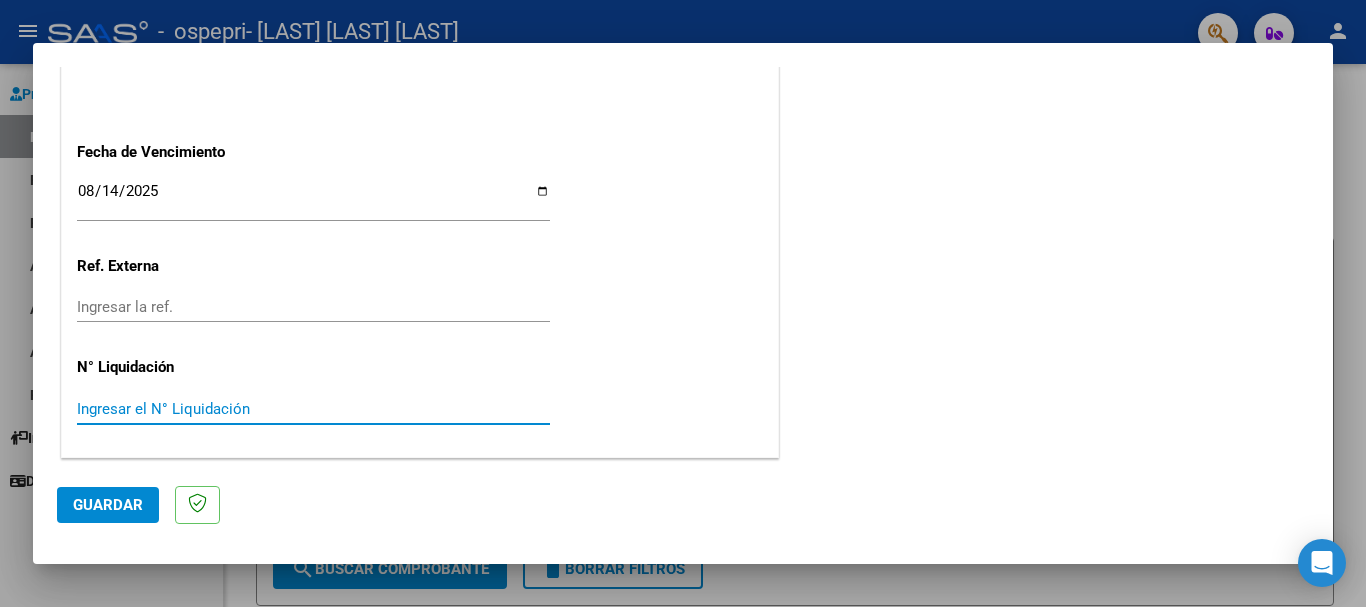 click on "Ingresar el N° Liquidación" at bounding box center (313, 409) 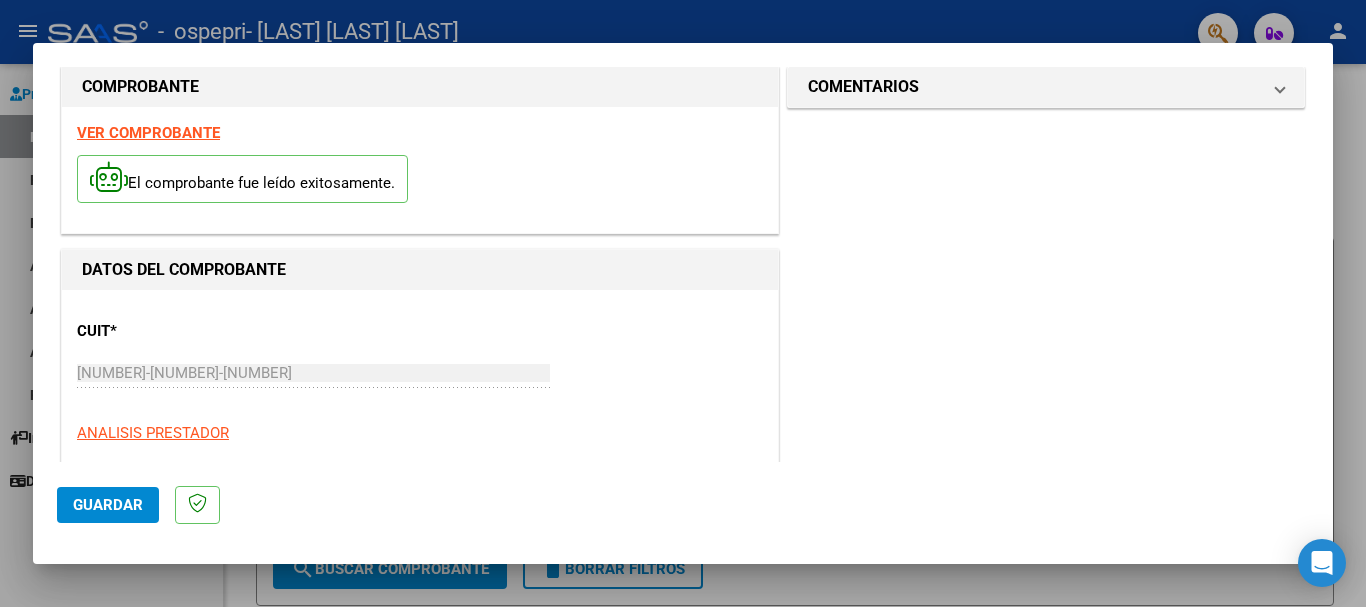scroll, scrollTop: 0, scrollLeft: 0, axis: both 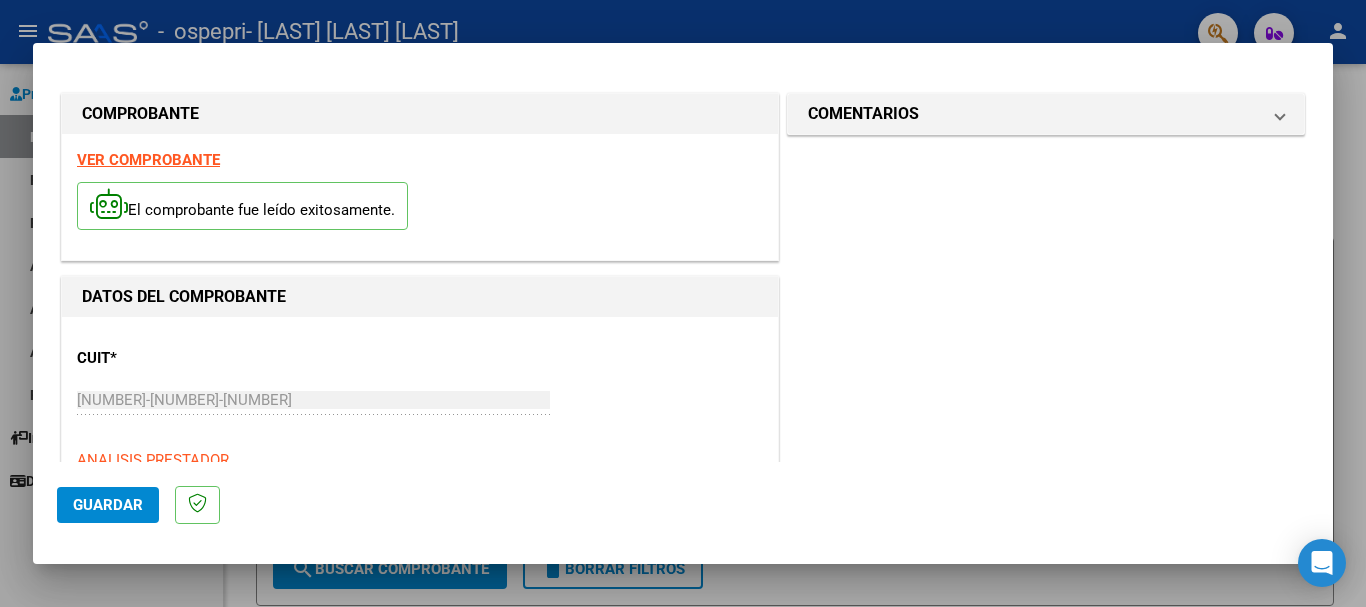 click on "VER COMPROBANTE" at bounding box center (148, 160) 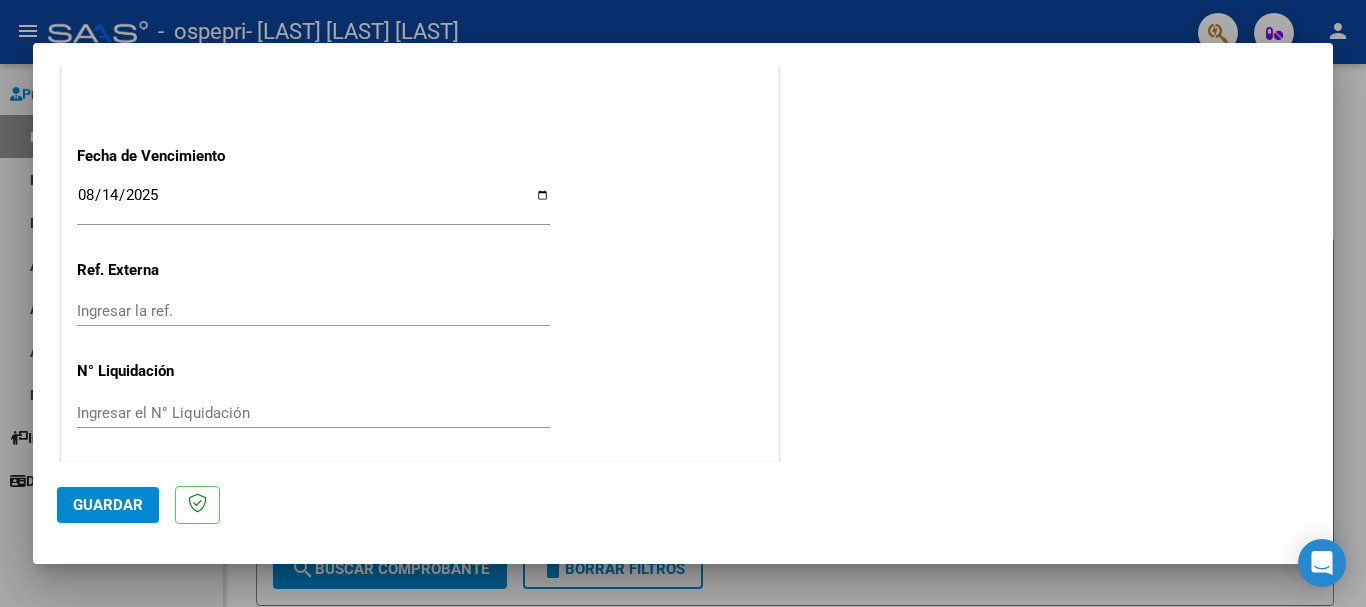 scroll, scrollTop: 1327, scrollLeft: 0, axis: vertical 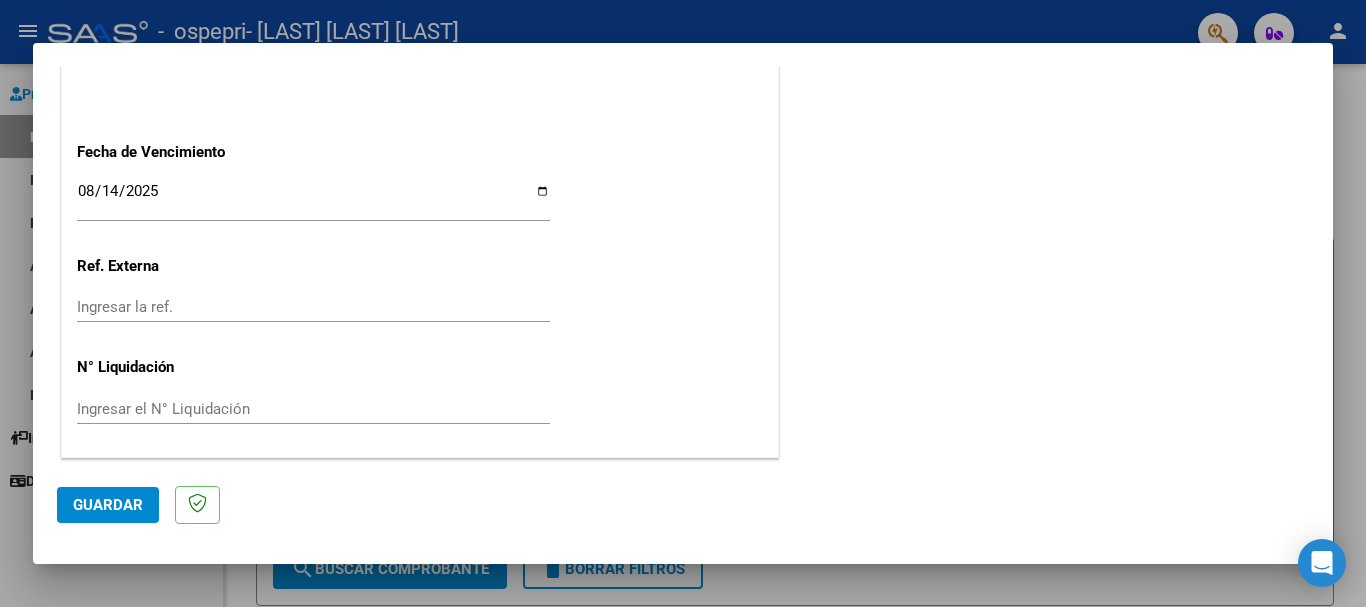 click on "Ingresar el N° Liquidación" at bounding box center (313, 409) 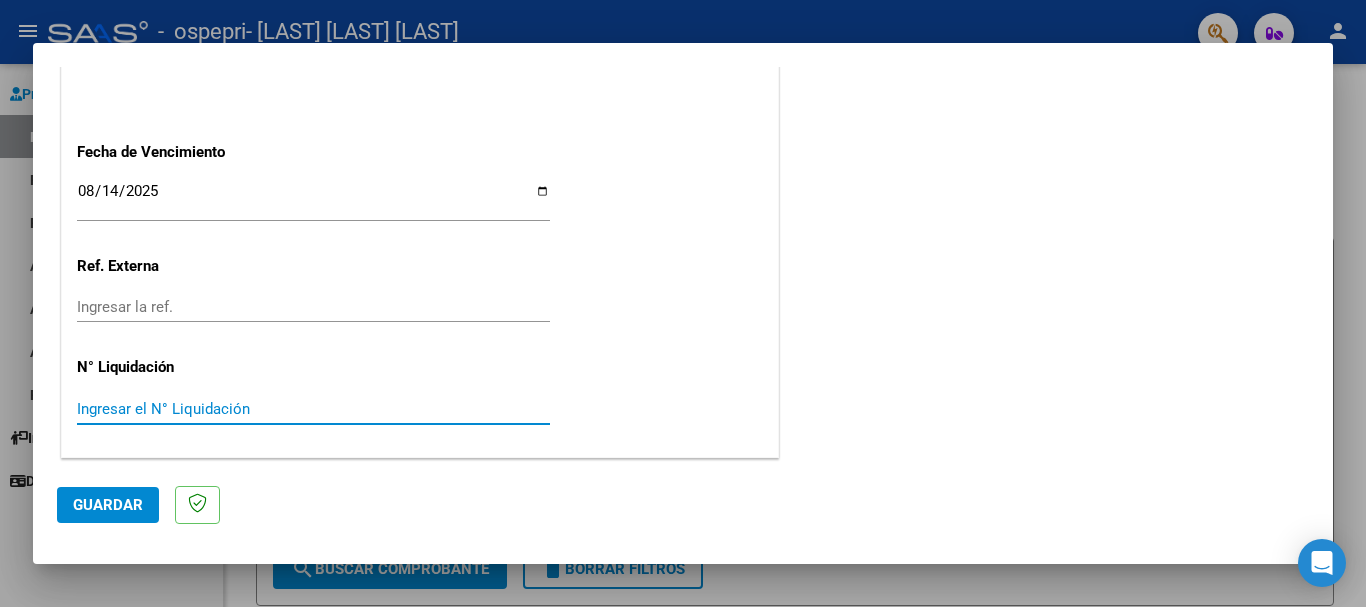 paste on "[NUMBER]" 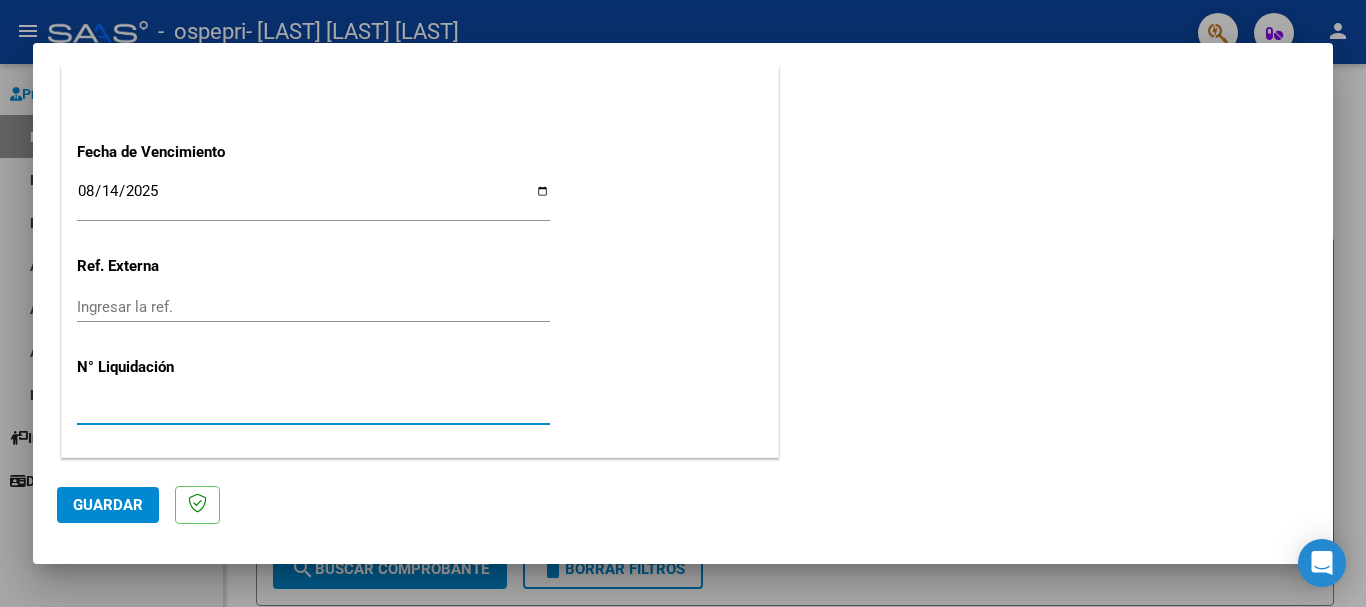 type on "[NUMBER]" 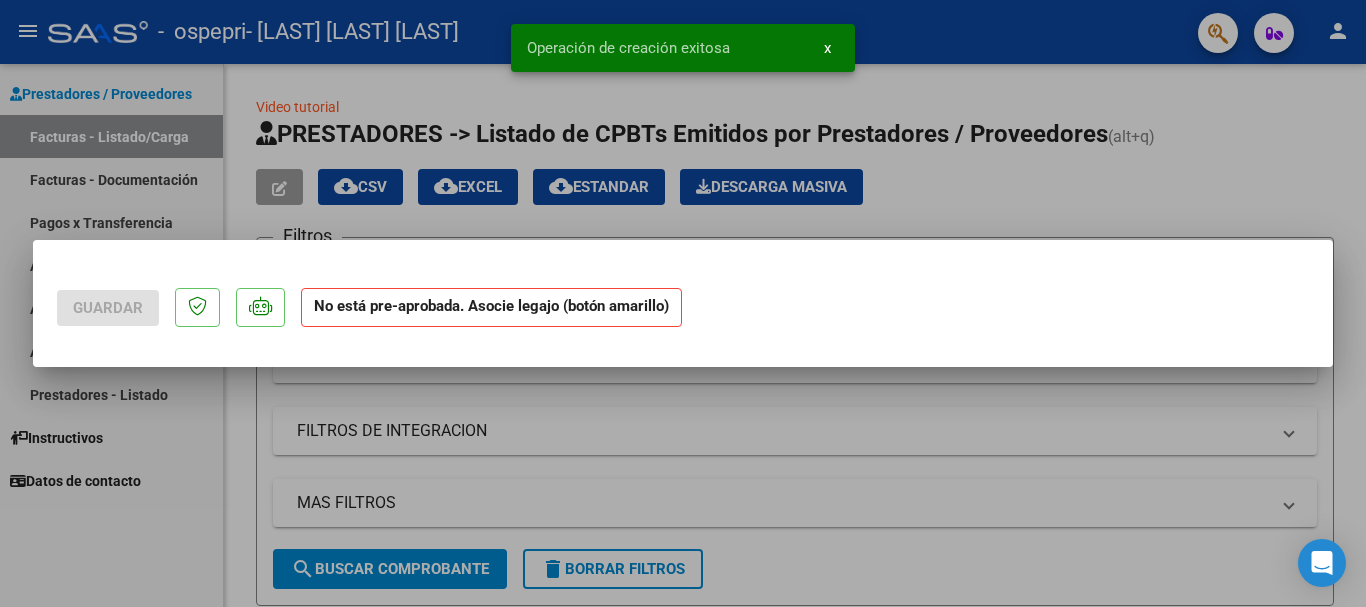 scroll, scrollTop: 0, scrollLeft: 0, axis: both 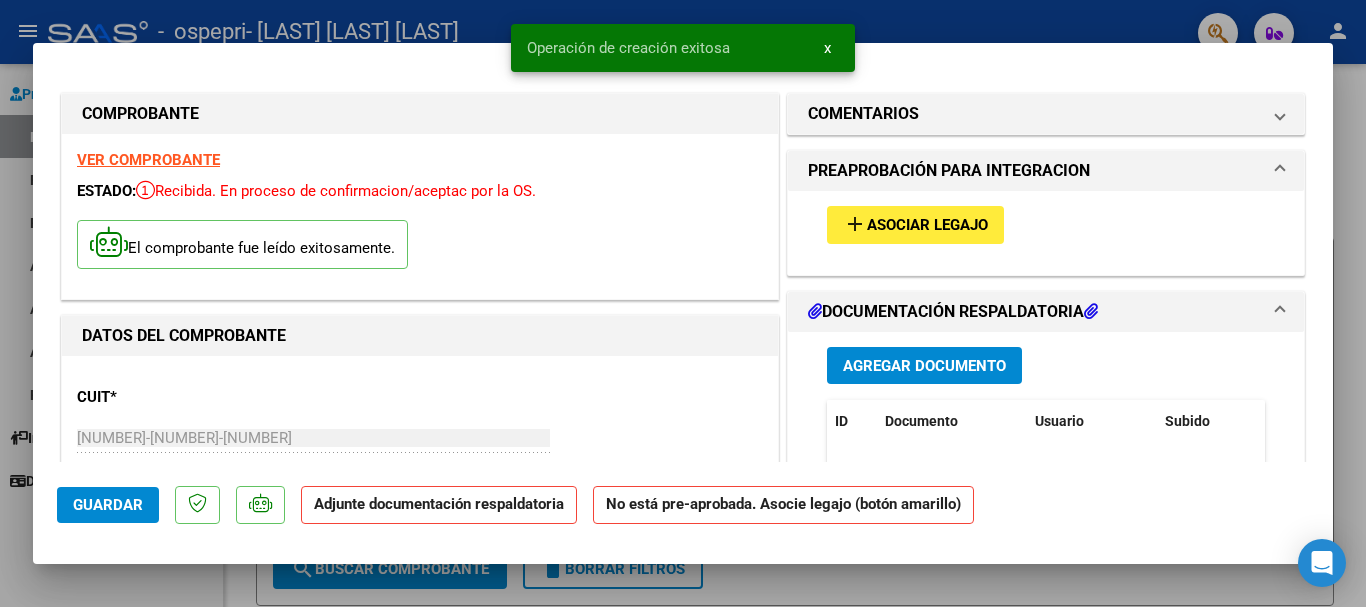 click on "Asociar Legajo" at bounding box center (927, 226) 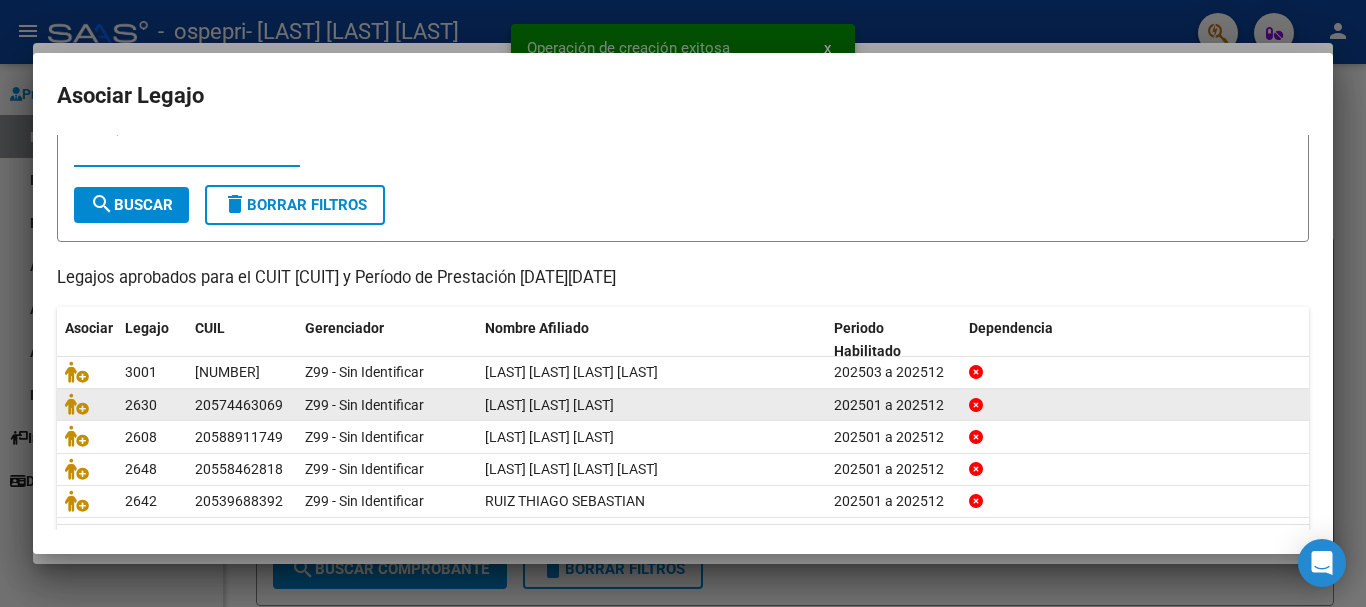 scroll, scrollTop: 131, scrollLeft: 0, axis: vertical 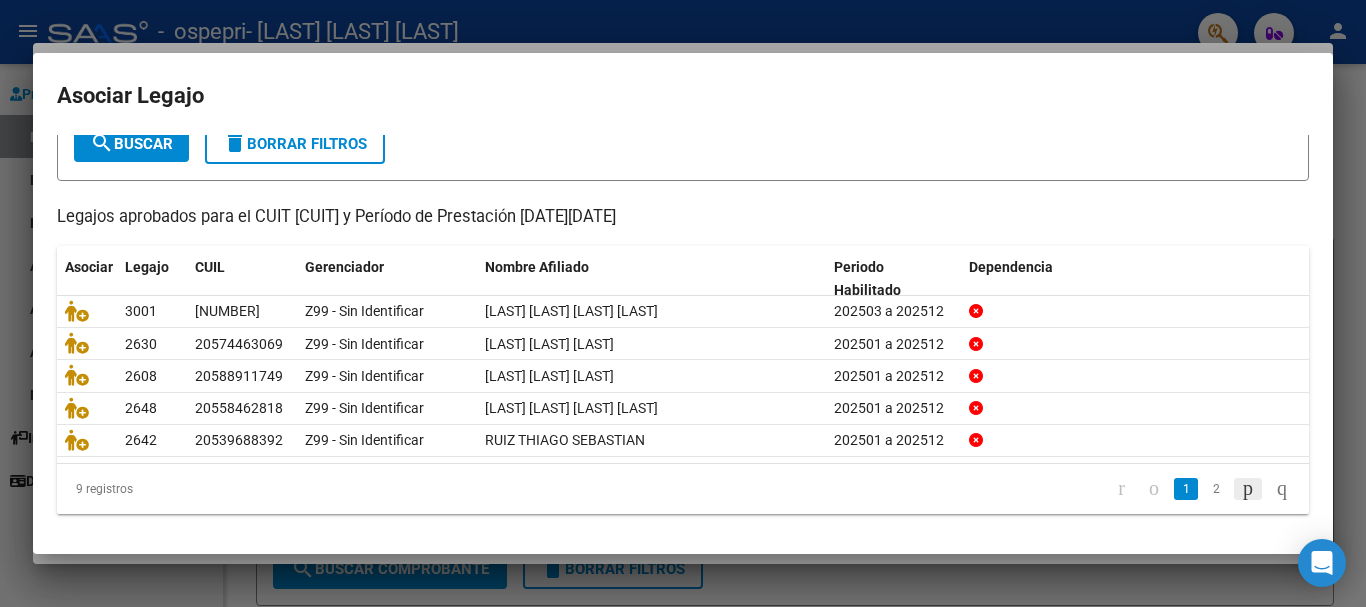 click 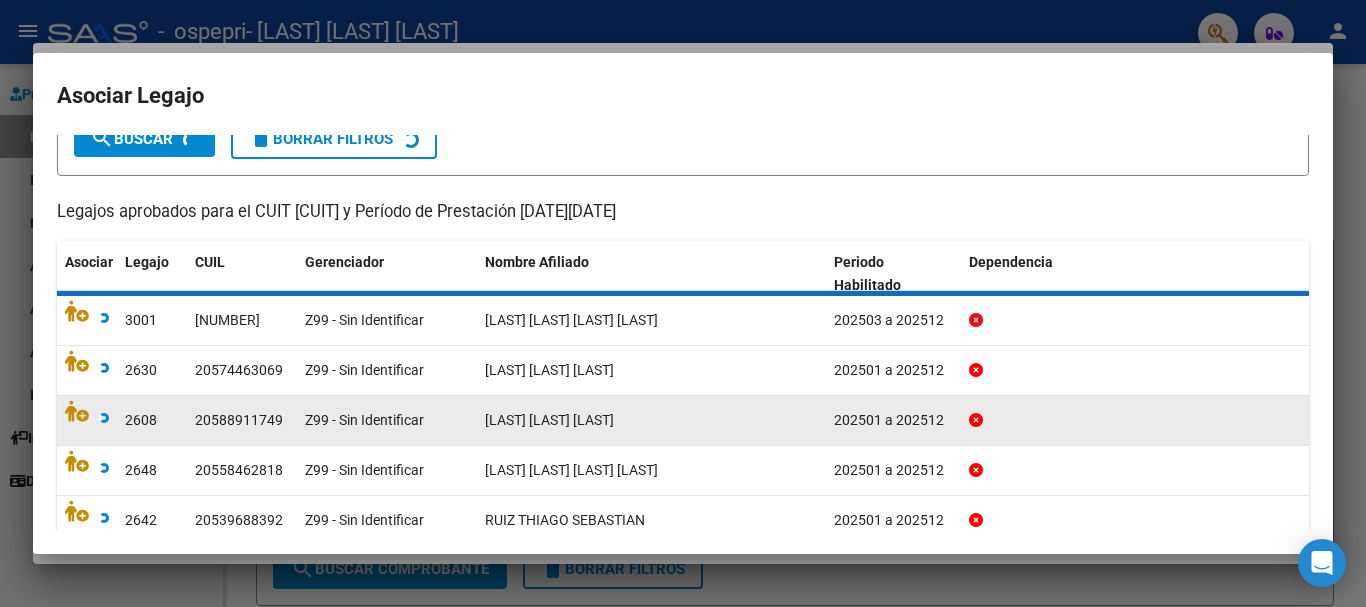 scroll, scrollTop: 98, scrollLeft: 0, axis: vertical 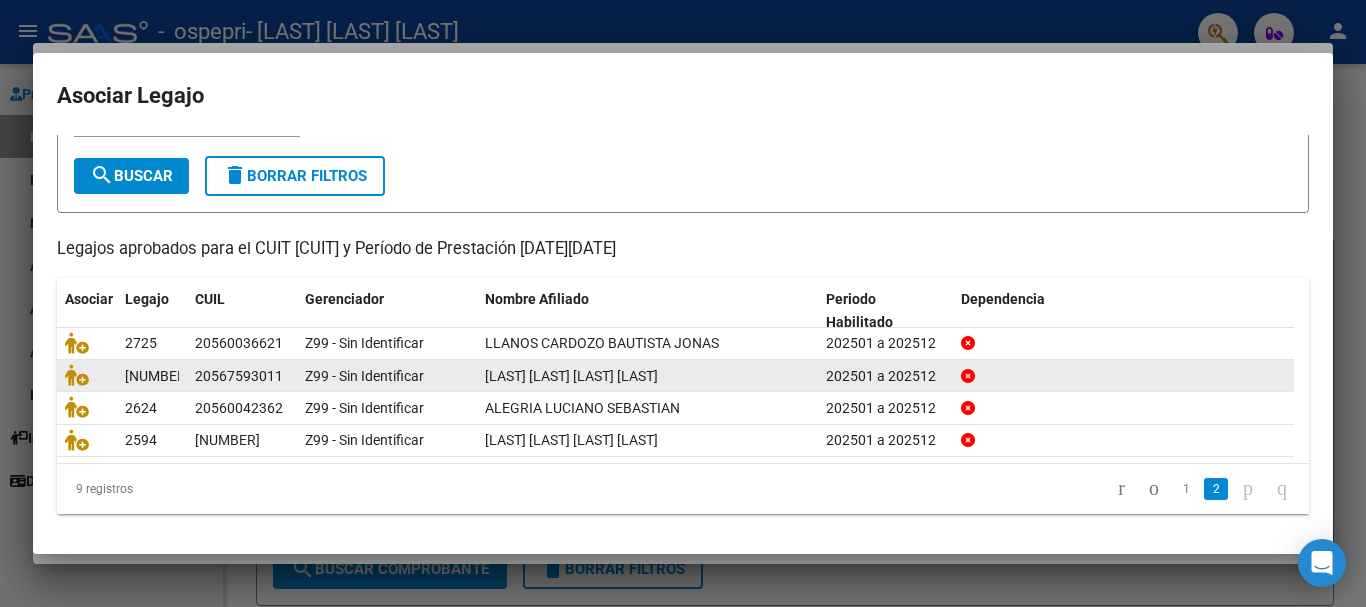click 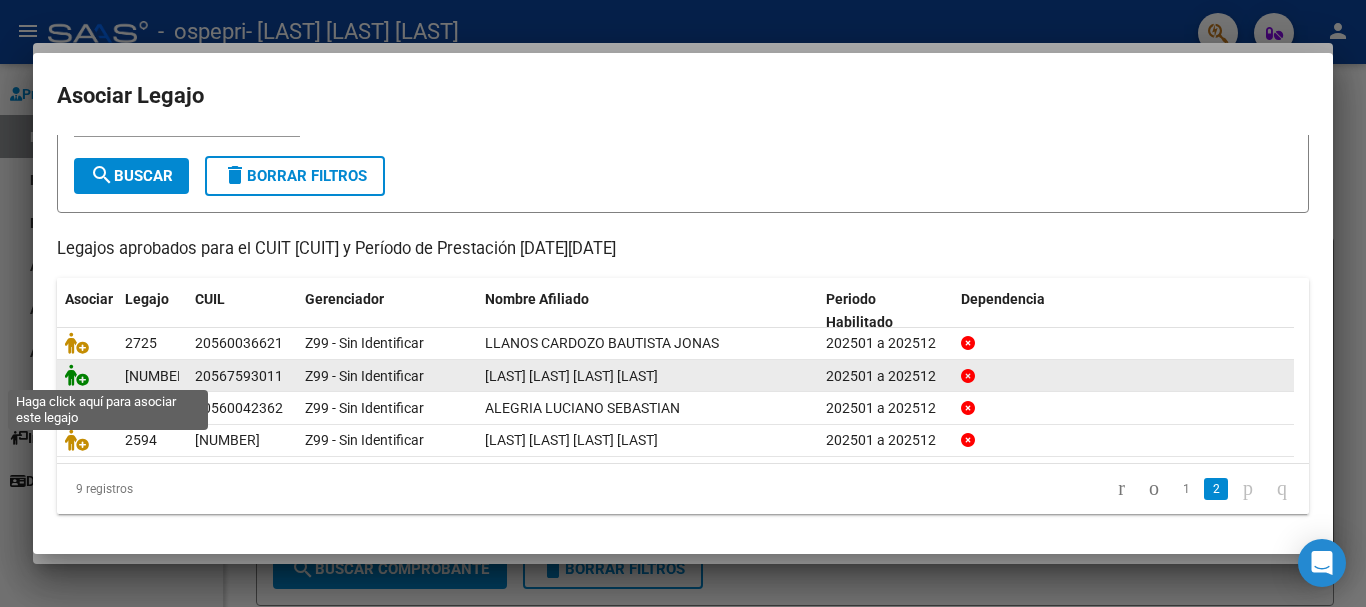 click 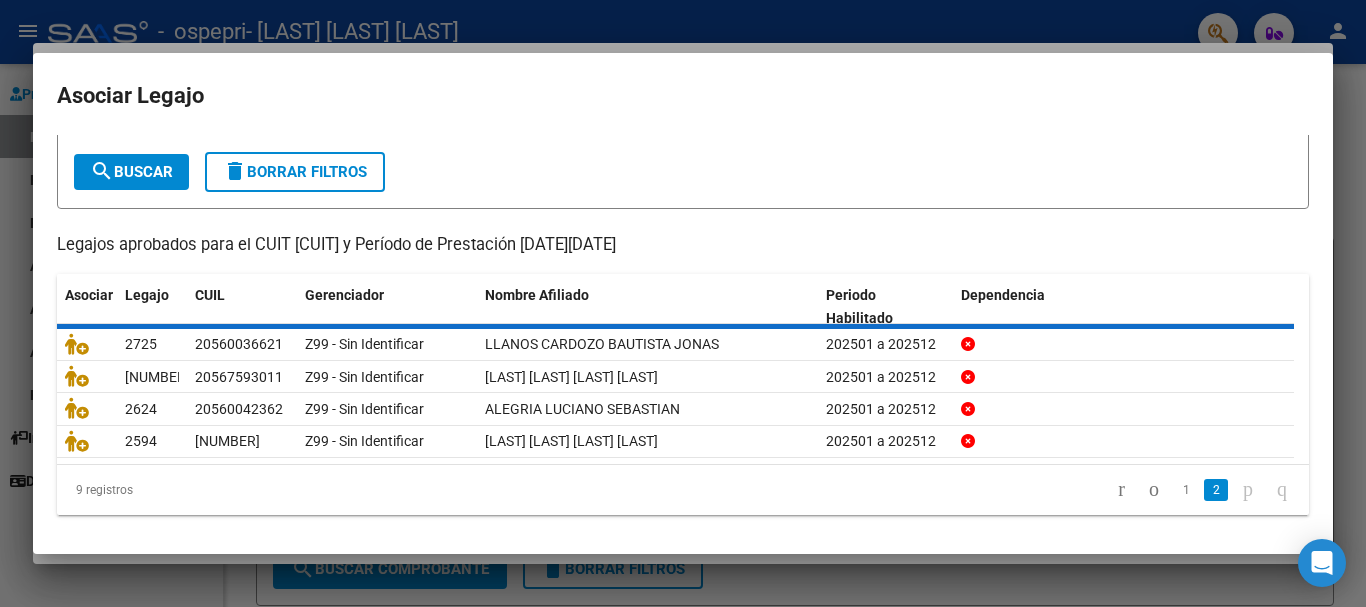 scroll, scrollTop: 0, scrollLeft: 0, axis: both 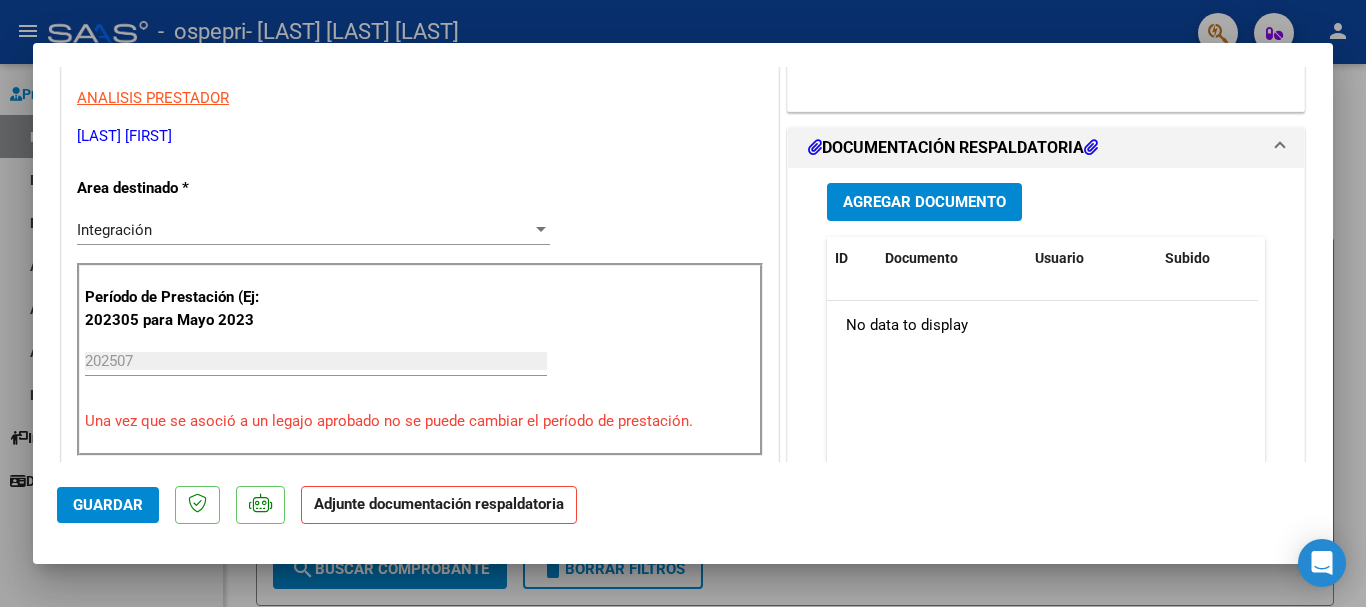 click on "Agregar Documento" at bounding box center (924, 203) 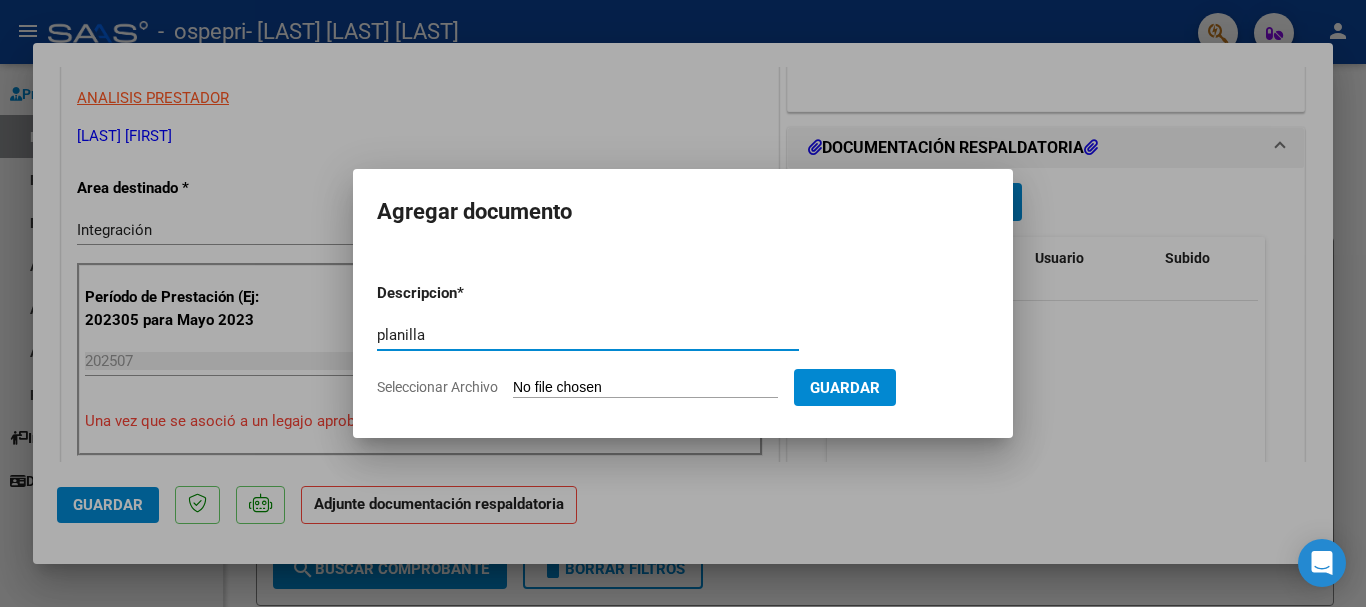 type on "planilla" 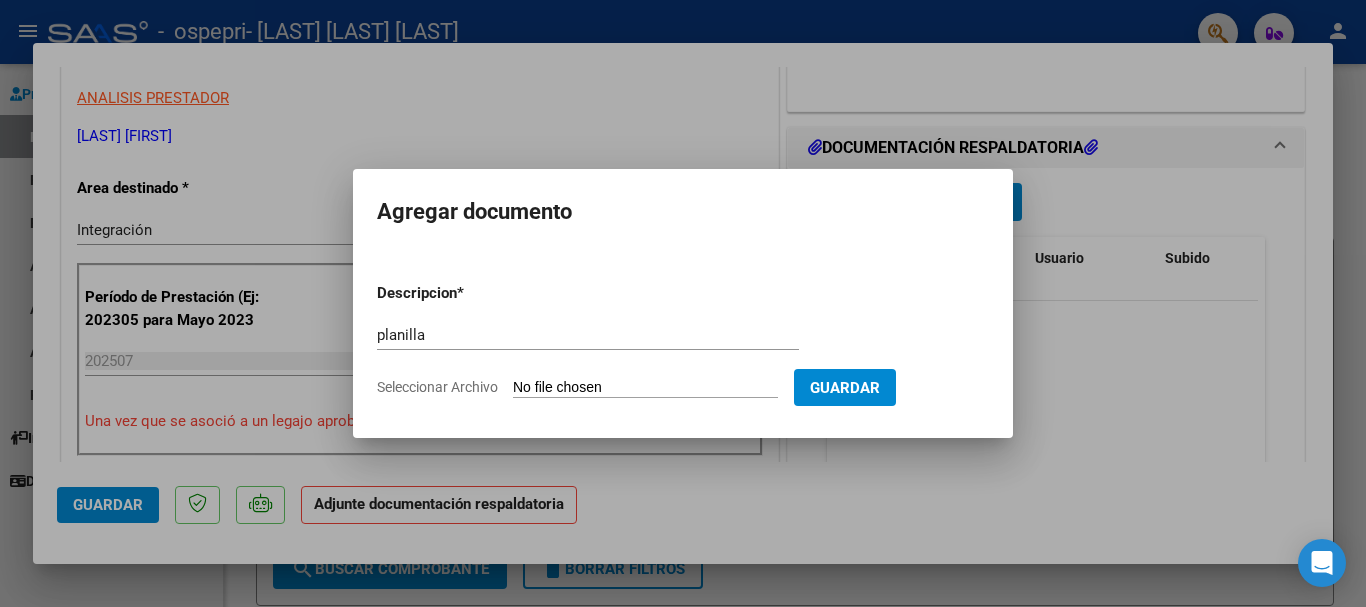 click on "Descripcion  *   planilla Escriba aquí una descripcion  Seleccionar Archivo Guardar" at bounding box center (683, 340) 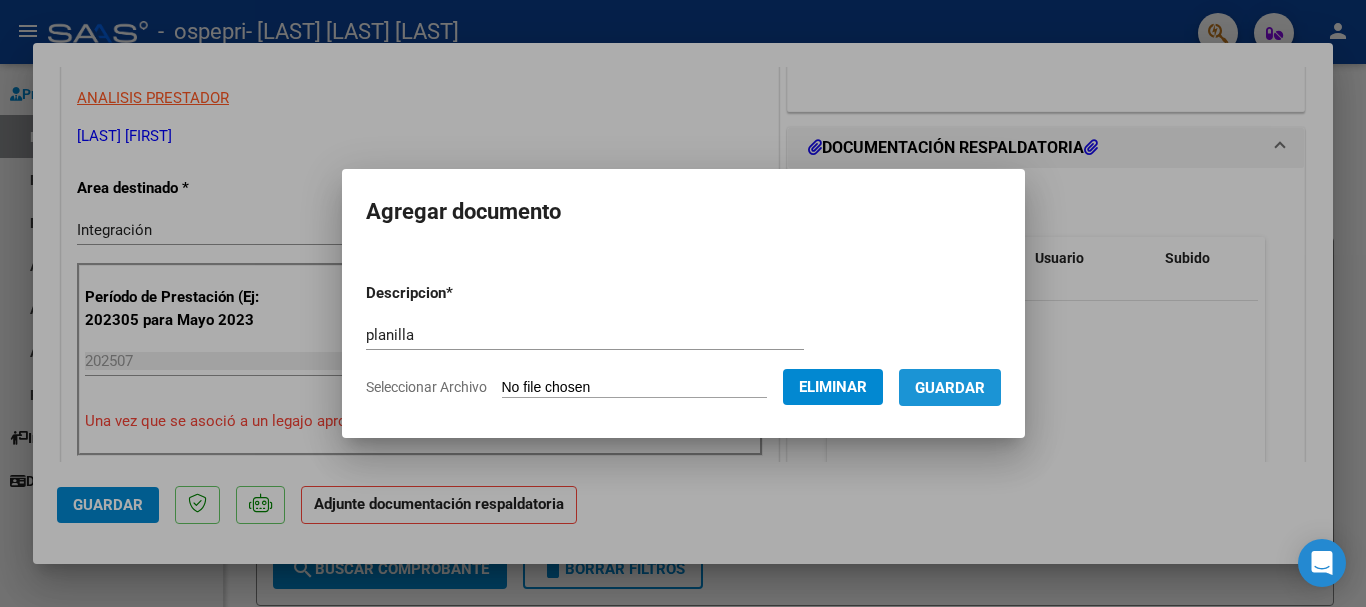 click on "Guardar" at bounding box center (950, 388) 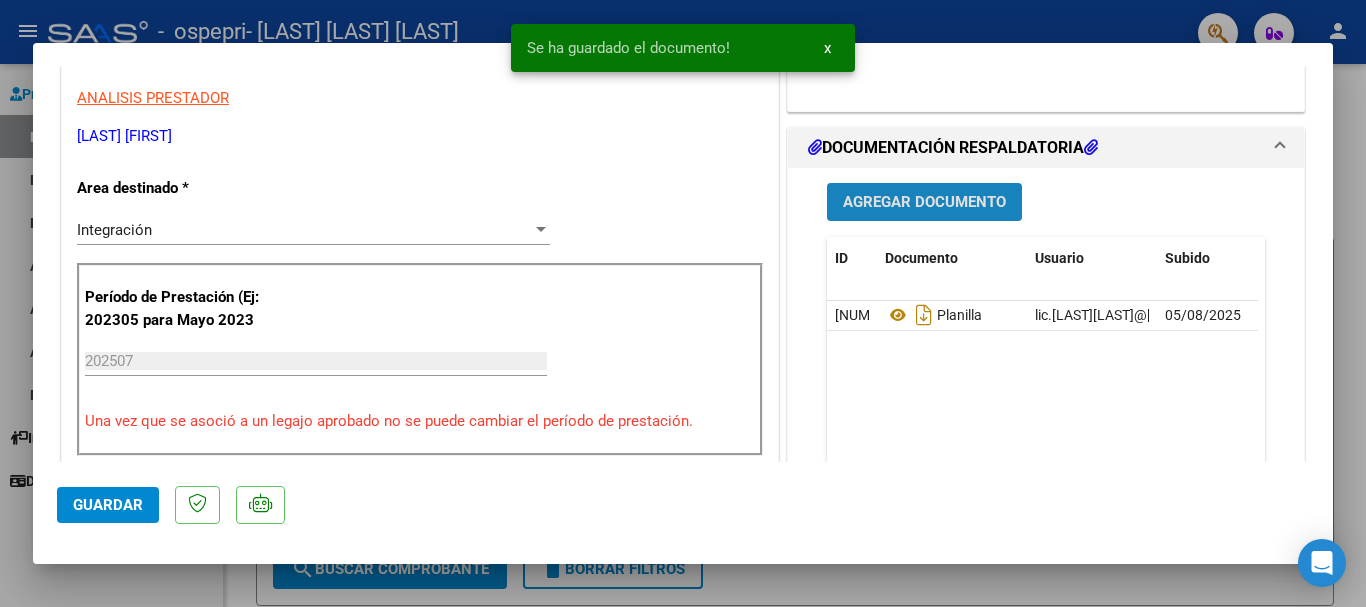 click on "Agregar Documento" at bounding box center (924, 203) 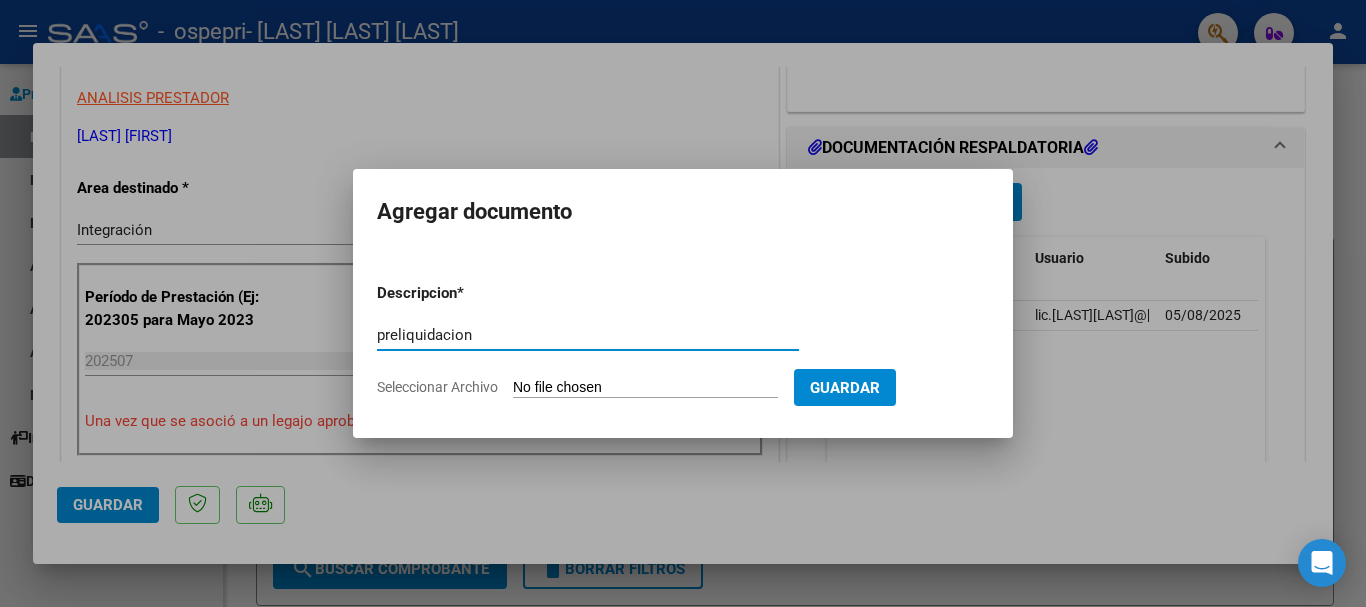type on "preliquidacion" 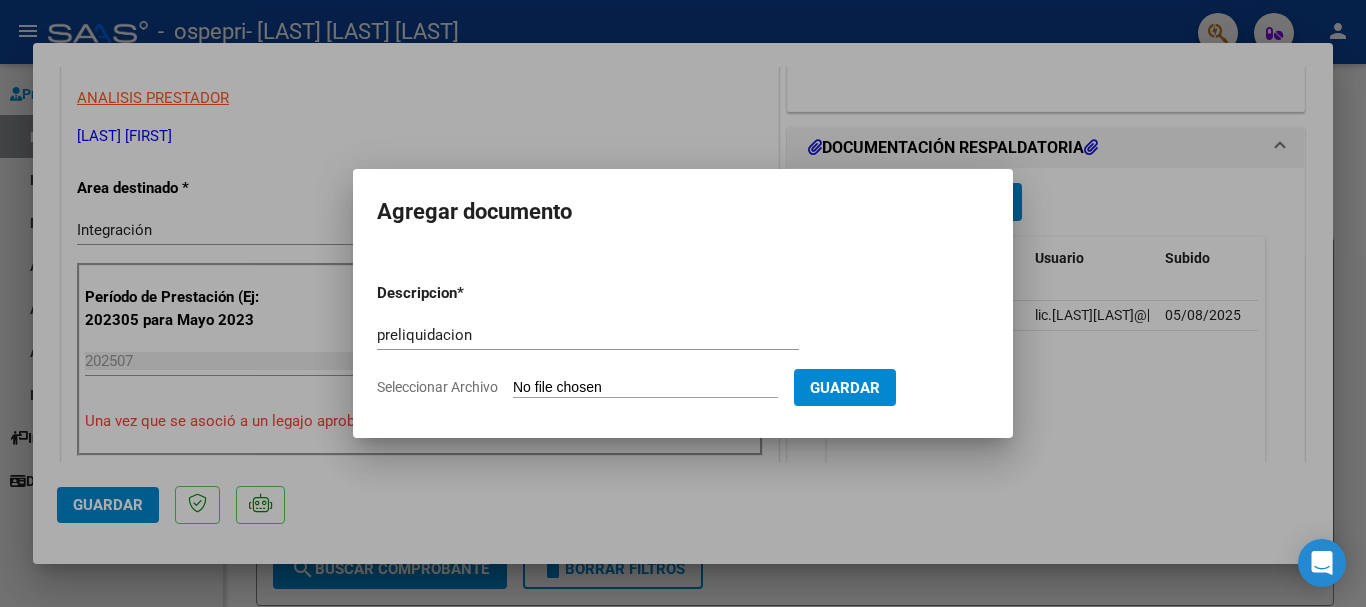 type on "C:\fakepath\[LAST].pdf" 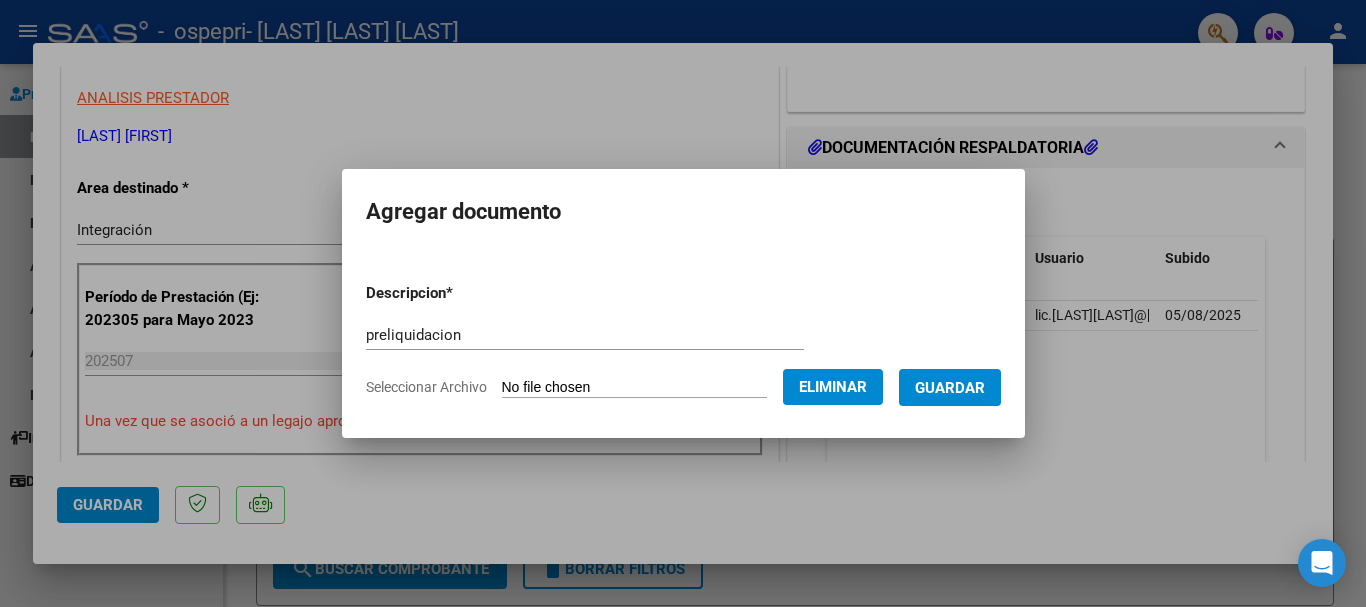 click on "Guardar" at bounding box center (950, 387) 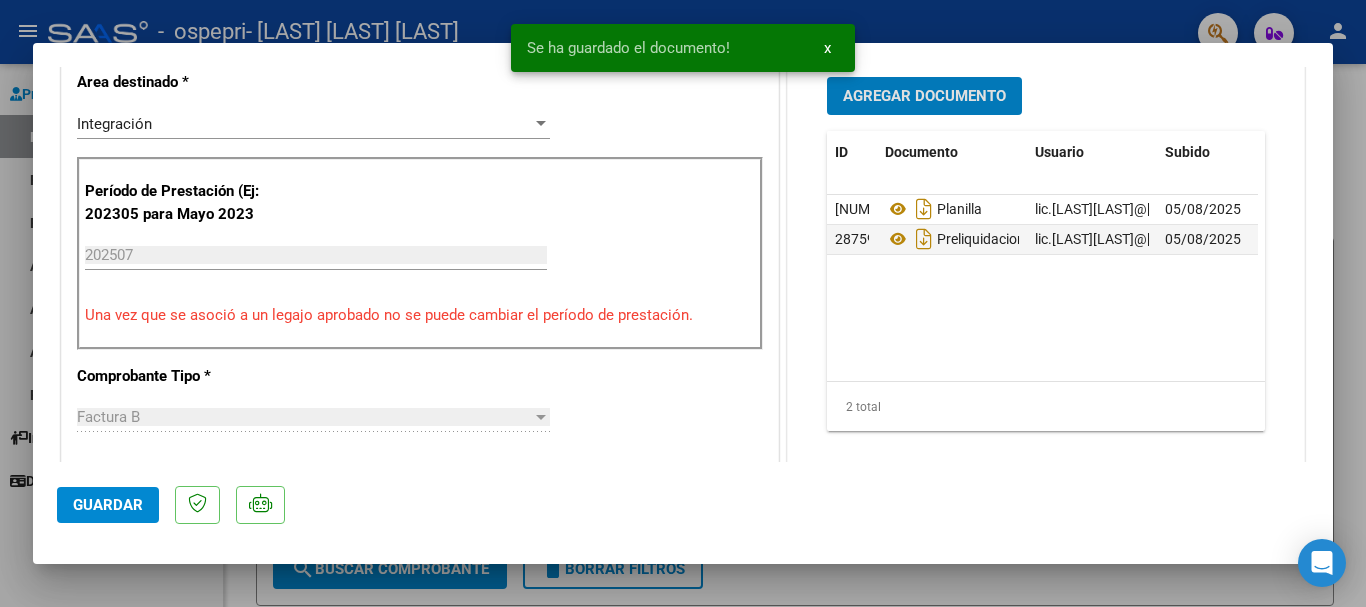 scroll, scrollTop: 800, scrollLeft: 0, axis: vertical 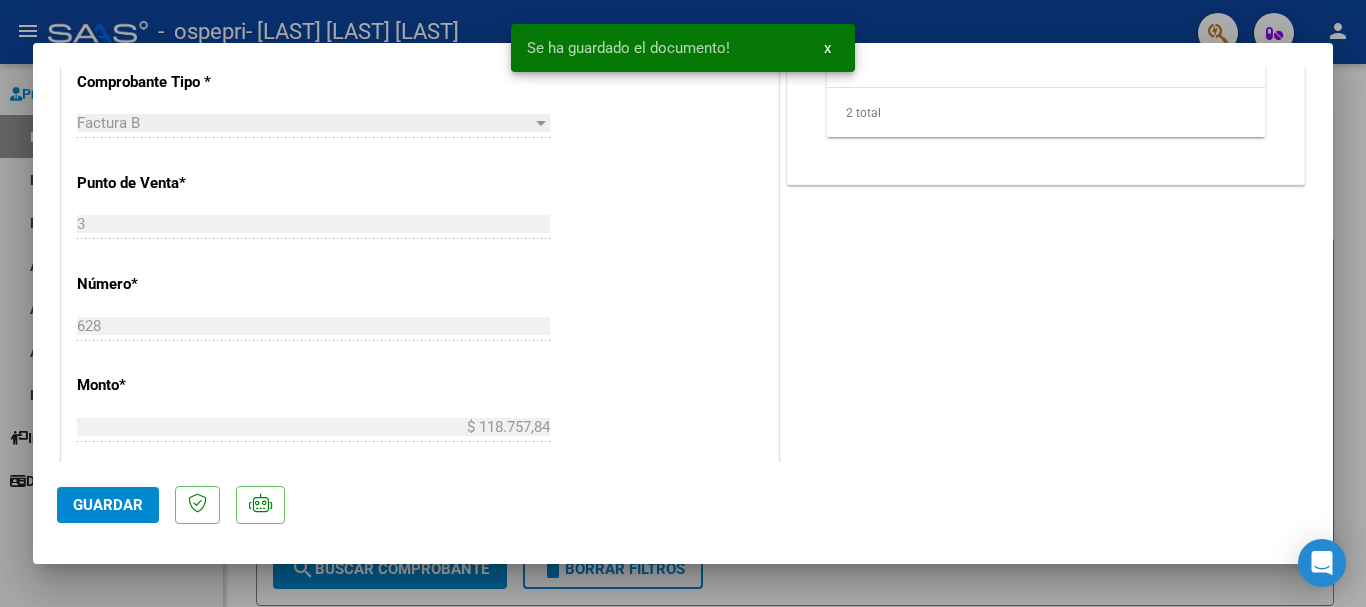 click on "Guardar" 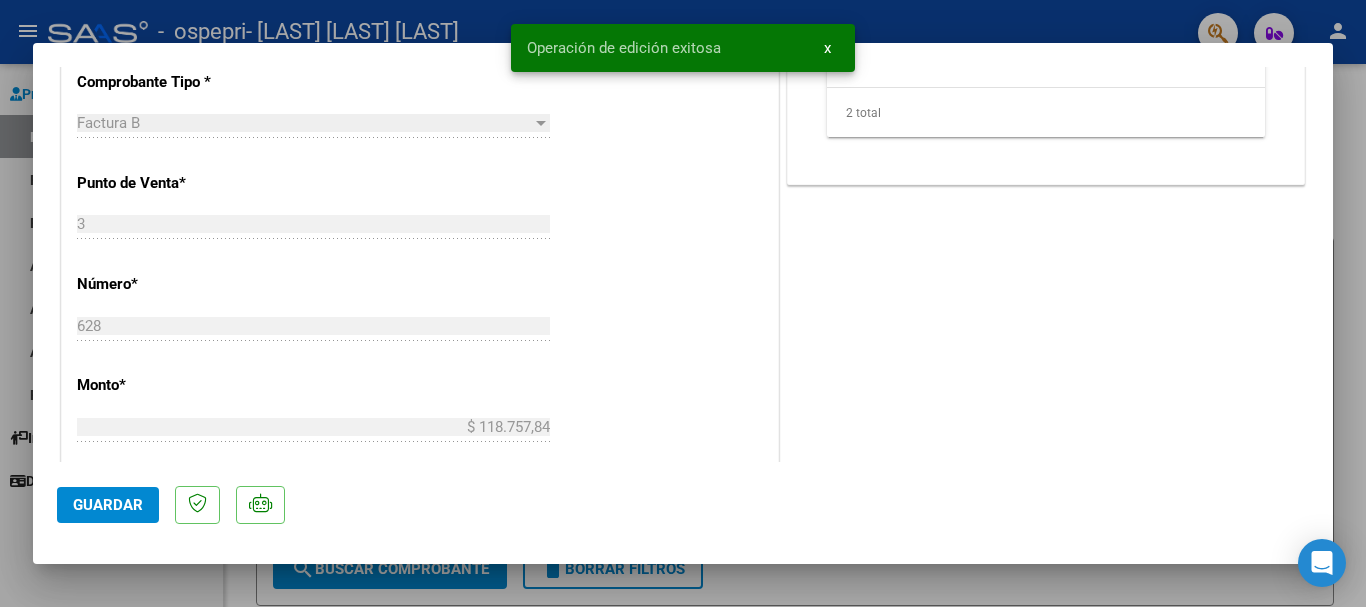 type 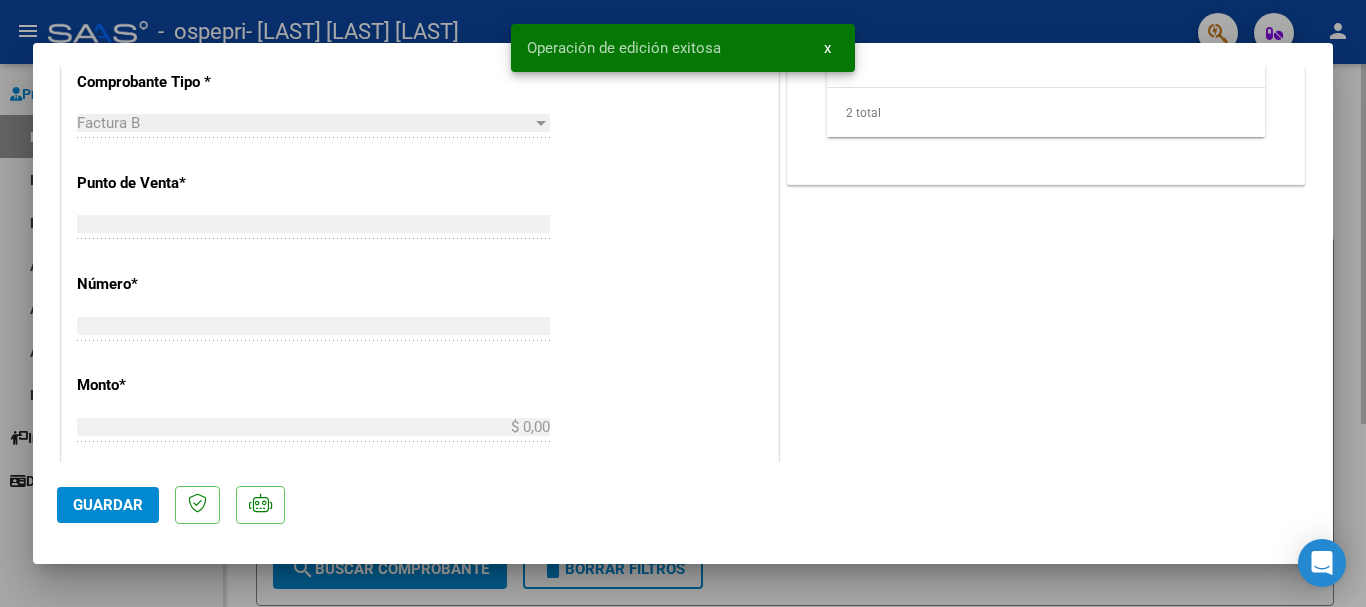 scroll, scrollTop: 759, scrollLeft: 0, axis: vertical 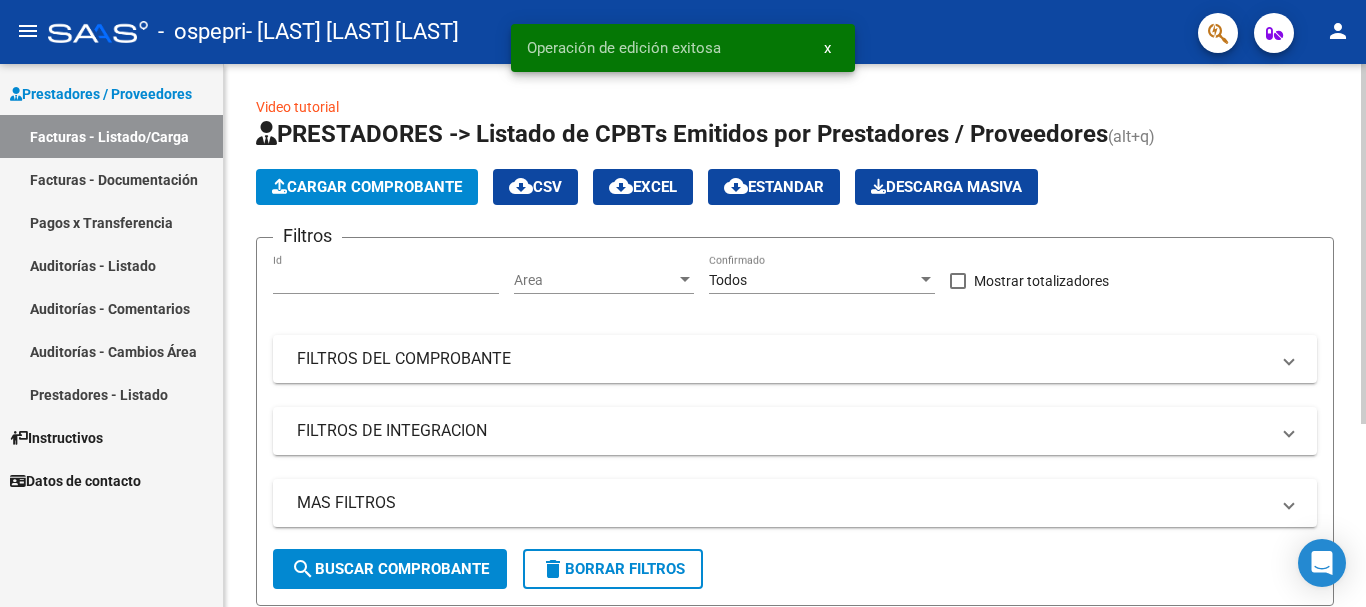 click on "Cargar Comprobante" 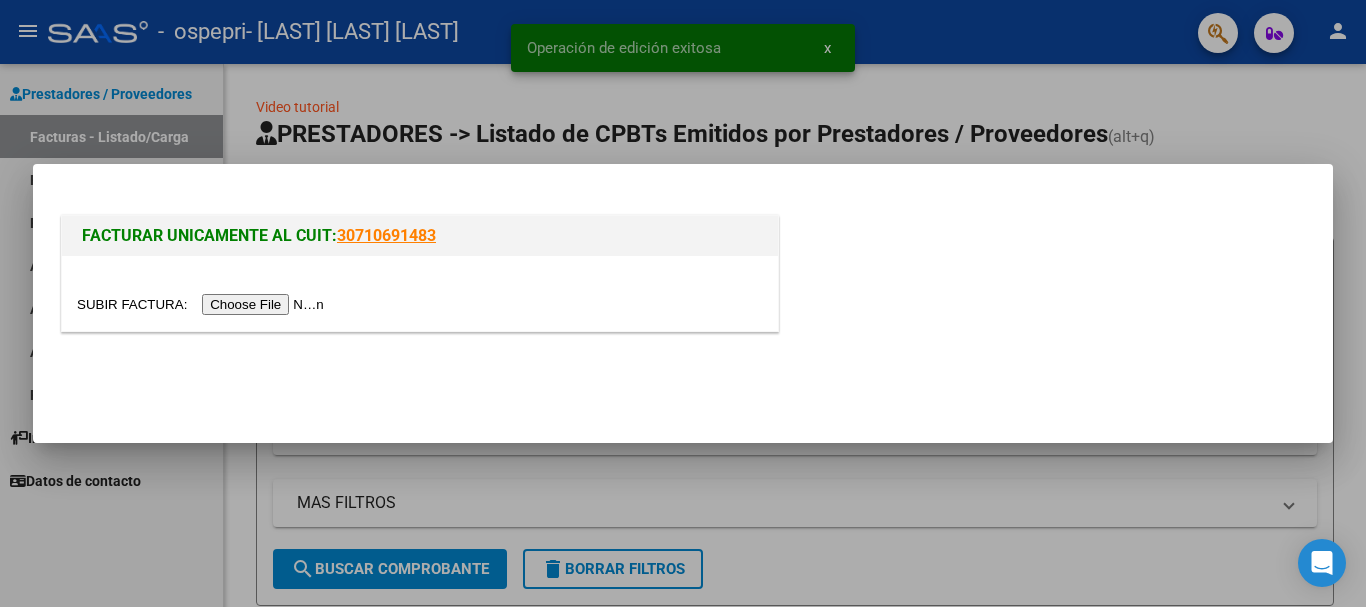 click at bounding box center [203, 304] 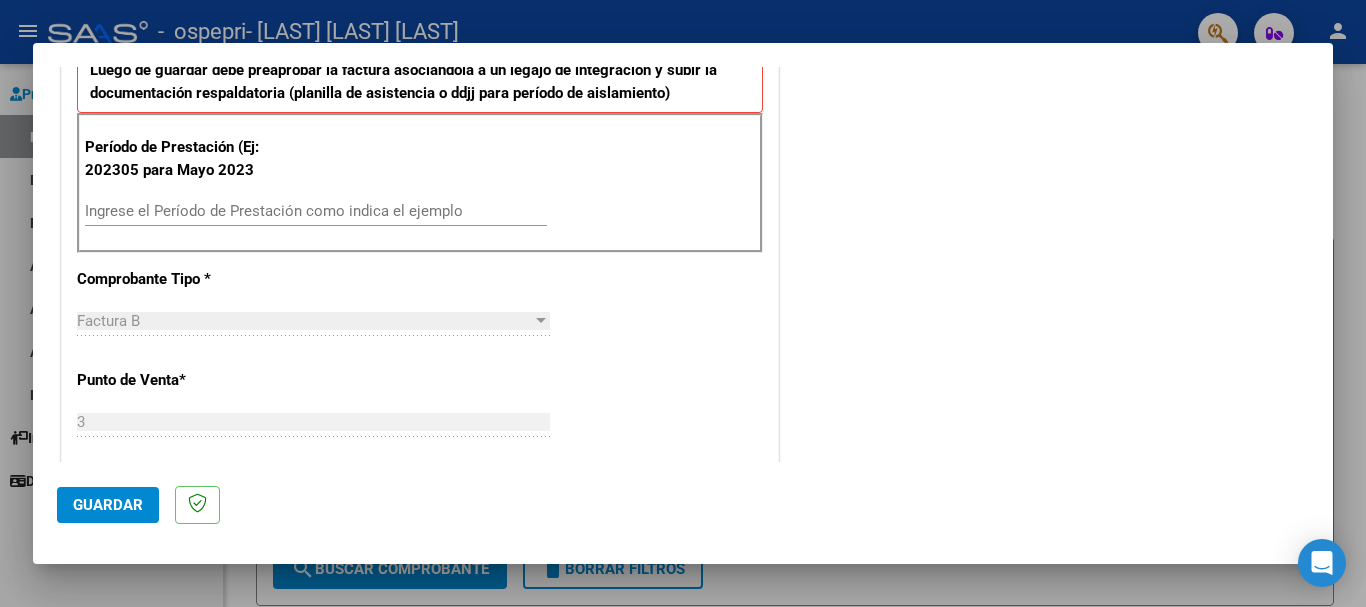 scroll, scrollTop: 500, scrollLeft: 0, axis: vertical 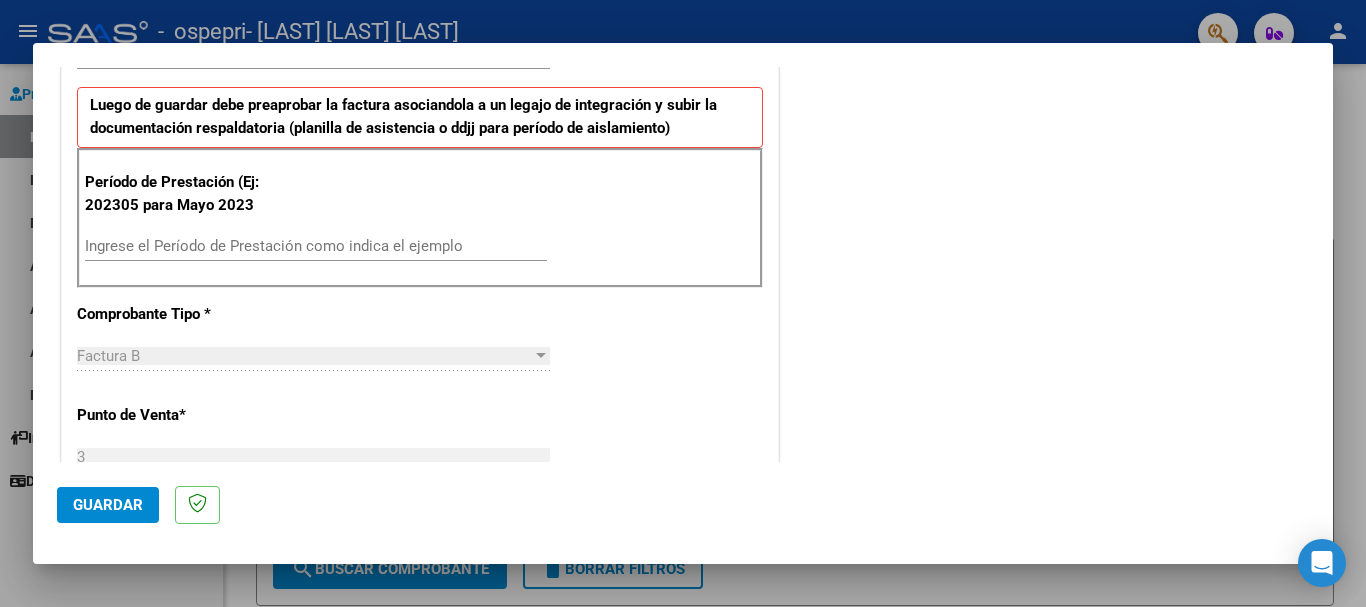 click on "Ingrese el Período de Prestación como indica el ejemplo" at bounding box center (316, 246) 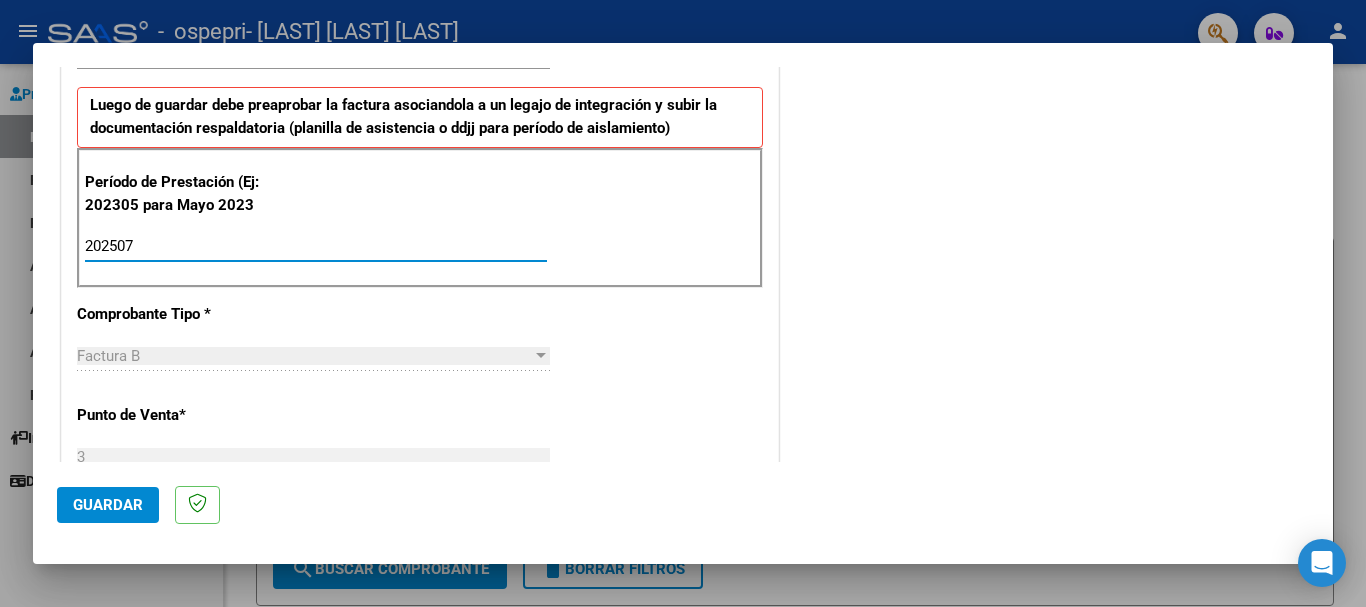 type on "202507" 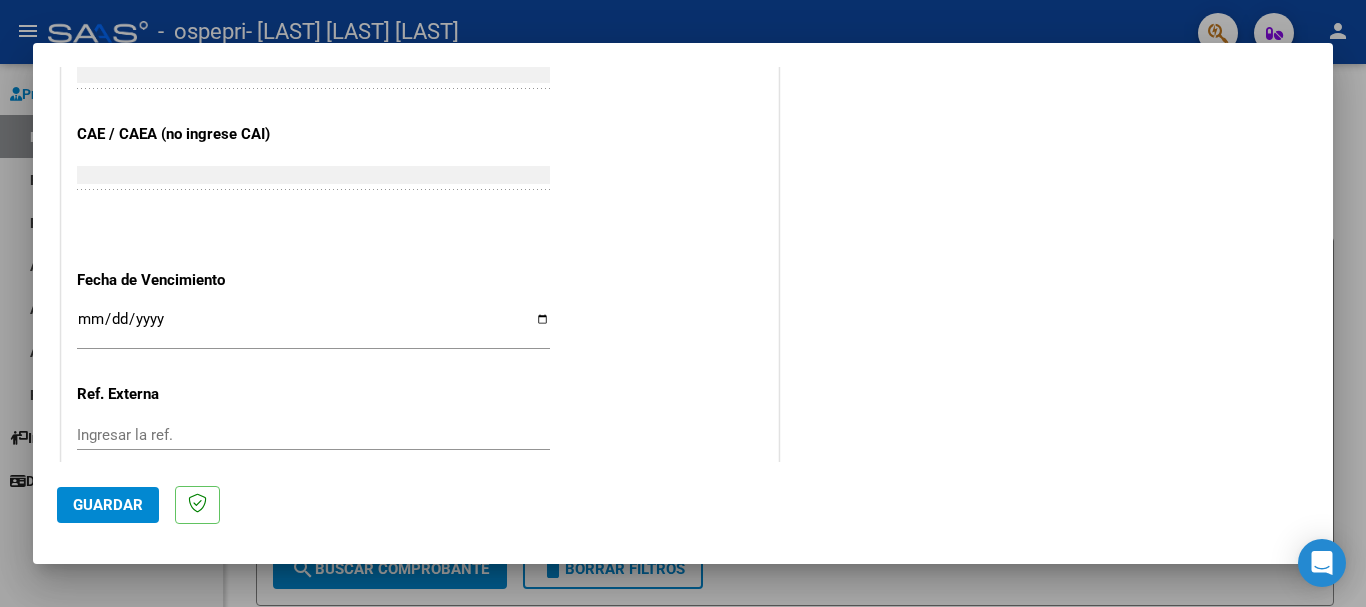 scroll, scrollTop: 1200, scrollLeft: 0, axis: vertical 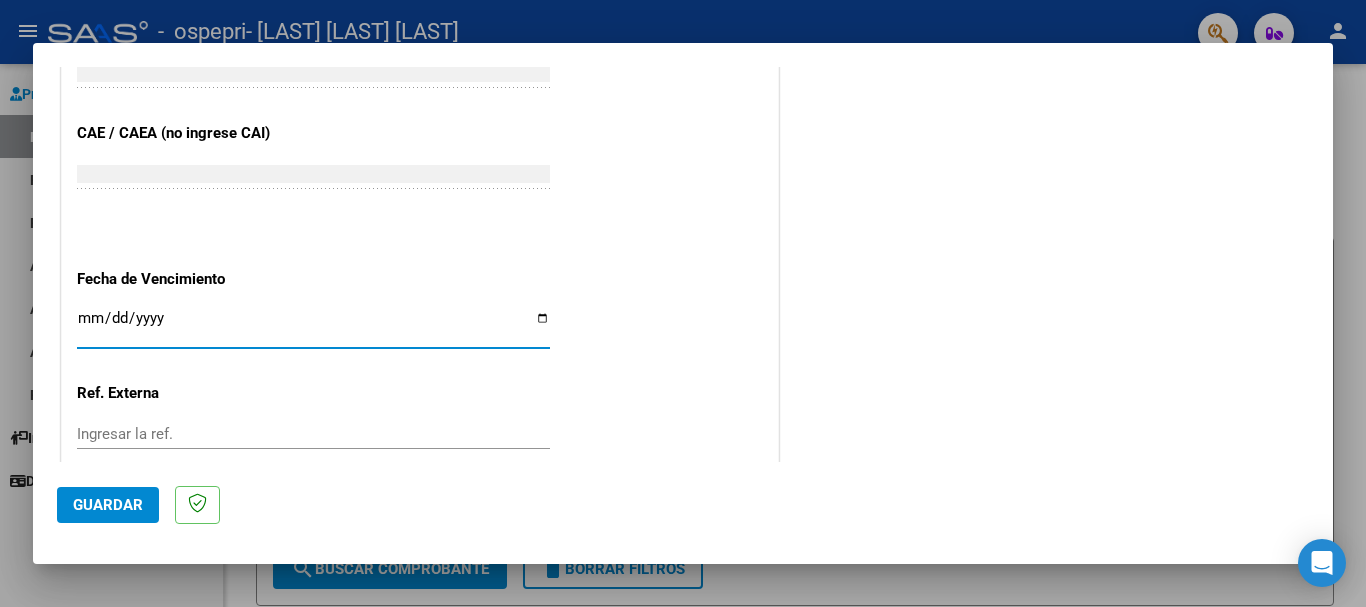 click on "Ingresar la fecha" at bounding box center [313, 326] 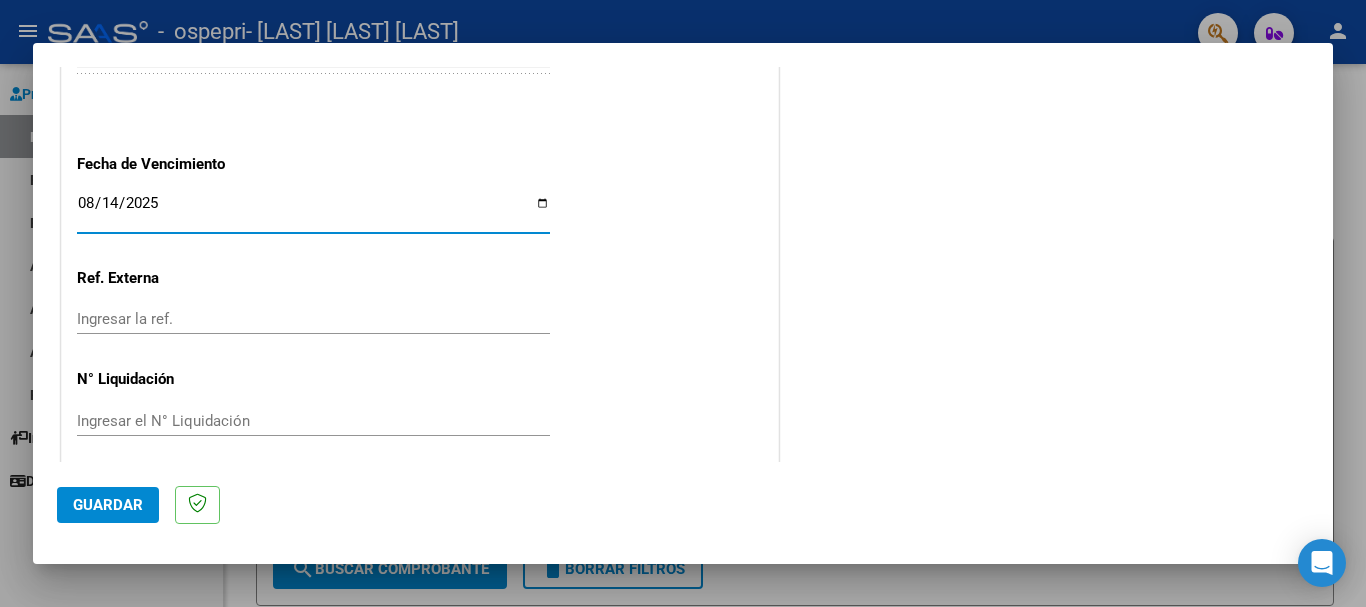 scroll, scrollTop: 1327, scrollLeft: 0, axis: vertical 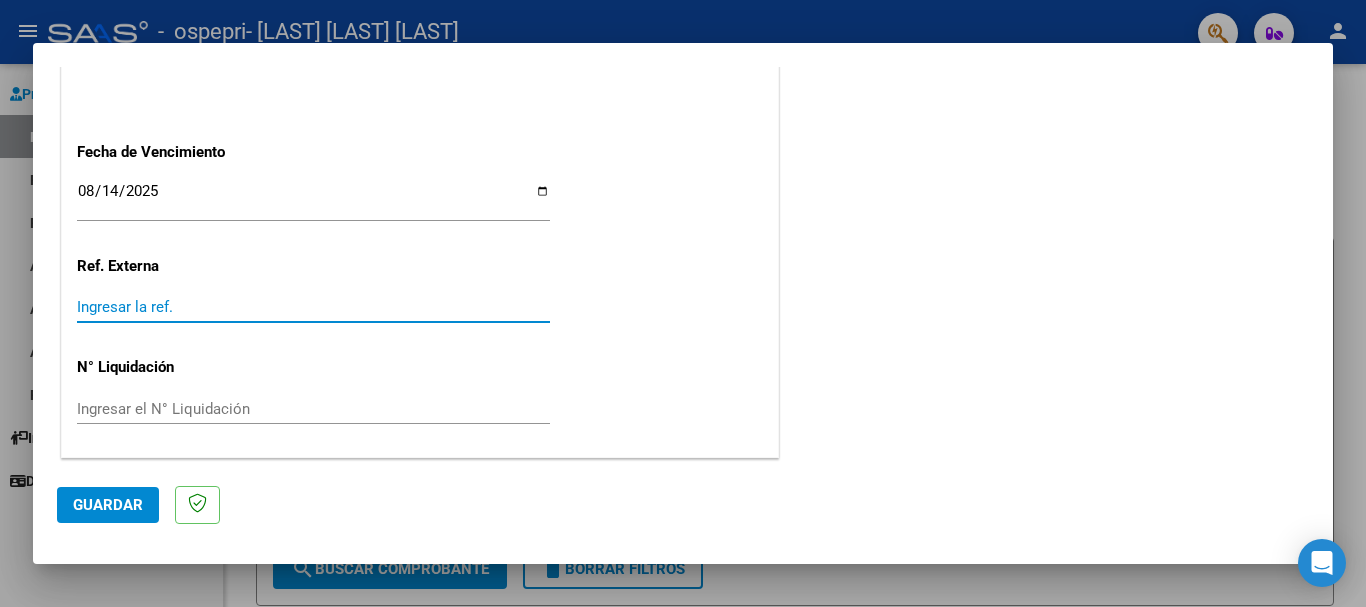 click on "Ingresar la ref." at bounding box center [313, 307] 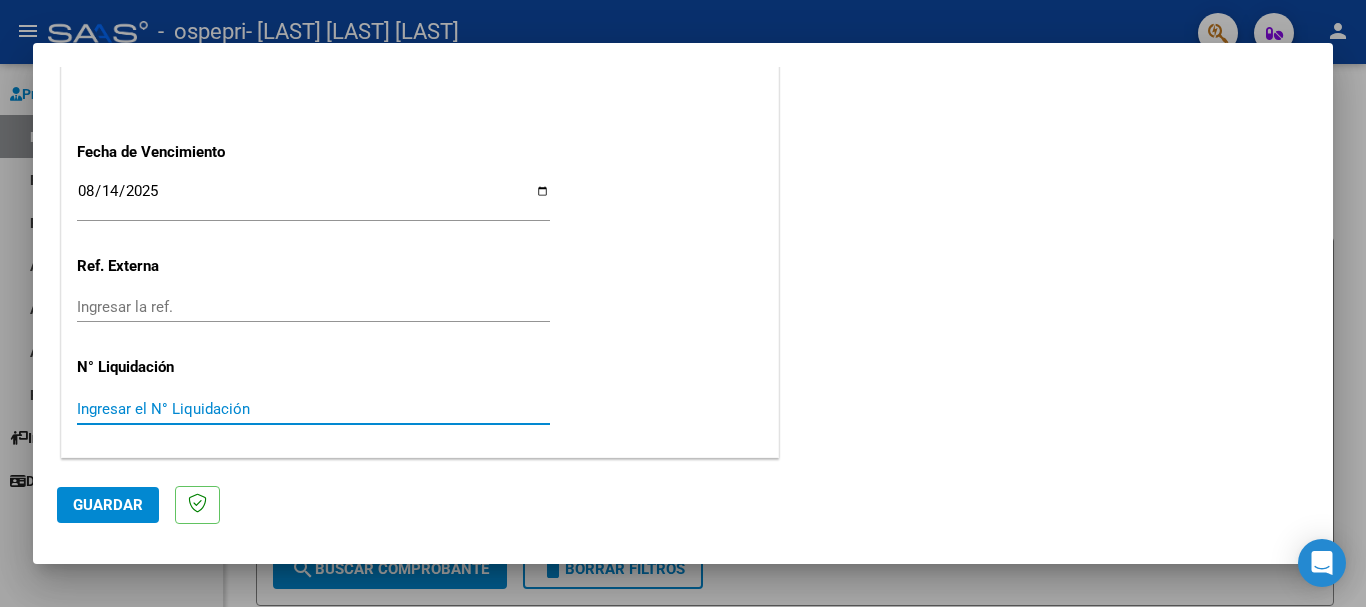 click on "Ingresar el N° Liquidación" at bounding box center (313, 409) 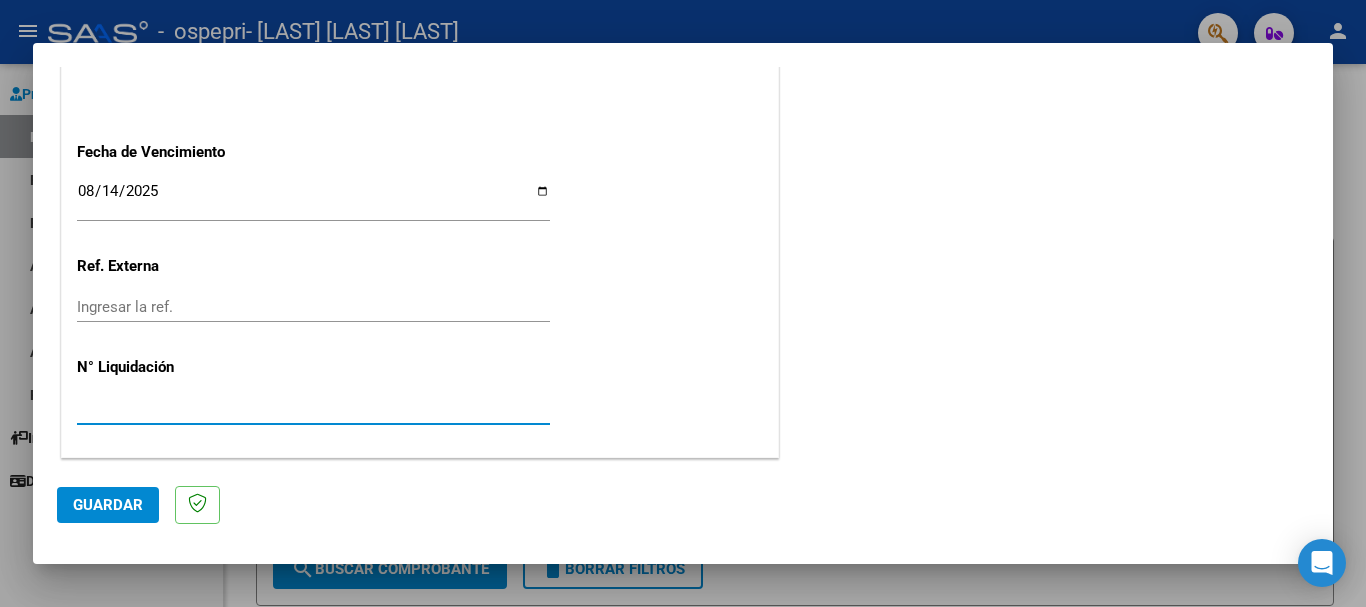 type on "[NUMBER]" 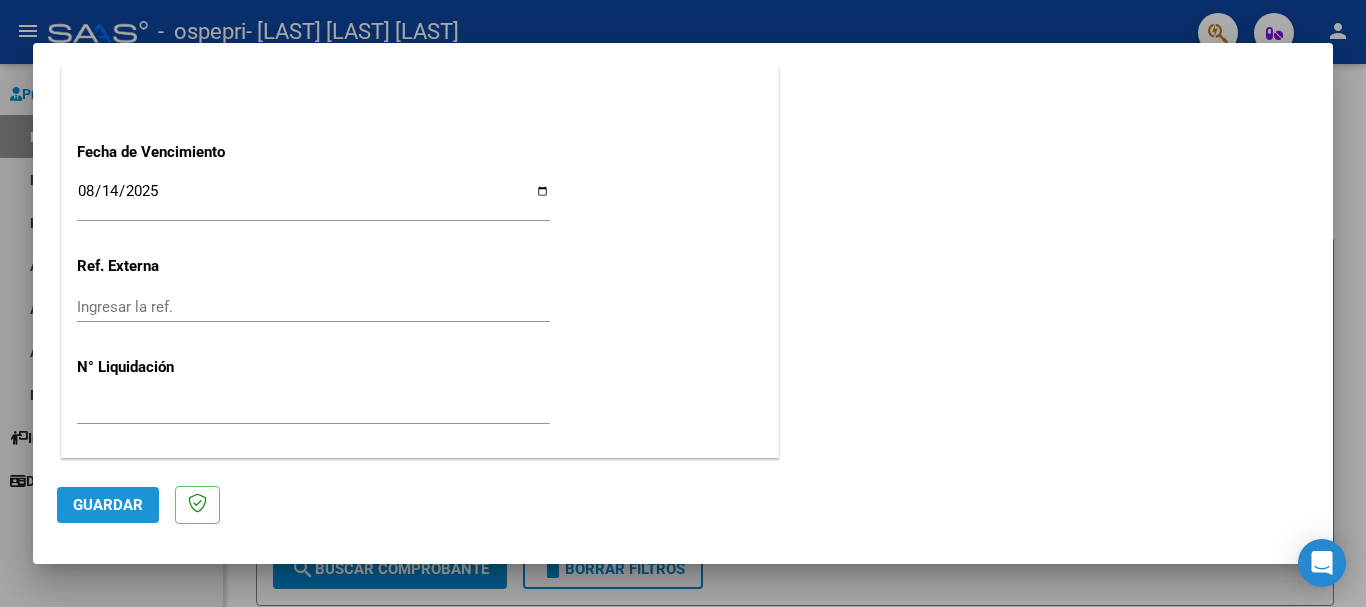 click on "Guardar" 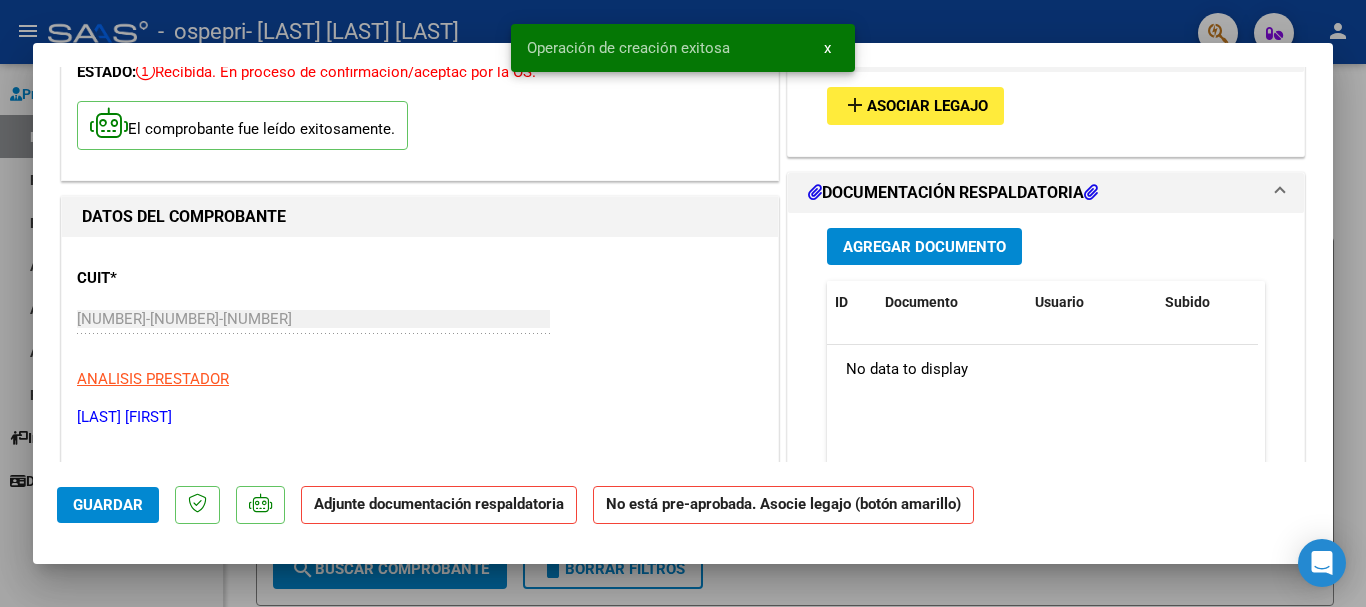 scroll, scrollTop: 0, scrollLeft: 0, axis: both 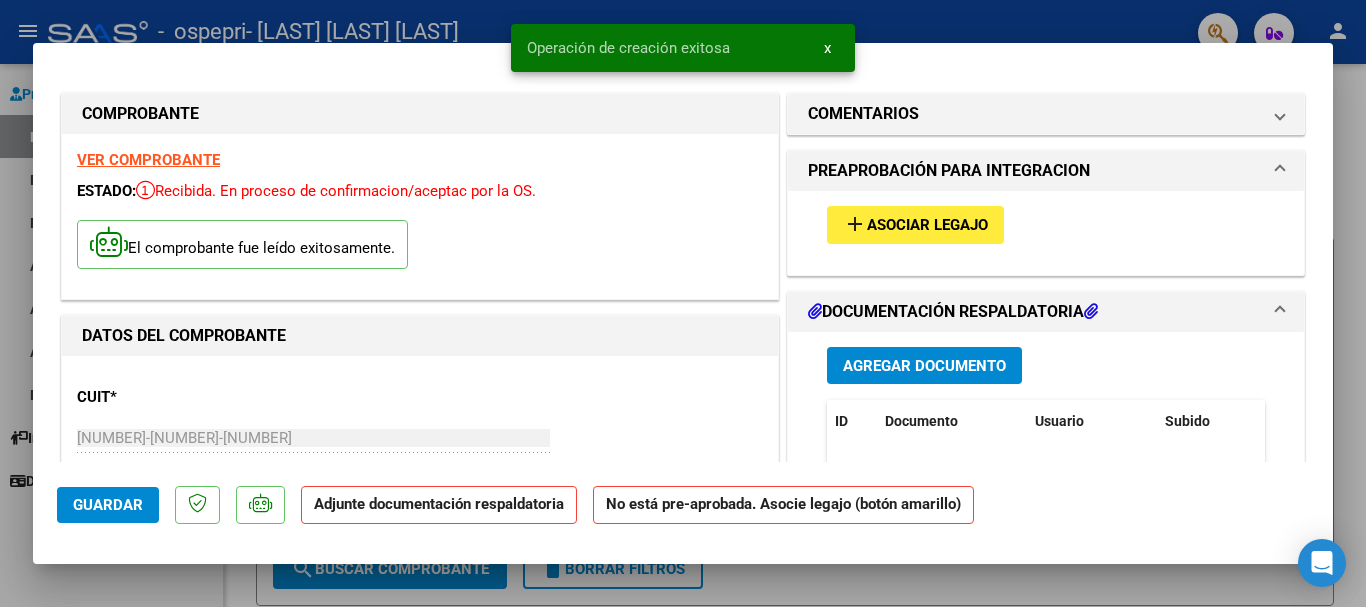 click on "Asociar Legajo" at bounding box center [927, 226] 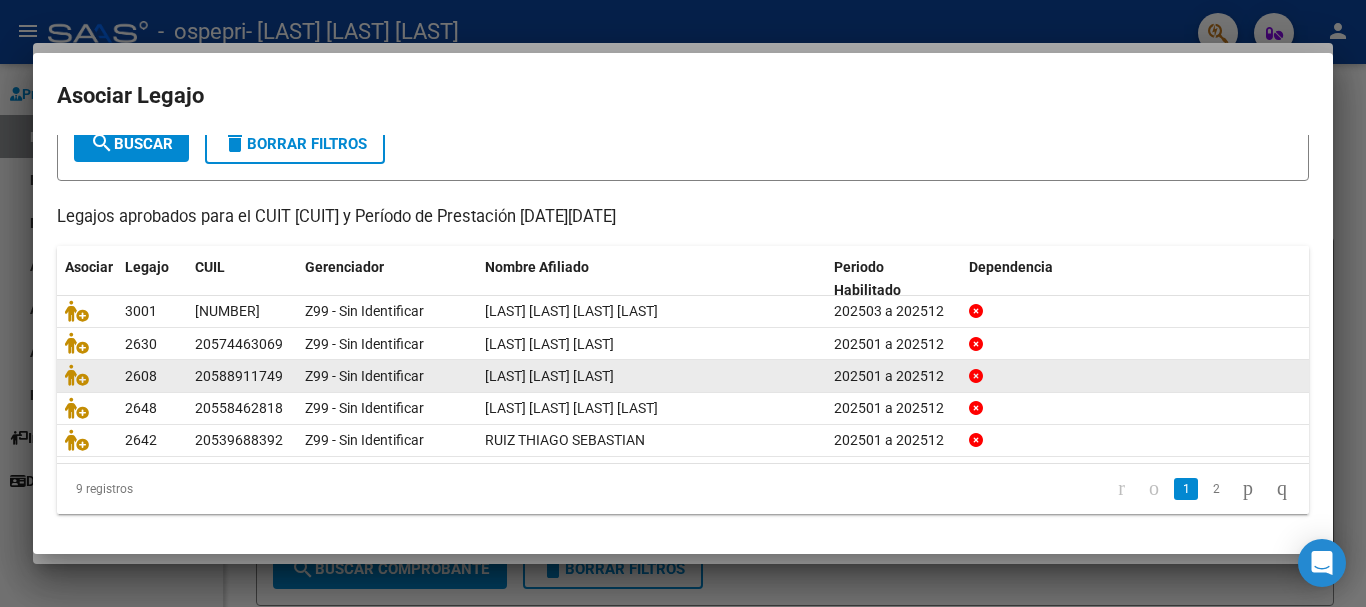 scroll, scrollTop: 131, scrollLeft: 0, axis: vertical 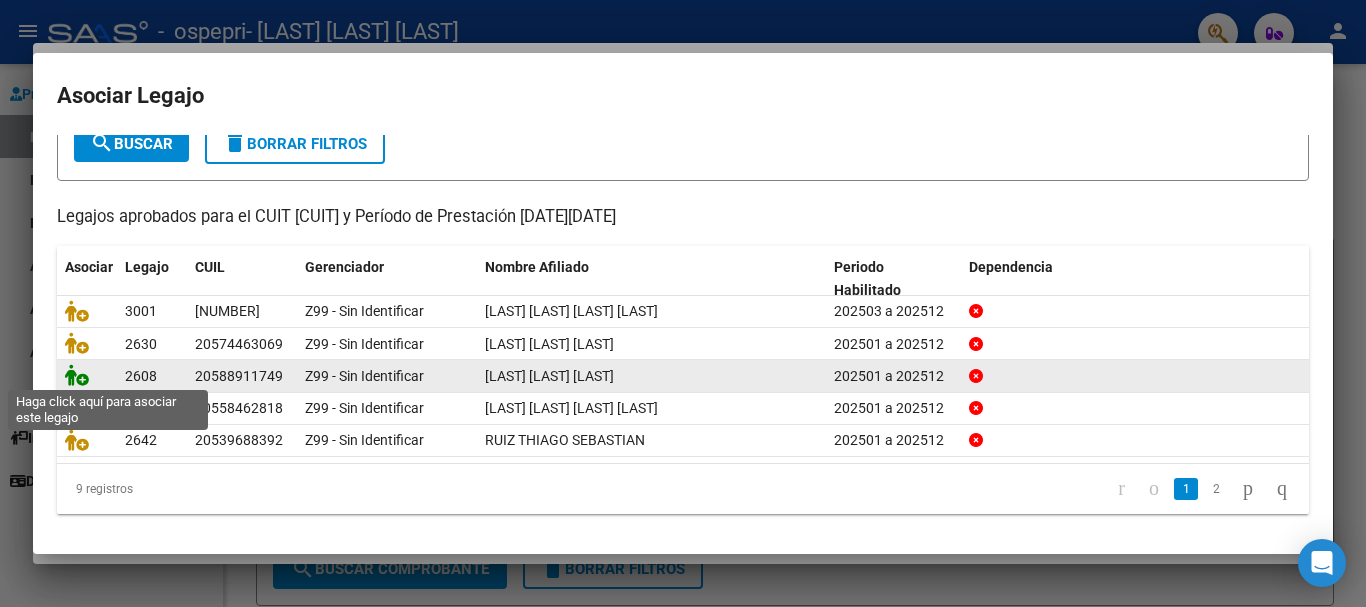 click 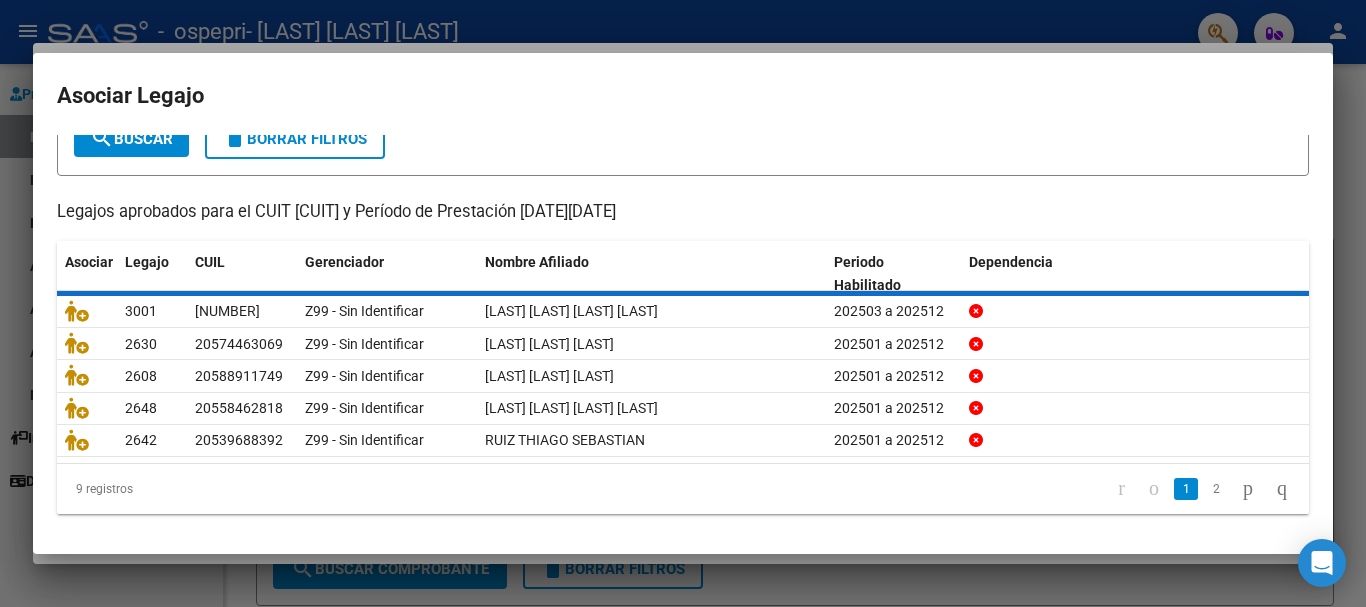 scroll, scrollTop: 0, scrollLeft: 0, axis: both 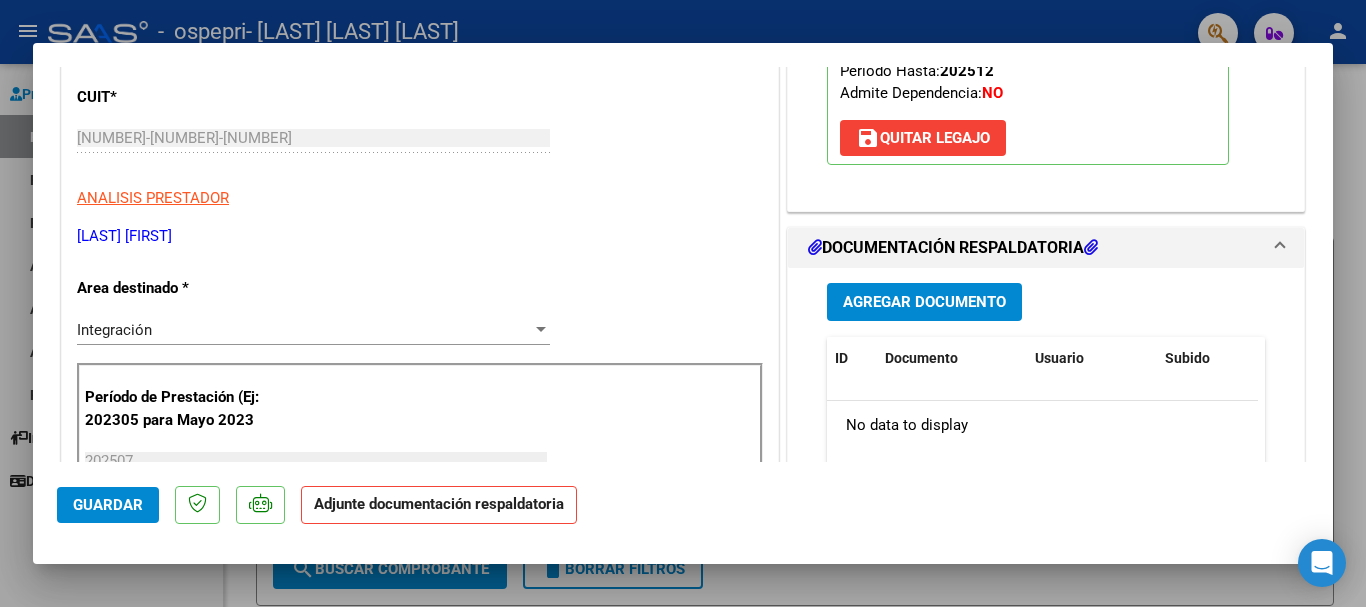 click on "Agregar Documento" at bounding box center [924, 303] 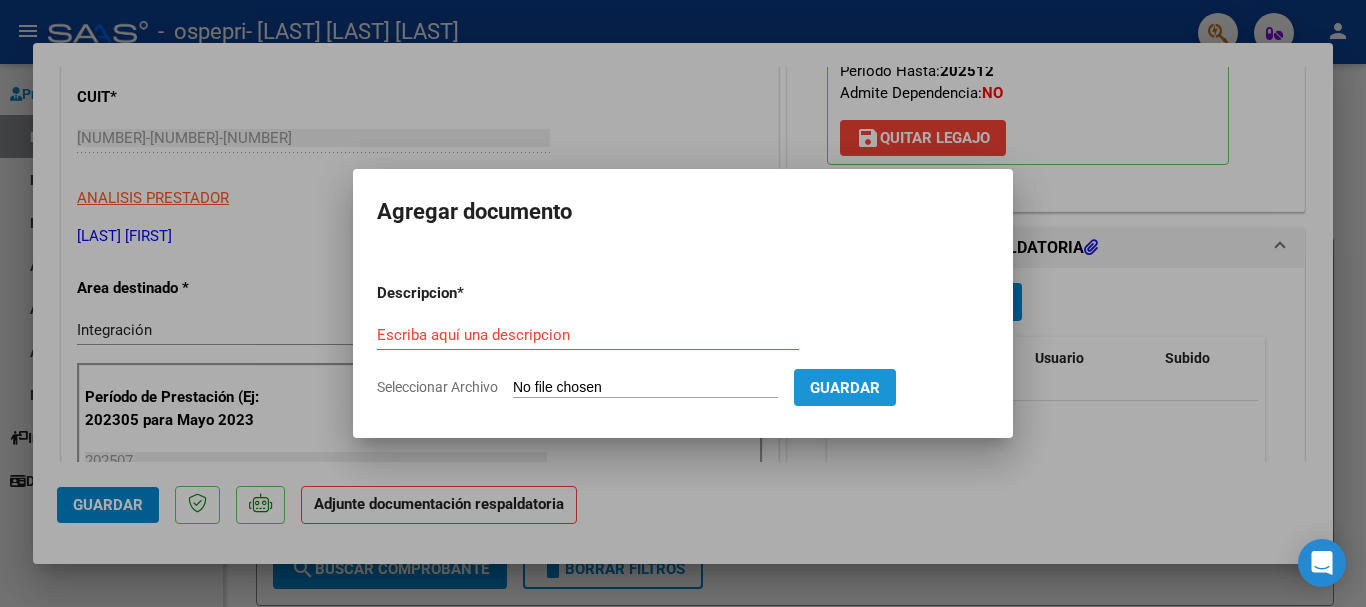 click on "Guardar" at bounding box center (845, 388) 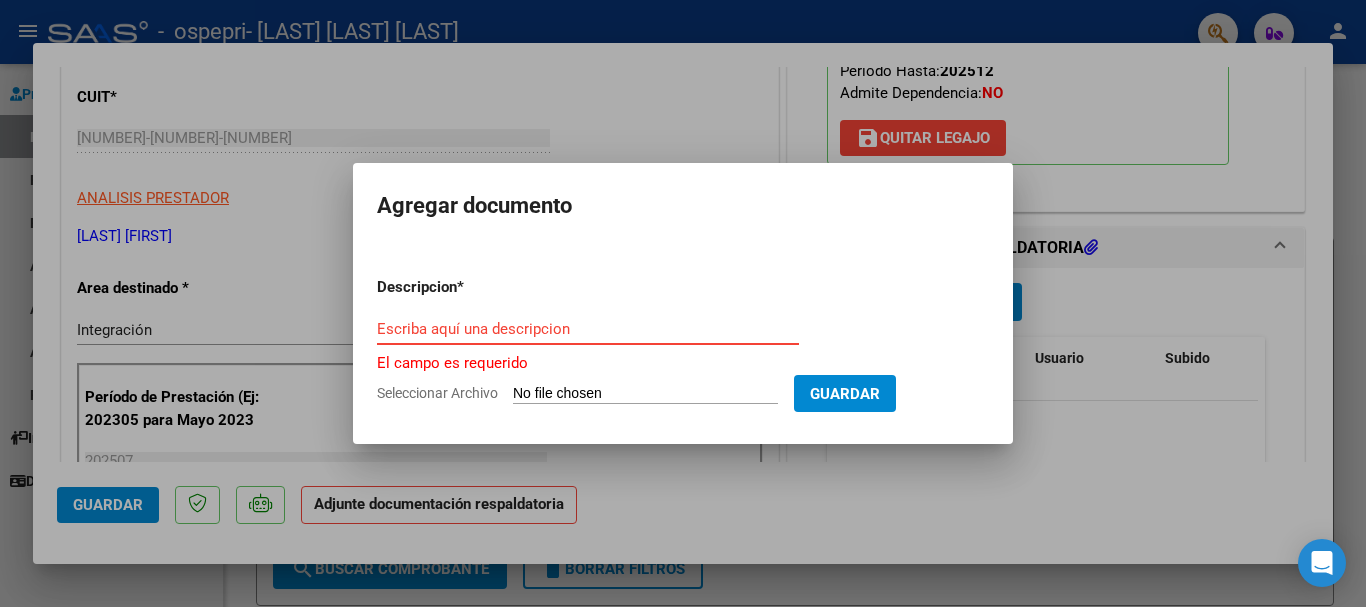 click on "Escriba aquí una descripcion" at bounding box center [588, 329] 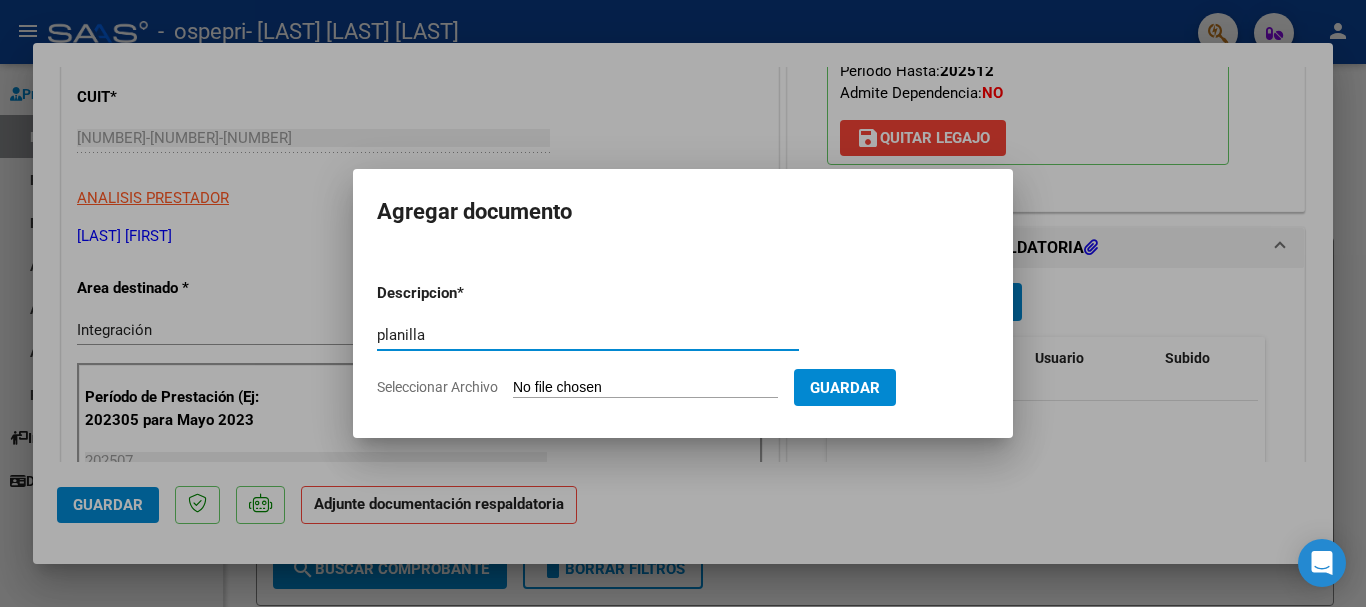 type on "planilla" 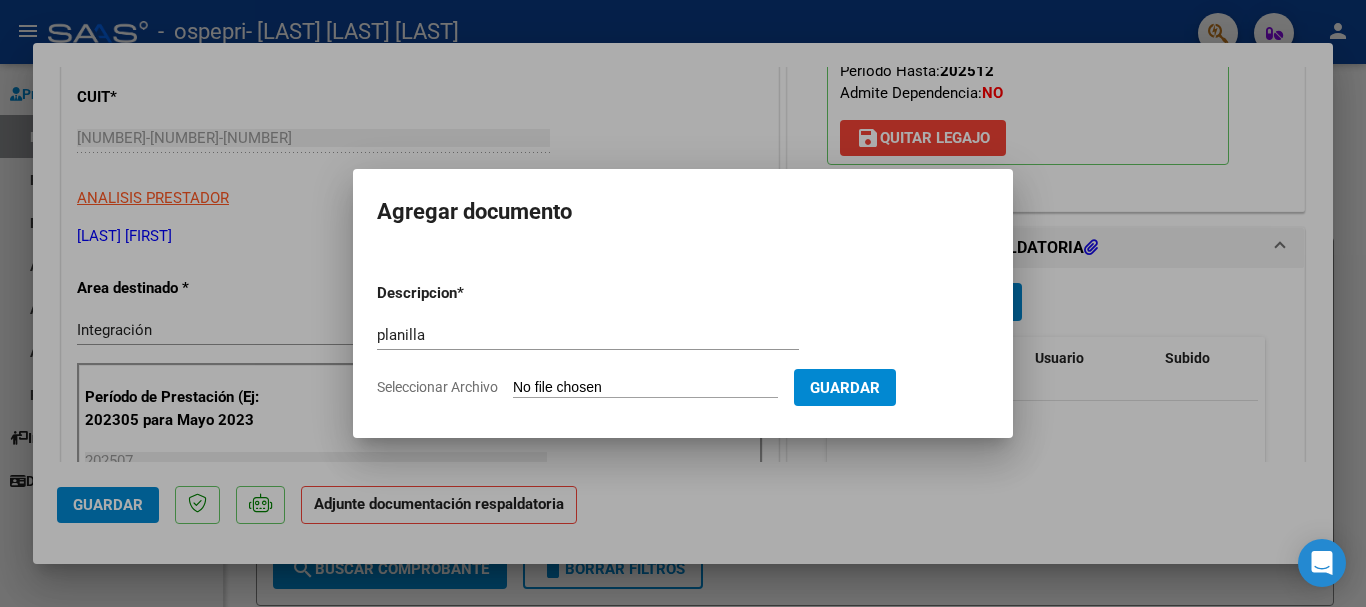 type on "C:\fakepath\[LAST] [DATE].pdf" 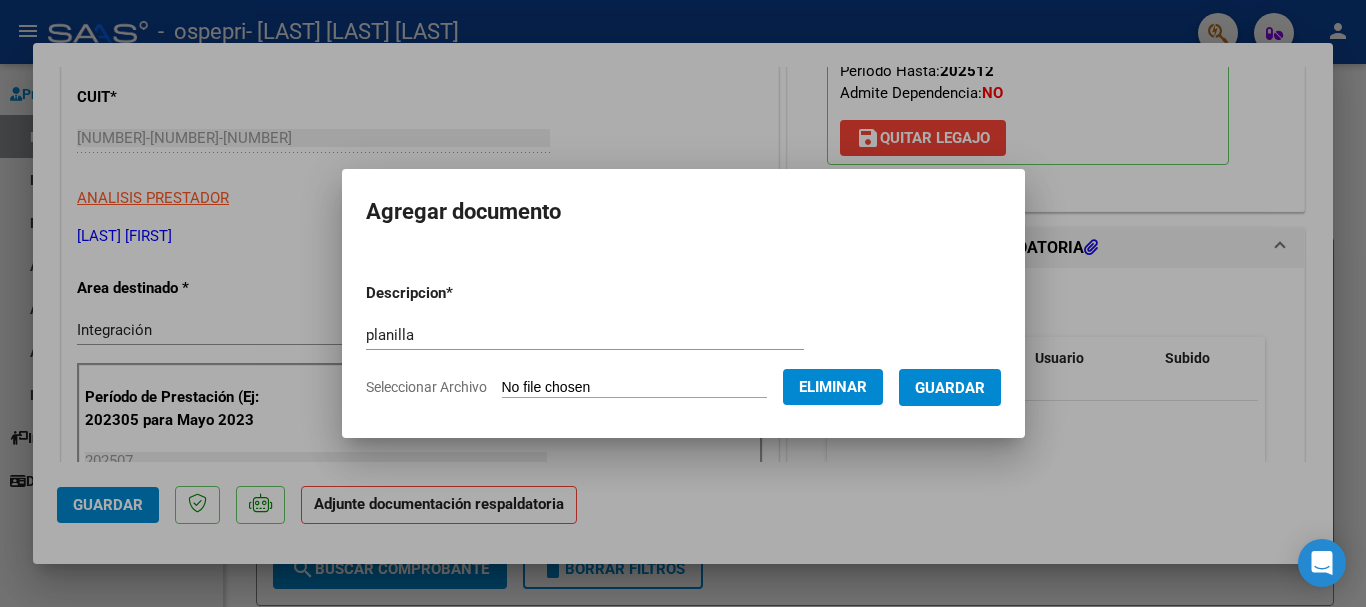click on "Guardar" at bounding box center [950, 388] 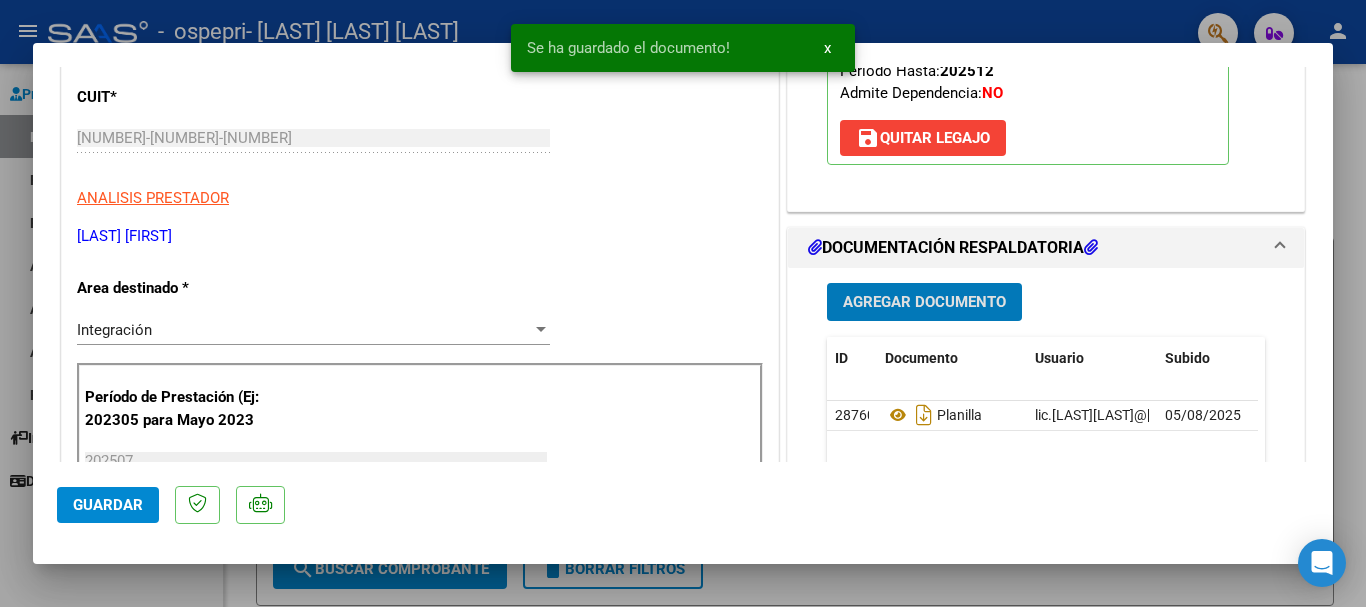 click on "Agregar Documento" at bounding box center [924, 303] 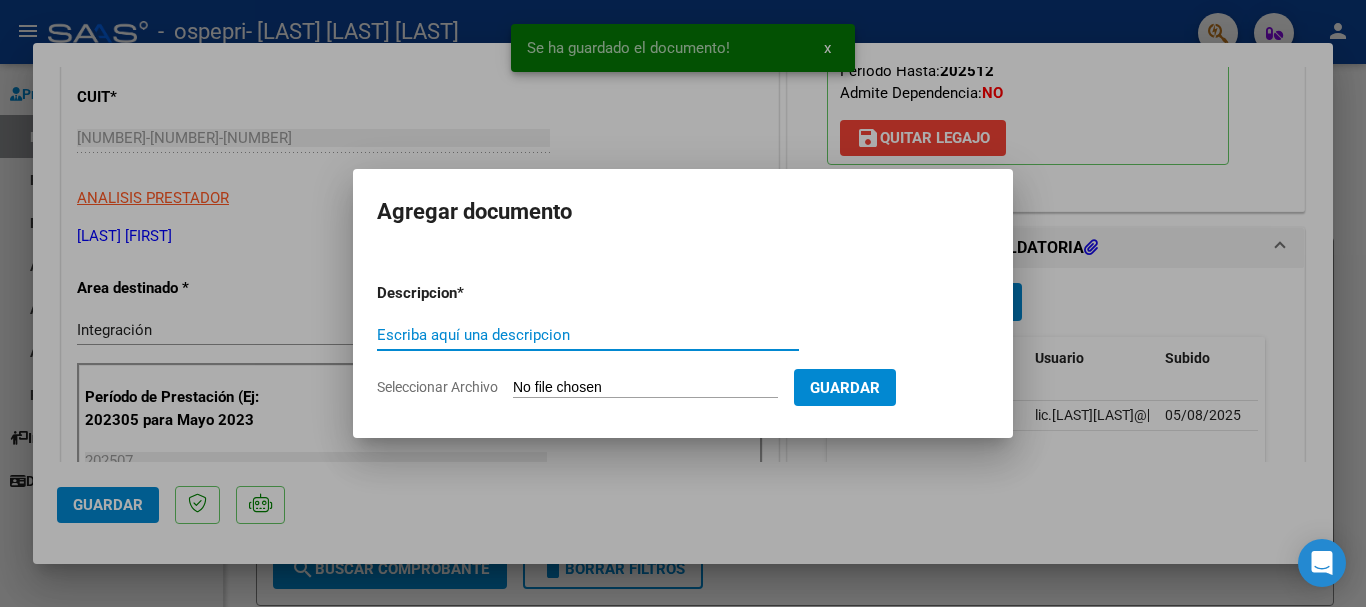 type on "s" 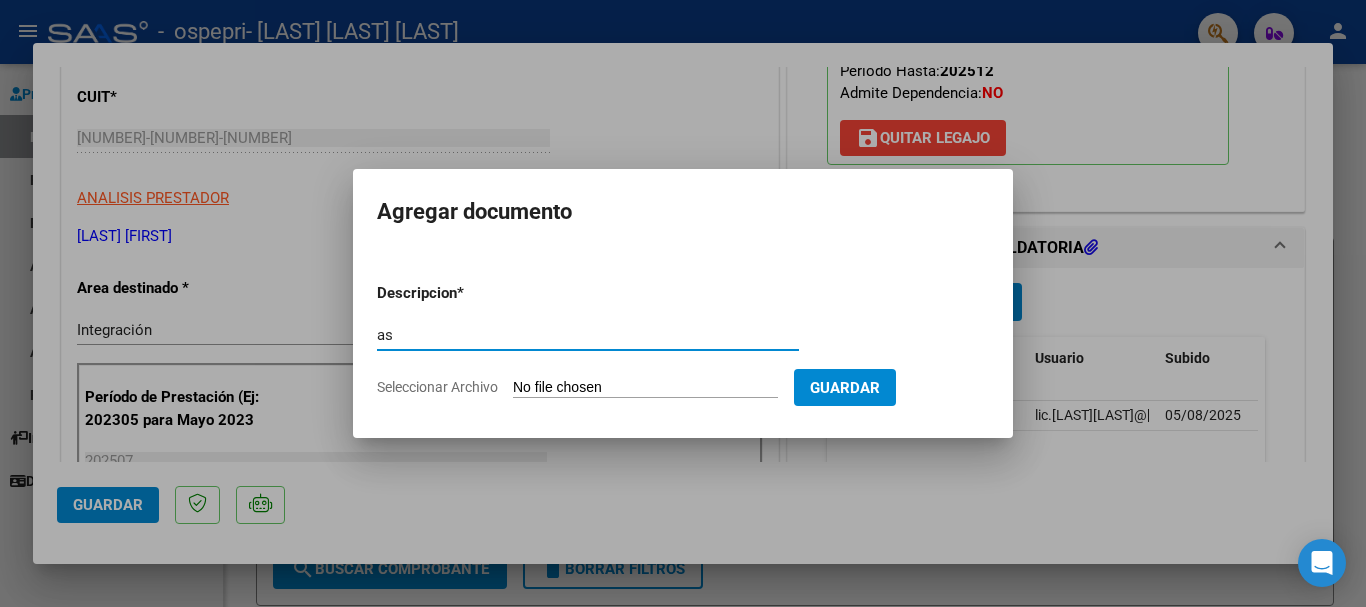 type on "a" 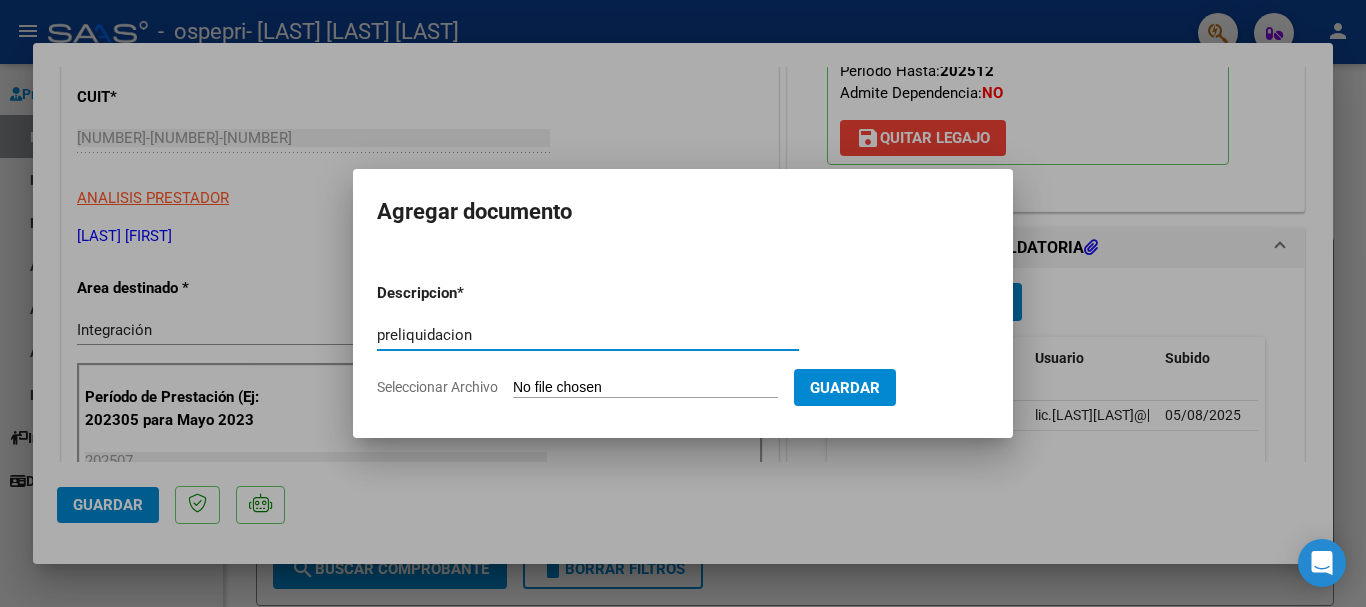 type on "preliquidacion" 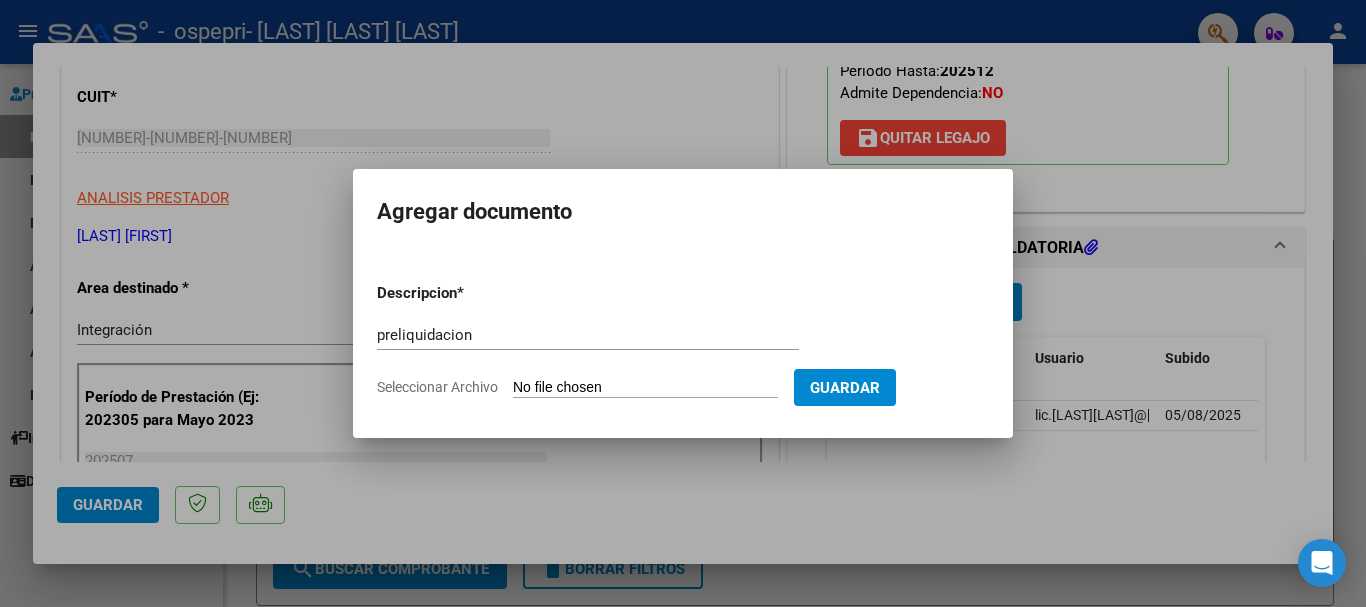 type on "C:\fakepath\[LAST].pdf" 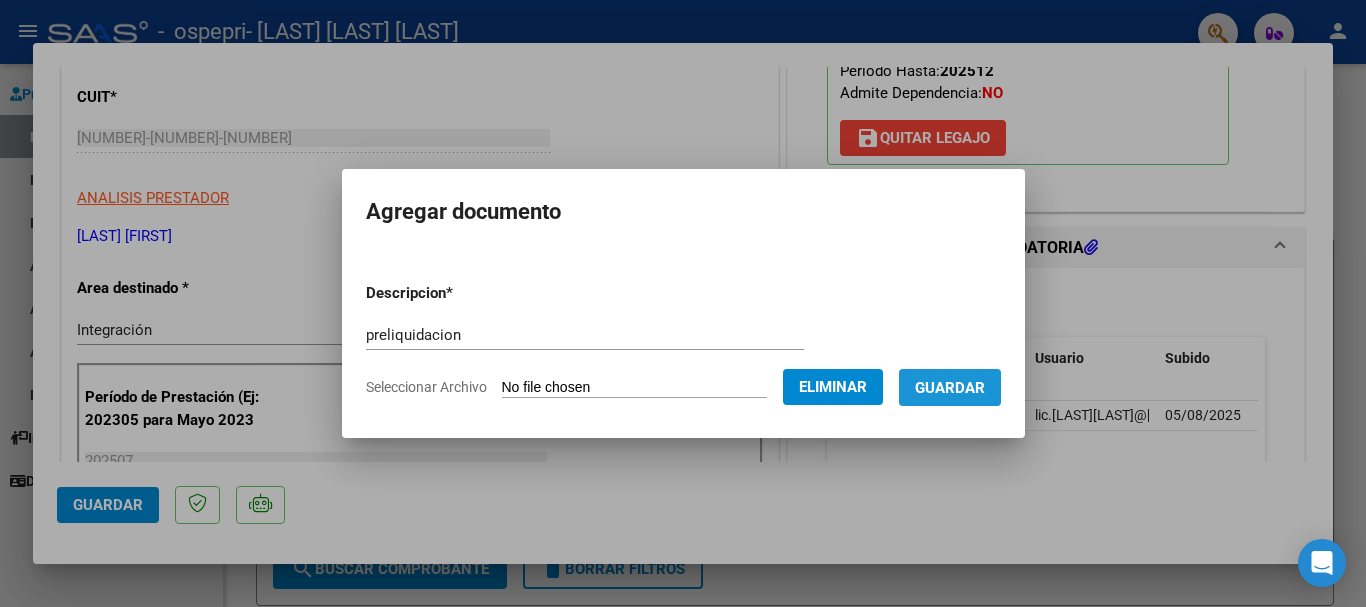 click on "Guardar" at bounding box center [950, 388] 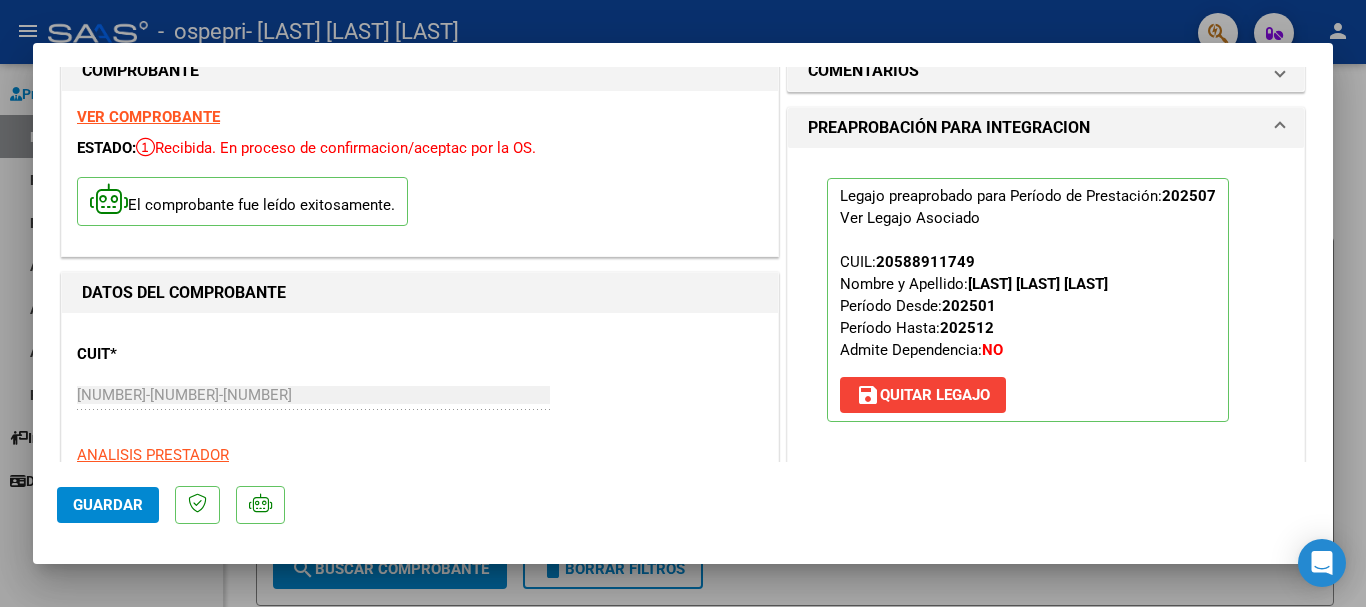 scroll, scrollTop: 0, scrollLeft: 0, axis: both 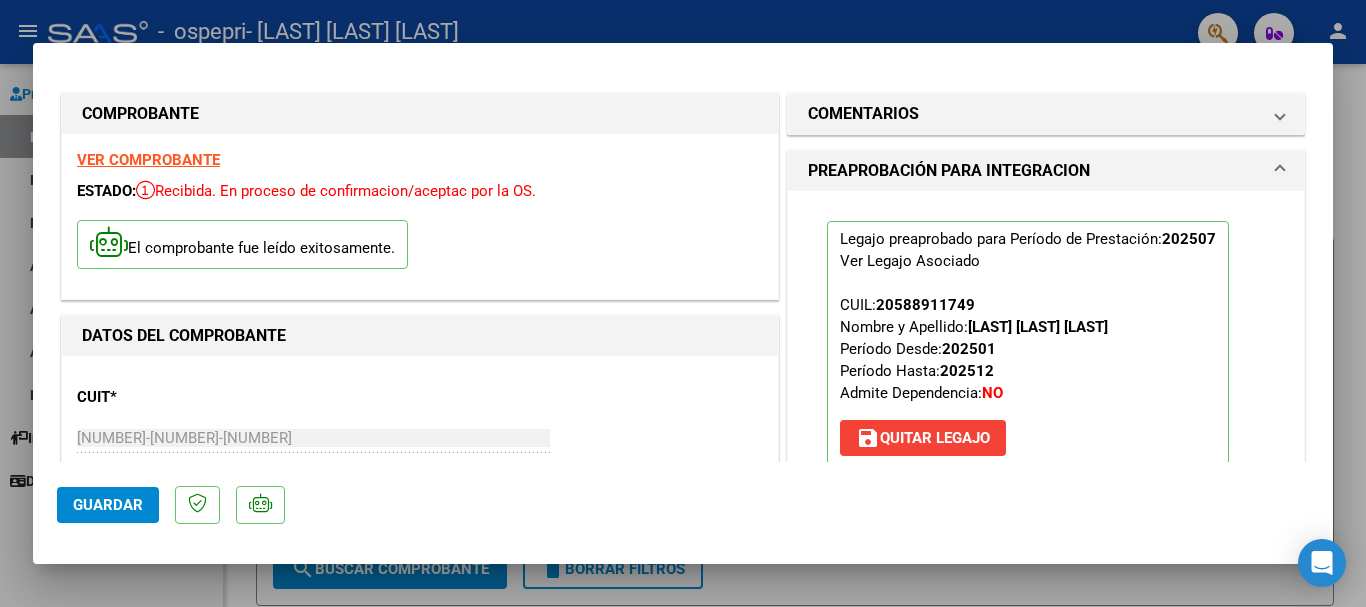 click on "VER COMPROBANTE" at bounding box center (148, 160) 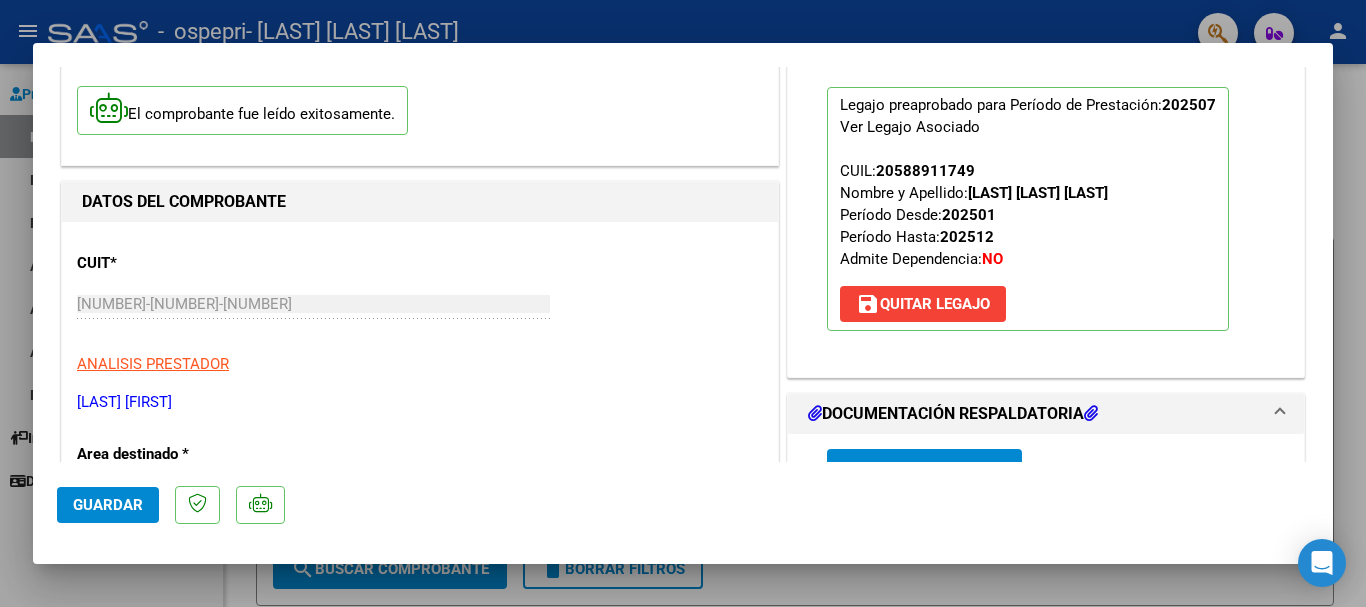 scroll, scrollTop: 400, scrollLeft: 0, axis: vertical 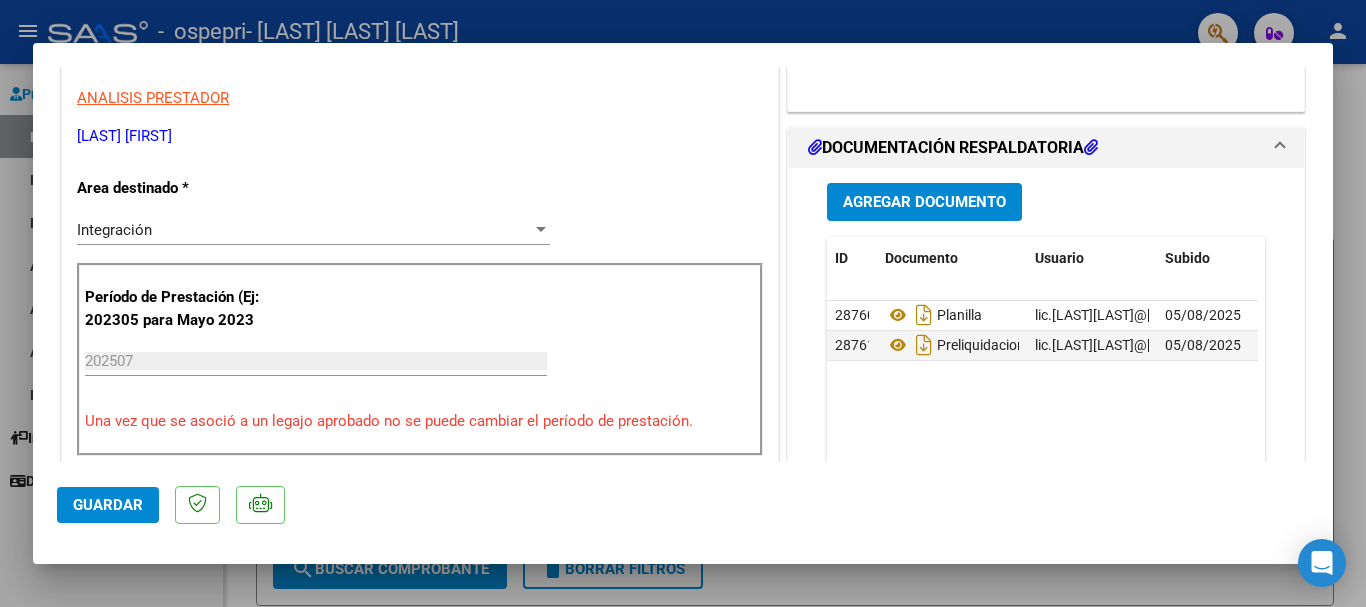 click on "Guardar" 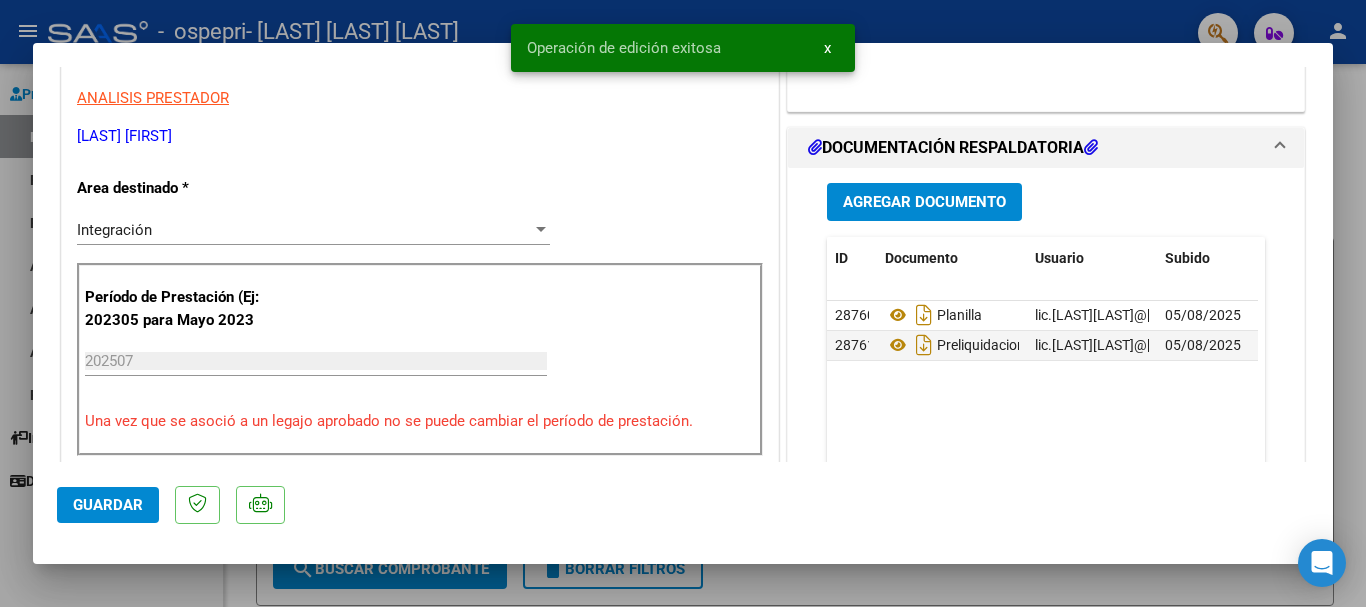 click on "x" at bounding box center [827, 48] 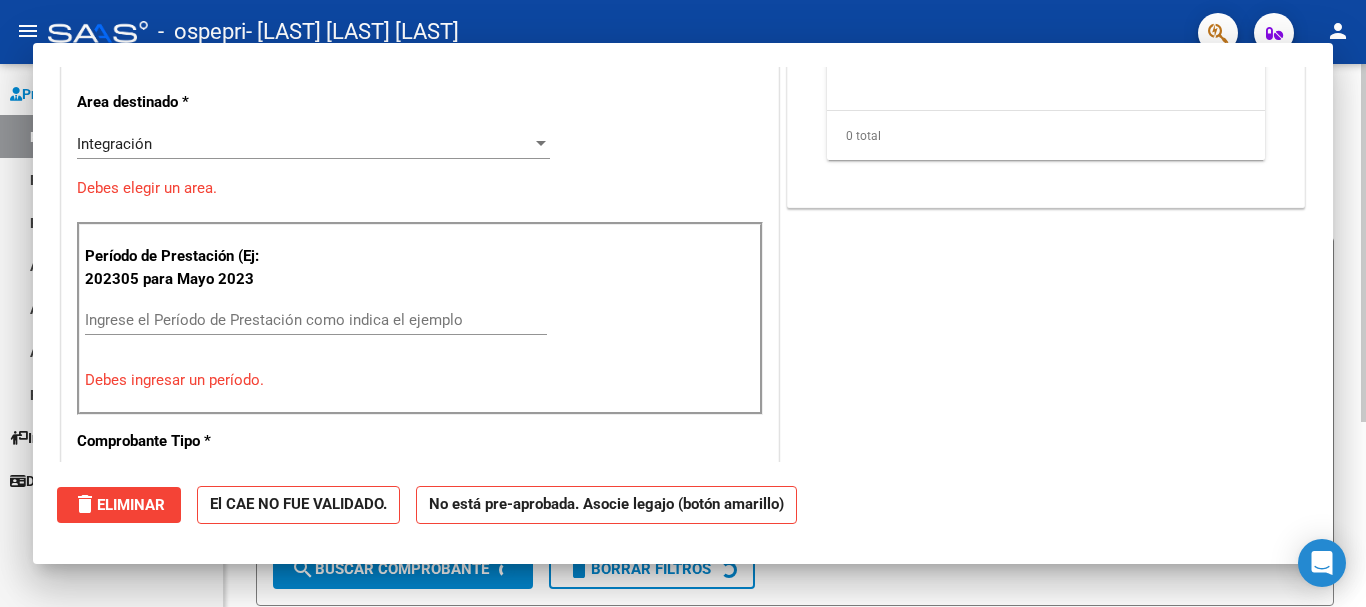 scroll, scrollTop: 0, scrollLeft: 0, axis: both 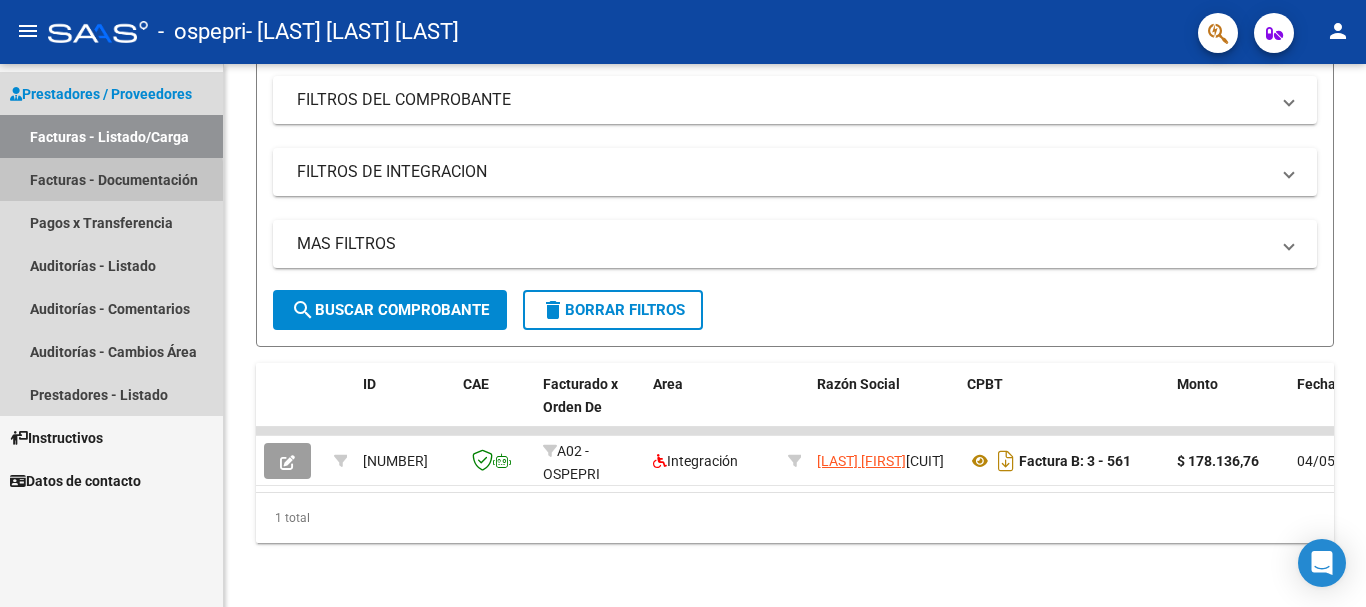 click on "Facturas - Documentación" at bounding box center [111, 179] 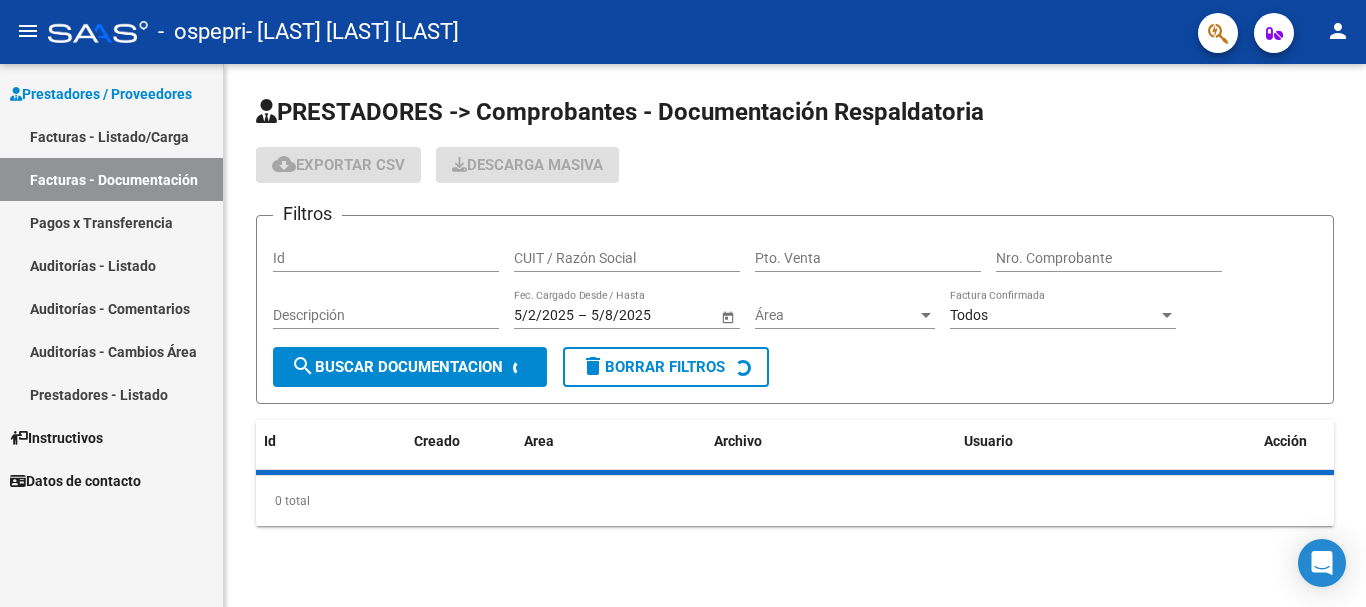 scroll, scrollTop: 0, scrollLeft: 0, axis: both 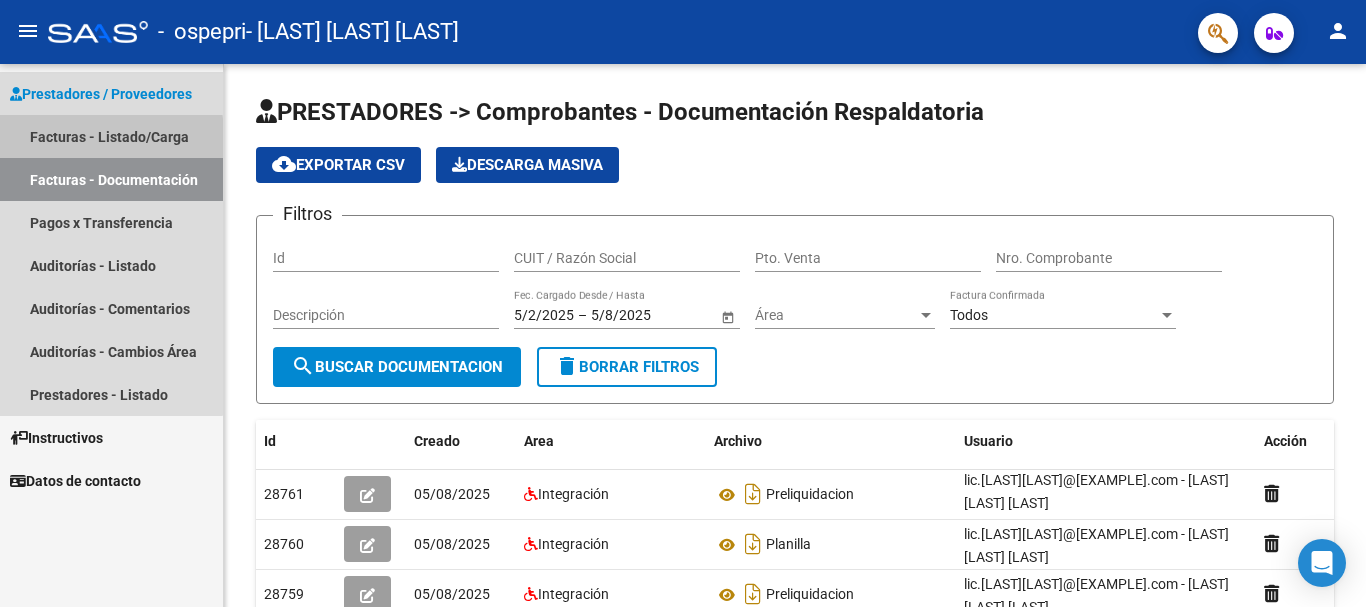 click on "Facturas - Listado/Carga" at bounding box center [111, 136] 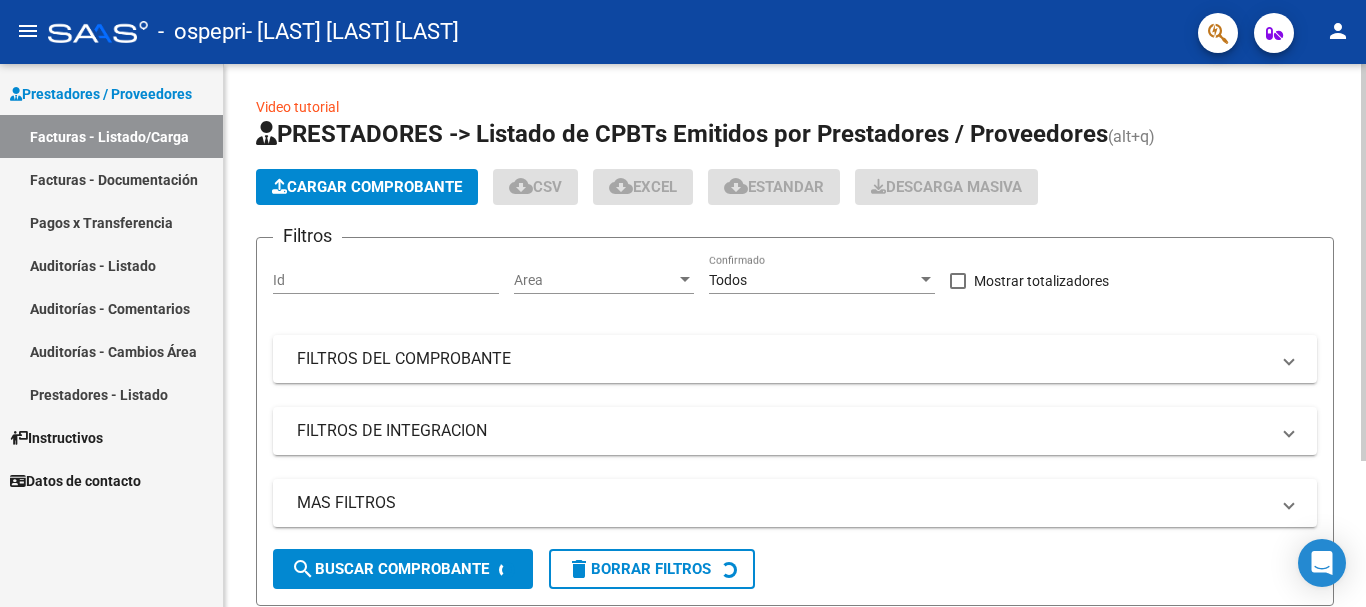 click on "Cargar Comprobante" 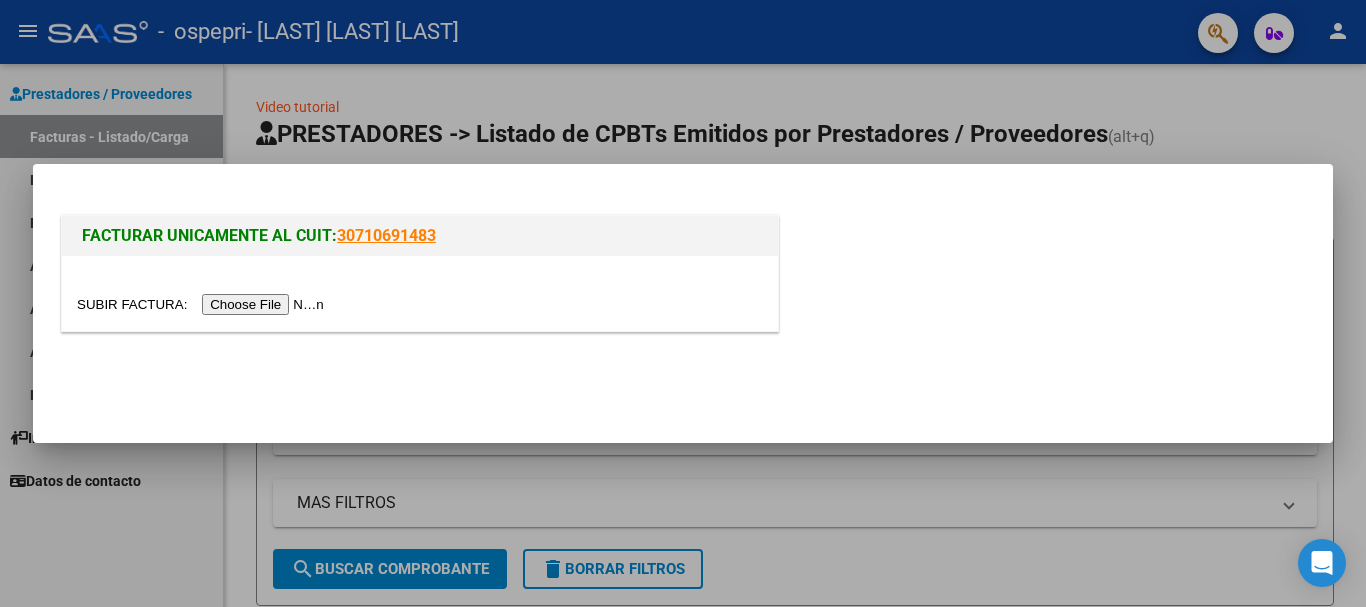 click at bounding box center (203, 304) 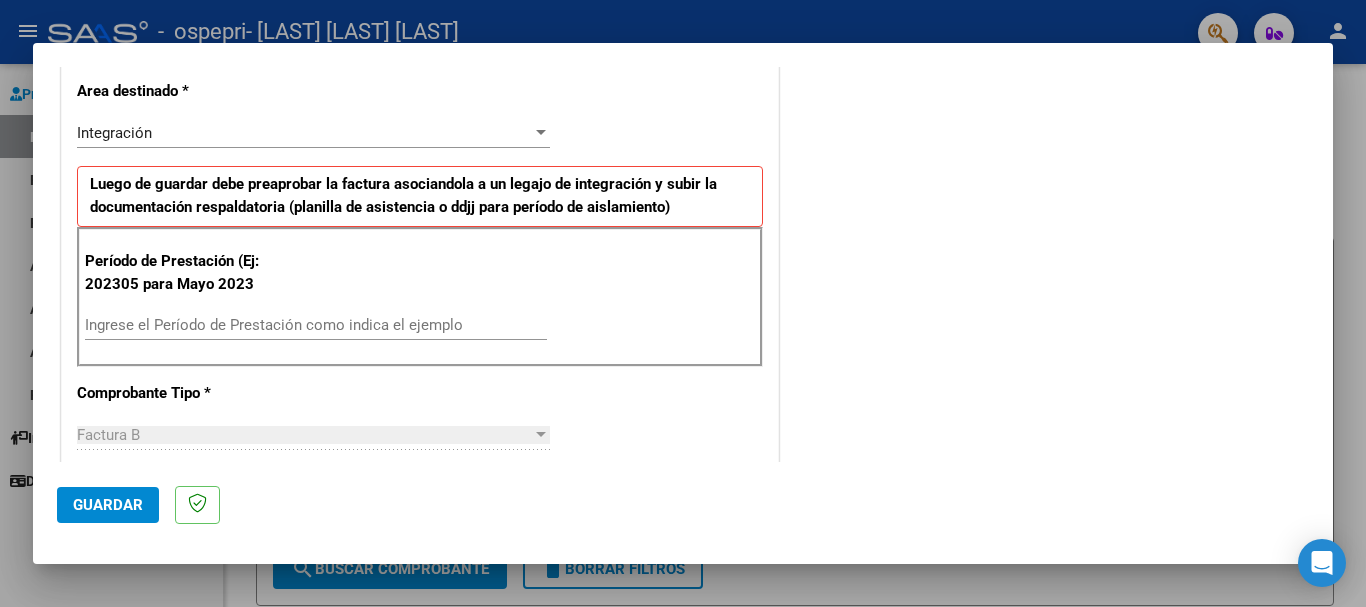 scroll, scrollTop: 600, scrollLeft: 0, axis: vertical 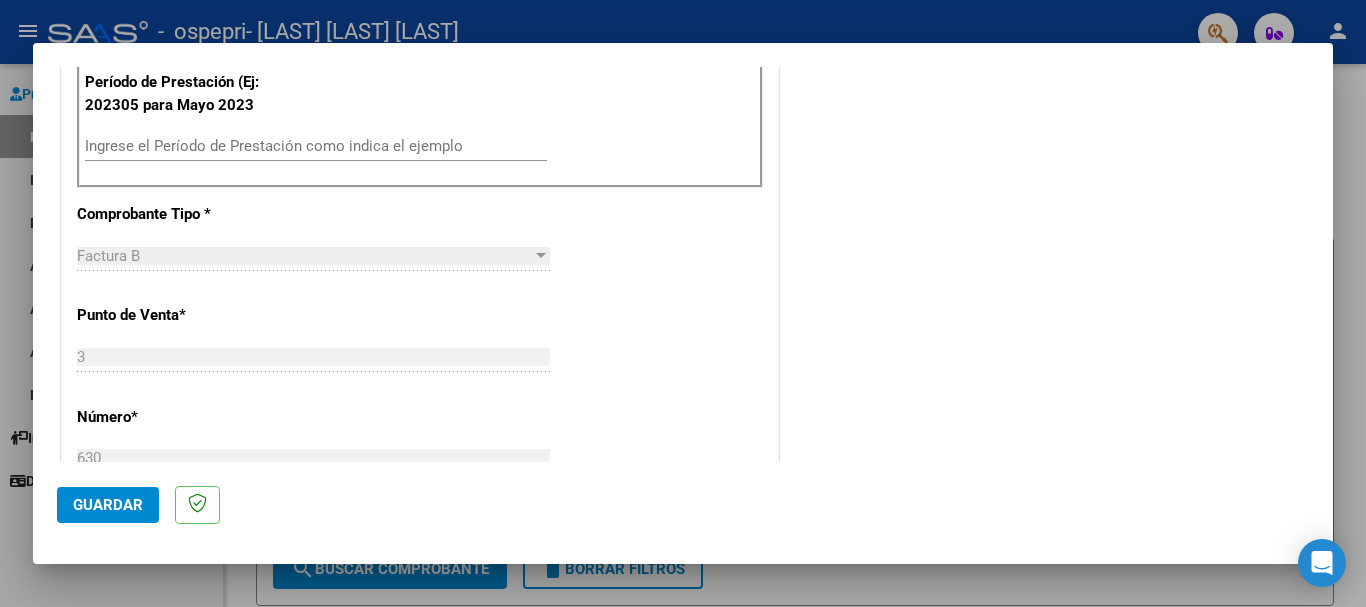 click on "Ingrese el Período de Prestación como indica el ejemplo" at bounding box center [316, 146] 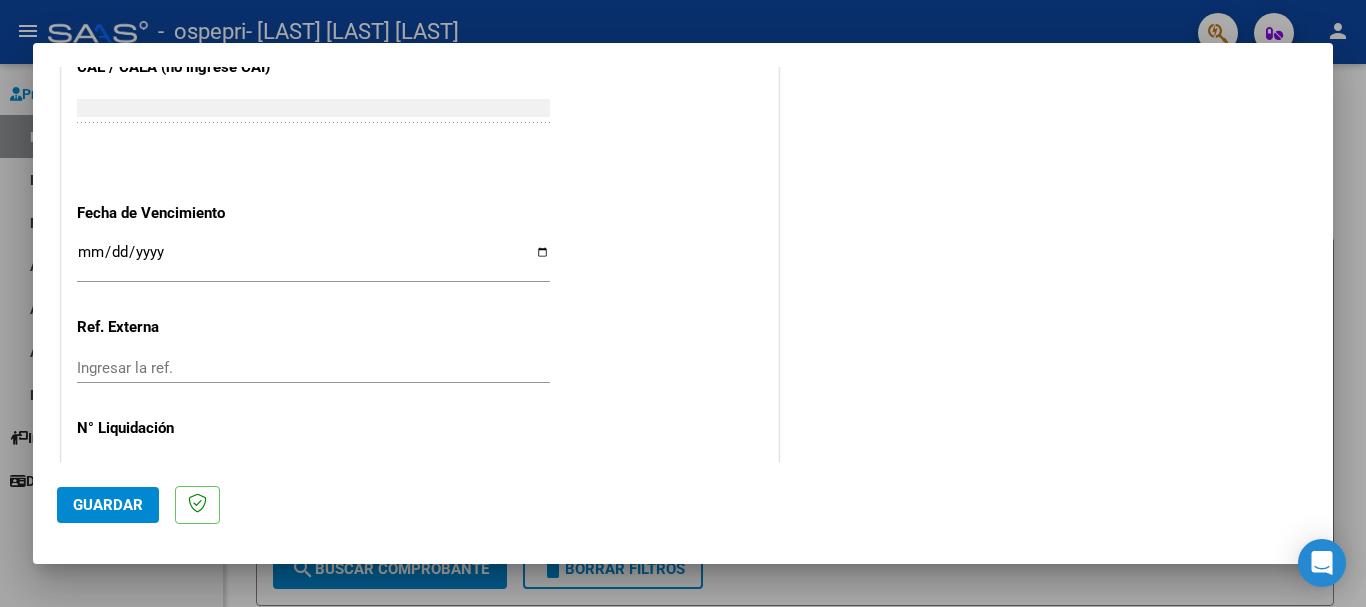 scroll, scrollTop: 1327, scrollLeft: 0, axis: vertical 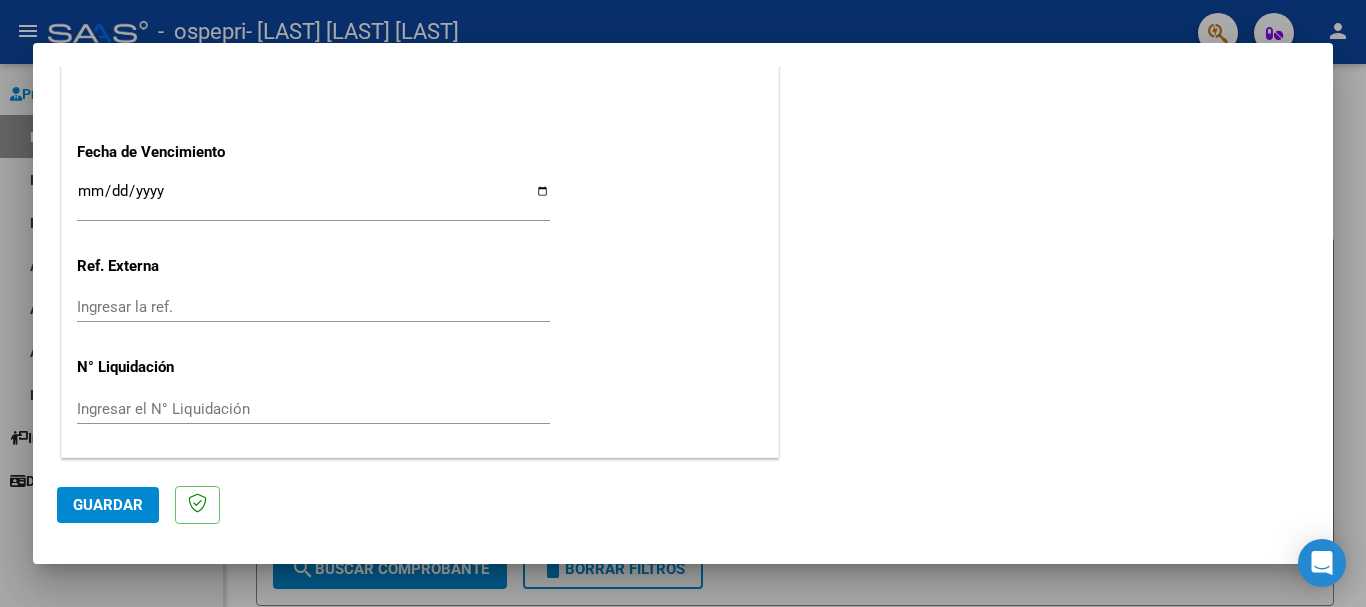 type on "202507" 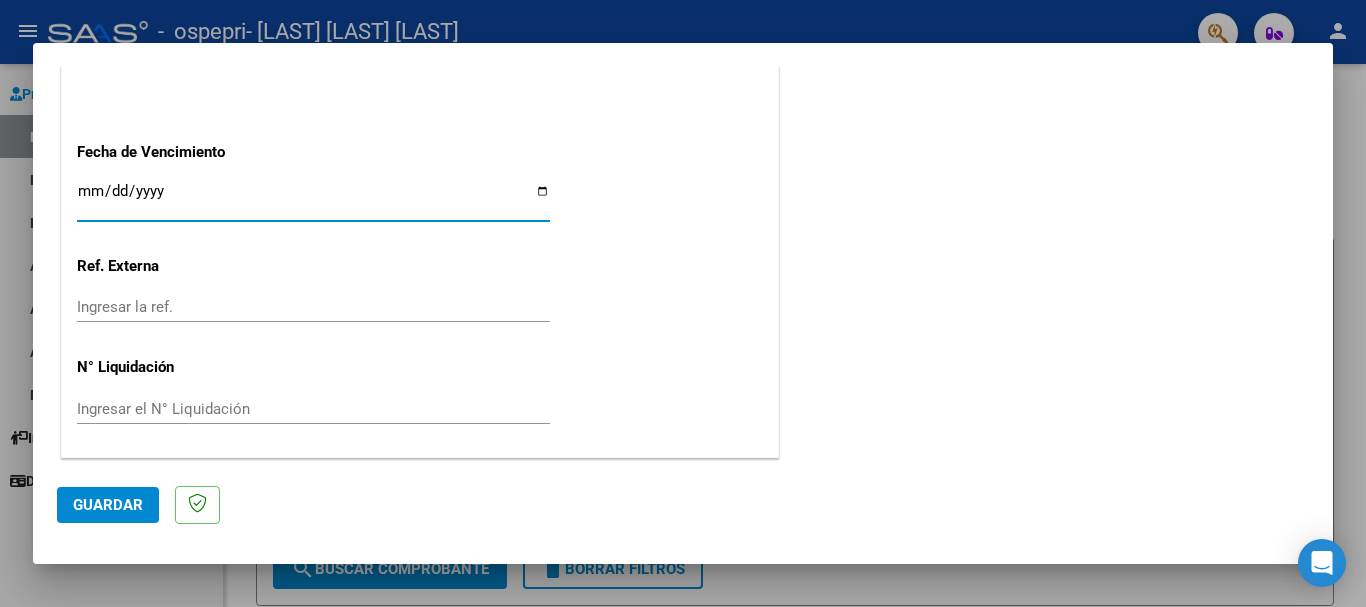 type on "2025-08-14" 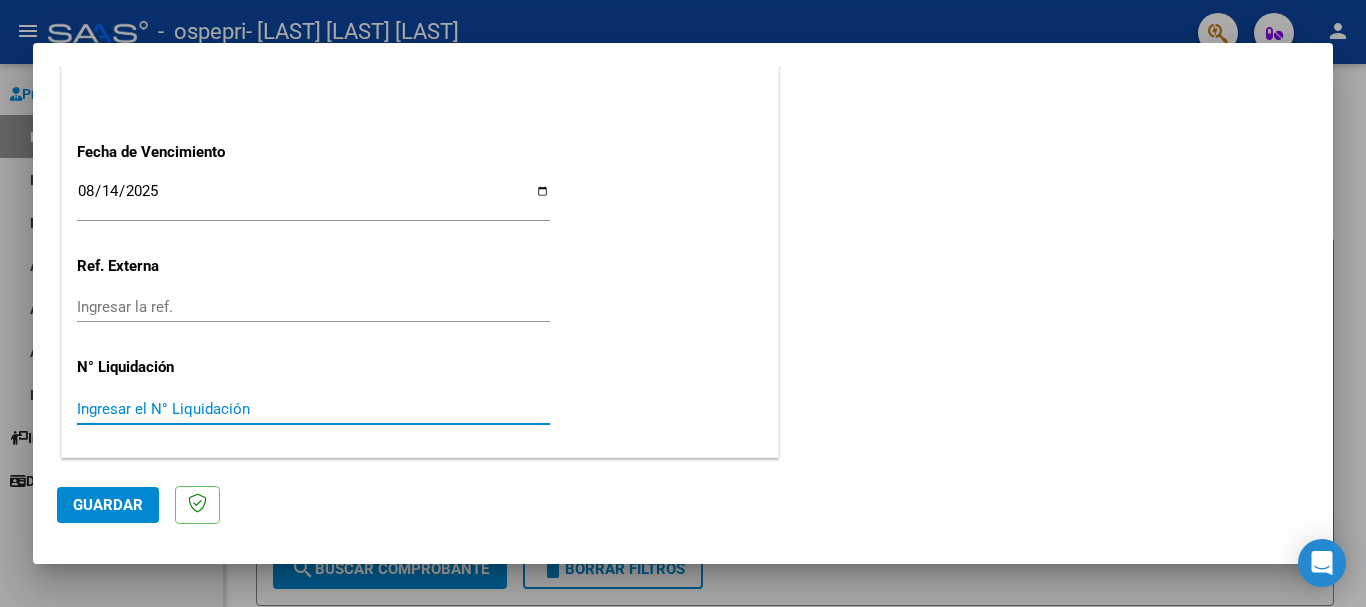 click on "Ingresar el N° Liquidación" at bounding box center [313, 409] 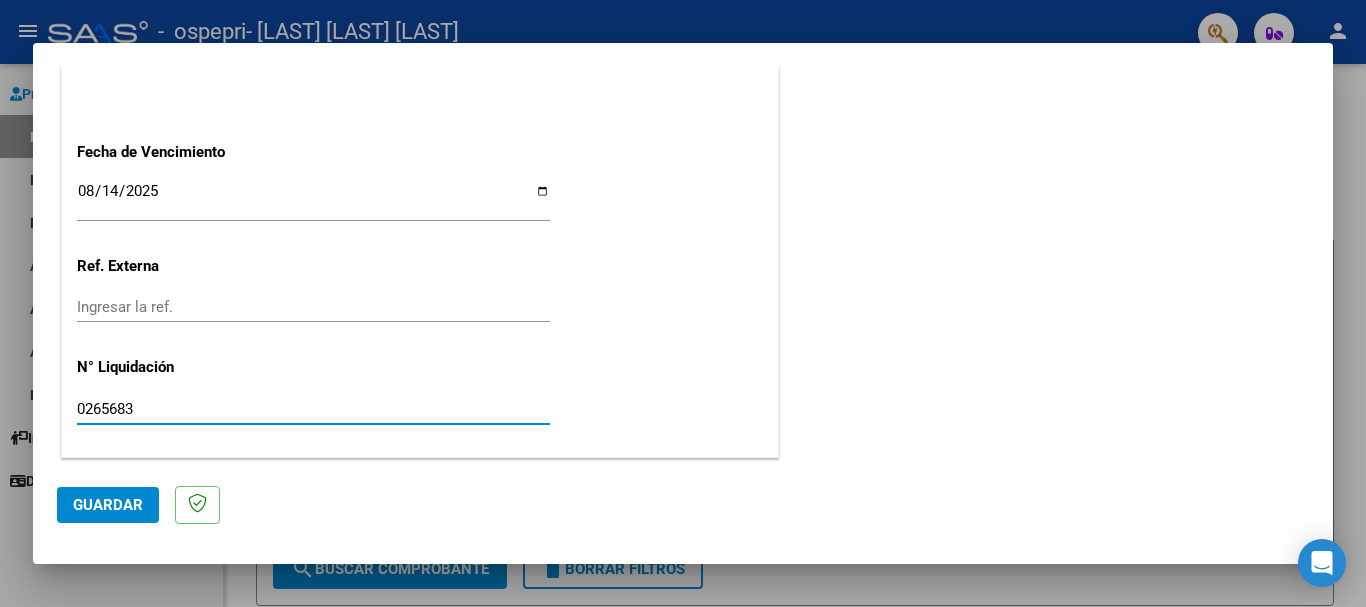 type on "0265683" 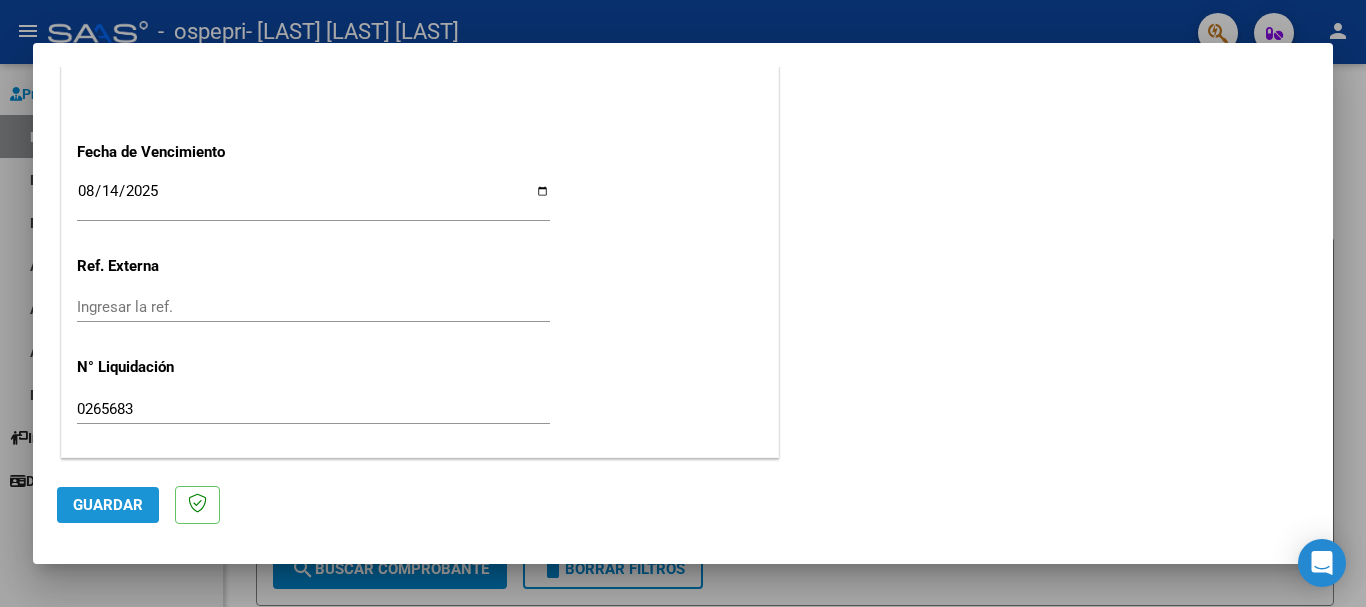 click on "Guardar" 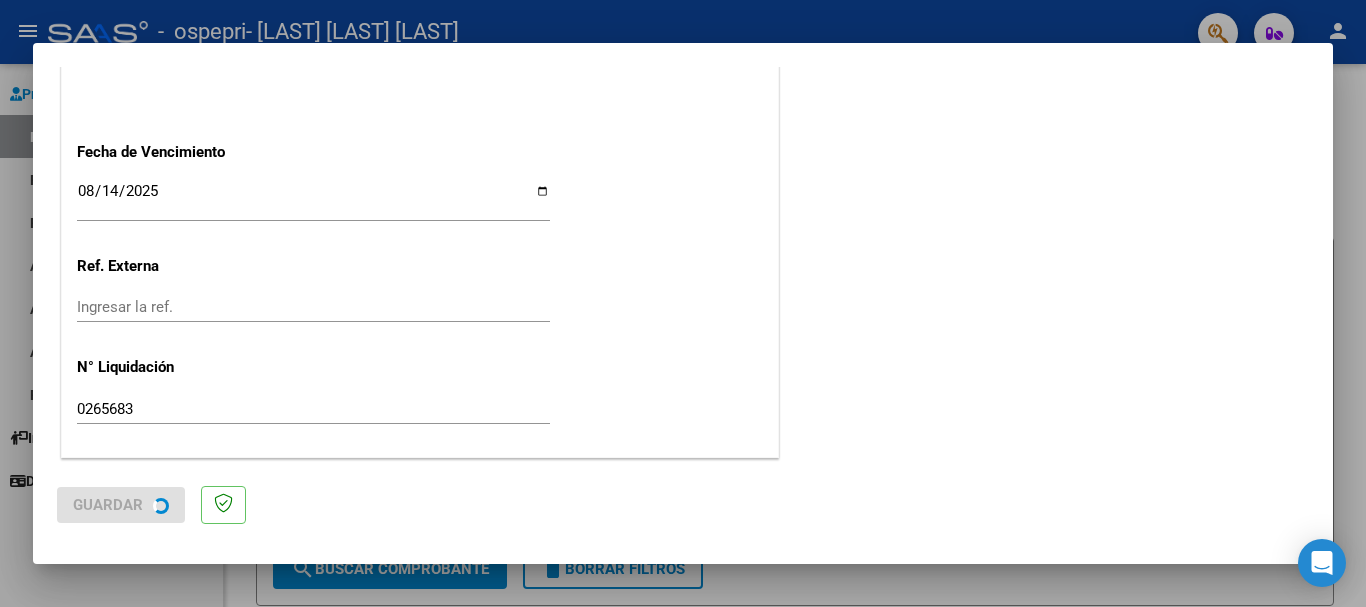 scroll, scrollTop: 0, scrollLeft: 0, axis: both 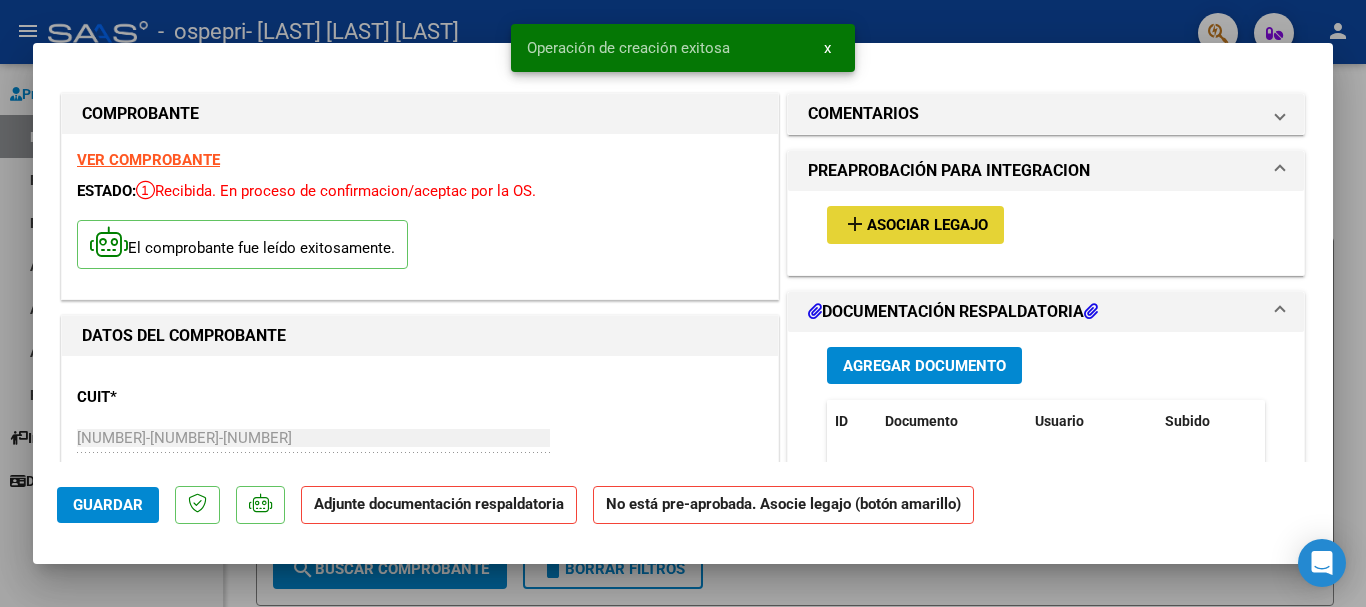 click on "Asociar Legajo" at bounding box center (927, 226) 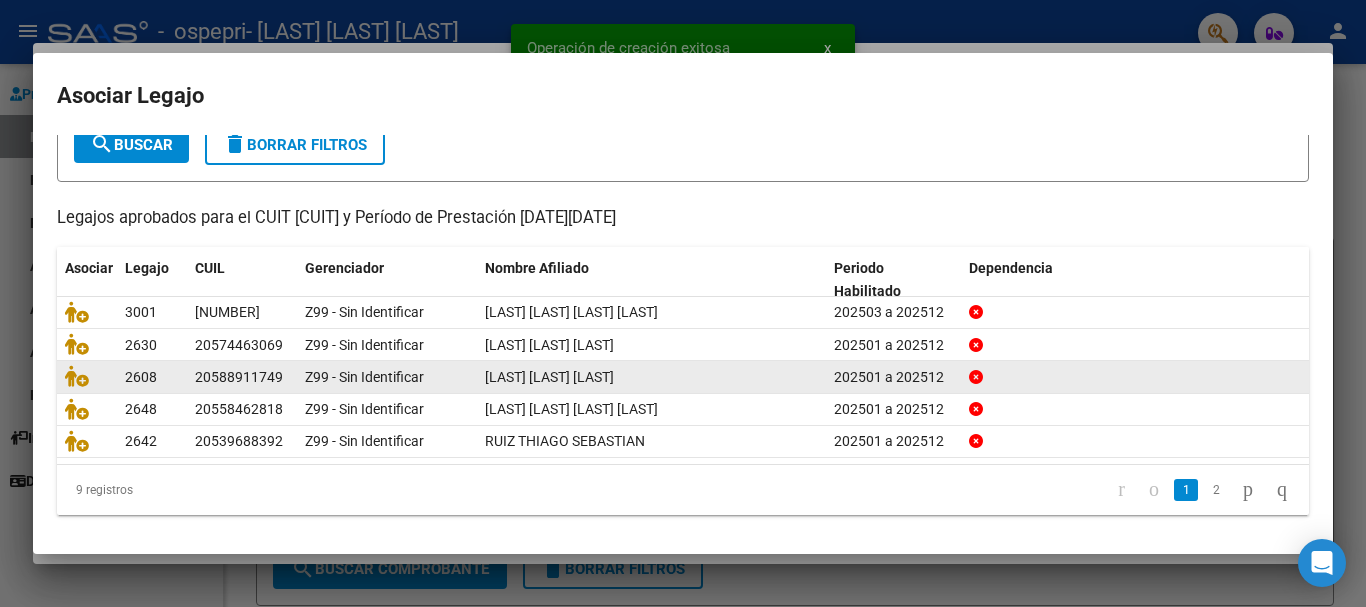scroll, scrollTop: 131, scrollLeft: 0, axis: vertical 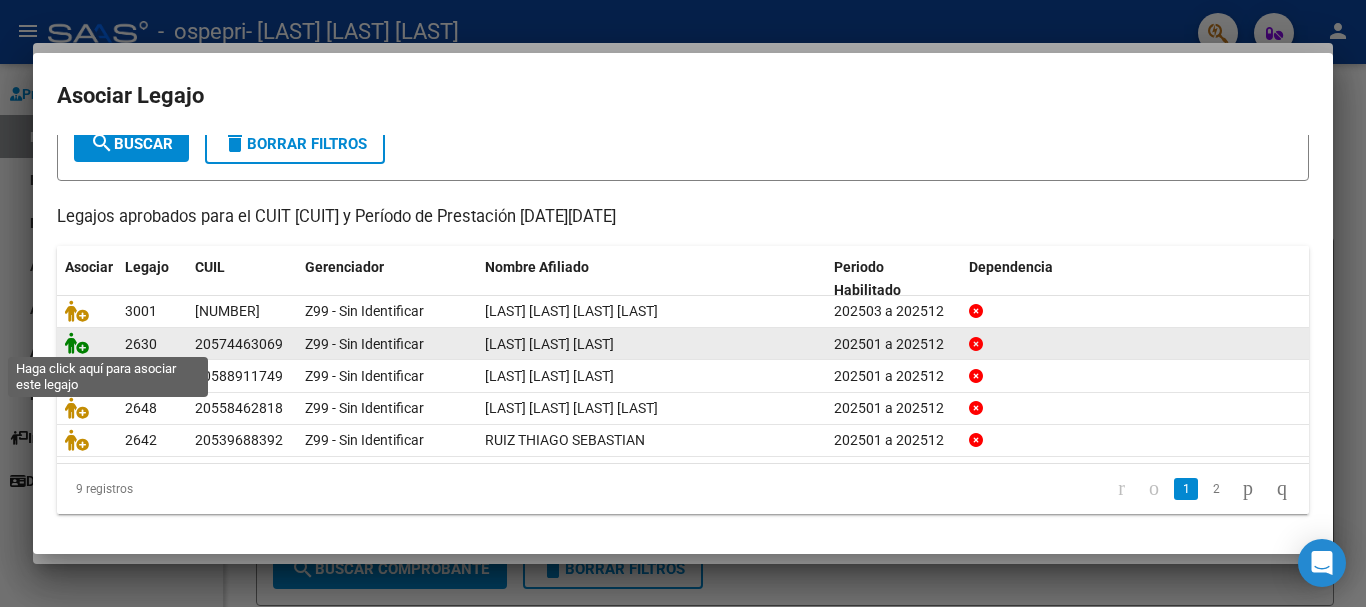 click 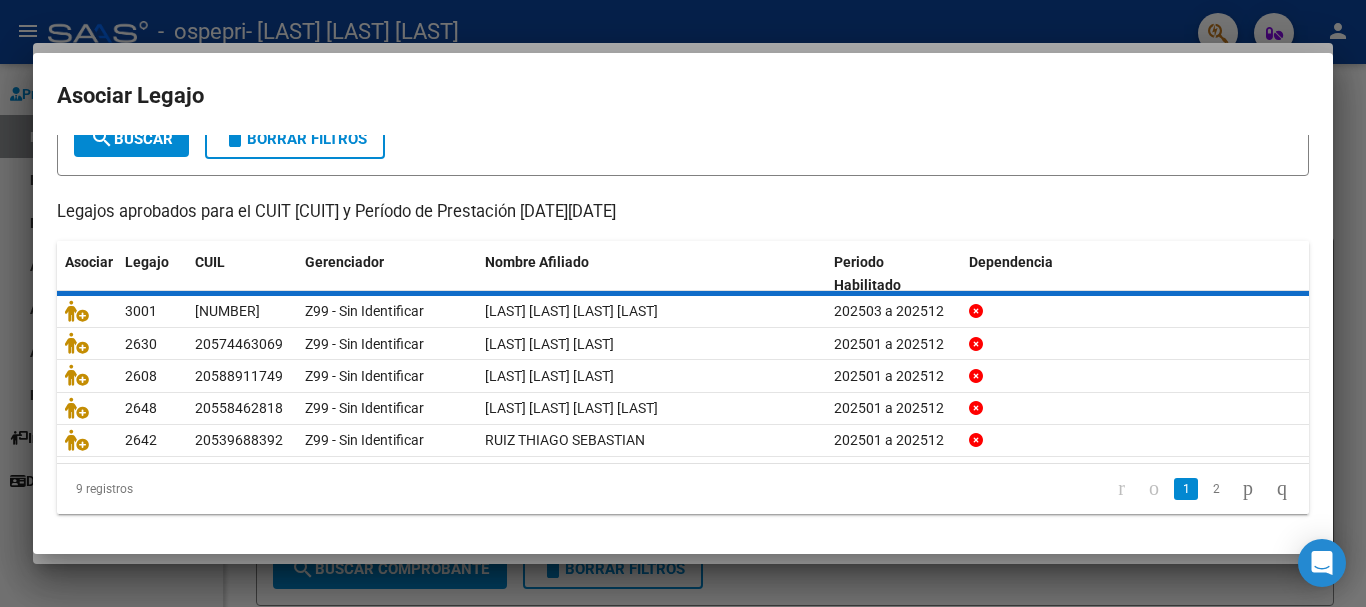 scroll, scrollTop: 0, scrollLeft: 0, axis: both 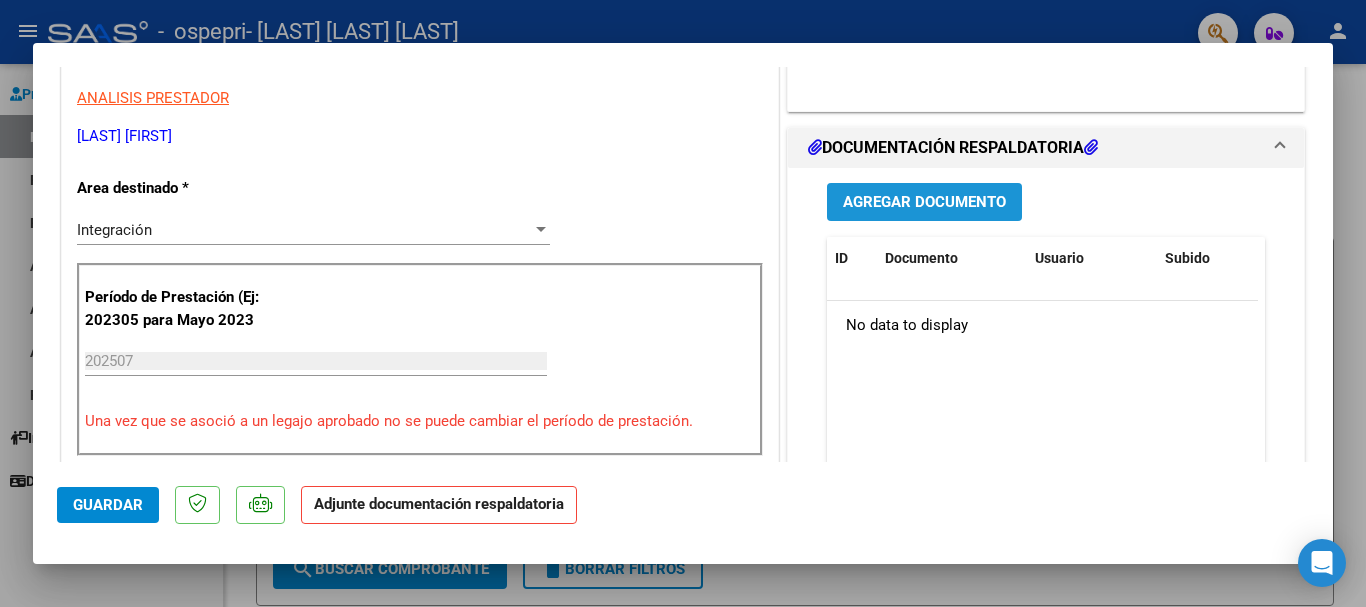 click on "Agregar Documento" at bounding box center (924, 203) 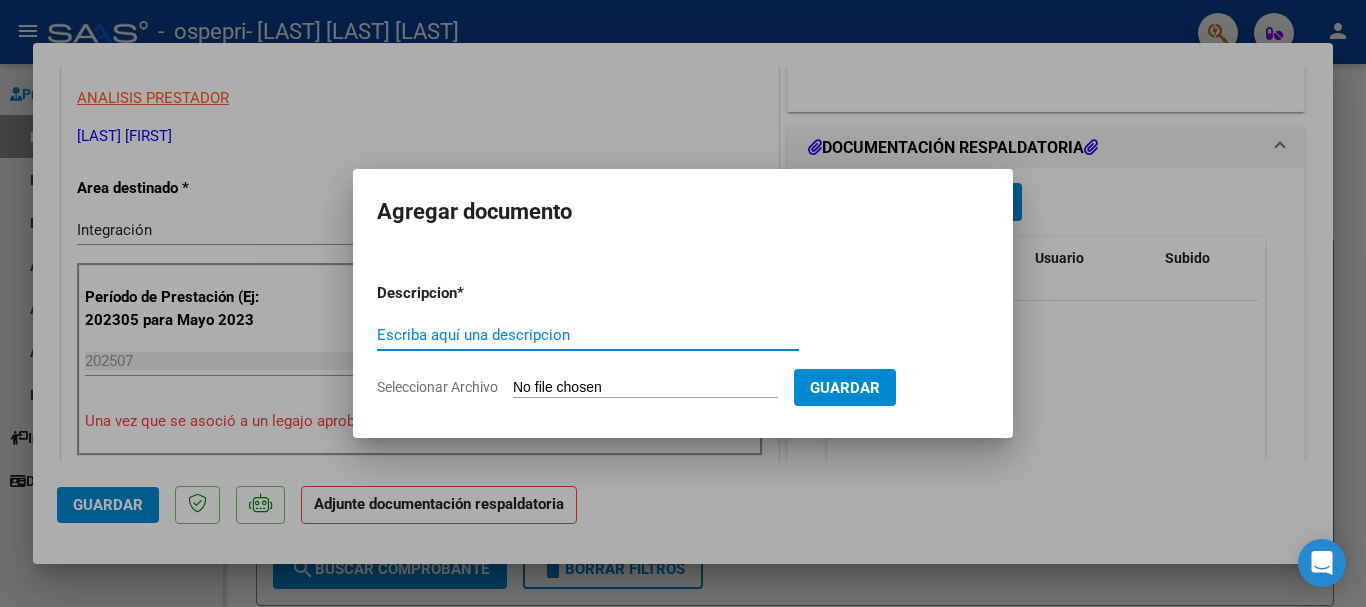 click on "Escriba aquí una descripcion" at bounding box center [588, 335] 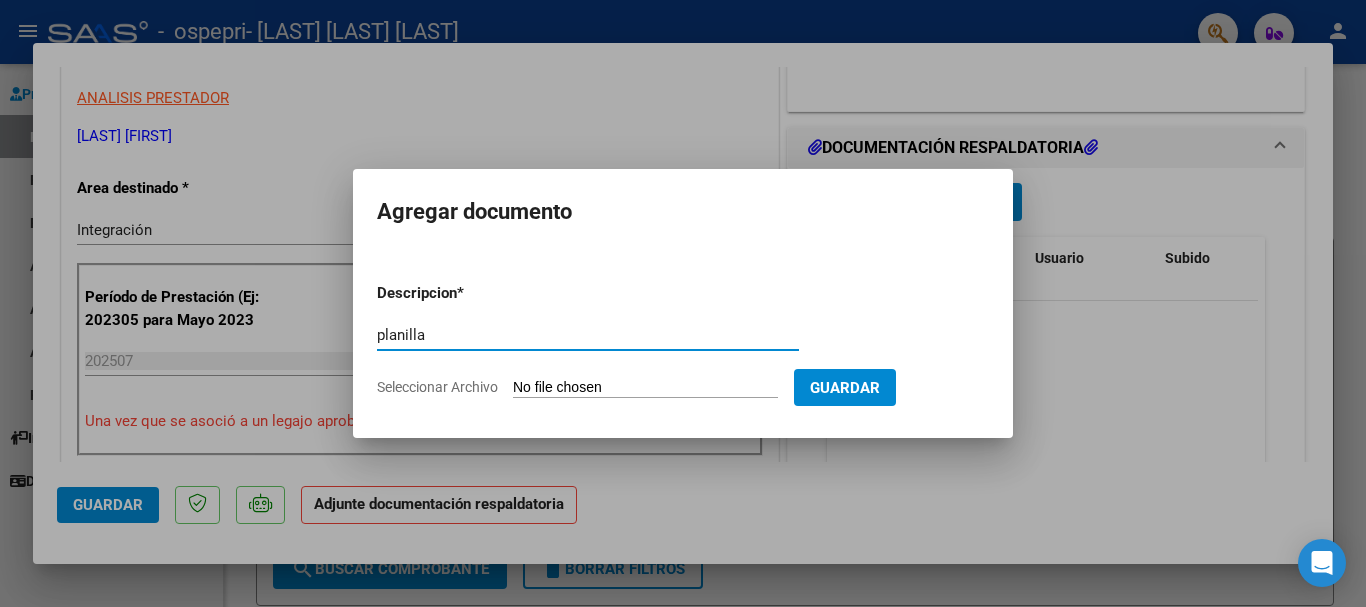 type on "planilla" 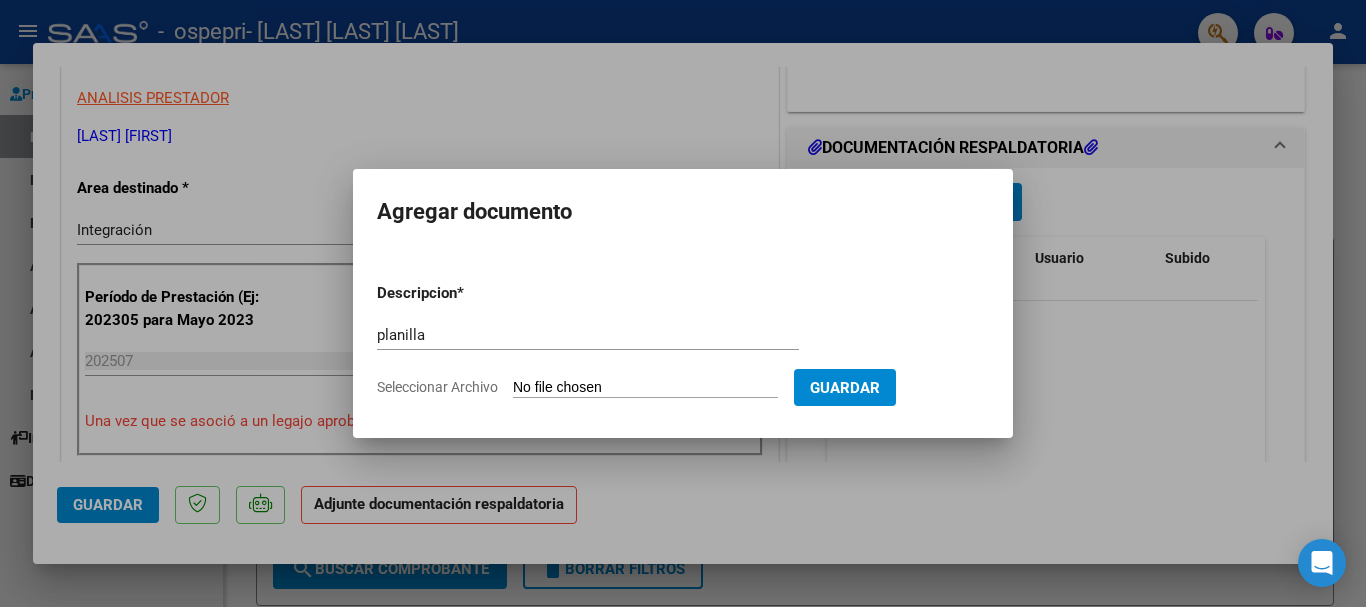 click on "Seleccionar Archivo" at bounding box center (645, 388) 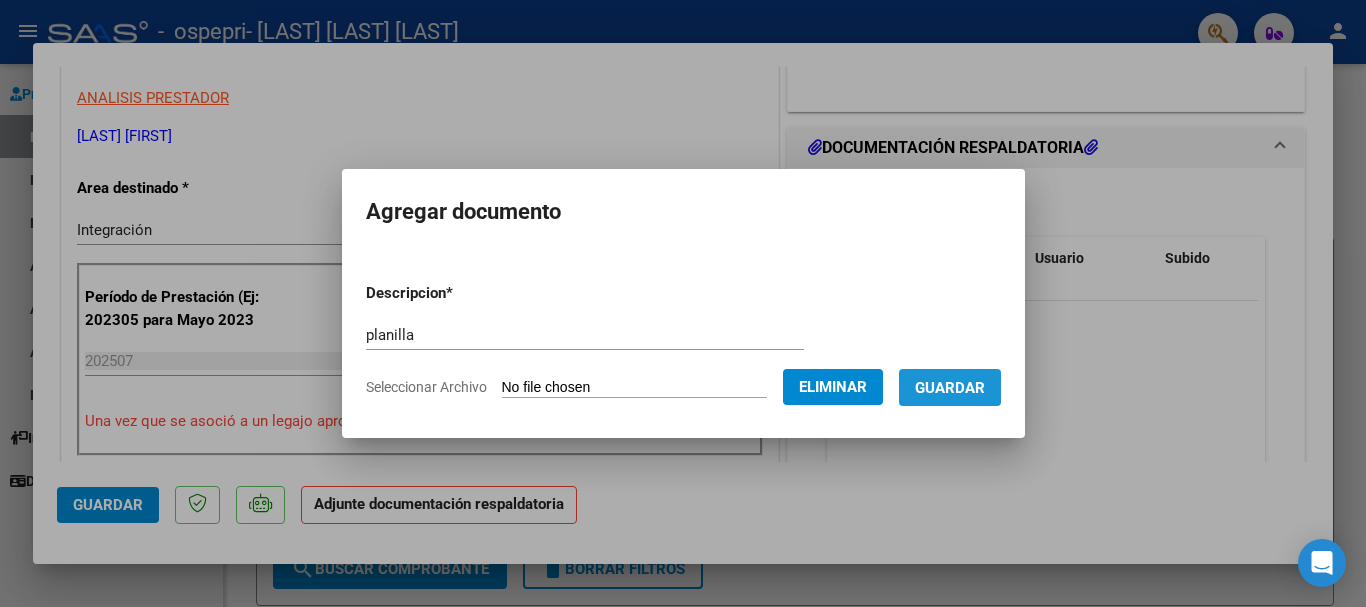 click on "Guardar" at bounding box center [950, 388] 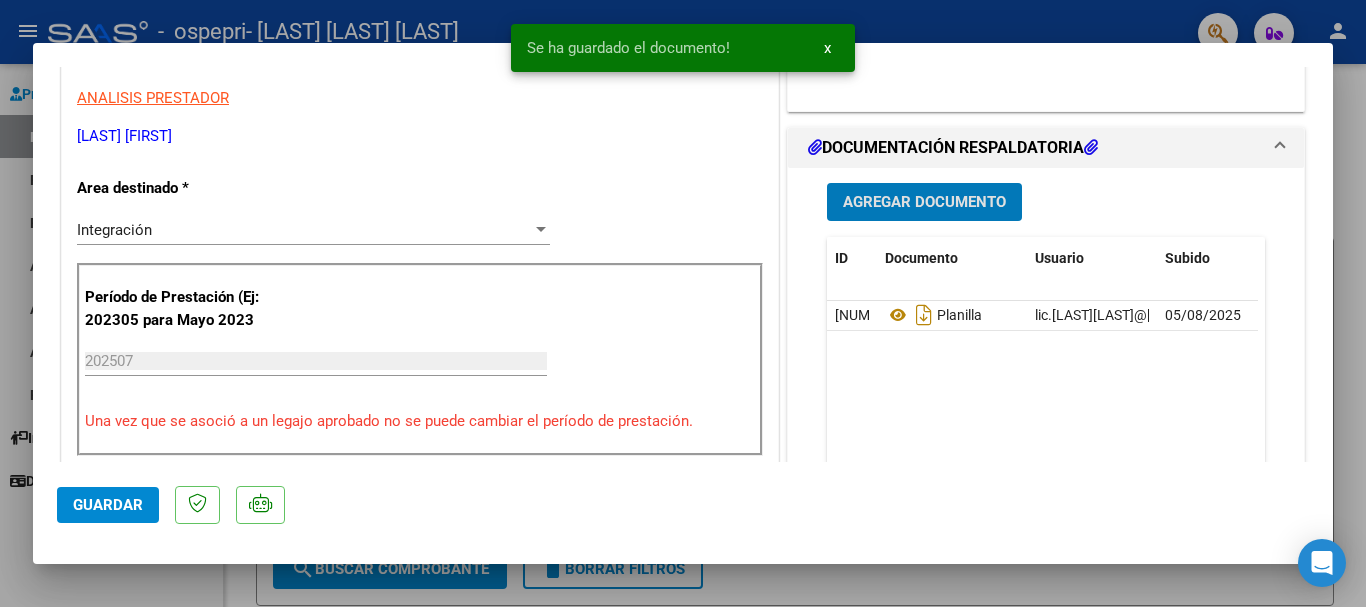 click on "Agregar Documento" at bounding box center [924, 203] 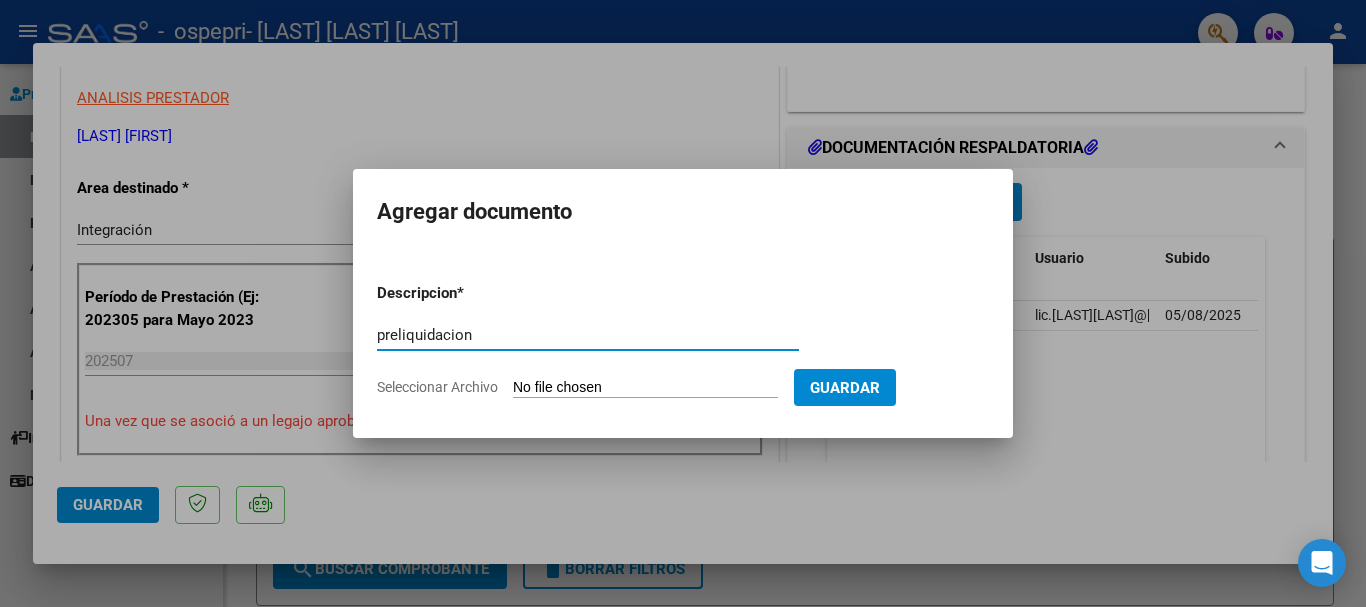 type on "preliquidacion" 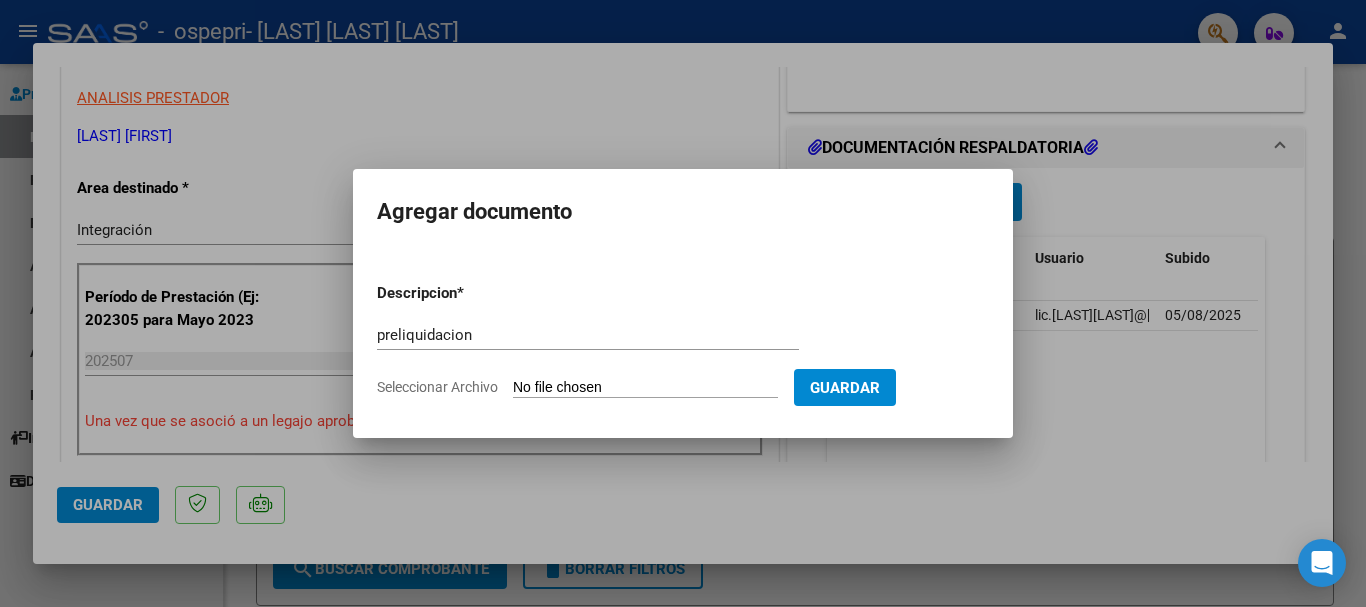 type on "C:\fakepath\[FILENAME].pdf" 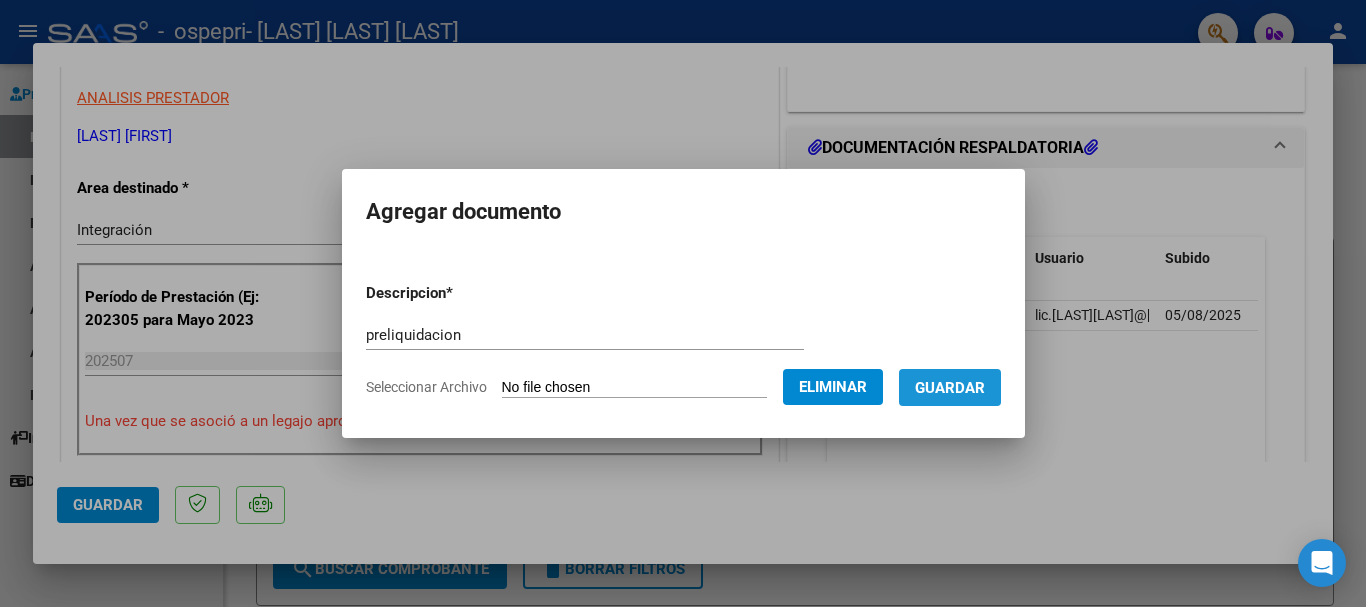 click on "Guardar" at bounding box center [950, 388] 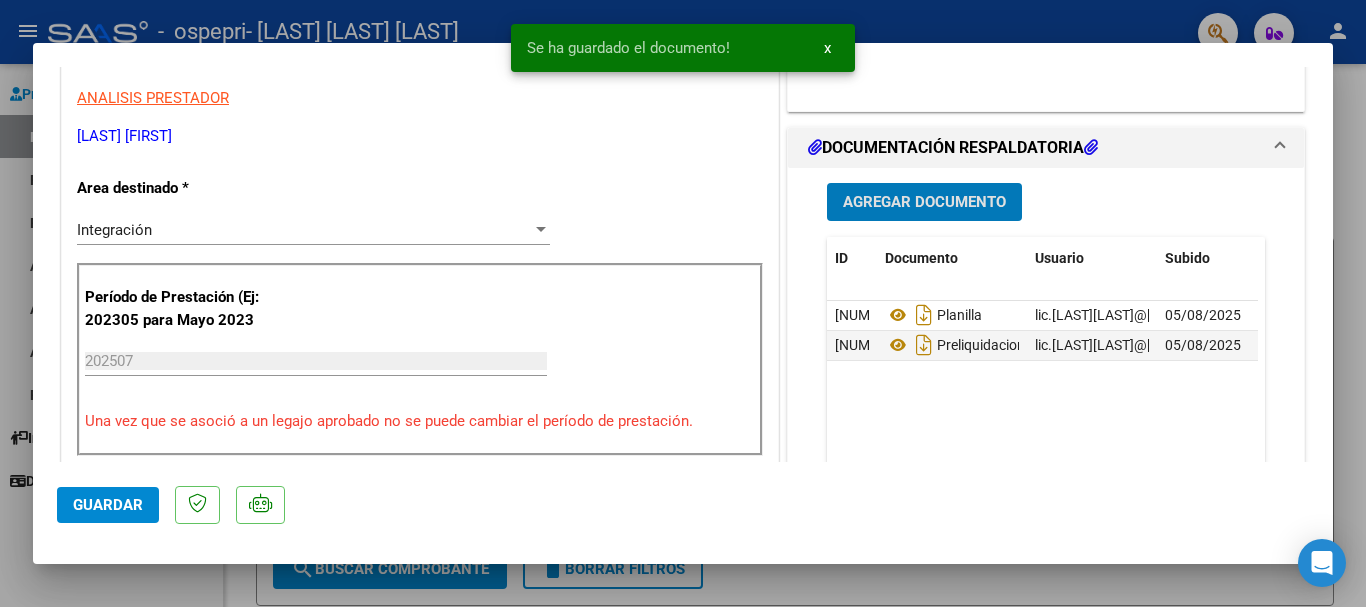 click on "Guardar" 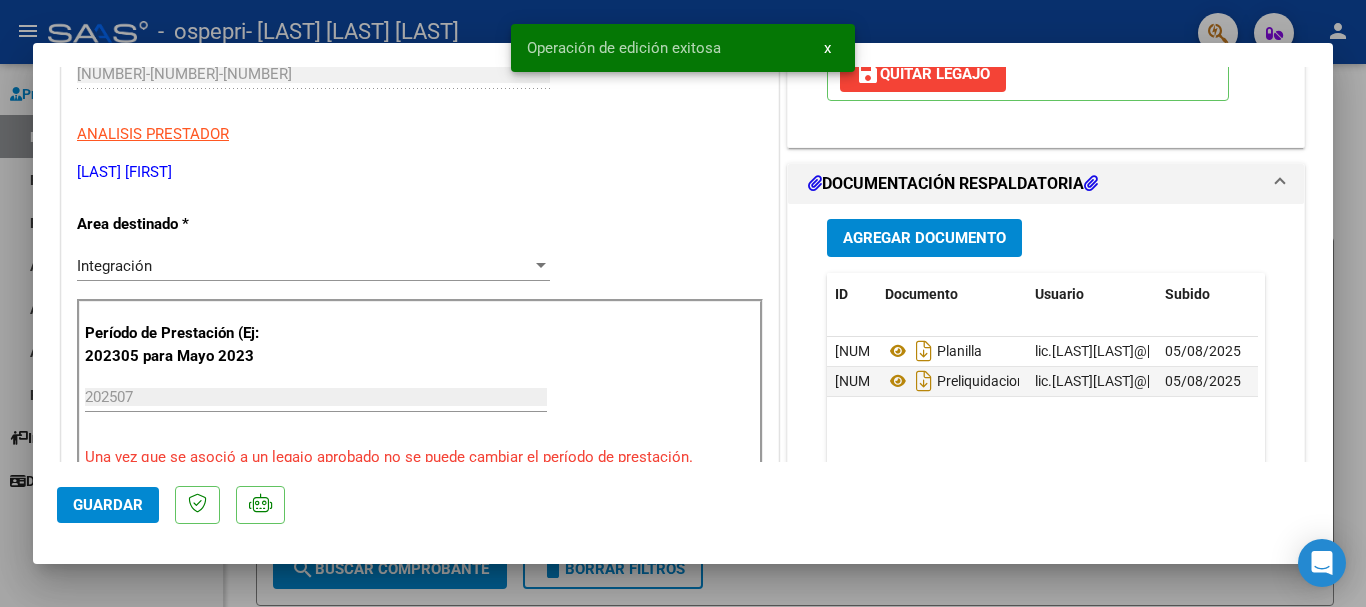scroll, scrollTop: 300, scrollLeft: 0, axis: vertical 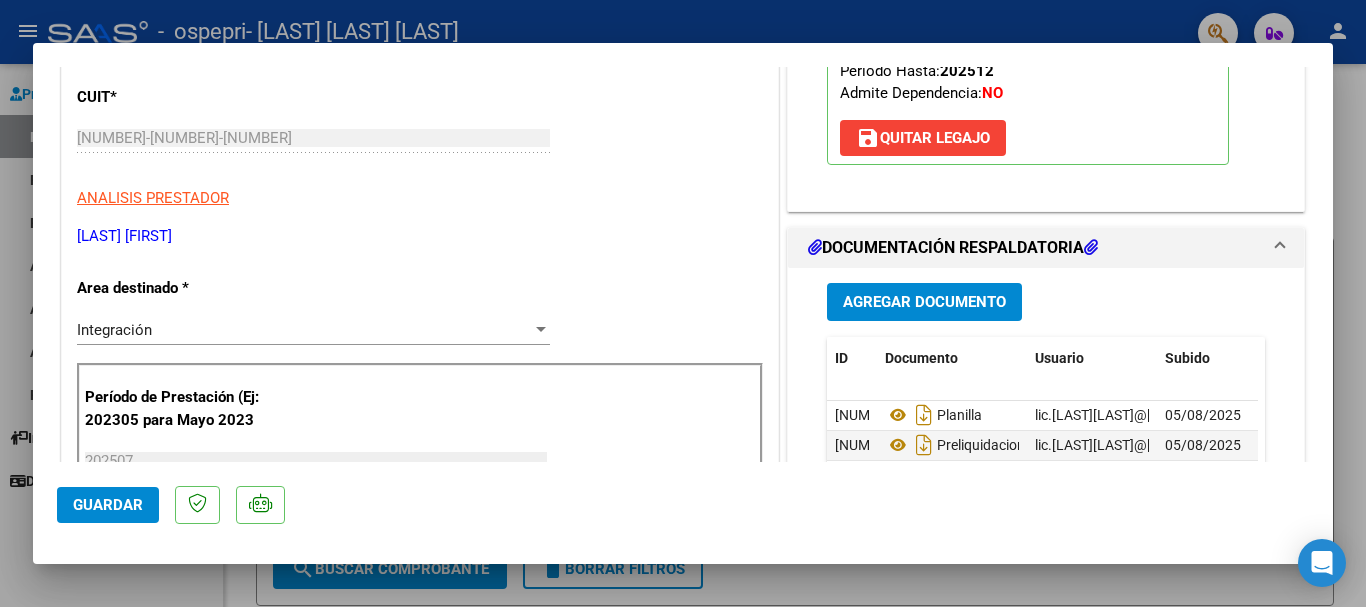 click on "Guardar" 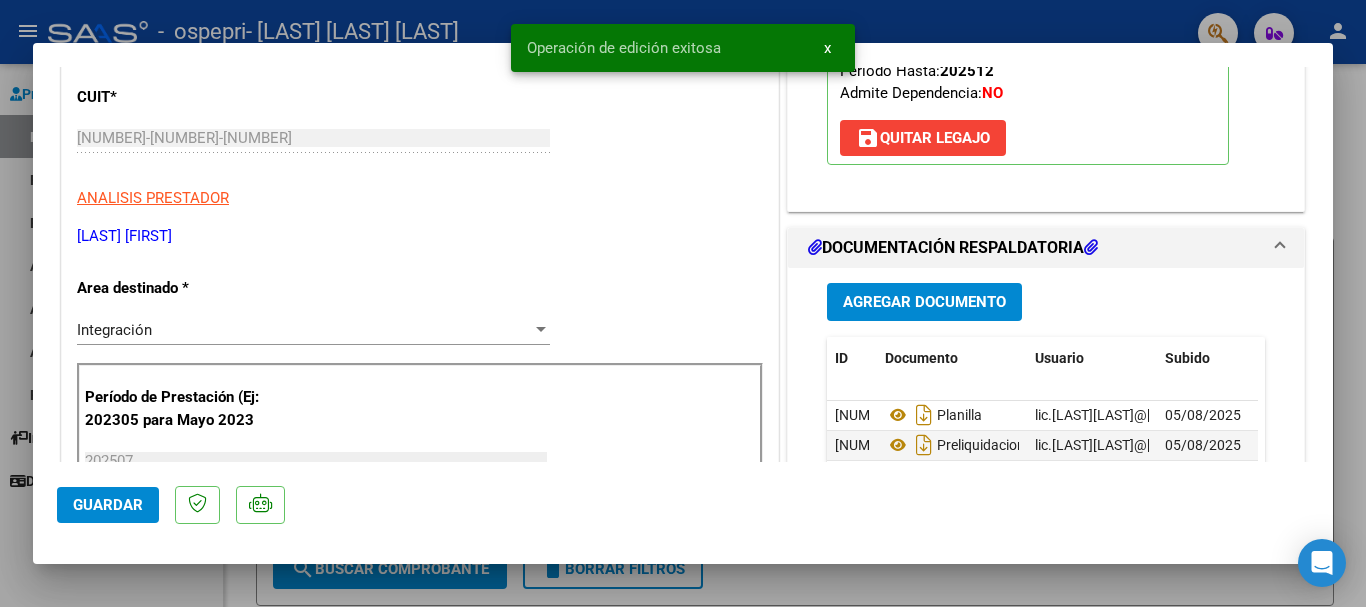click at bounding box center [683, 303] 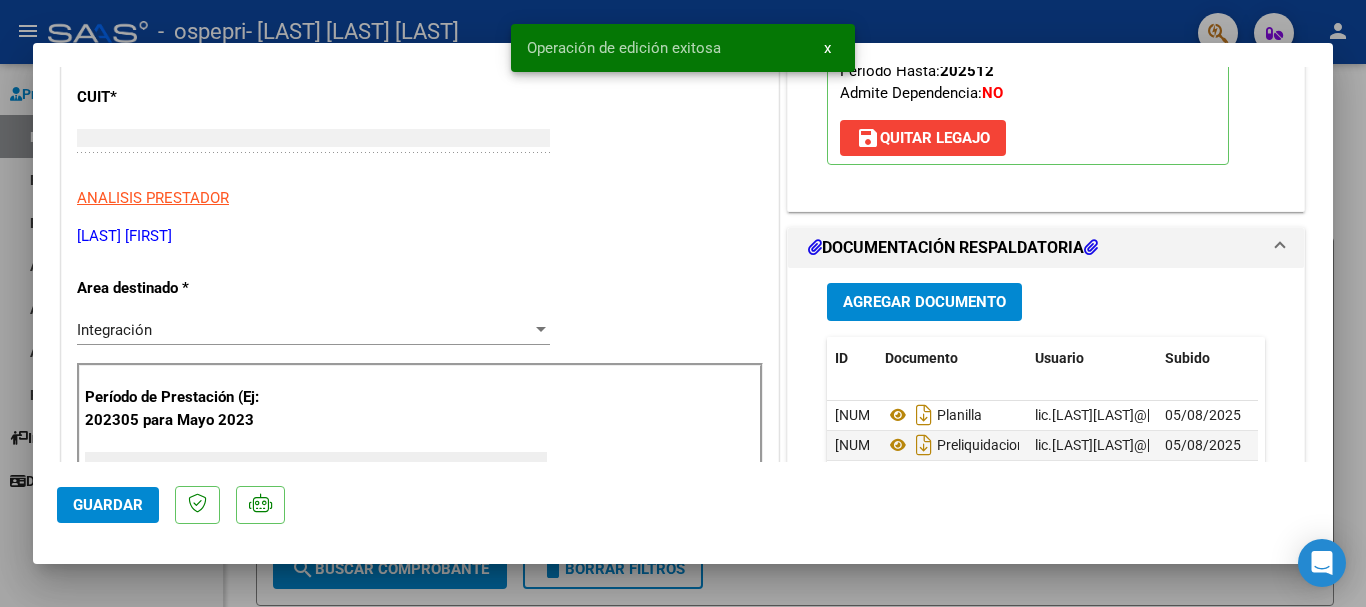 scroll, scrollTop: 239, scrollLeft: 0, axis: vertical 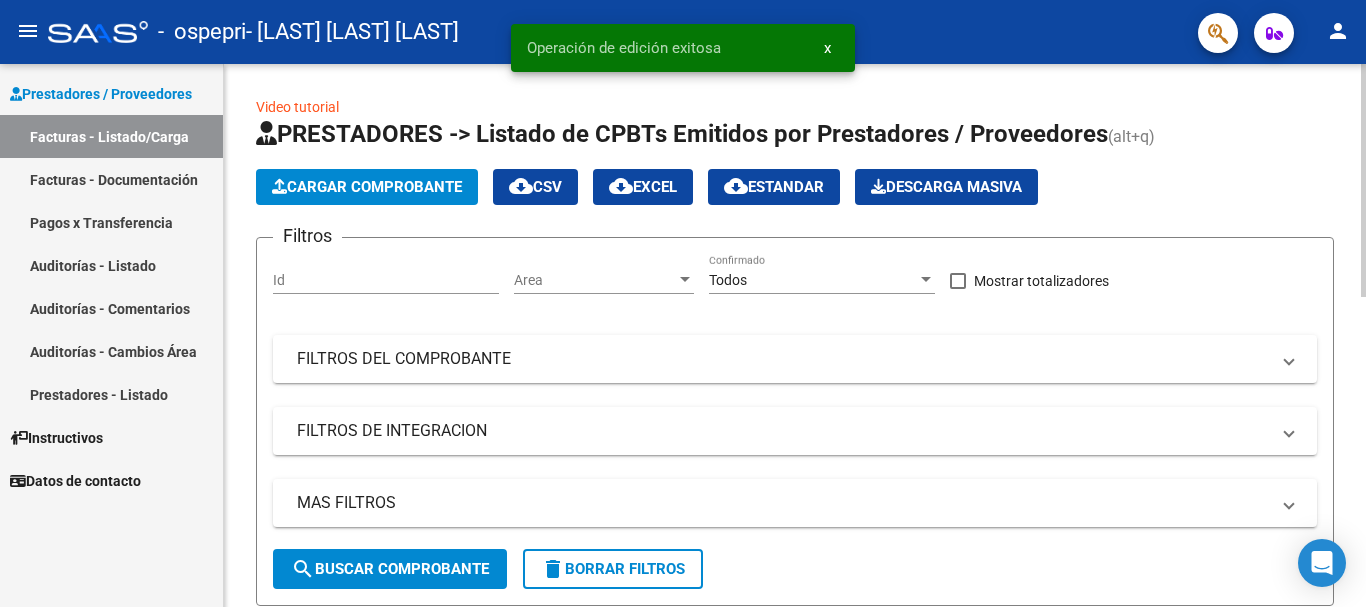 click on "Cargar Comprobante" 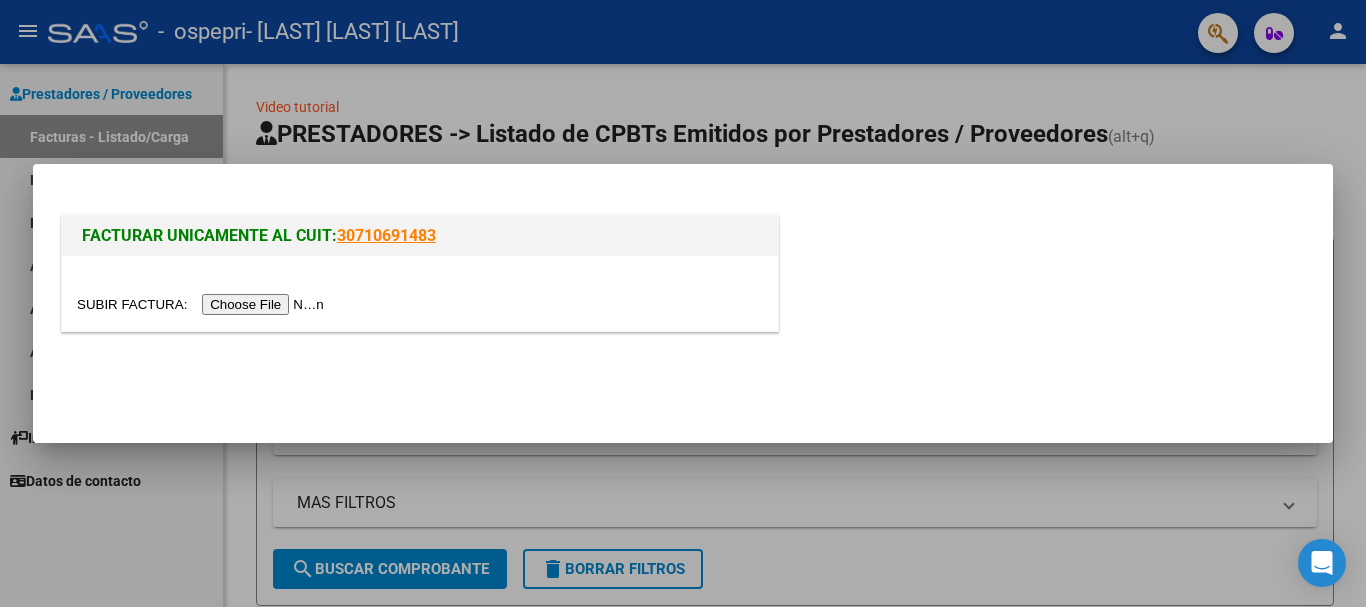 click at bounding box center (203, 304) 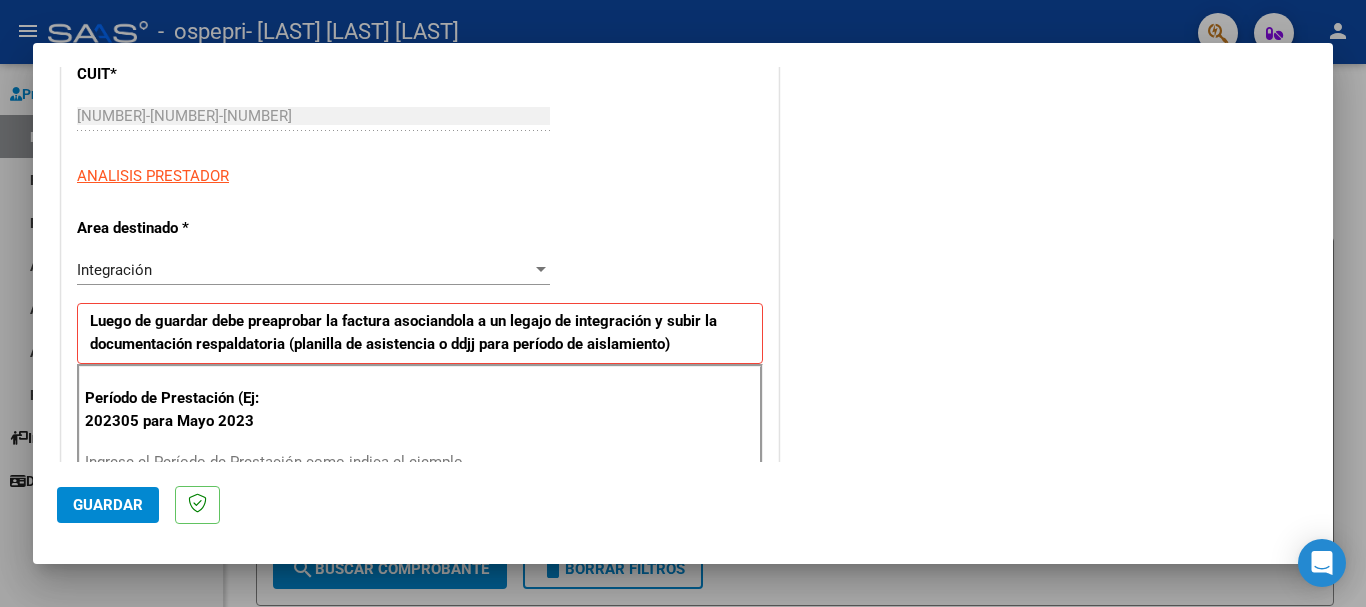 scroll, scrollTop: 400, scrollLeft: 0, axis: vertical 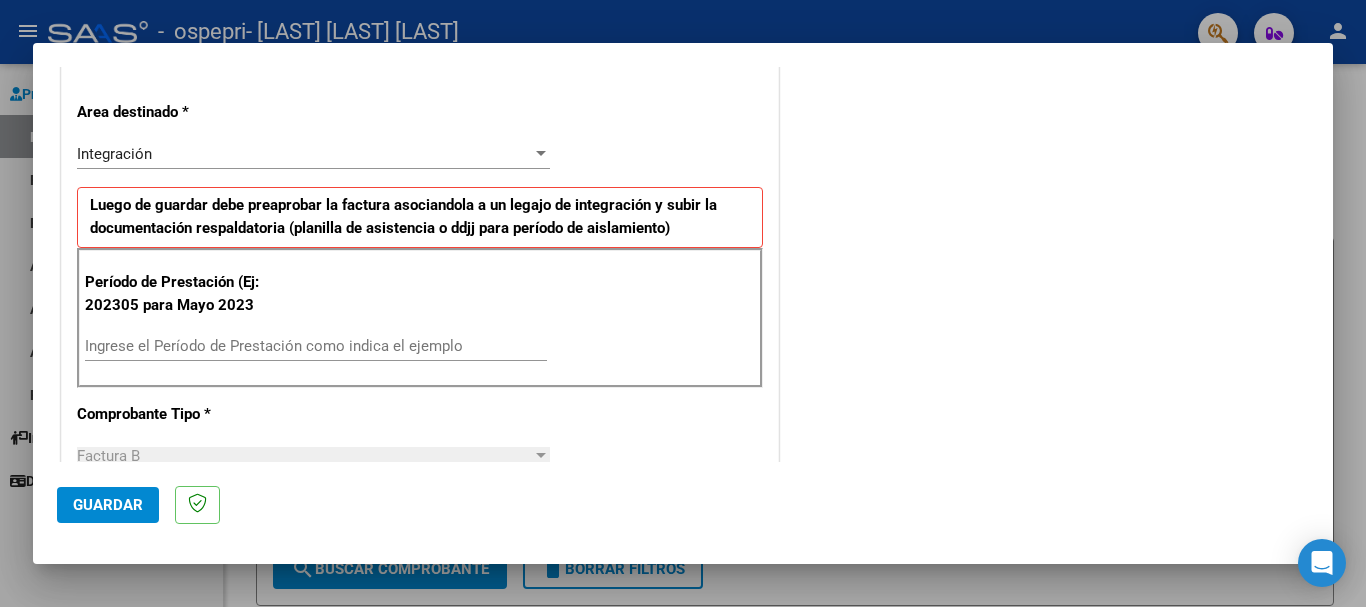 click on "Período de Prestación (Ej: 202305 para Mayo 2023    Ingrese el Período de Prestación como indica el ejemplo" at bounding box center [420, 318] 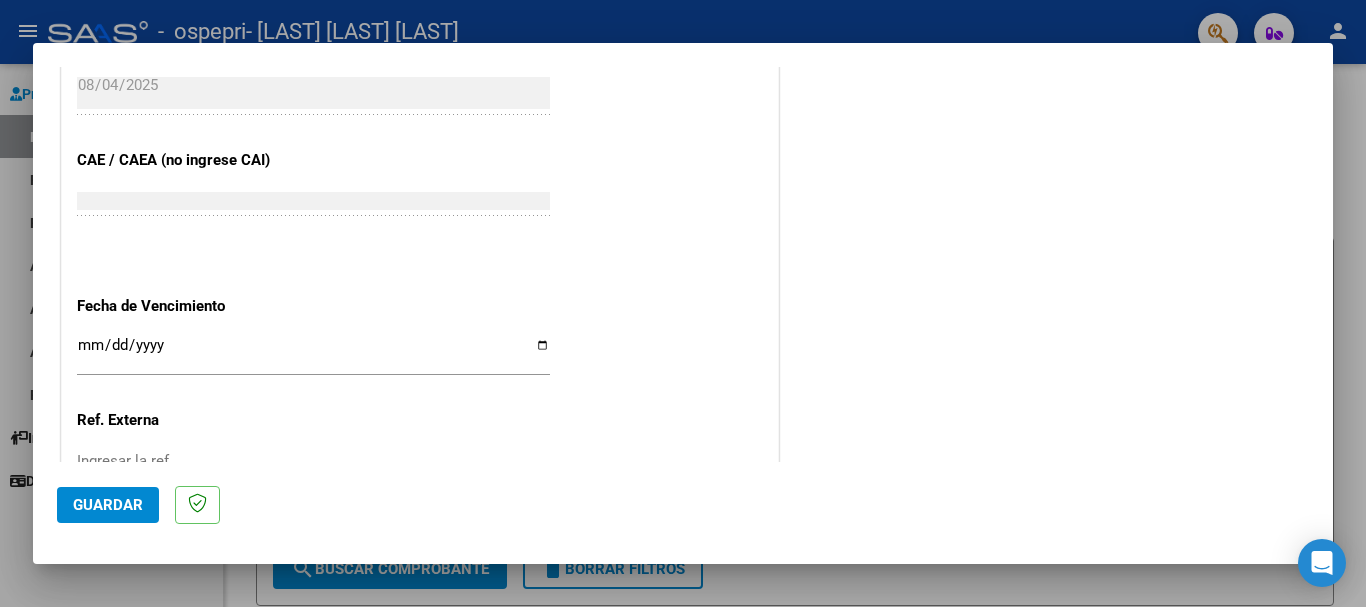 scroll, scrollTop: 1300, scrollLeft: 0, axis: vertical 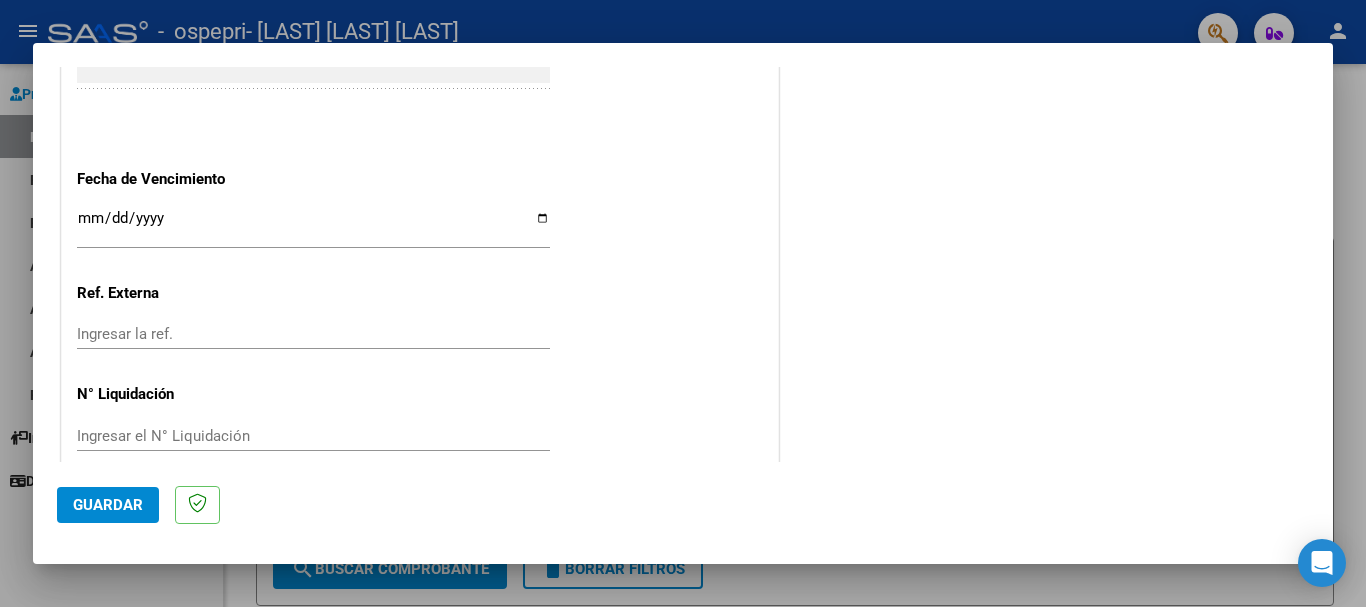 type on "202507" 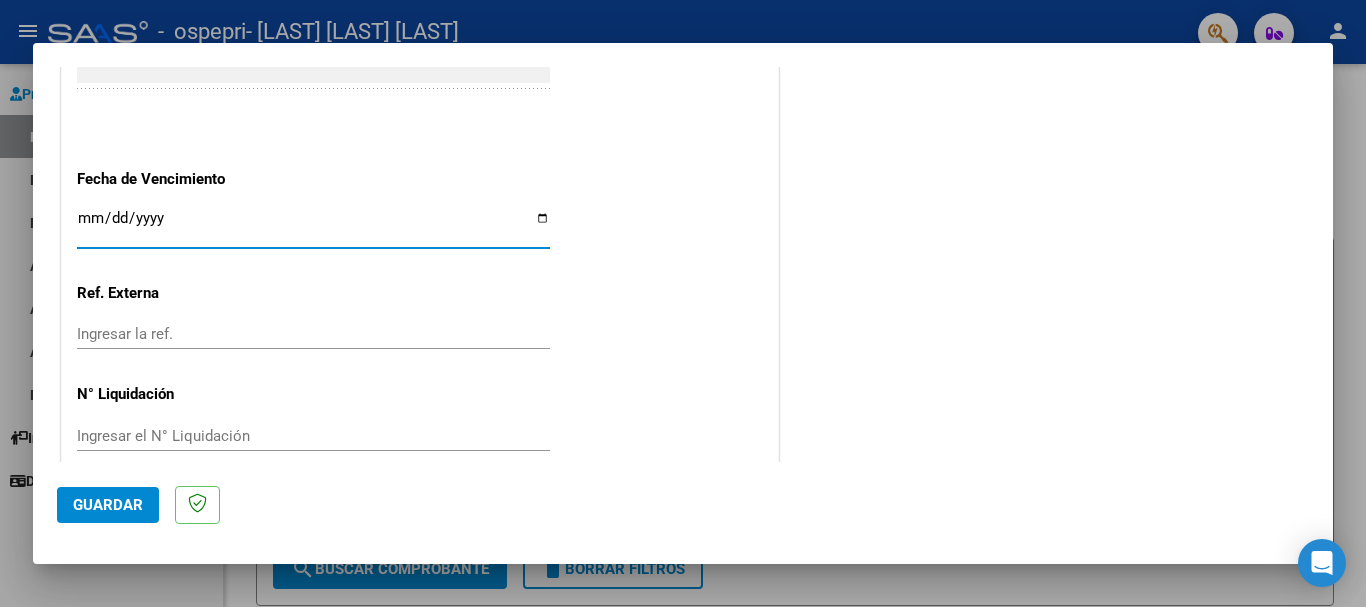 type on "2025-08-14" 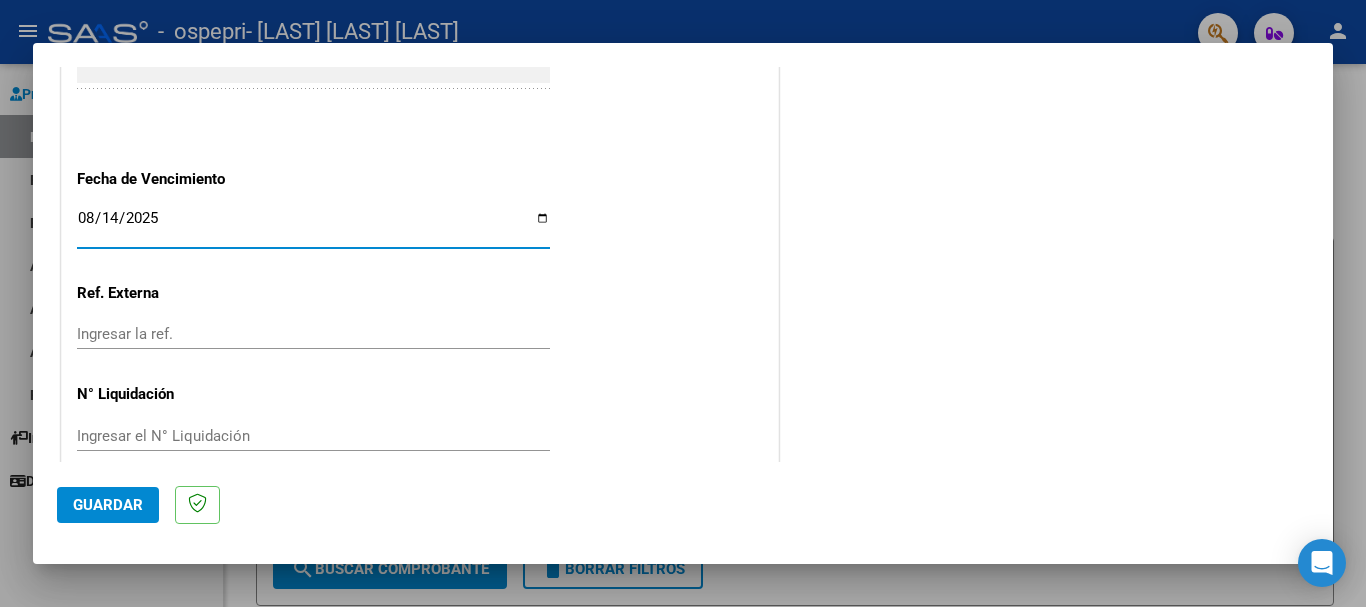 scroll, scrollTop: 1327, scrollLeft: 0, axis: vertical 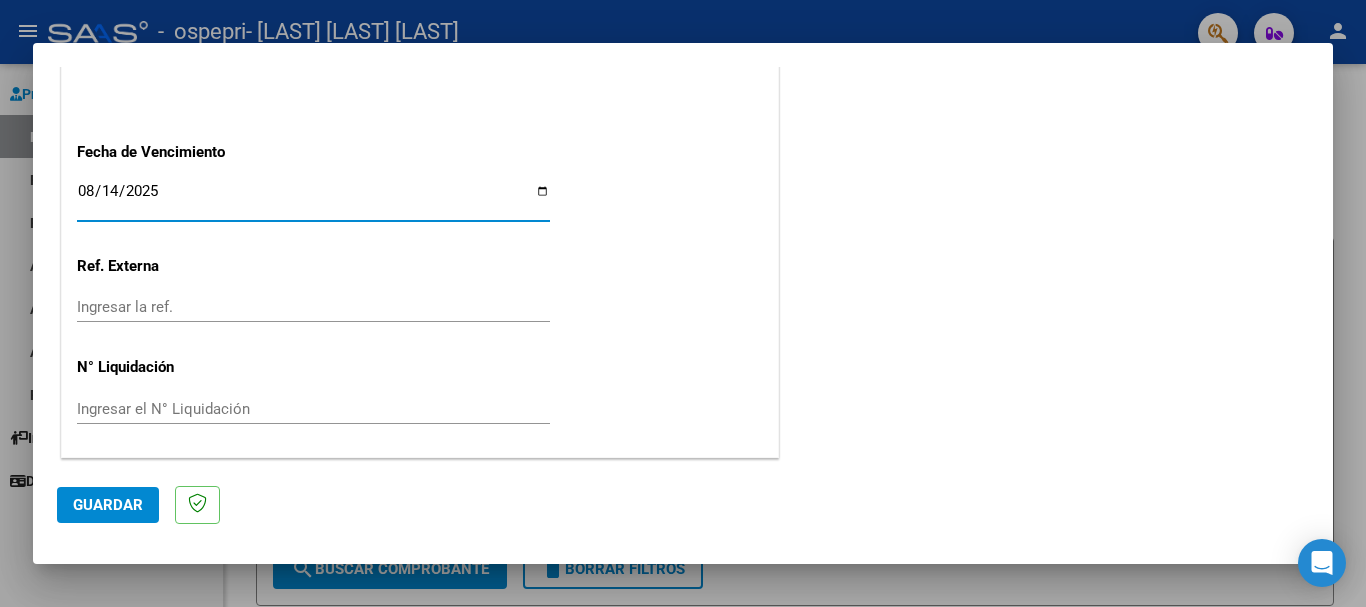 click on "Ingresar el N° Liquidación" at bounding box center [313, 409] 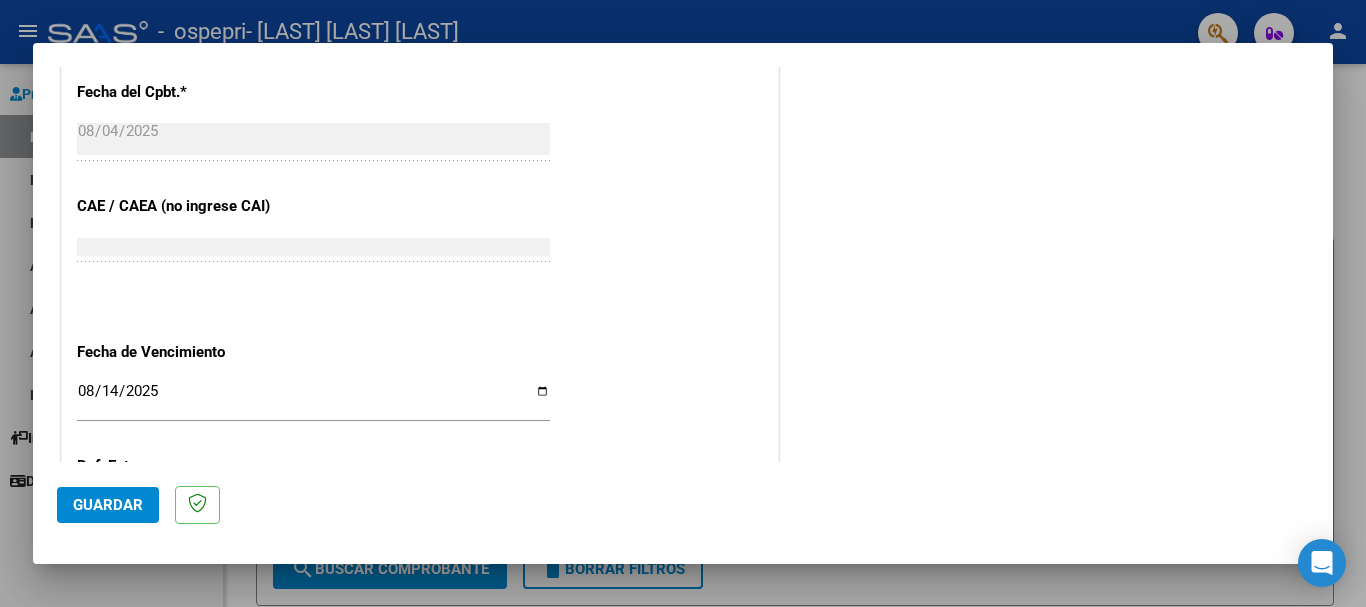 scroll, scrollTop: 1327, scrollLeft: 0, axis: vertical 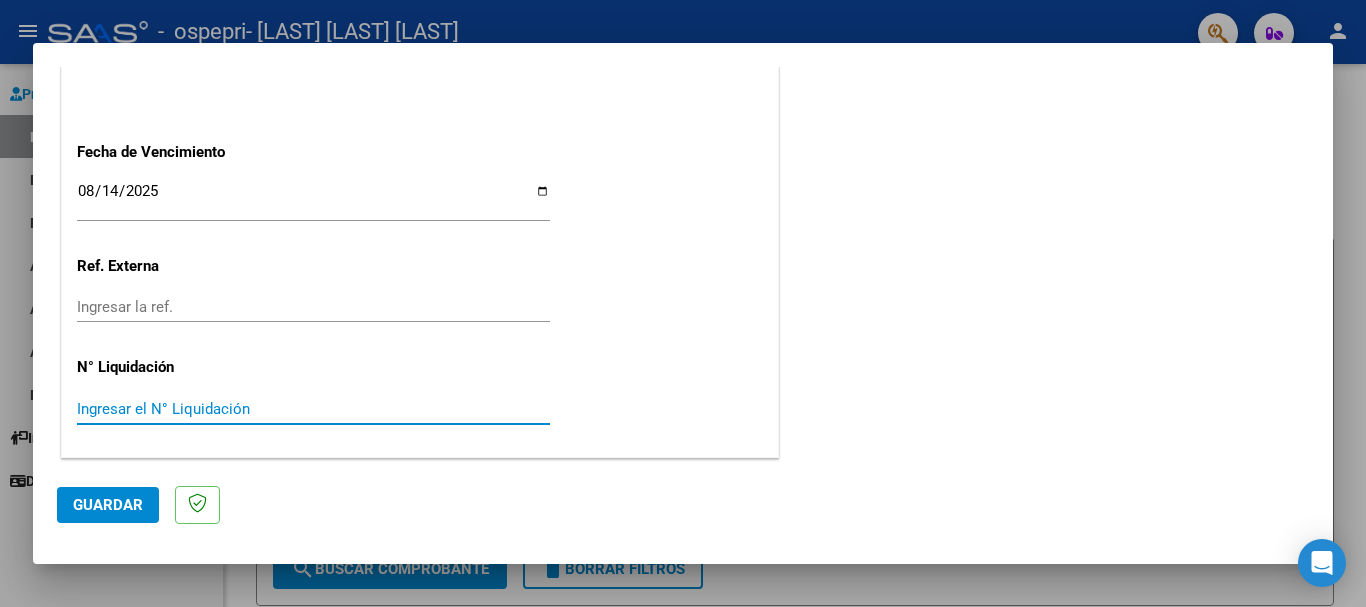 paste on "0265680" 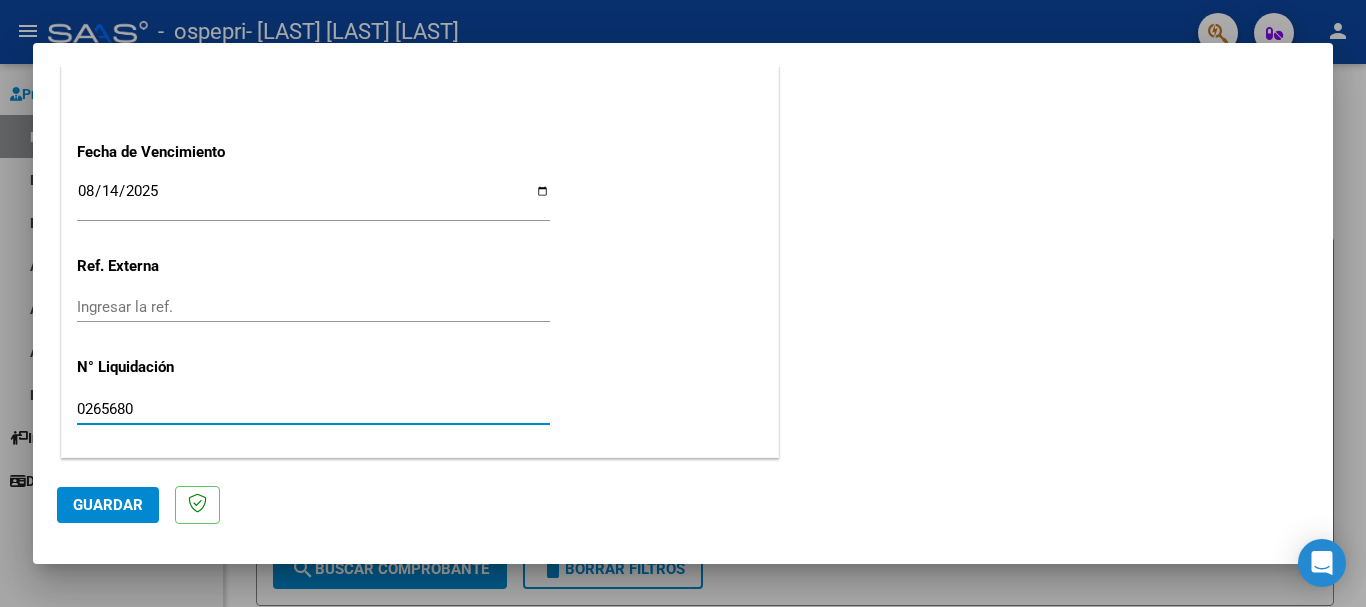 type on "0265680" 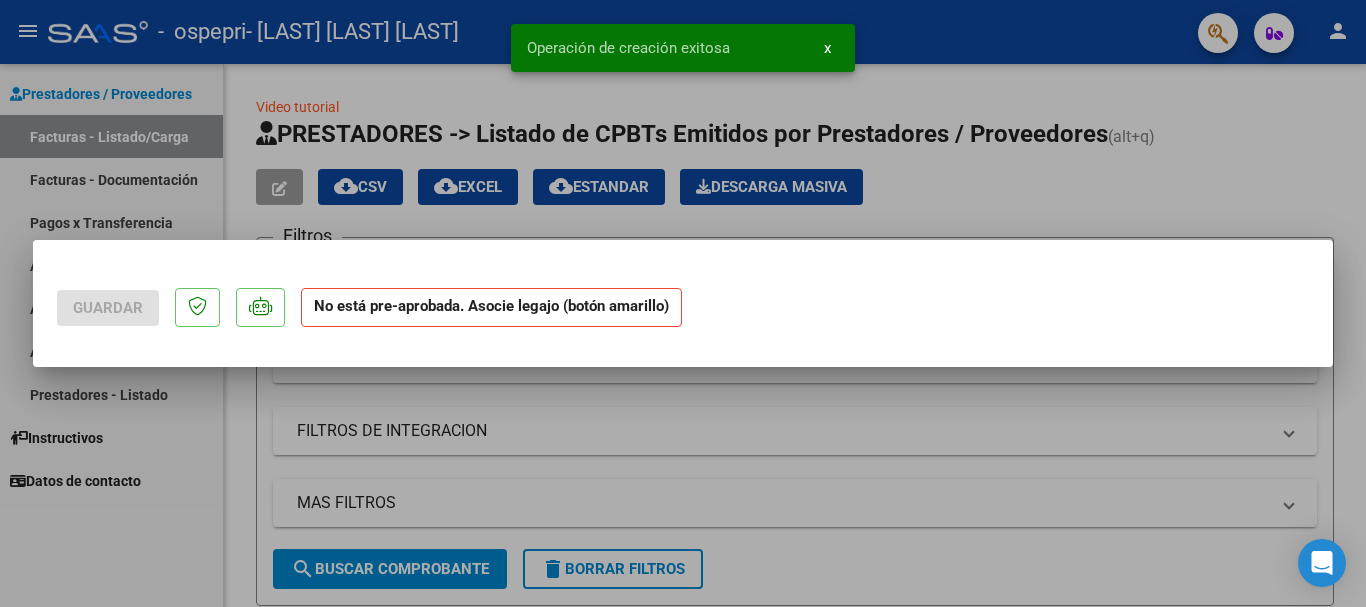 scroll, scrollTop: 0, scrollLeft: 0, axis: both 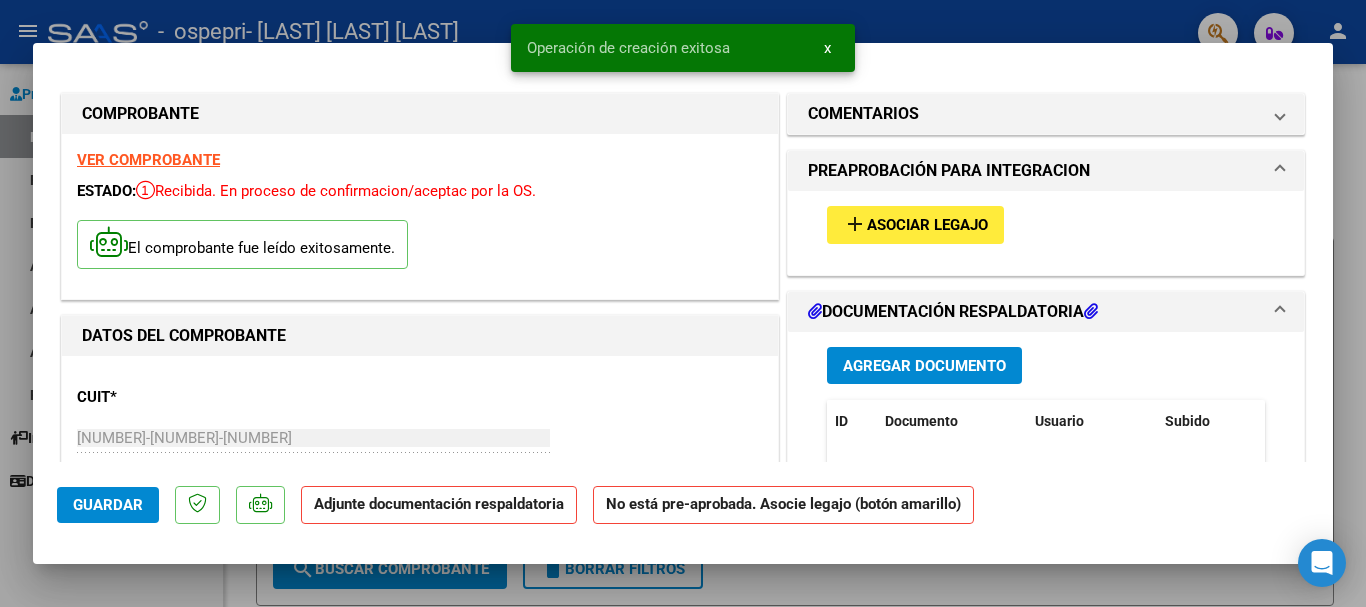 click on "Asociar Legajo" at bounding box center [927, 226] 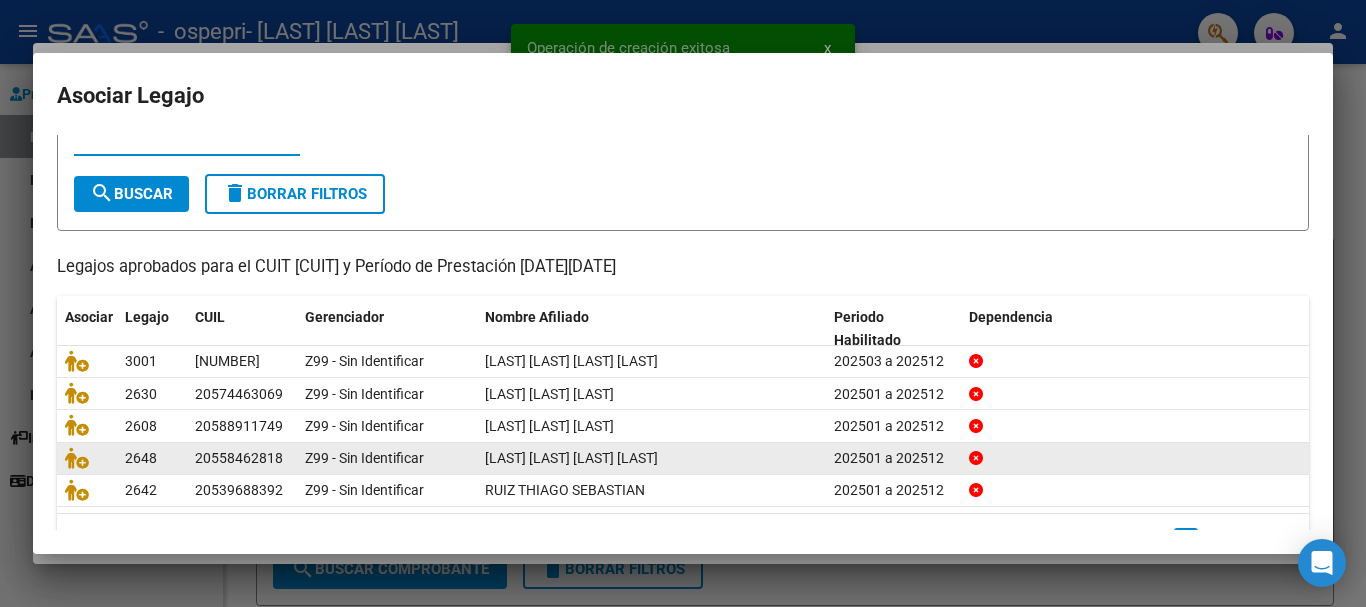 scroll, scrollTop: 131, scrollLeft: 0, axis: vertical 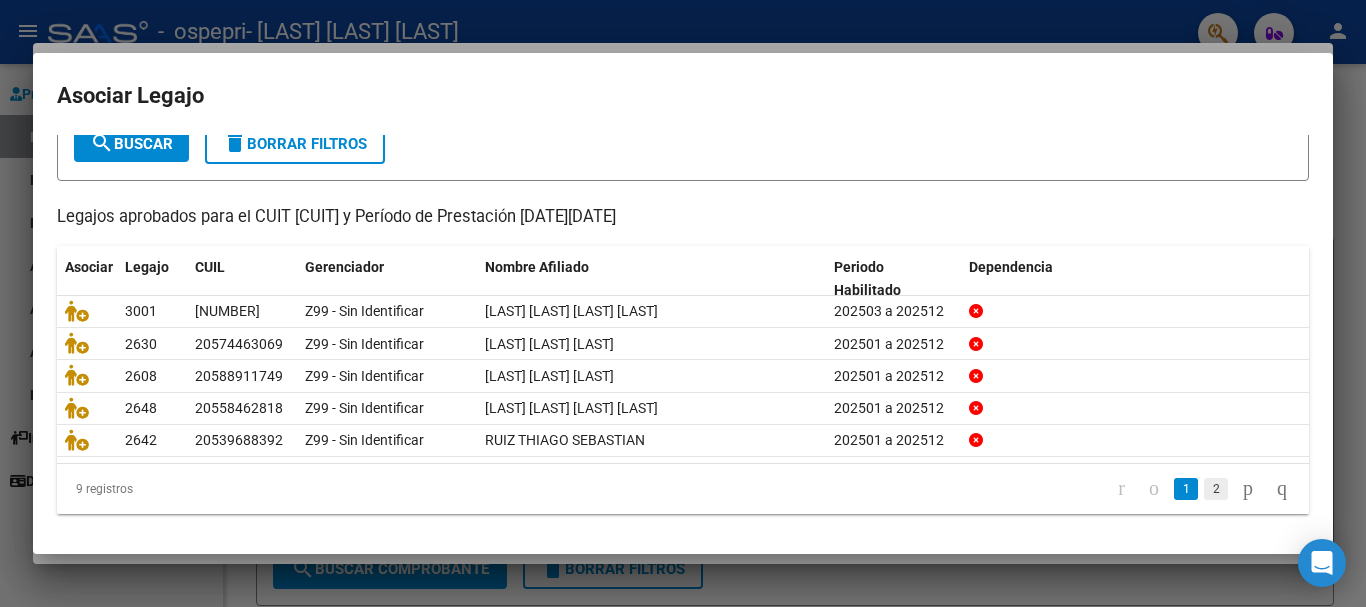 click on "2" 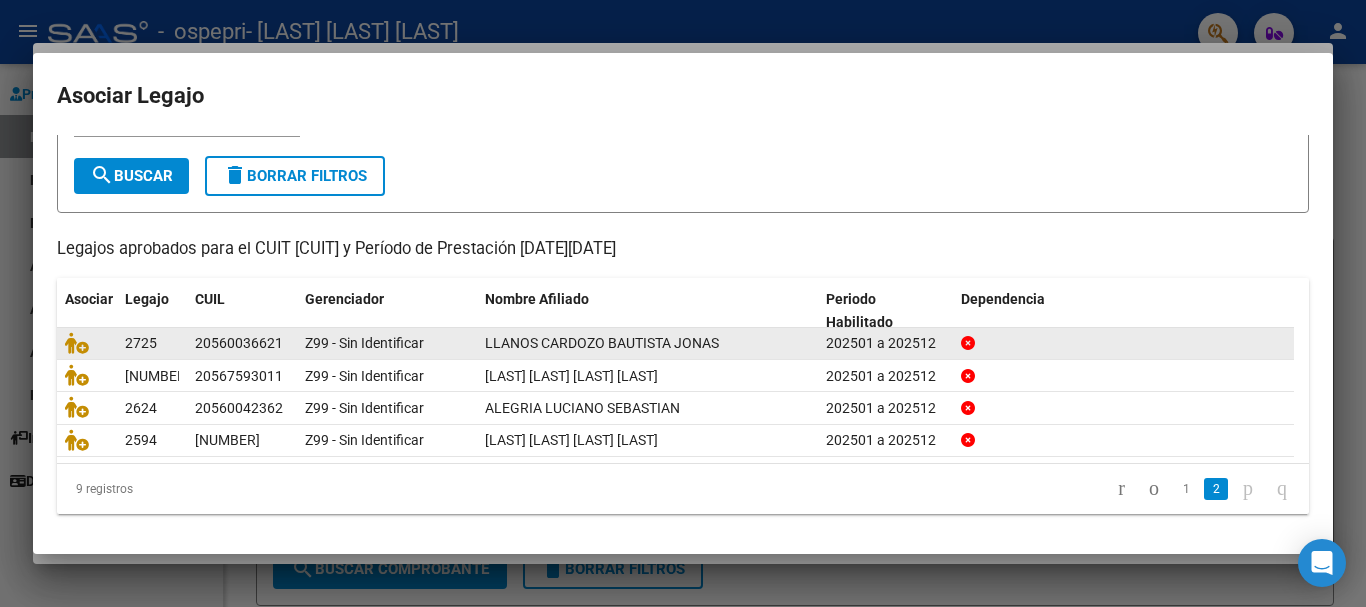 scroll, scrollTop: 98, scrollLeft: 0, axis: vertical 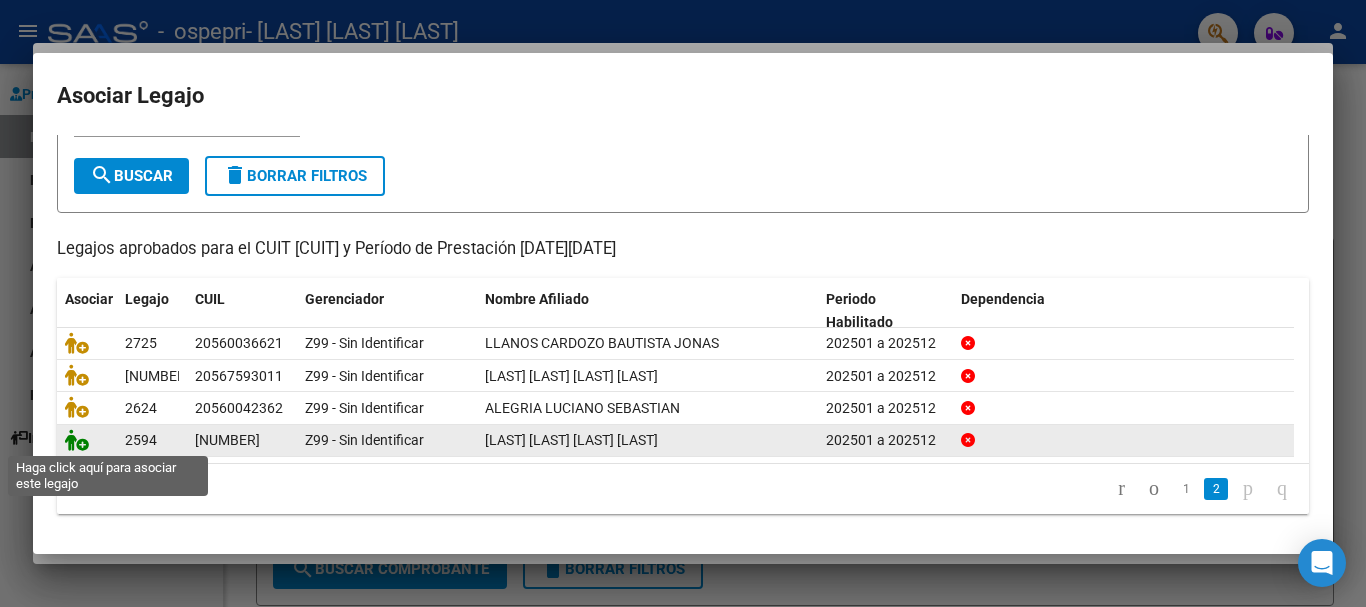 click 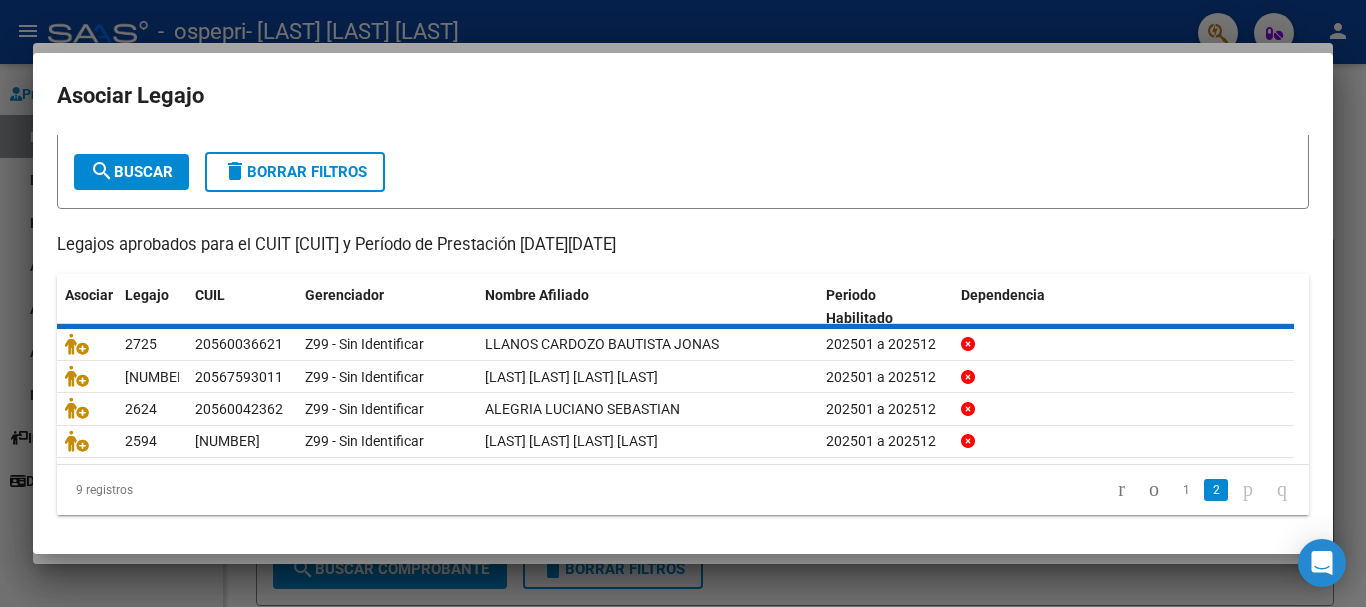 scroll, scrollTop: 0, scrollLeft: 0, axis: both 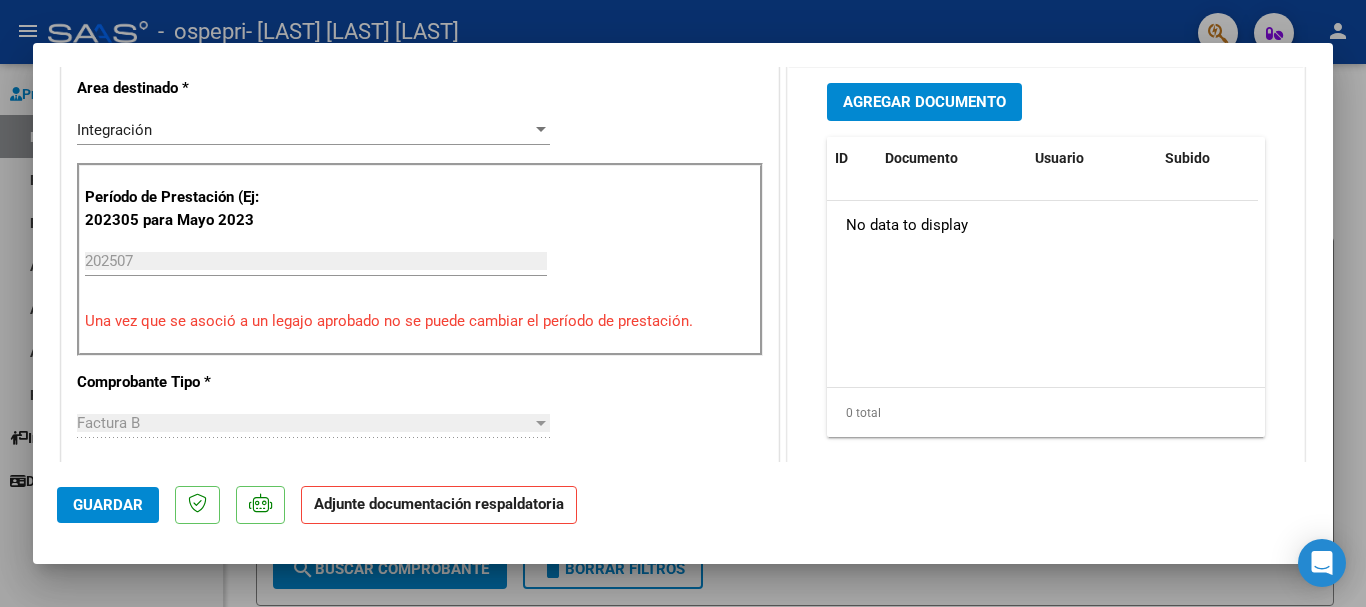 click on "Agregar Documento" at bounding box center (924, 101) 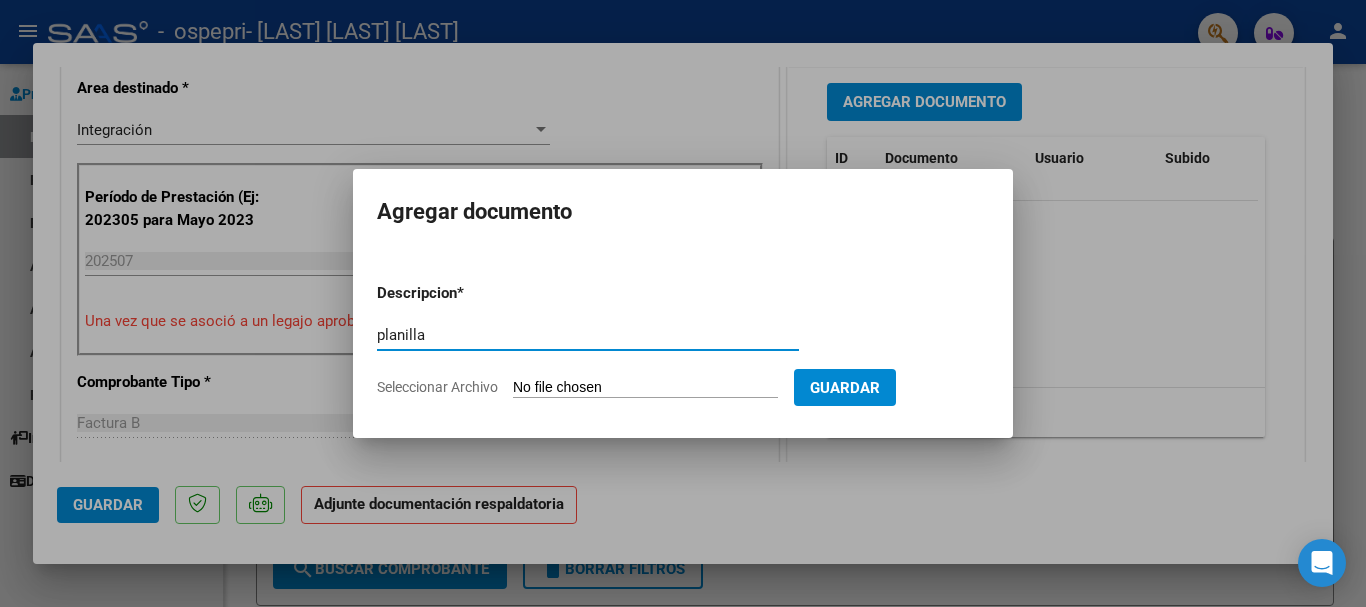 type on "planilla" 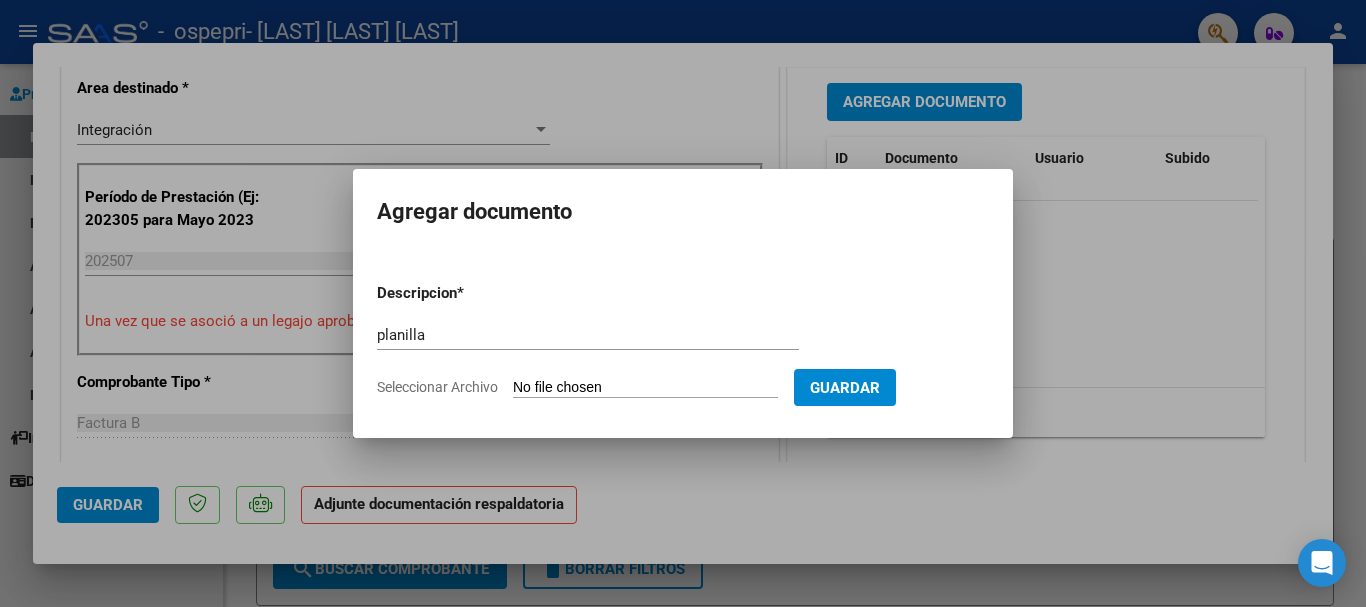 click on "Seleccionar Archivo" at bounding box center [645, 388] 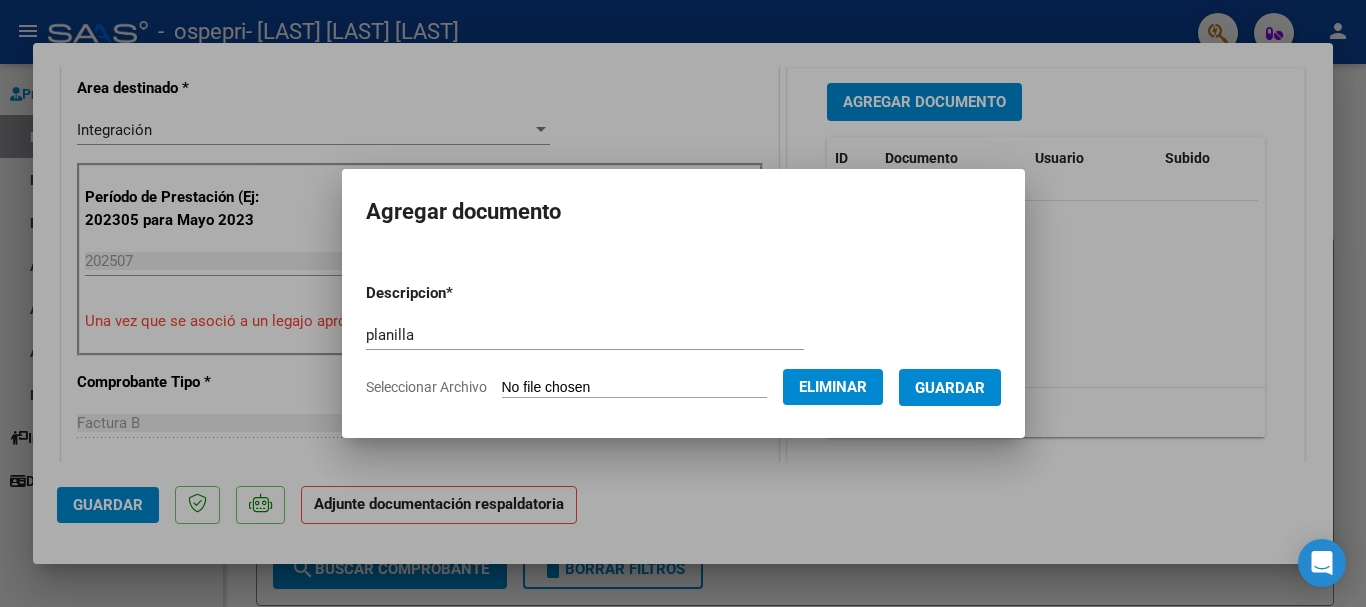 click on "Guardar" at bounding box center [950, 387] 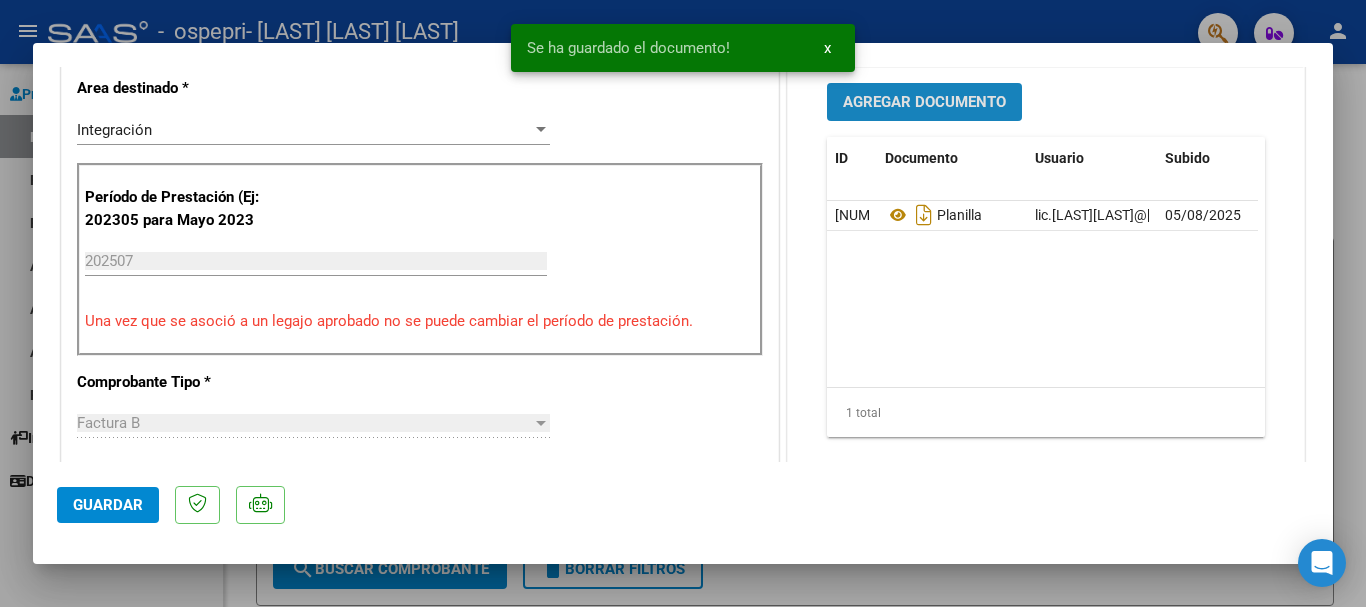 click on "Agregar Documento" at bounding box center (924, 103) 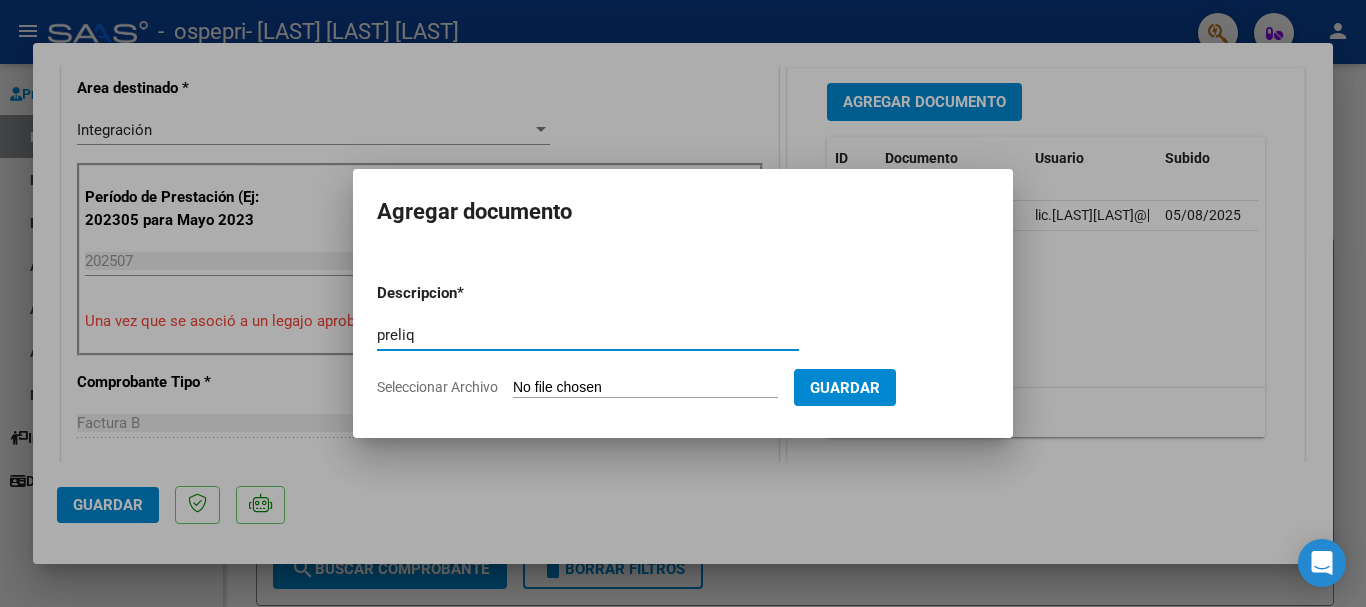 type on "preliq" 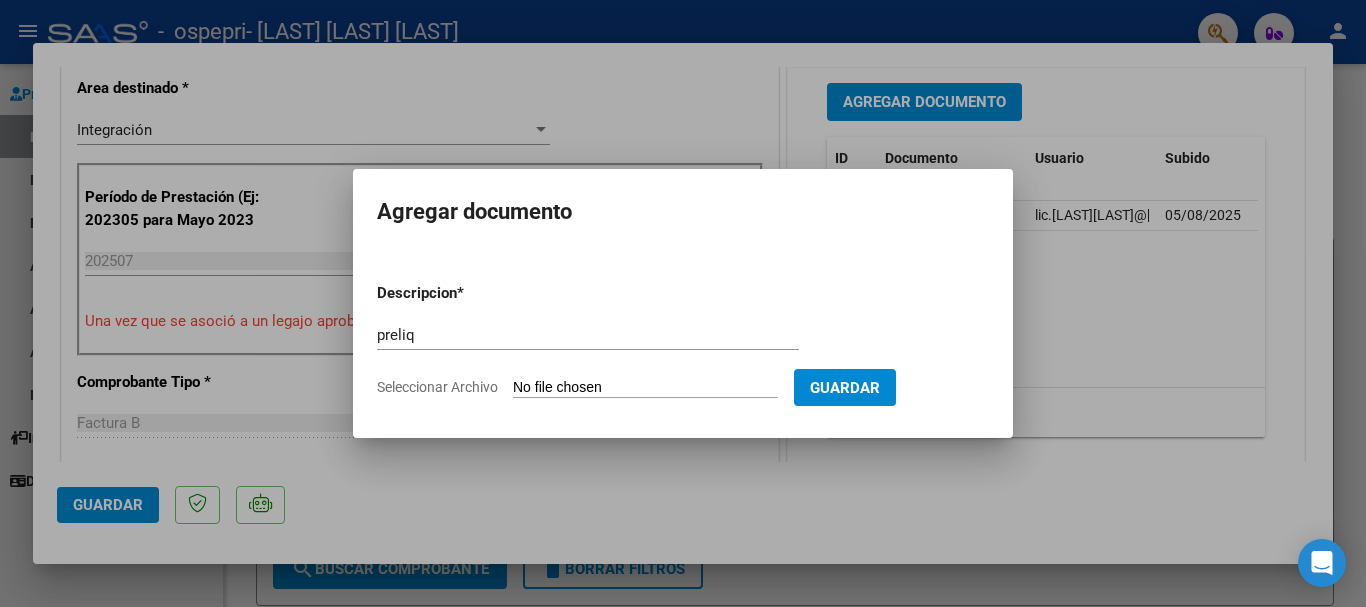 type on "C:\fakepath\[LAST].pdf" 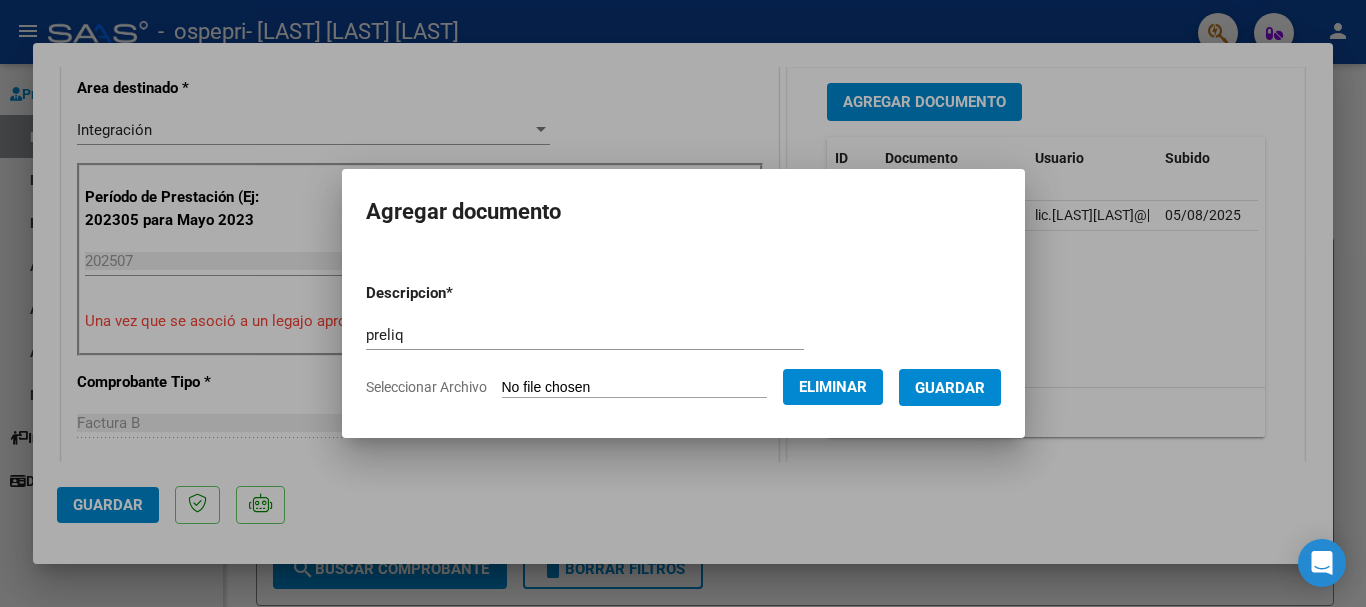 click on "Guardar" at bounding box center [950, 388] 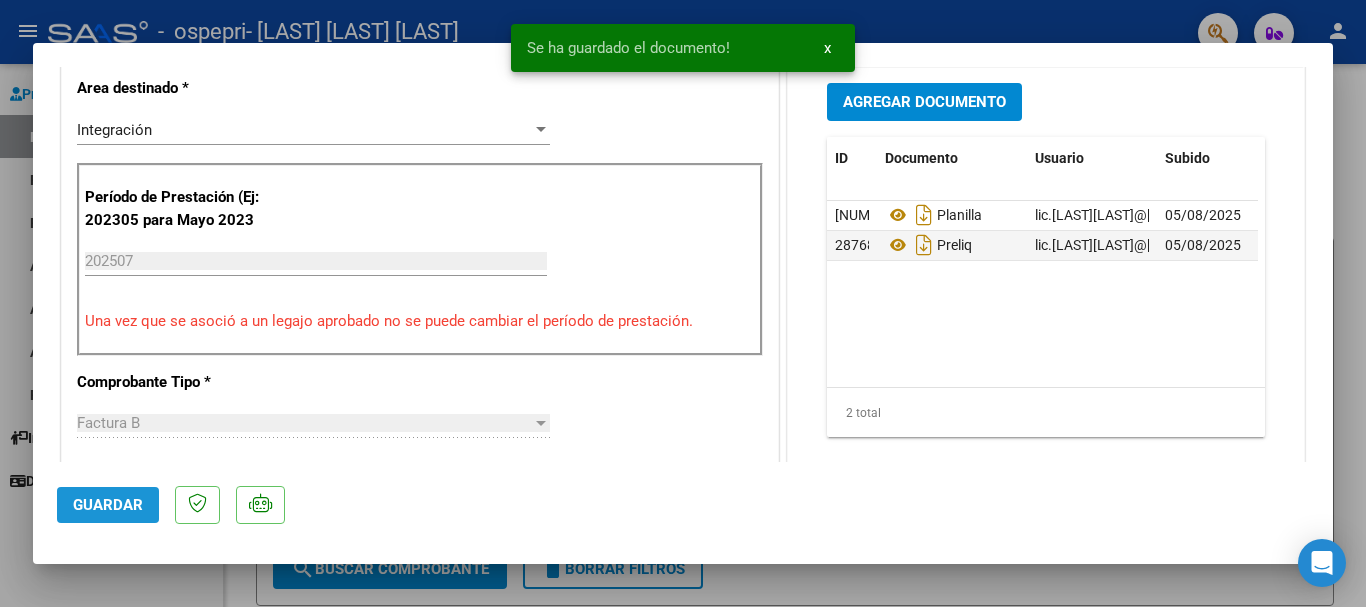 click on "Guardar" 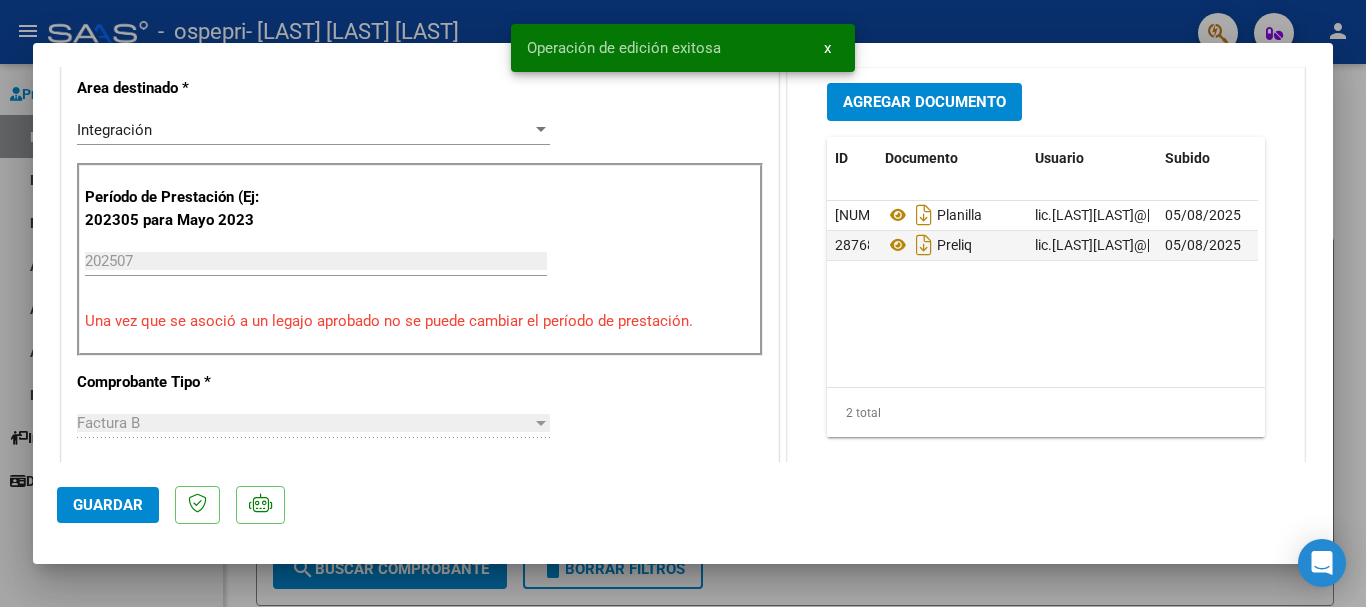 click at bounding box center (683, 303) 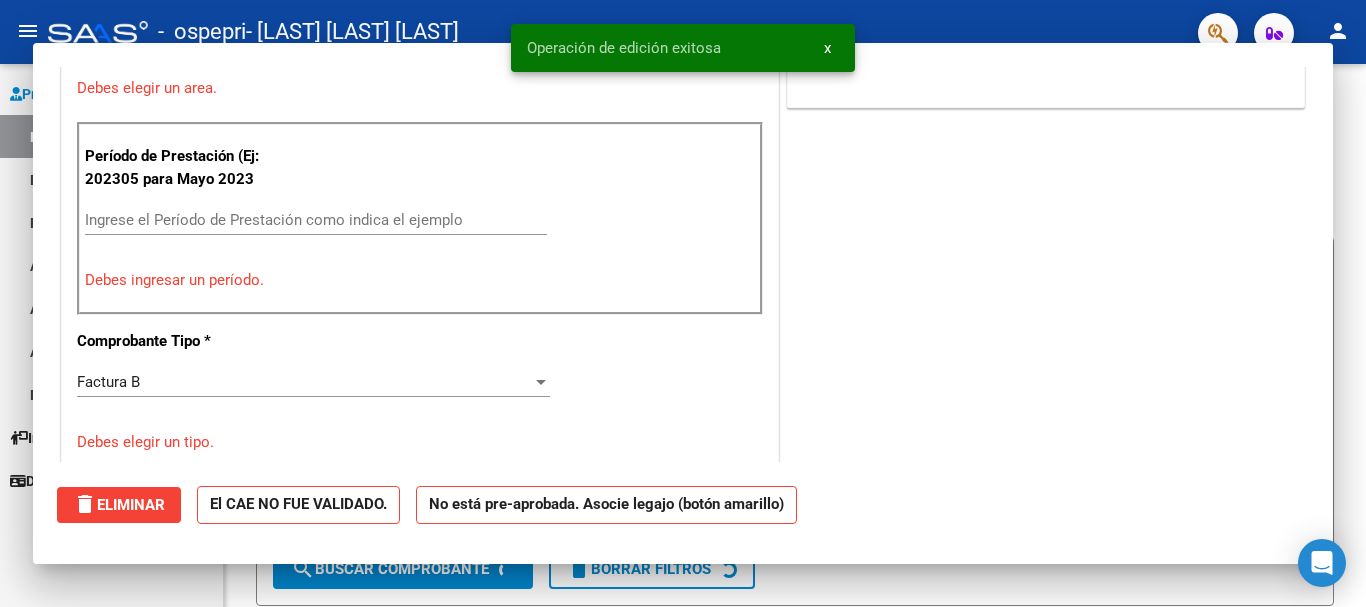 scroll, scrollTop: 414, scrollLeft: 0, axis: vertical 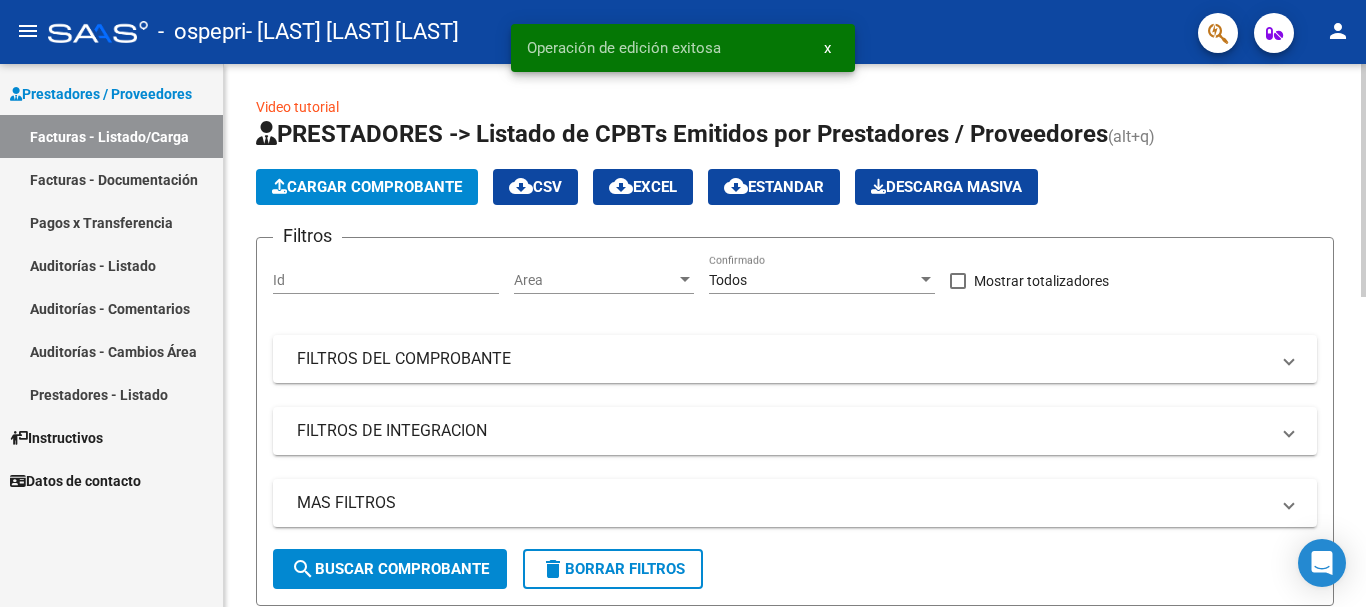 click on "Cargar Comprobante" 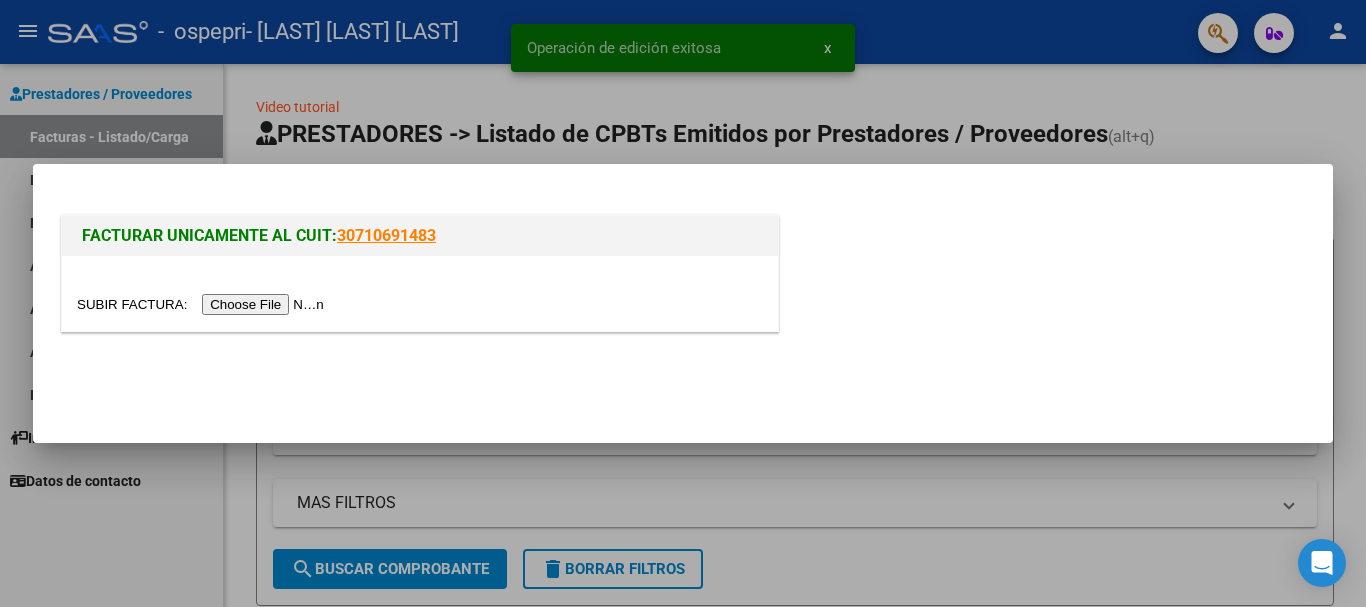 click at bounding box center (203, 304) 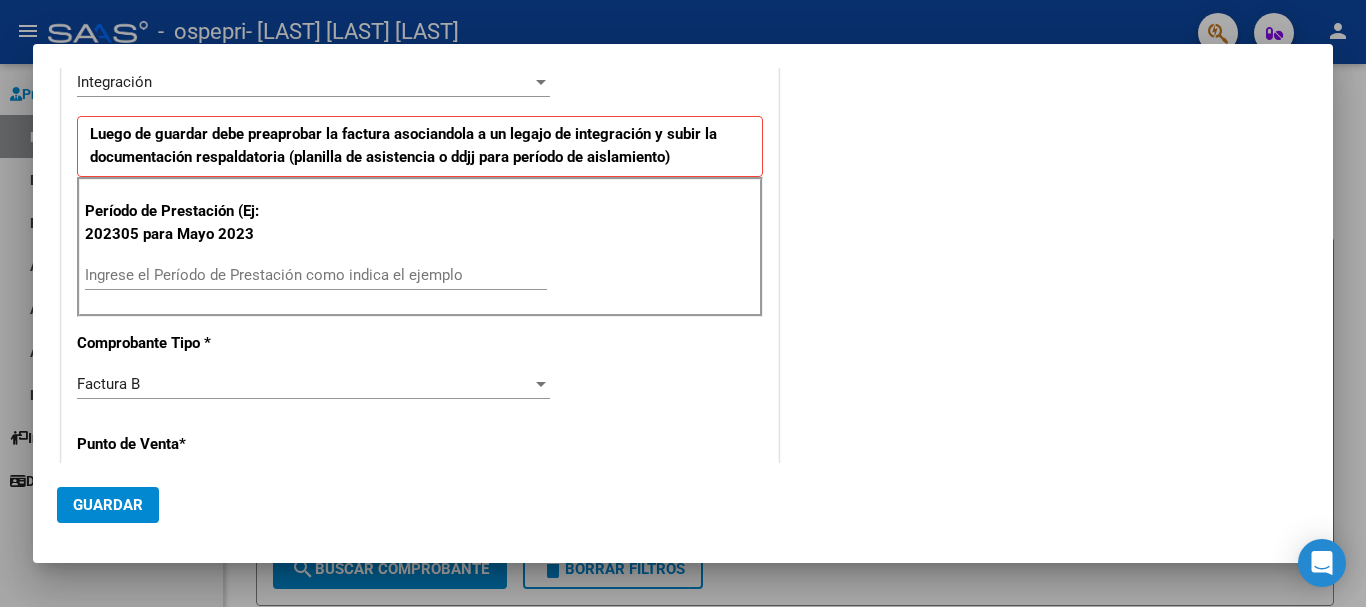 scroll, scrollTop: 400, scrollLeft: 0, axis: vertical 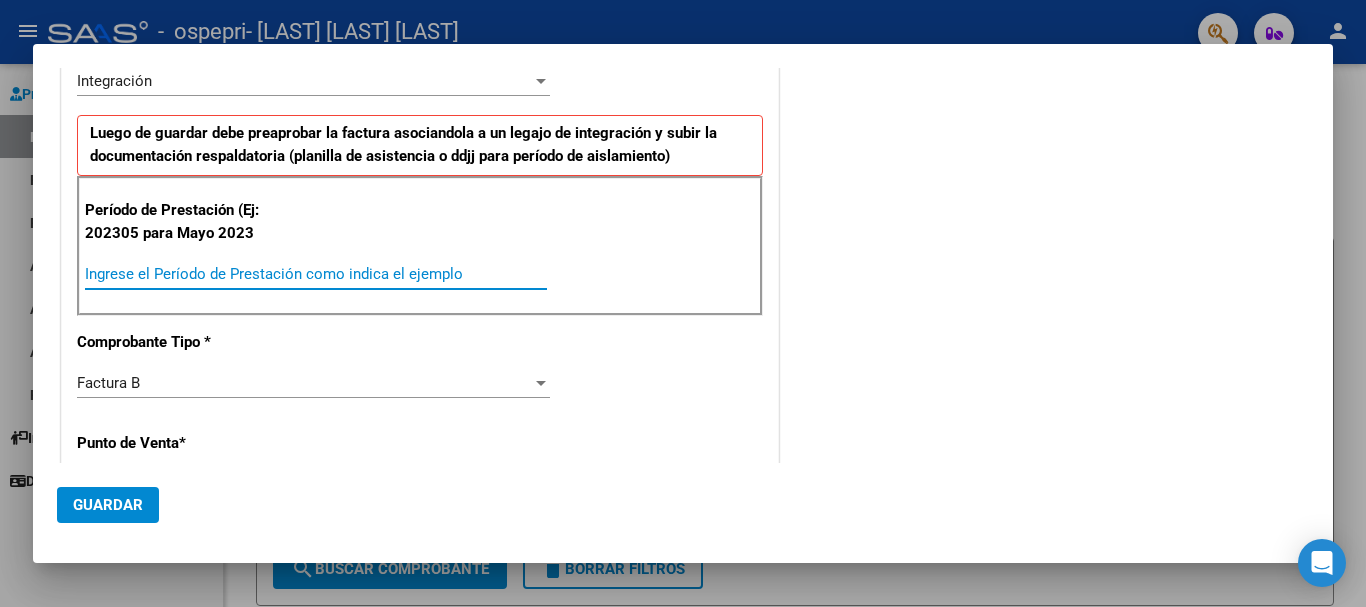 click on "Ingrese el Período de Prestación como indica el ejemplo" at bounding box center (316, 274) 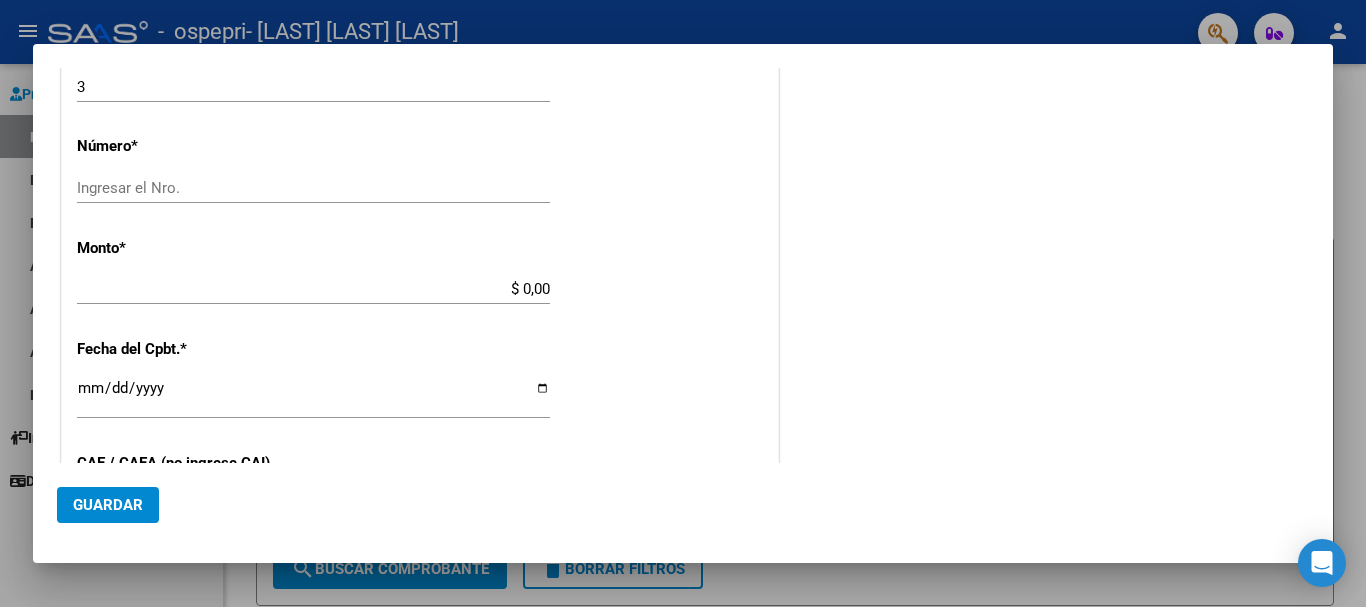 scroll, scrollTop: 800, scrollLeft: 0, axis: vertical 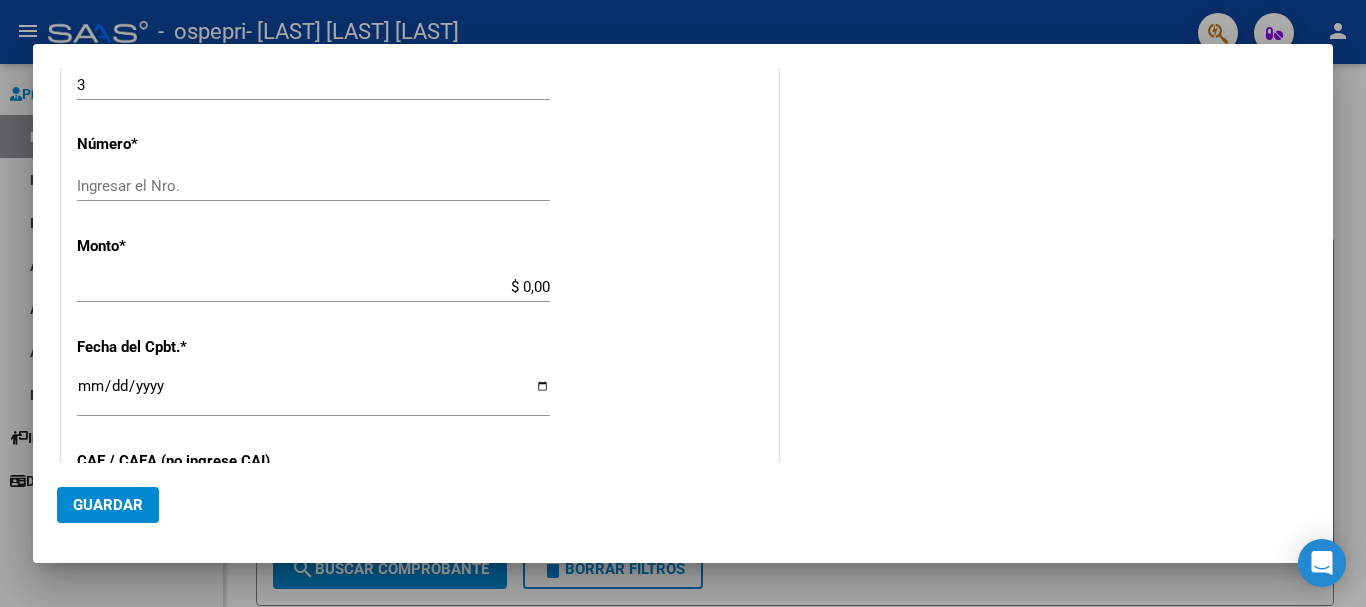 type on "202507" 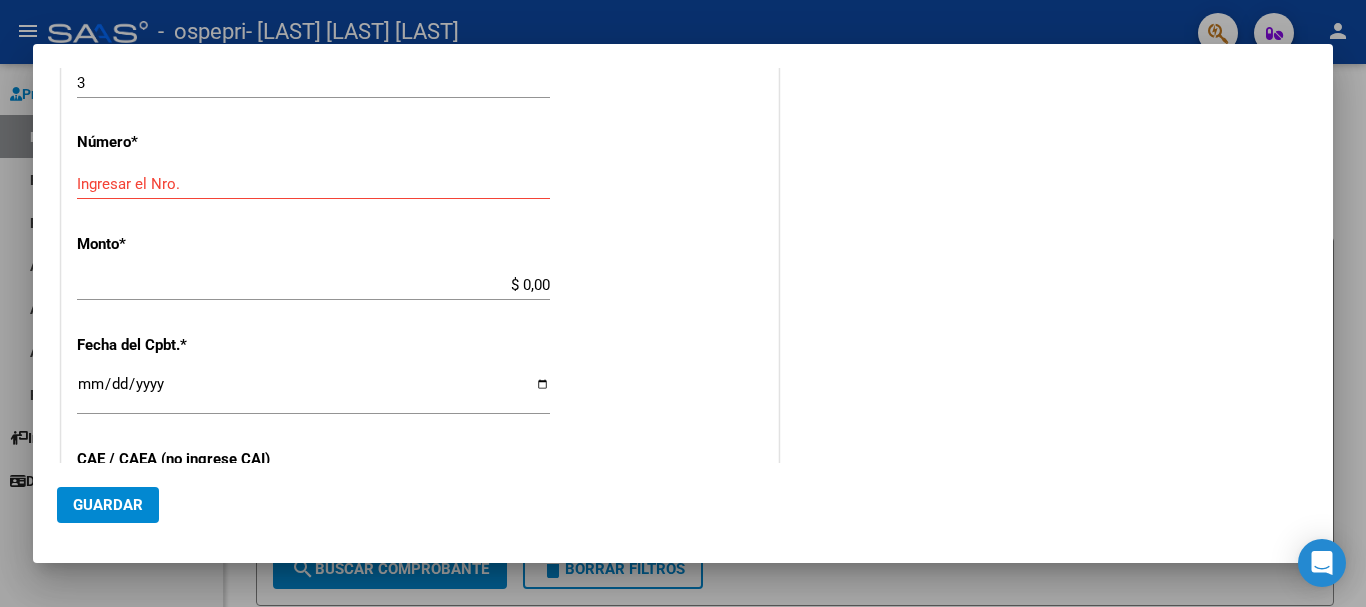 scroll, scrollTop: 800, scrollLeft: 0, axis: vertical 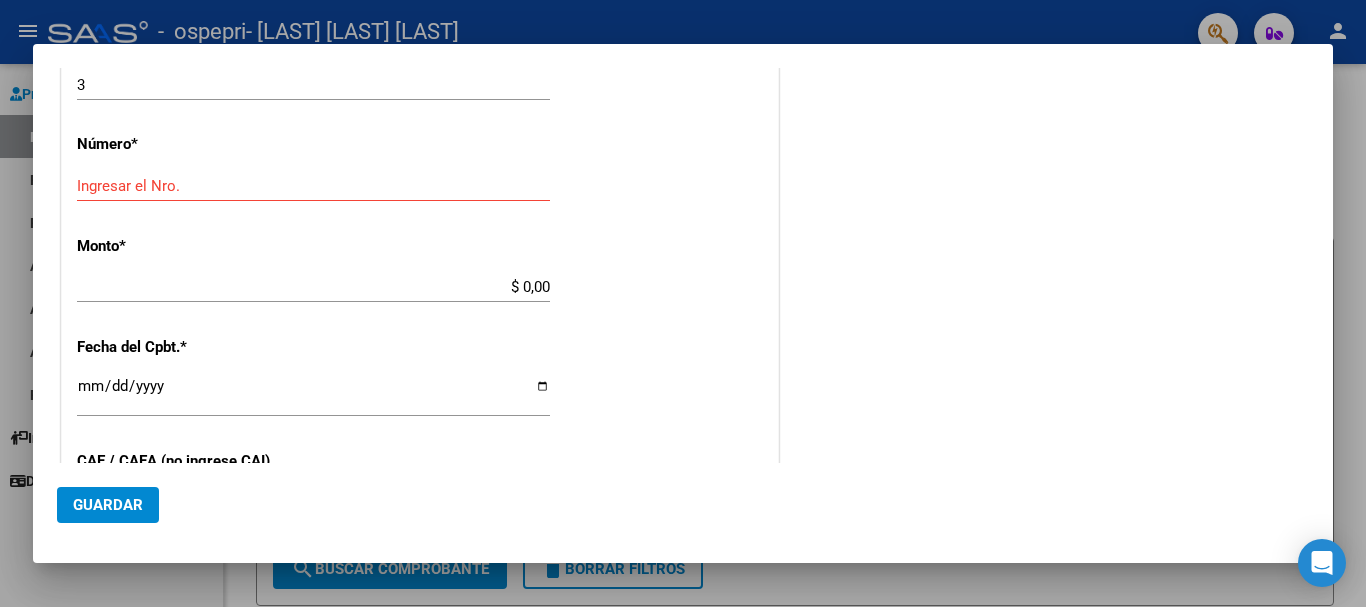 click on "CUIT * [CUIT] Ingresar CUIT ANALISIS PRESTADOR Area destinado * Integración Seleccionar Area Luego de guardar debe preaprobar la factura asociandola a un legajo de integración y subir la documentación respaldatoria ( planilla de asistencia o ddjj para período de aislamiento) Período de Prestación (Ej: 202305 para Mayo 2023 [DATE][DATE] Ingrese el Período de Prestación como indica el ejemplo Comprobante Tipo * Factura B Seleccionar Tipo Punto de Venta * 3 Ingresar el Nro. Número * Ingresar el Nro. Monto * $ 0,00 Ingresar el monto Fecha del Cpbt. * Ingresar la fecha CAE / CAEA (no ingrese CAI) Ingresar el CAE o CAEA (no ingrese CAI) Fecha de Vencimiento Ingresar la fecha Ref. Externa Ingresar la ref. N° Liquidación Ingresar el N° Liquidación" at bounding box center [420, 178] 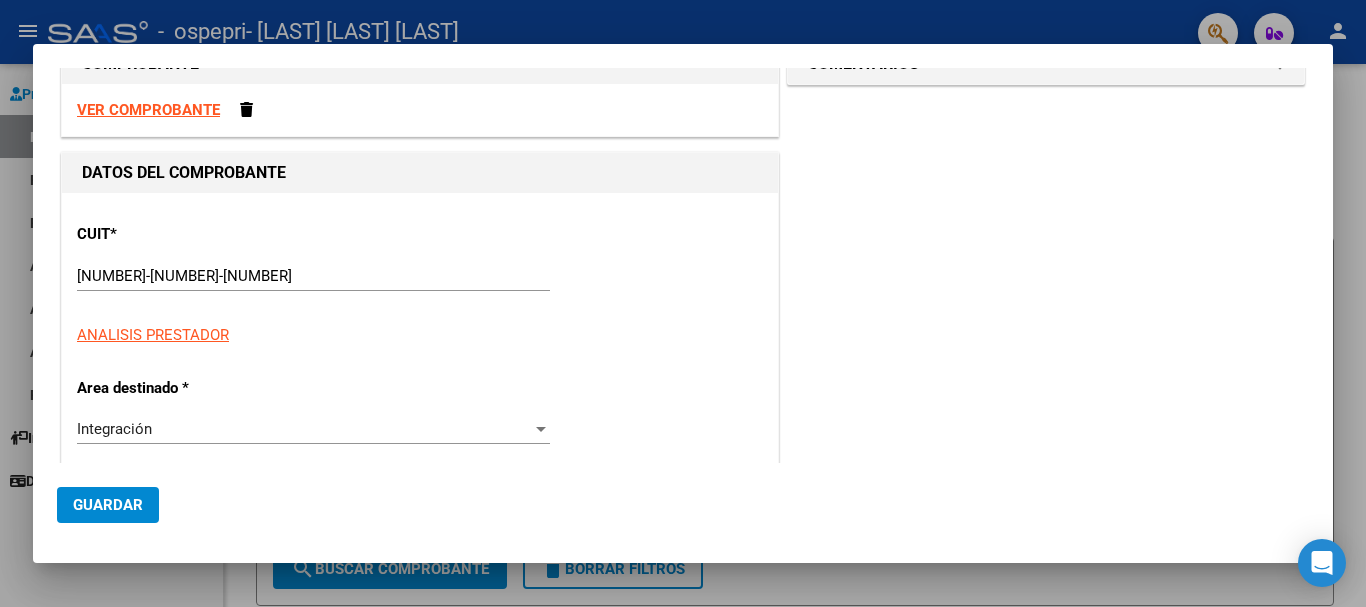 scroll, scrollTop: 0, scrollLeft: 0, axis: both 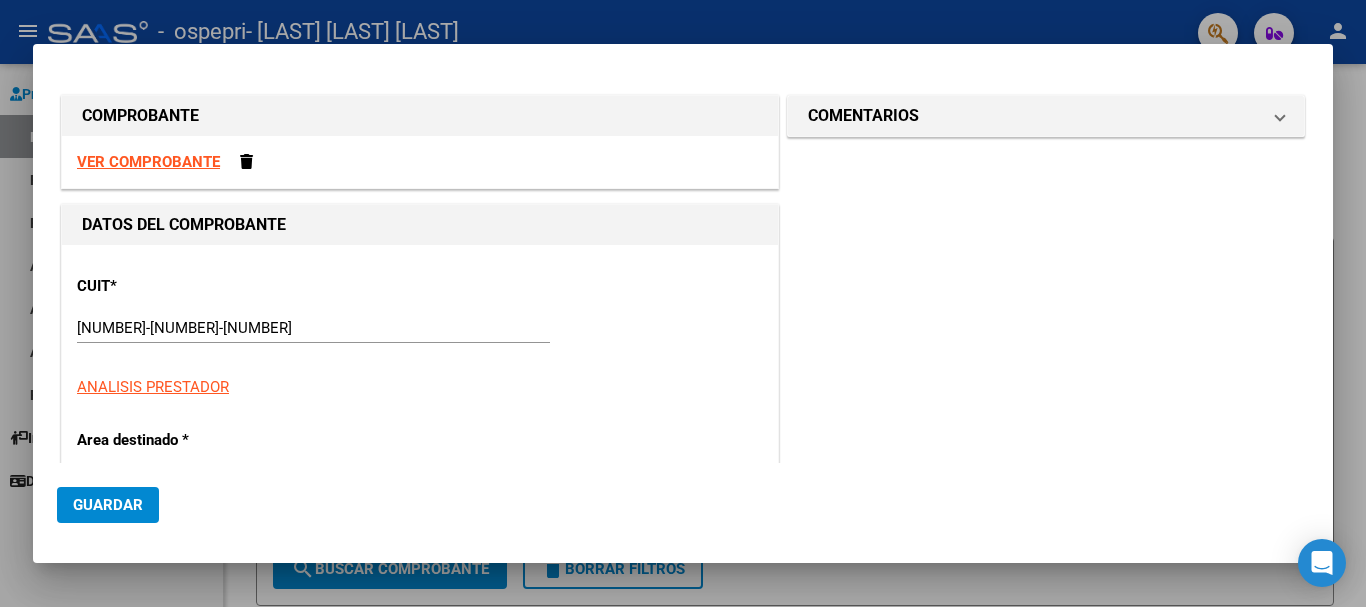 click on "VER COMPROBANTE" at bounding box center [148, 162] 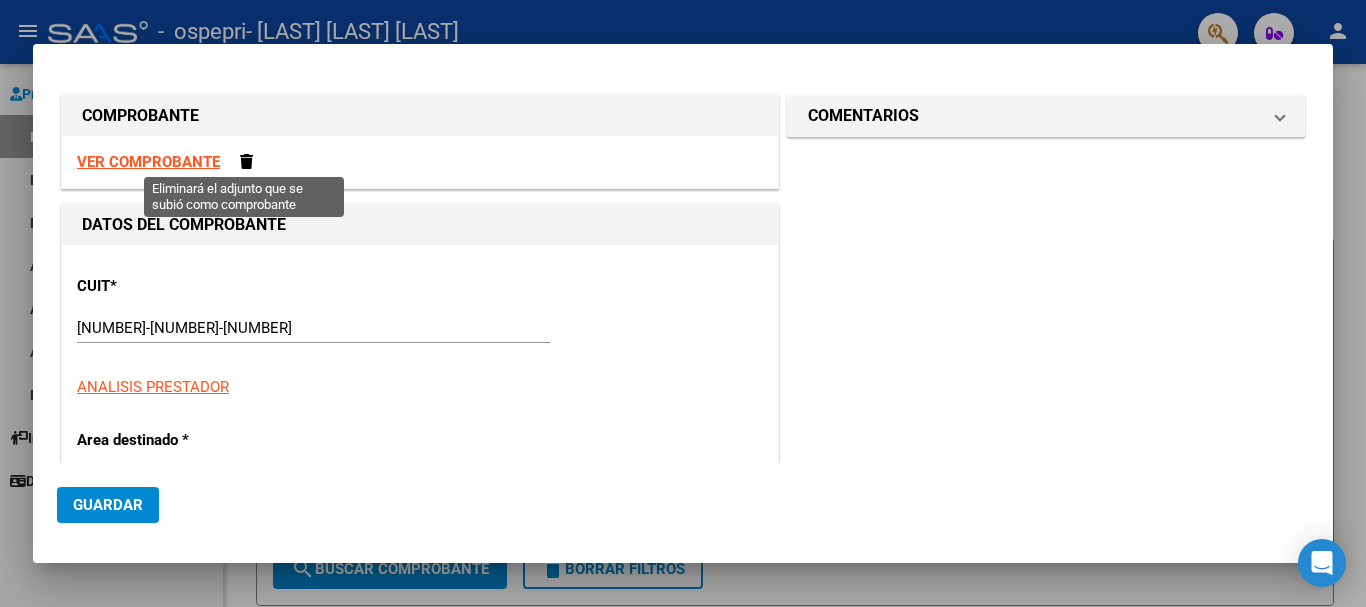 click at bounding box center [246, 161] 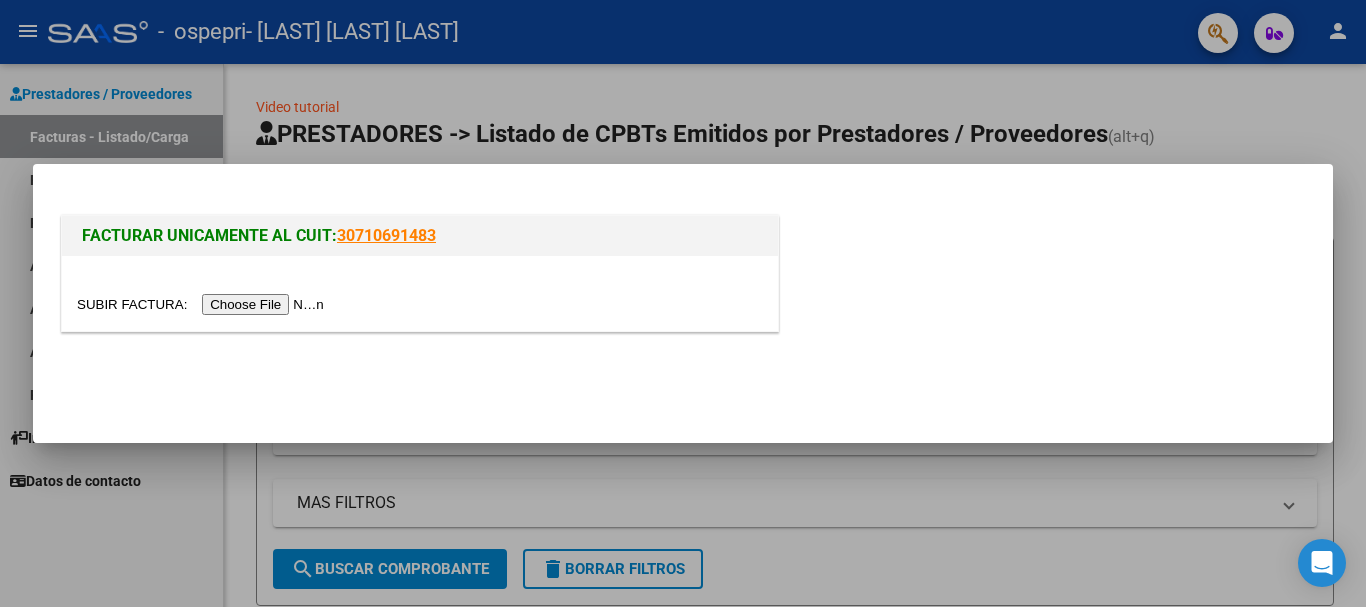 click at bounding box center [203, 304] 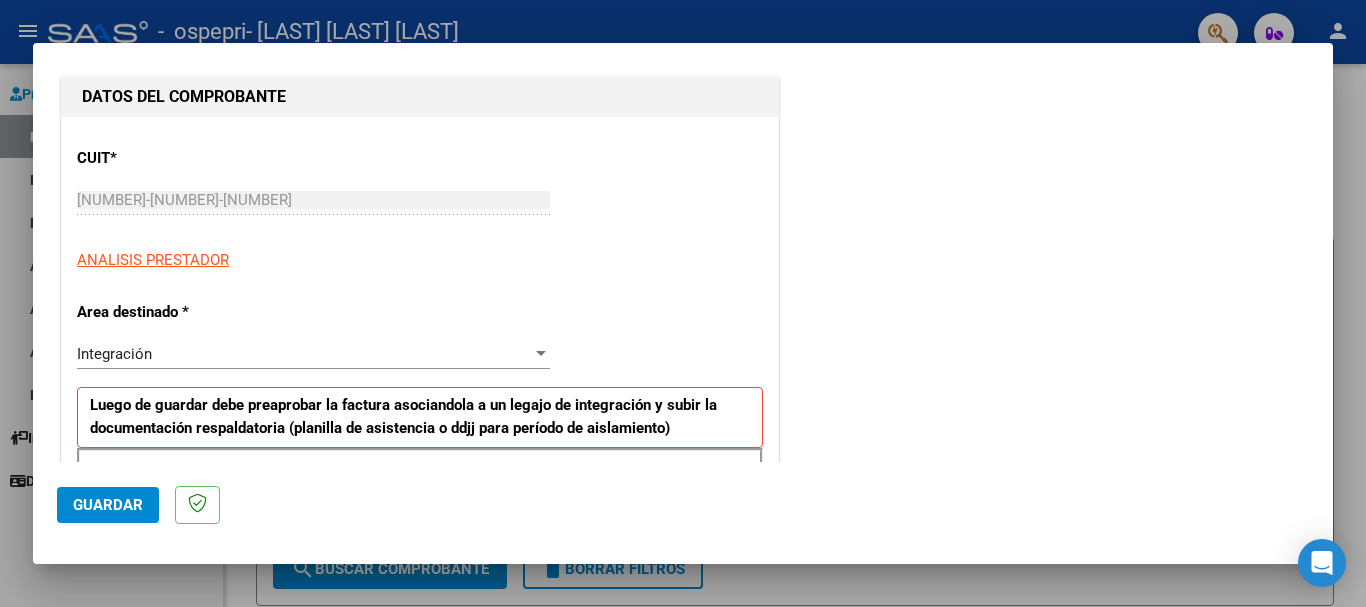scroll, scrollTop: 400, scrollLeft: 0, axis: vertical 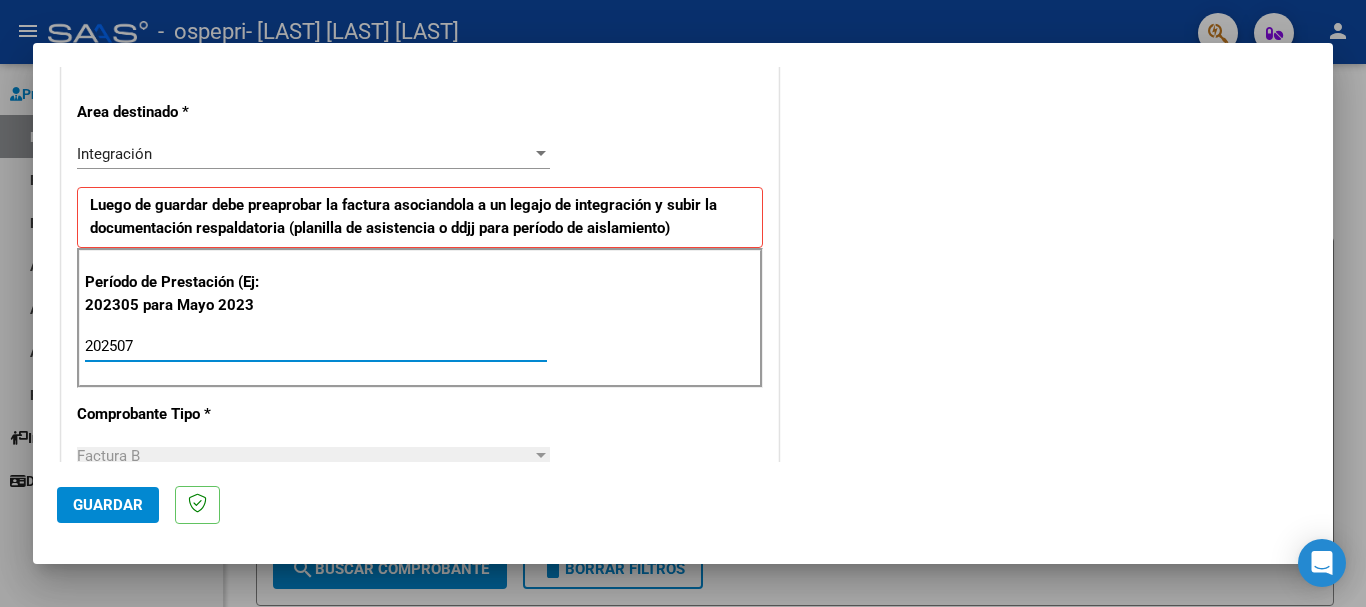 click on "202507" at bounding box center (316, 346) 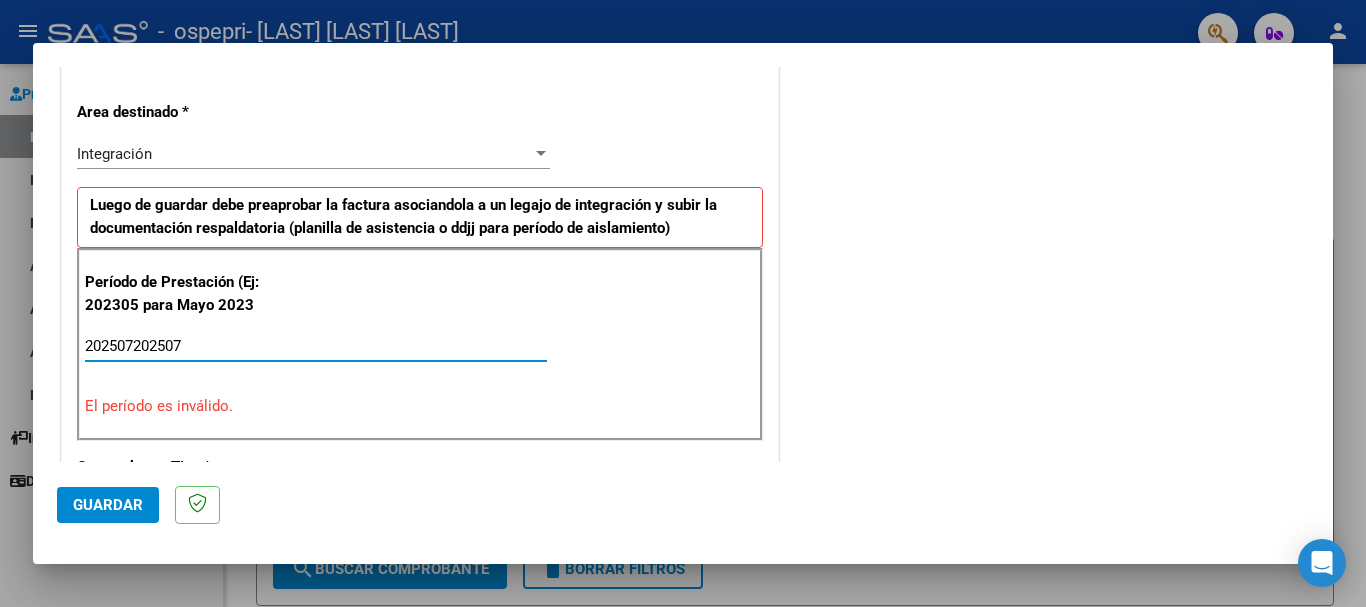 drag, startPoint x: 140, startPoint y: 346, endPoint x: 303, endPoint y: 358, distance: 163.44112 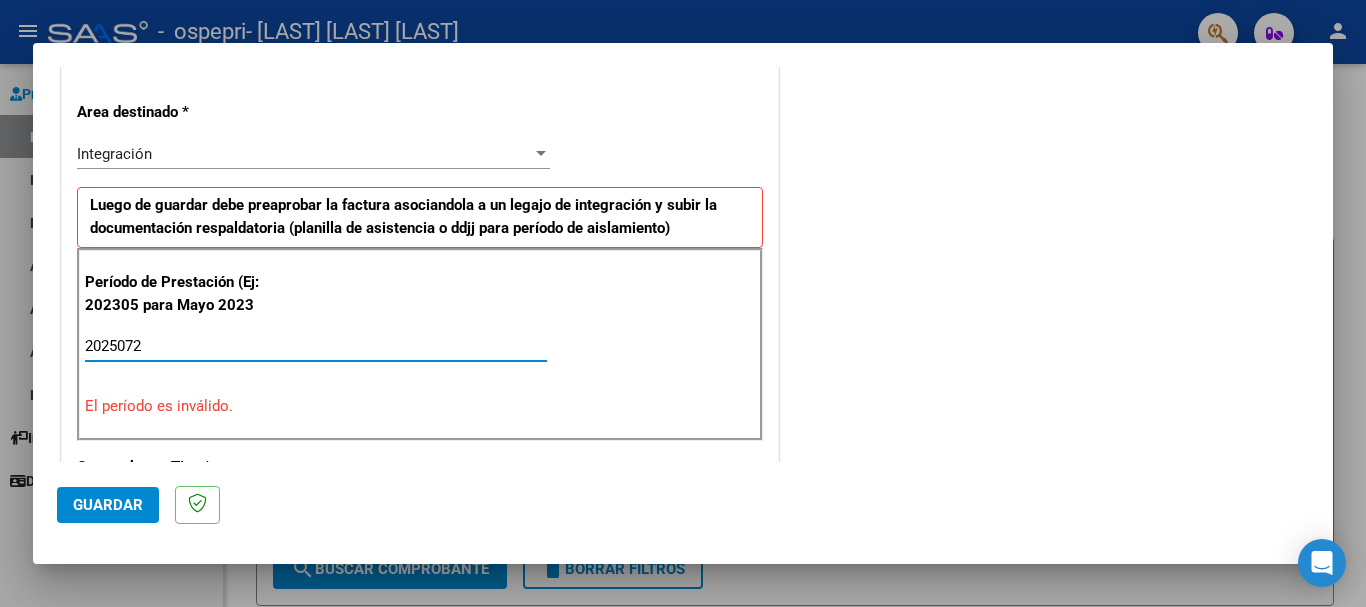 type on "202507" 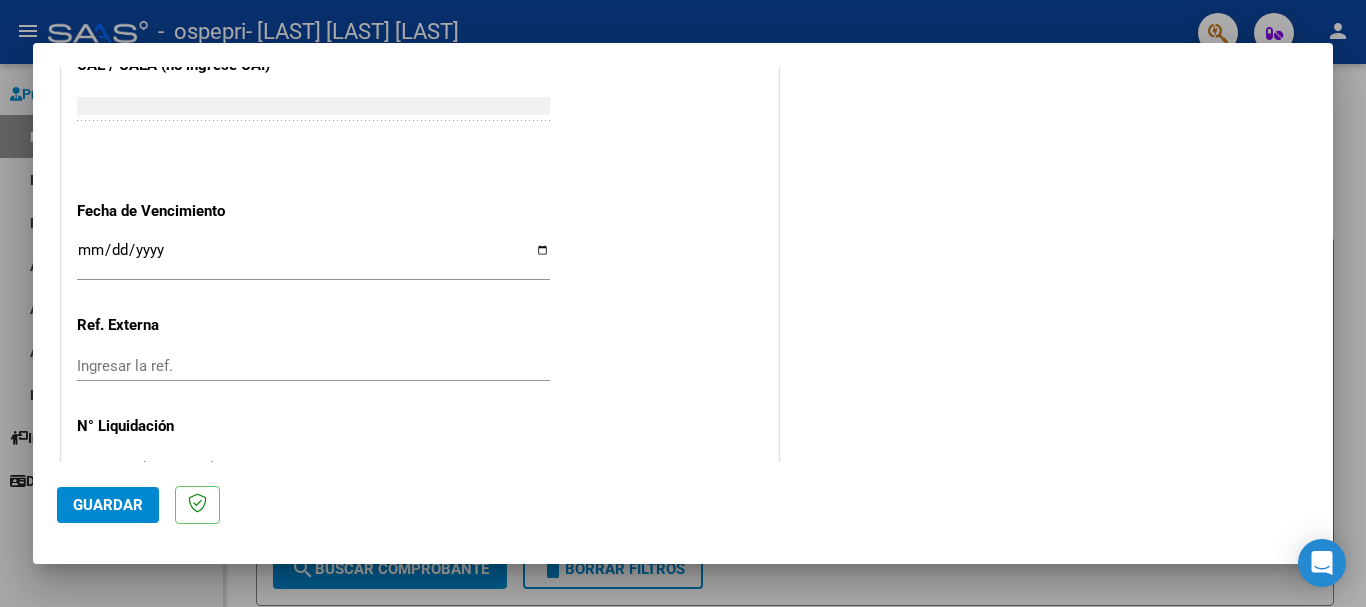 scroll, scrollTop: 1300, scrollLeft: 0, axis: vertical 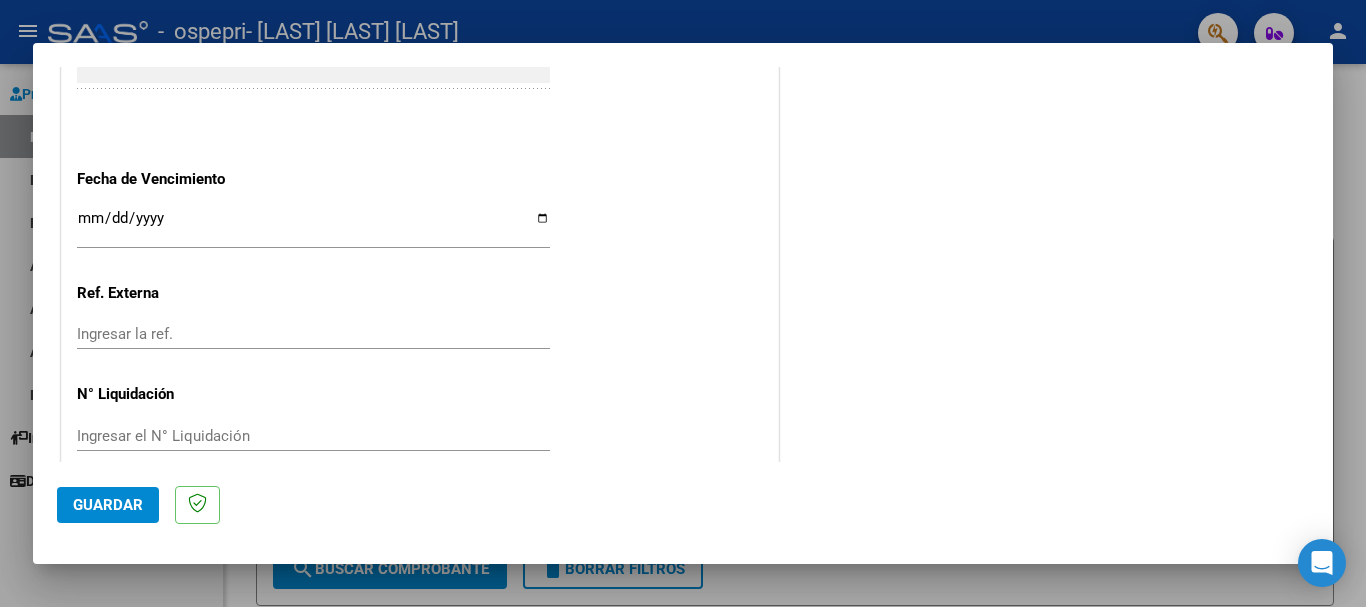 click on "Ingresar la fecha" at bounding box center (313, 226) 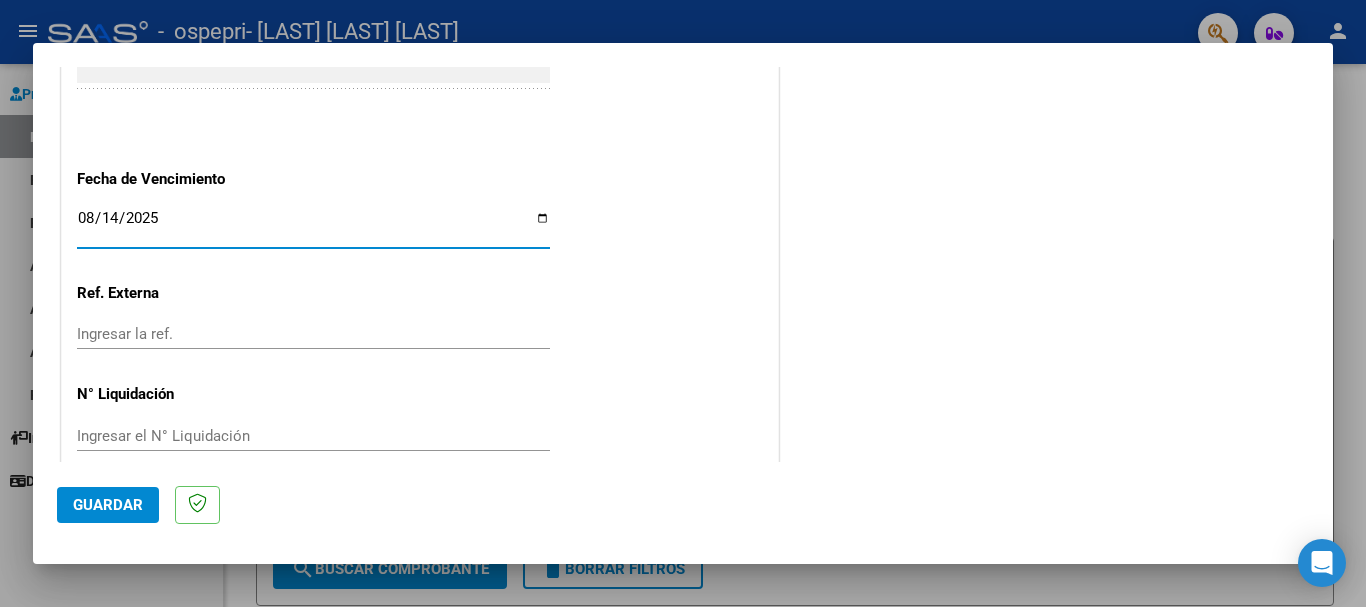 type on "2025-08-14" 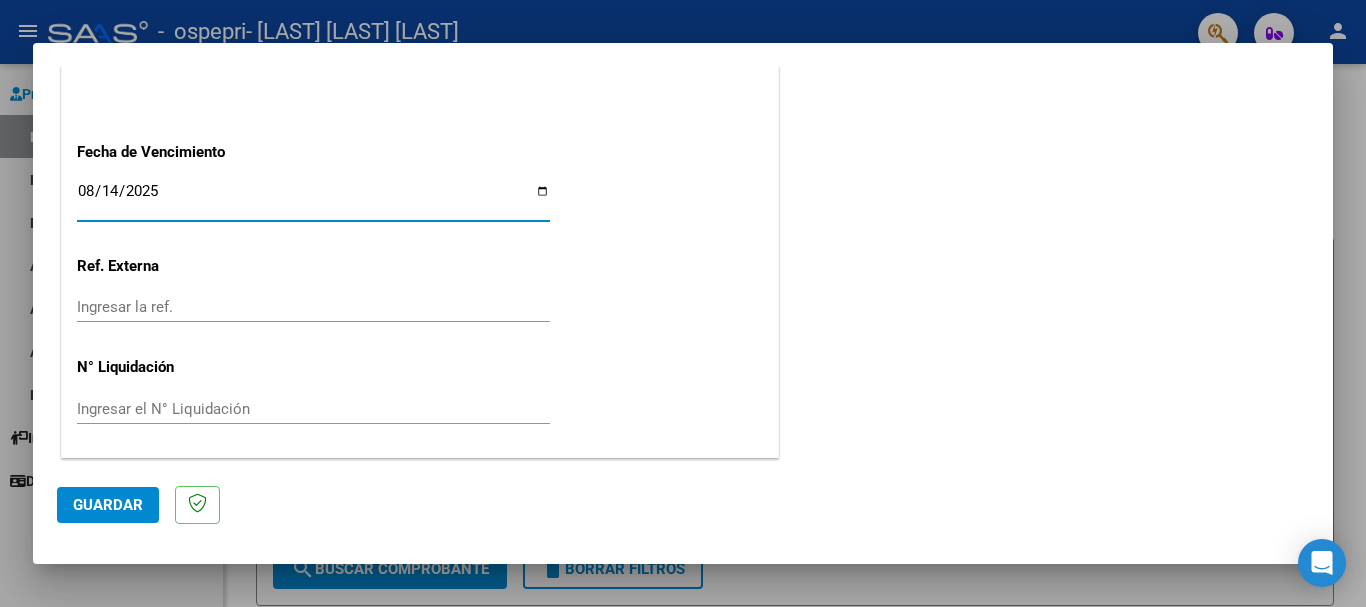 click on "Ingresar el N° Liquidación" at bounding box center (313, 409) 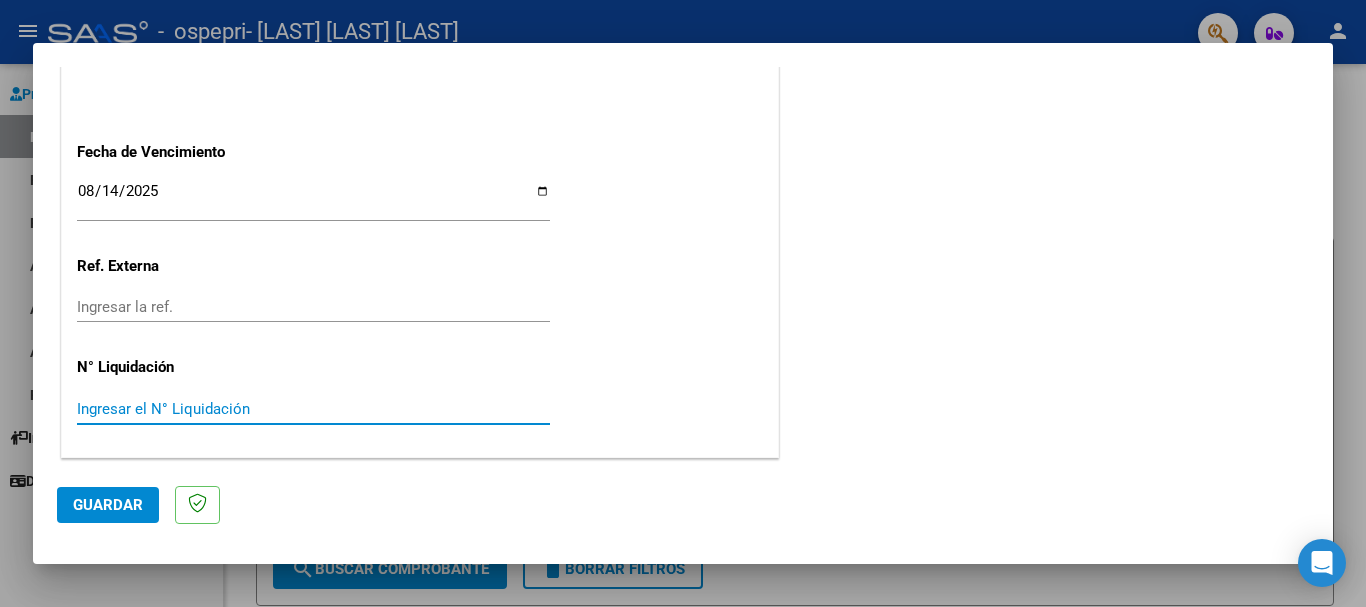 paste on "00265673" 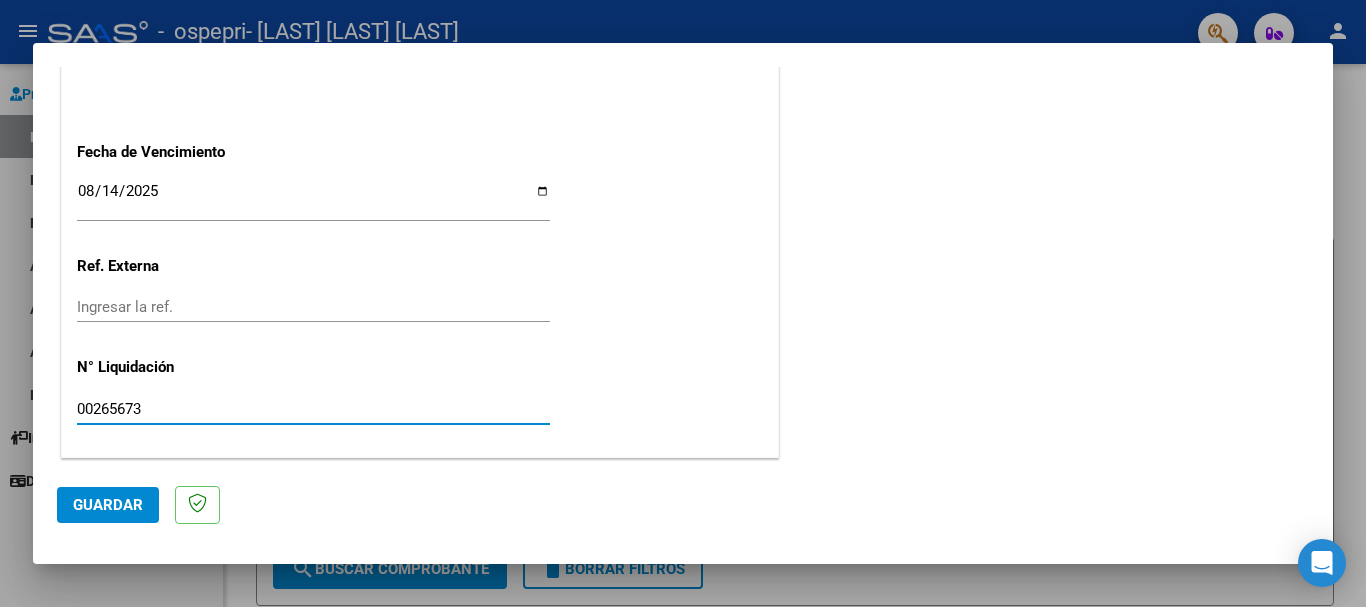 type on "00265673" 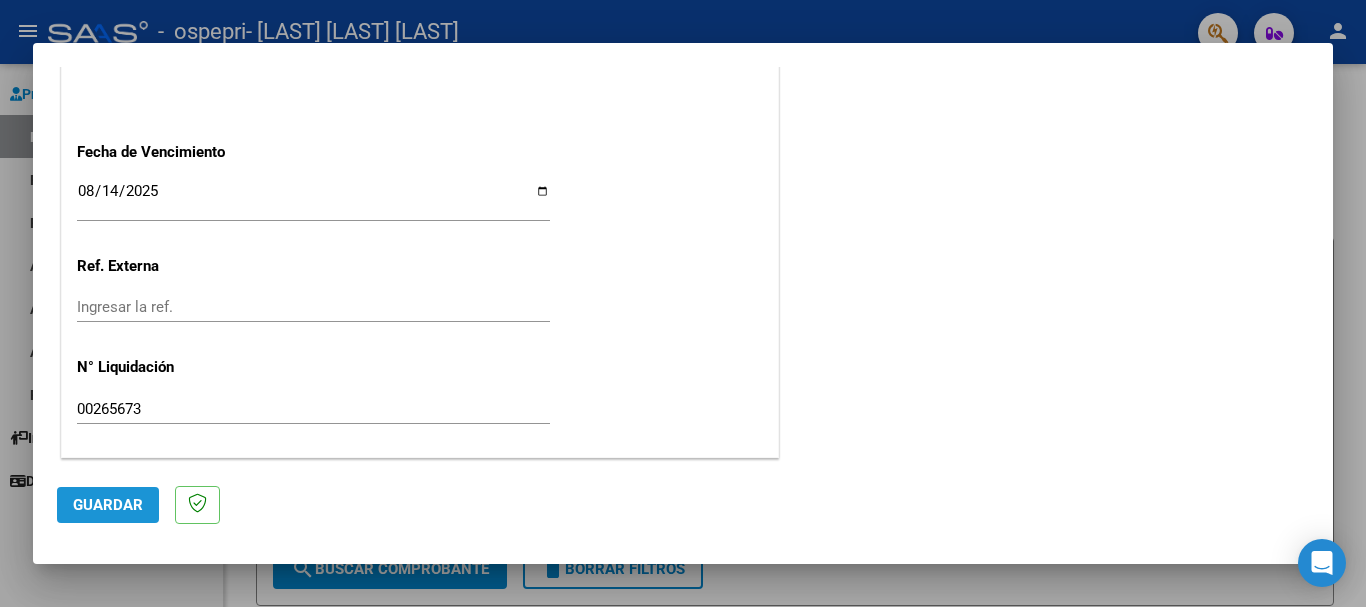 click on "Guardar" 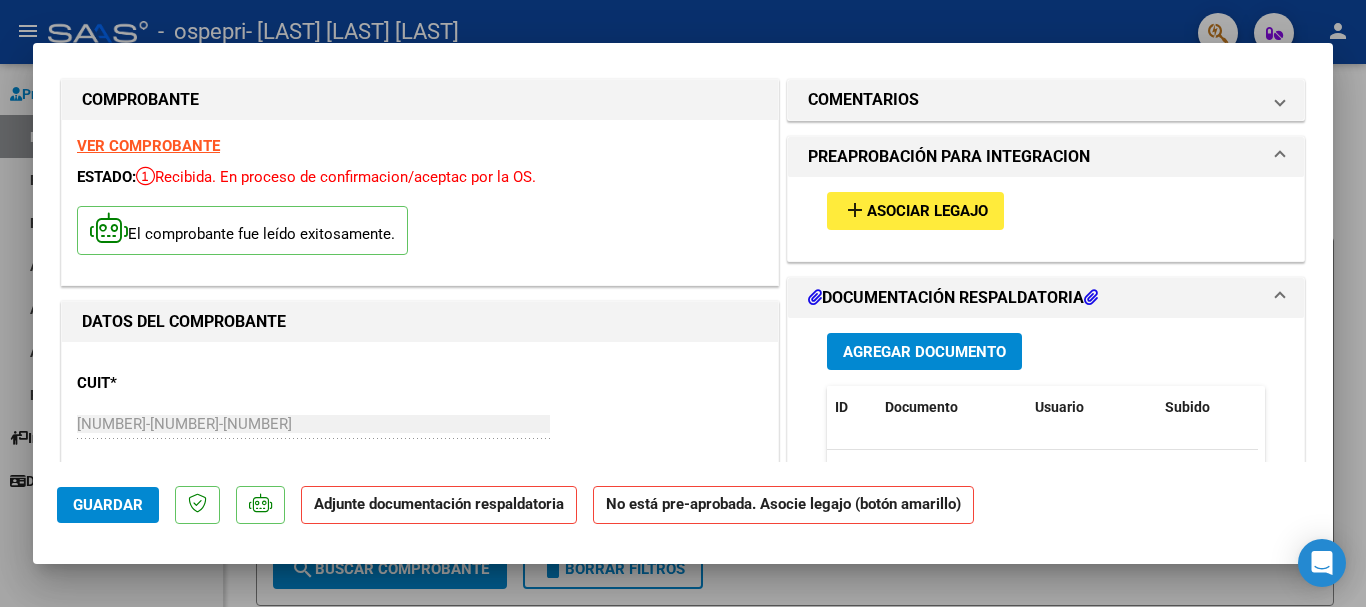 scroll, scrollTop: 0, scrollLeft: 0, axis: both 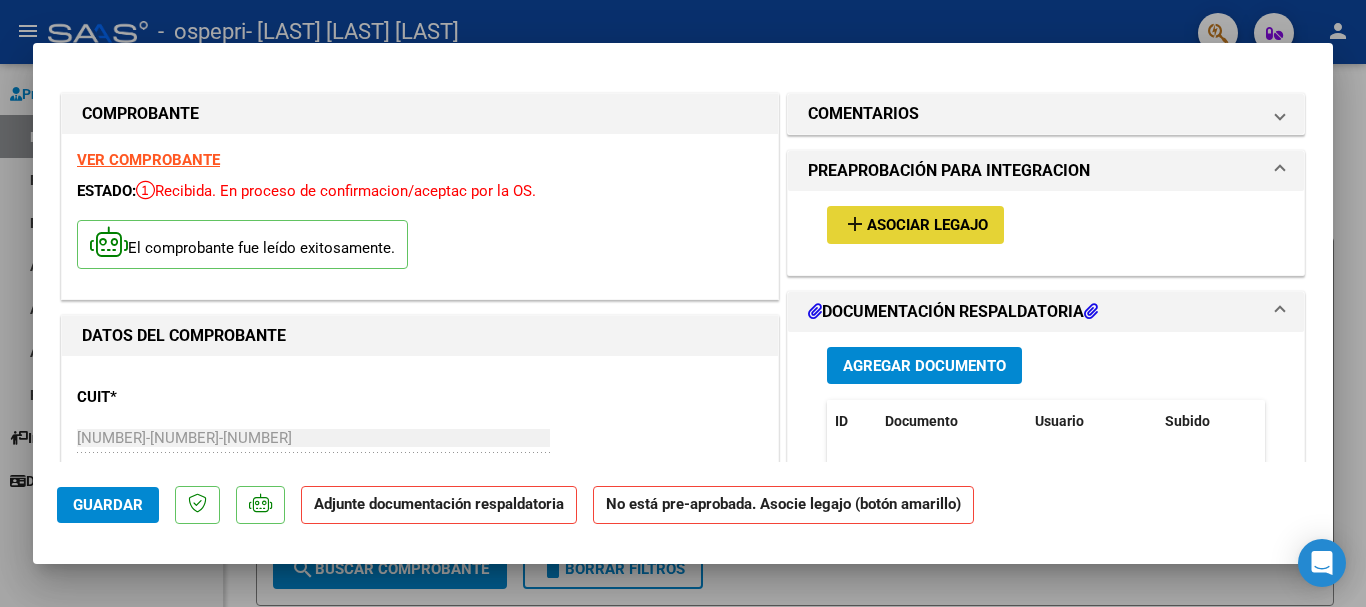 click on "Asociar Legajo" at bounding box center (927, 226) 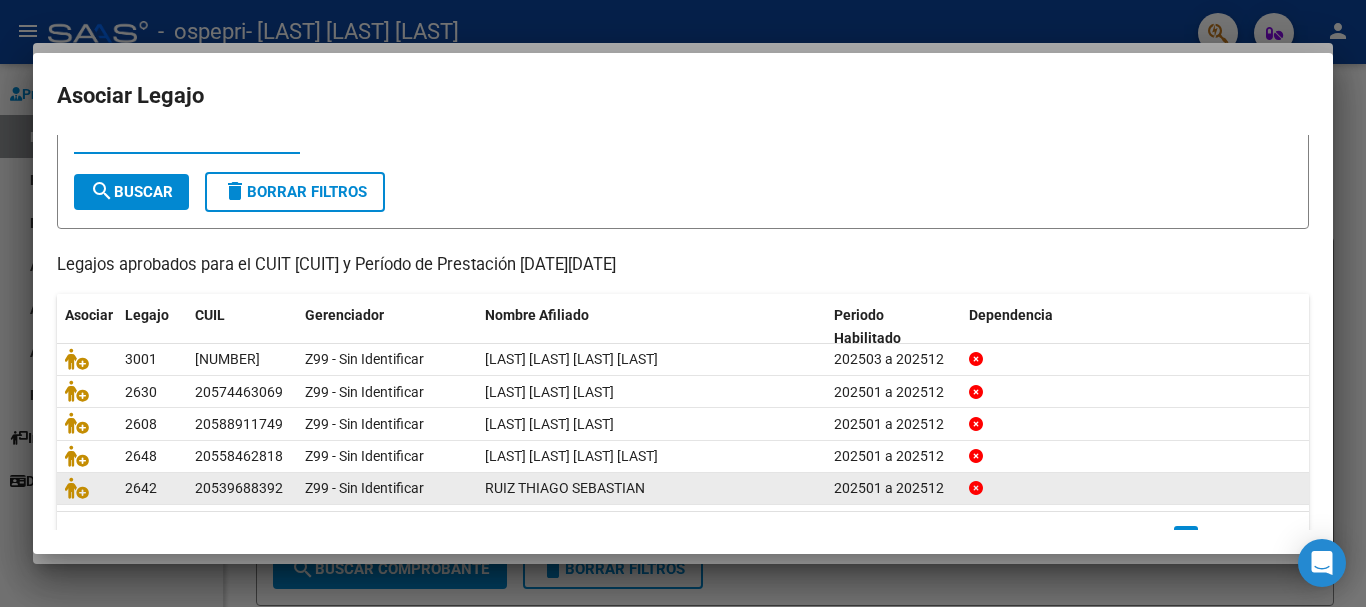 scroll, scrollTop: 131, scrollLeft: 0, axis: vertical 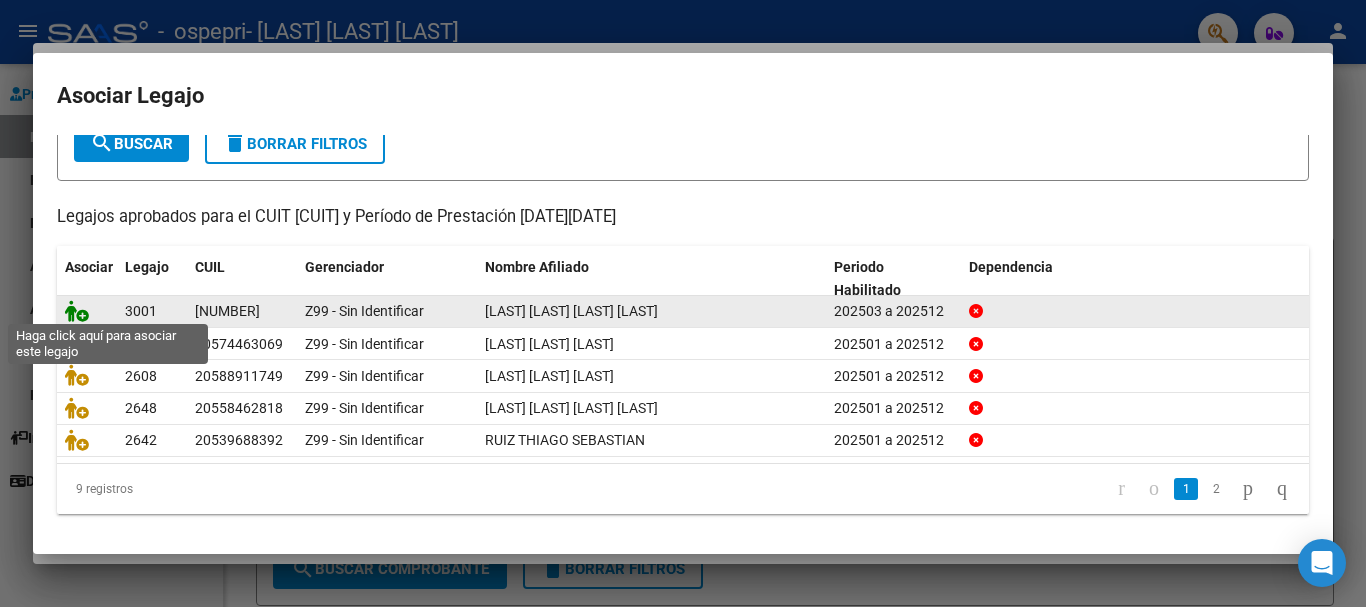 click 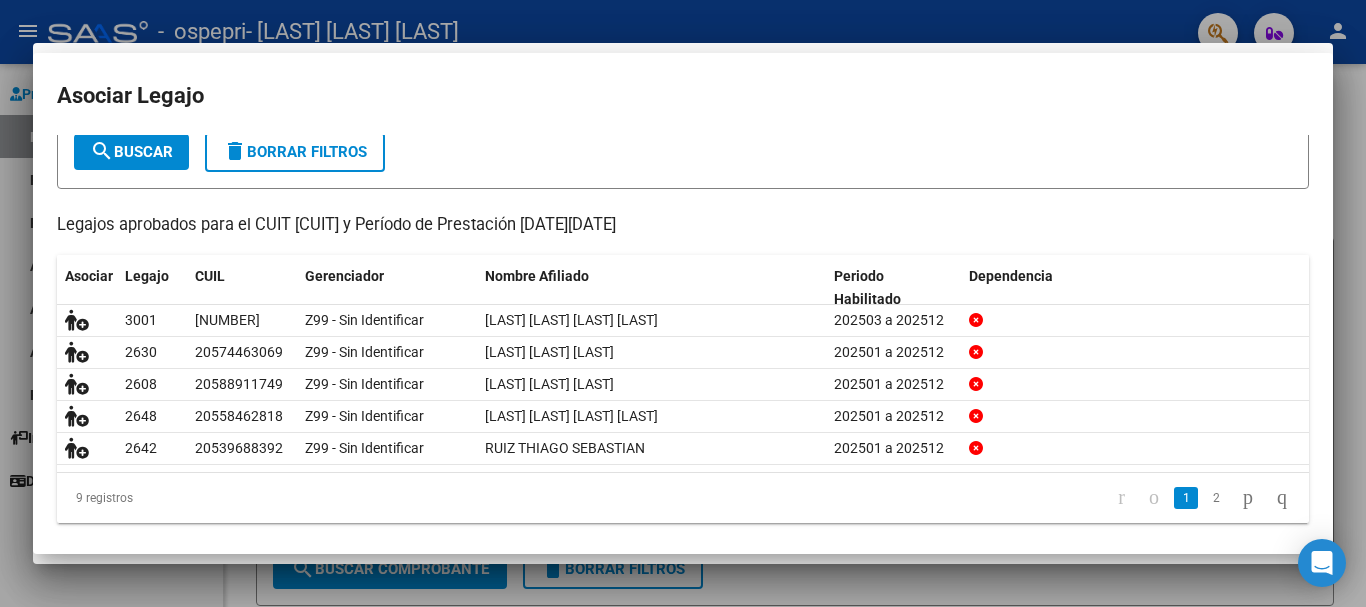 scroll, scrollTop: 144, scrollLeft: 0, axis: vertical 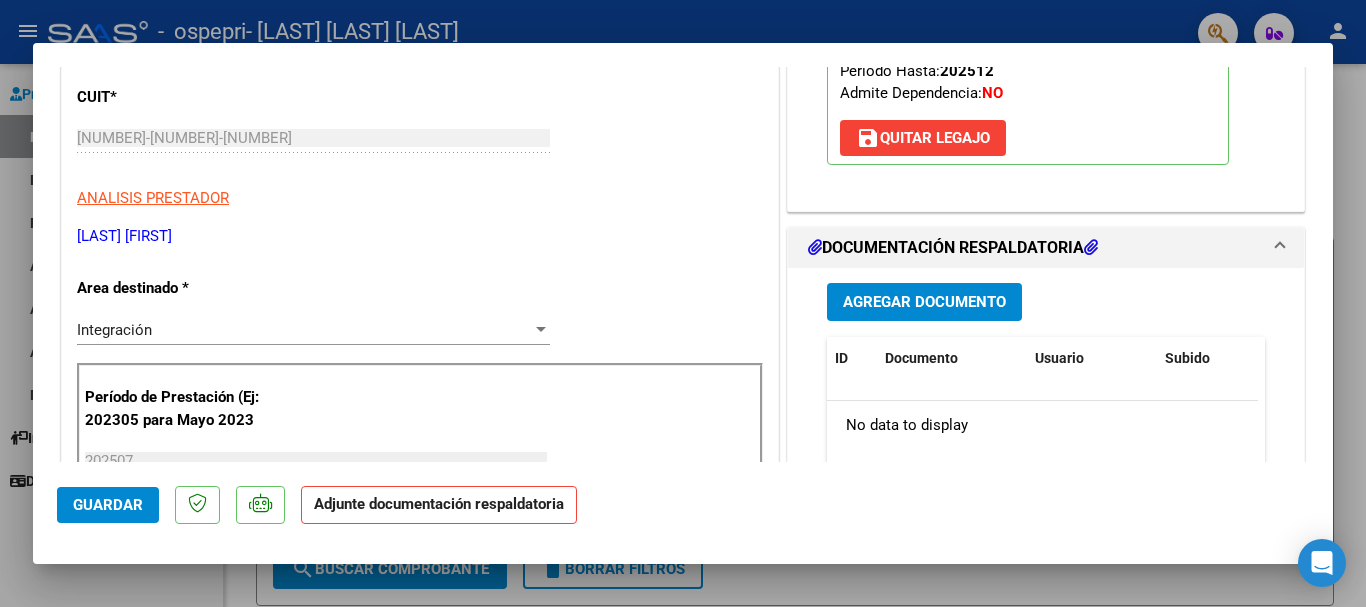 click on "Agregar Documento" at bounding box center (924, 303) 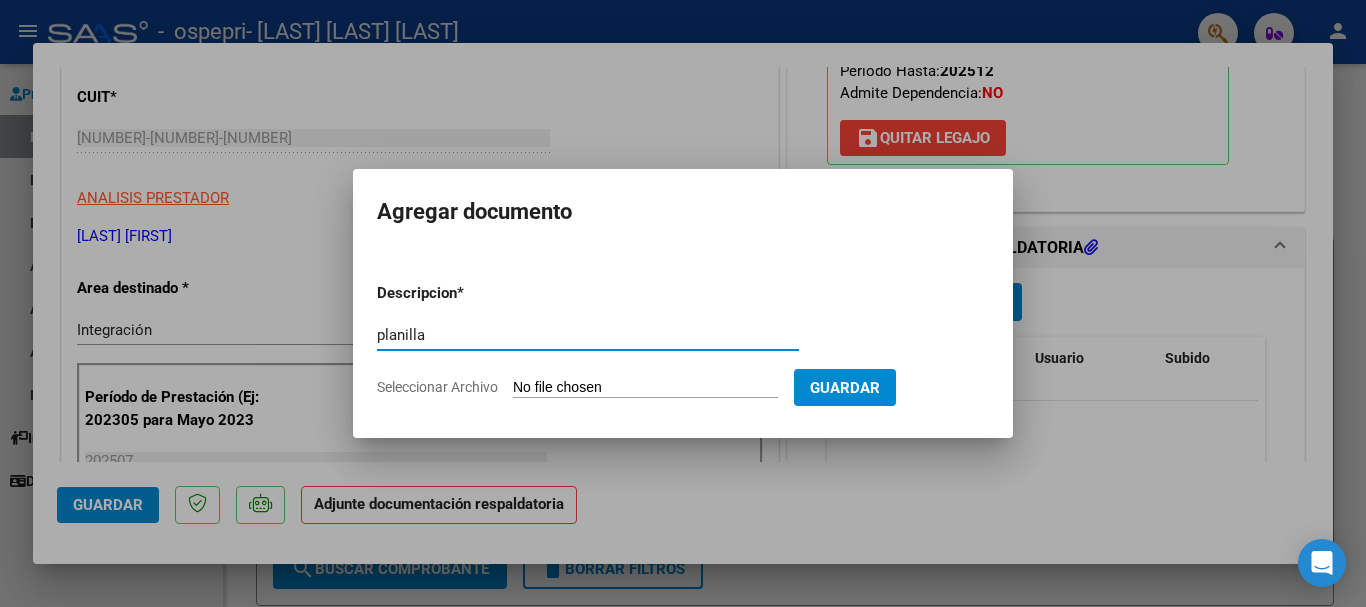 type on "planilla" 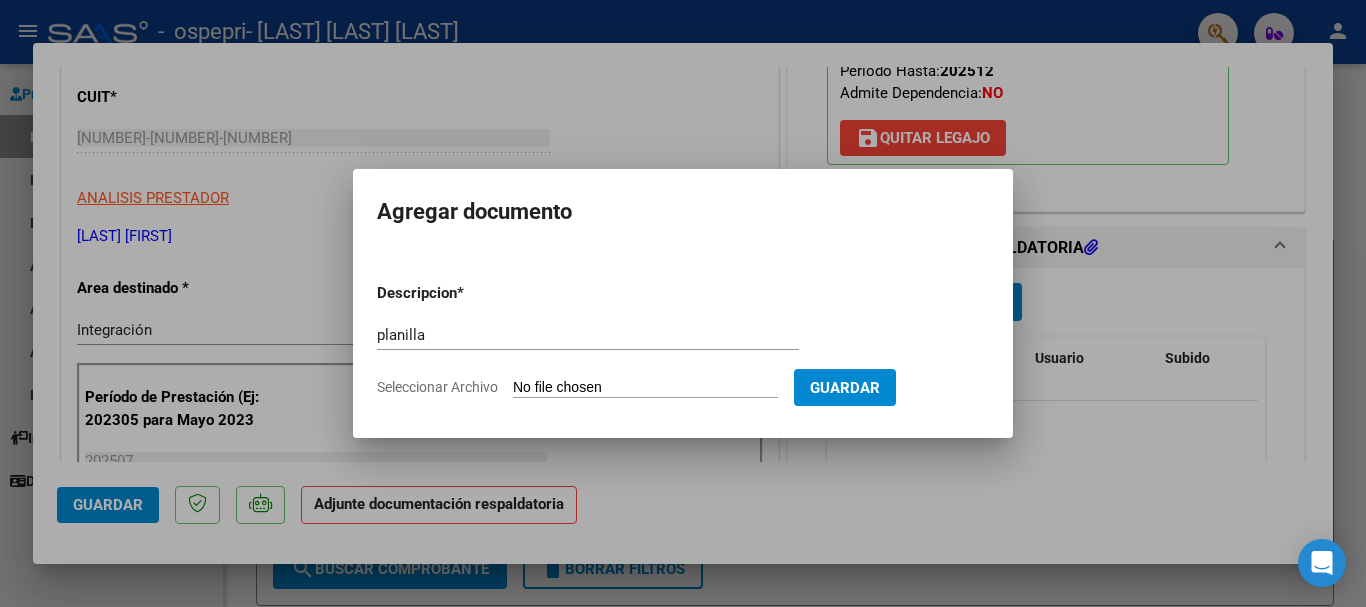 click on "Seleccionar Archivo" at bounding box center [645, 388] 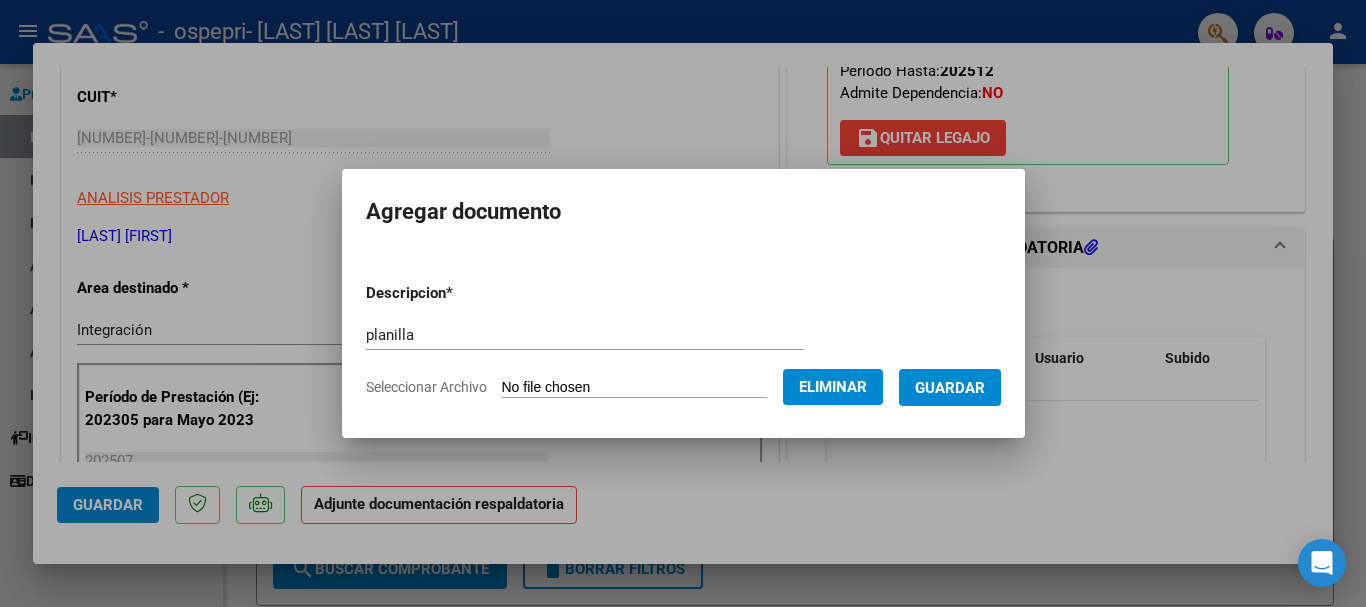 click on "Guardar" at bounding box center (950, 388) 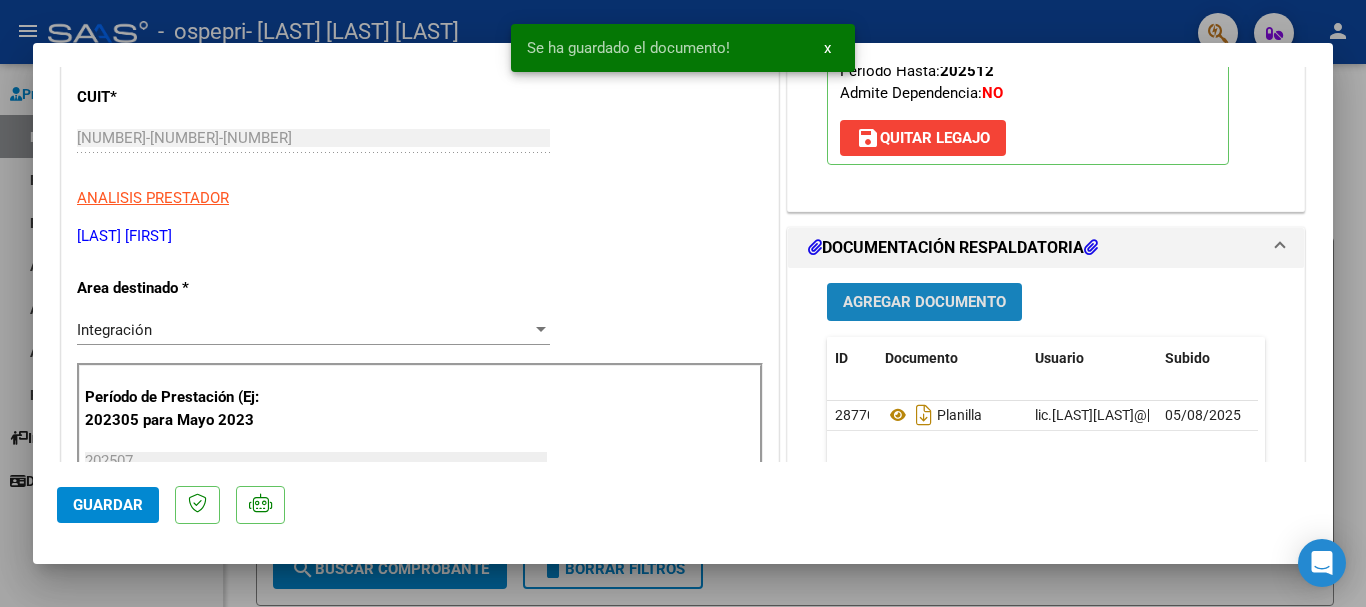 click on "Agregar Documento" at bounding box center [924, 303] 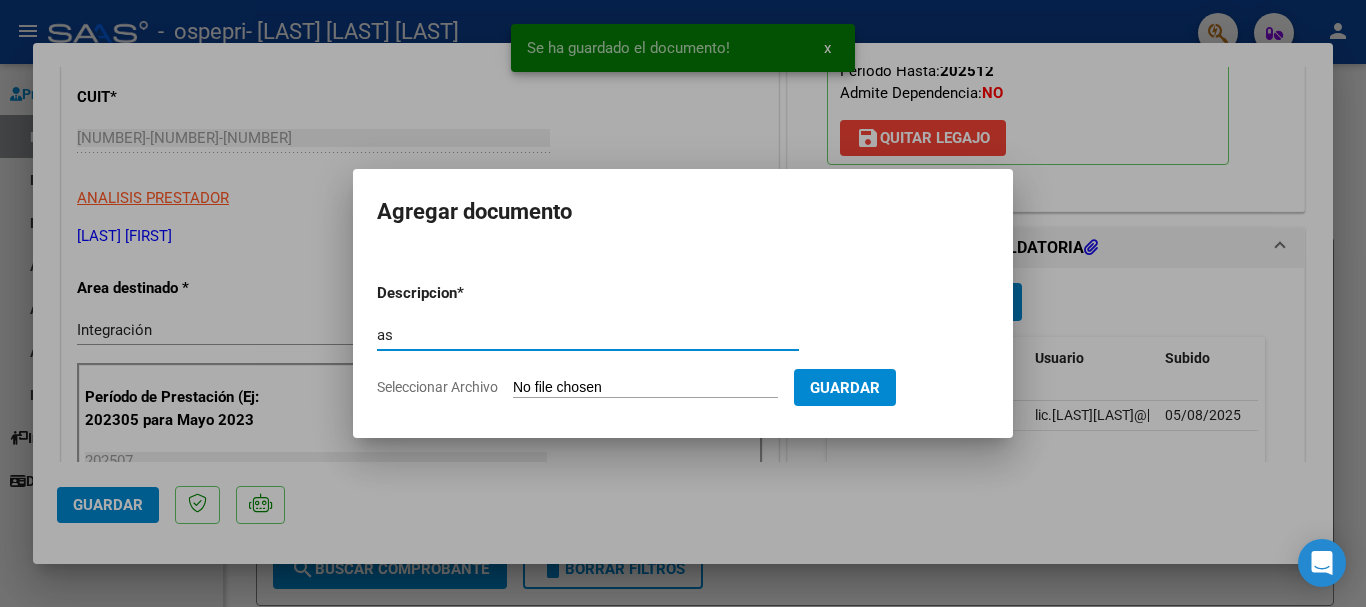 type on "a" 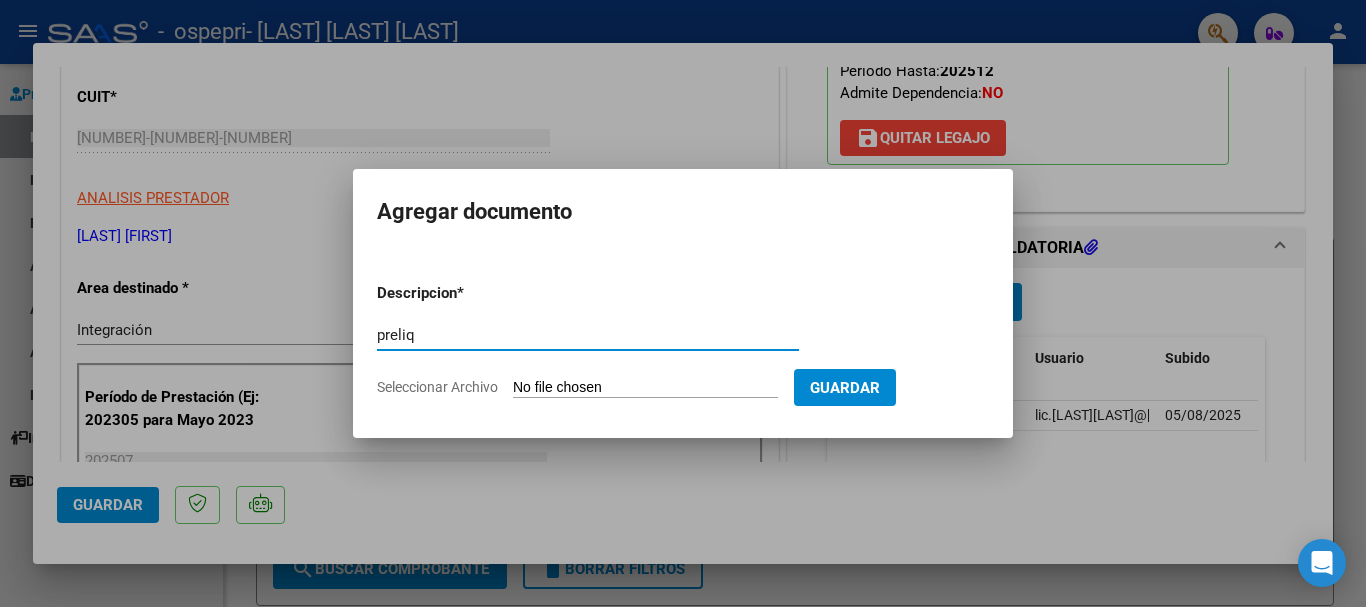 type on "preliq" 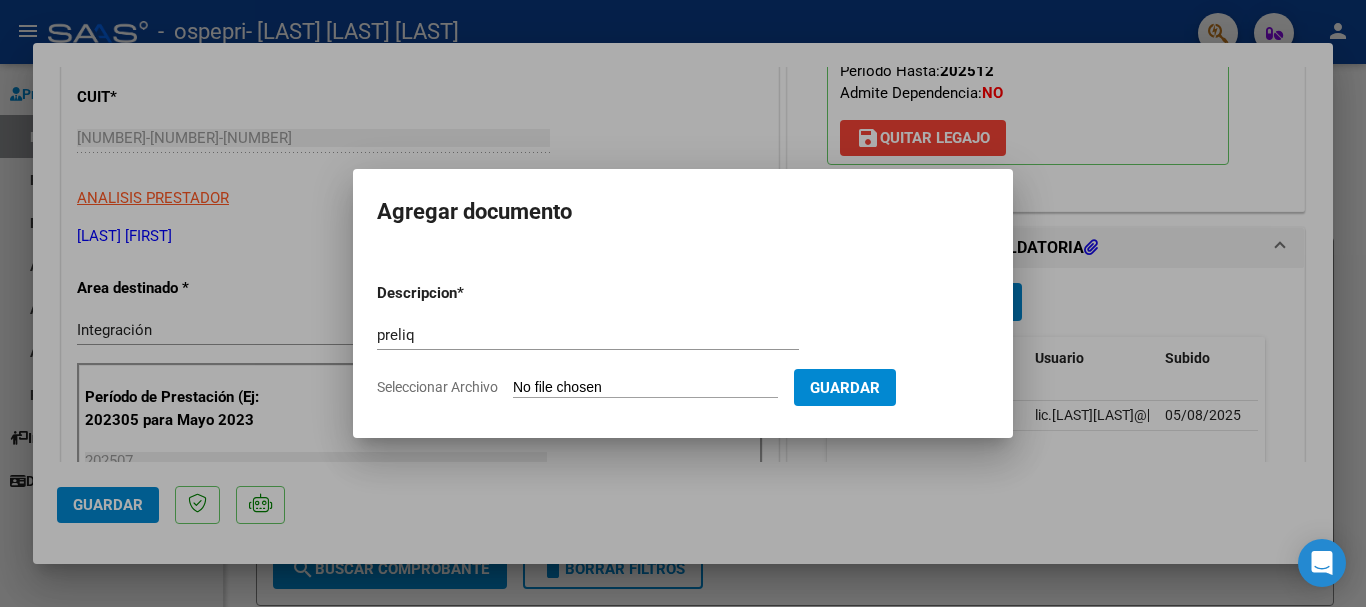 type on "C:\fakepath\[LAST].pdf" 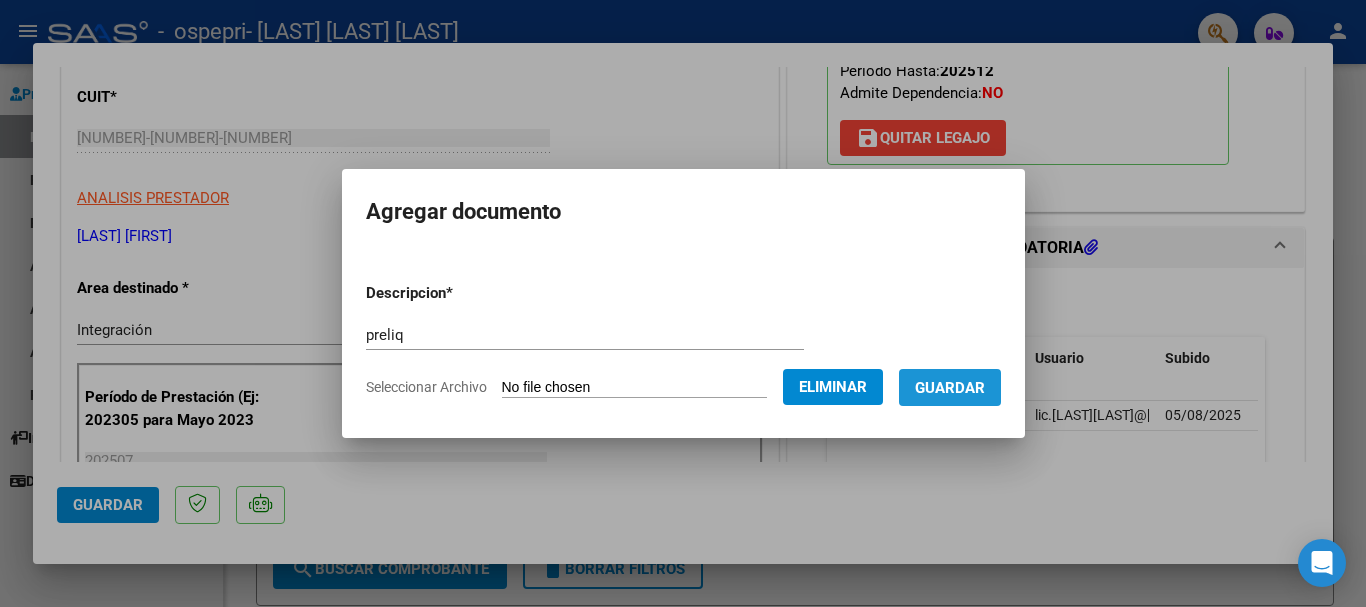 click on "Guardar" at bounding box center [950, 388] 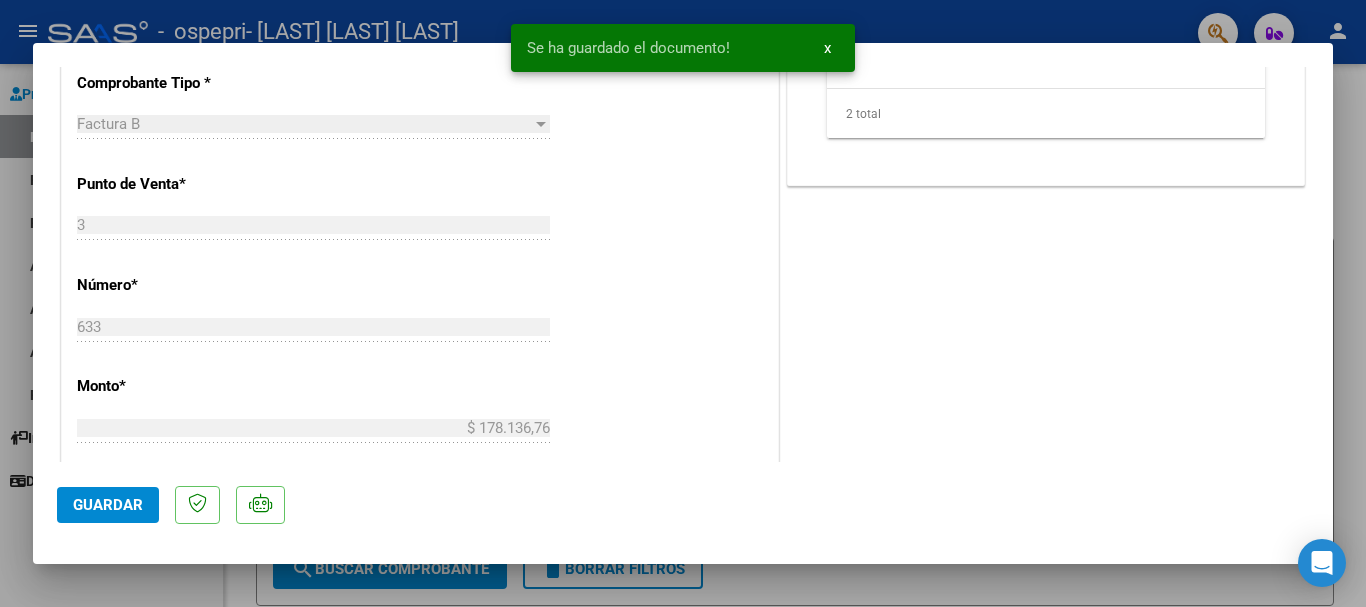 scroll, scrollTop: 800, scrollLeft: 0, axis: vertical 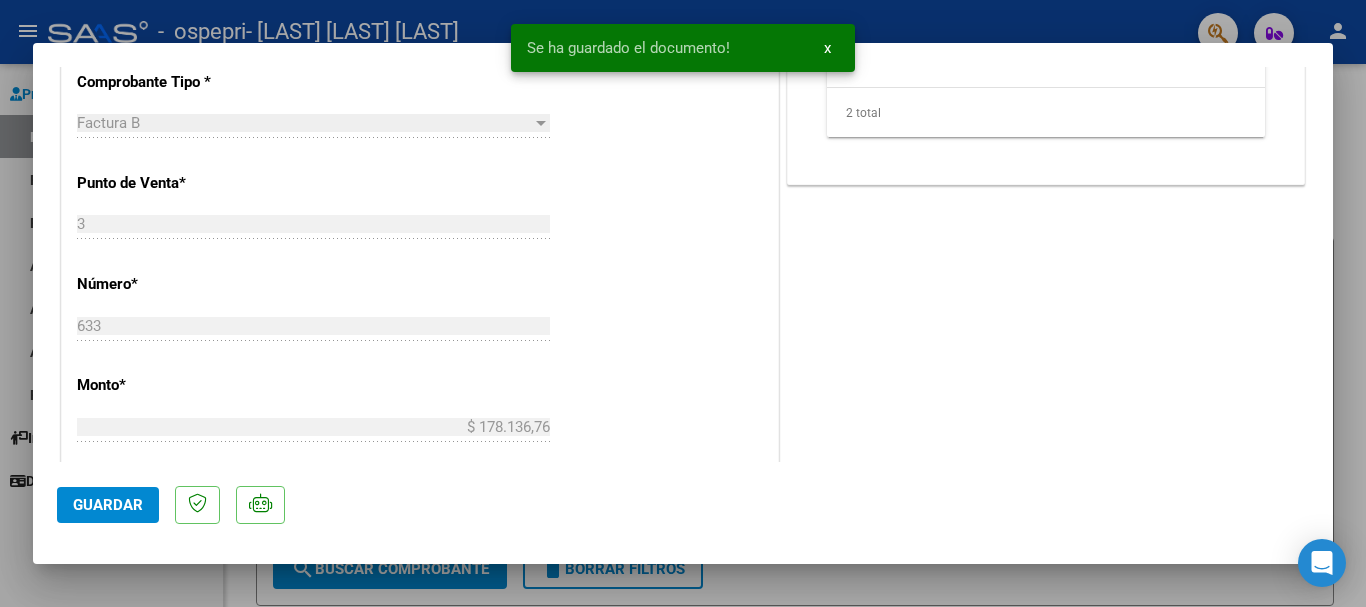 click on "Guardar" 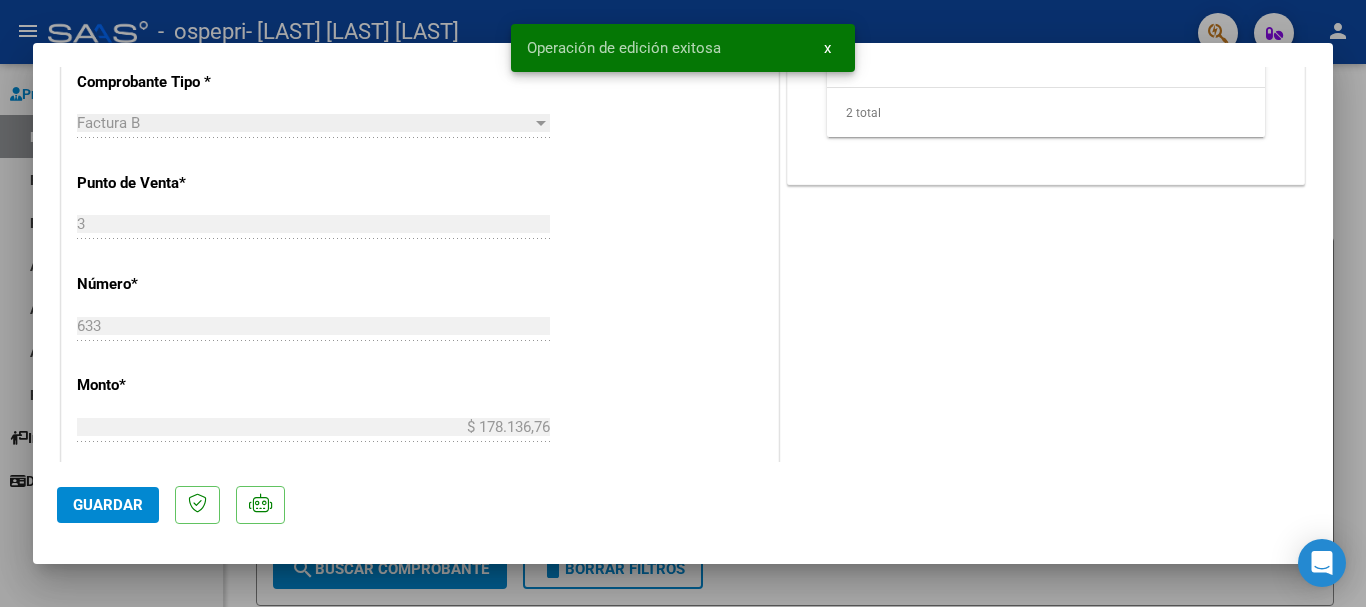 click at bounding box center (683, 303) 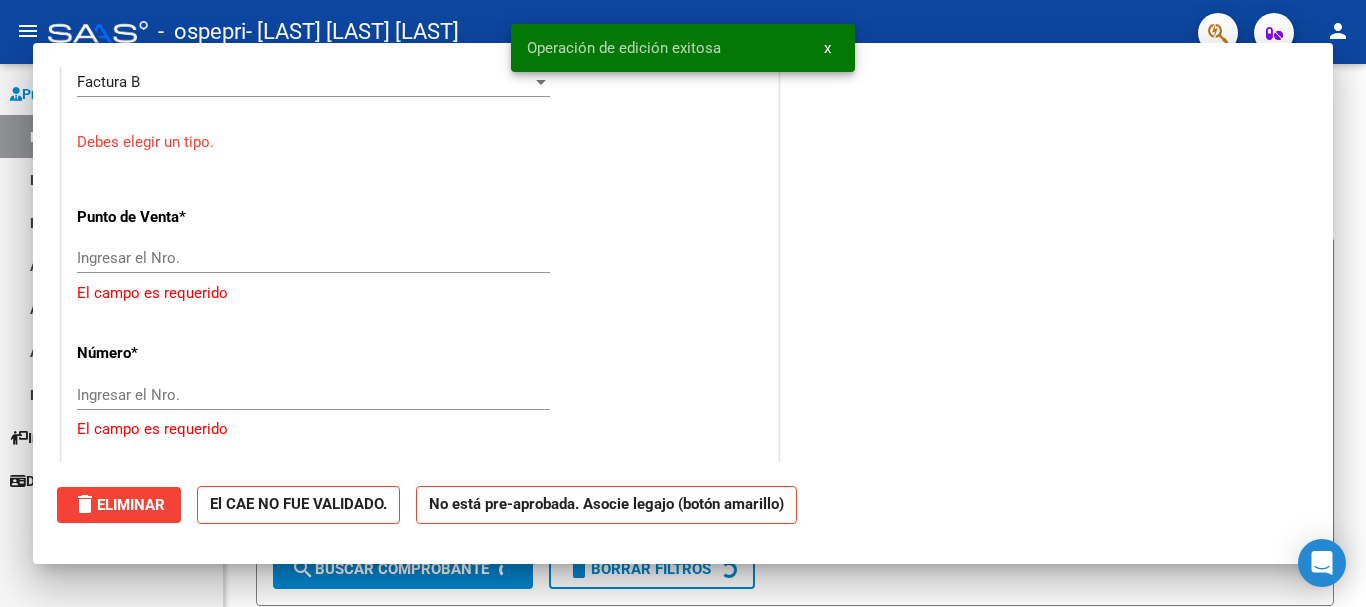 scroll, scrollTop: 759, scrollLeft: 0, axis: vertical 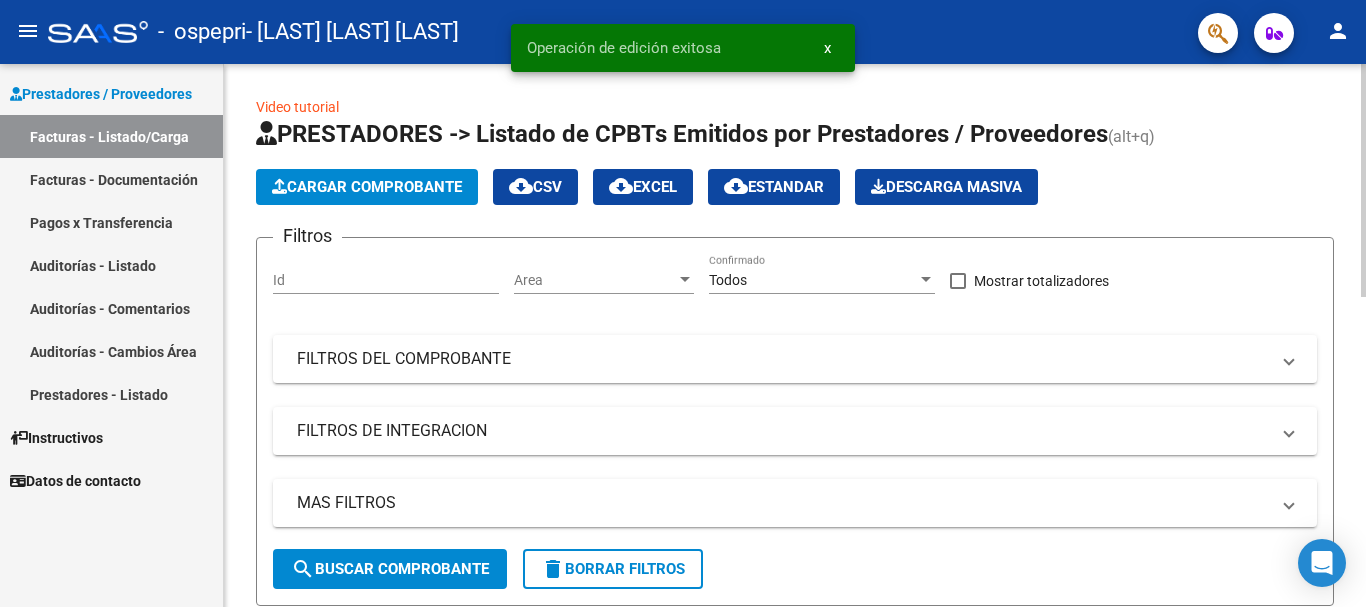 click on "Cargar Comprobante" 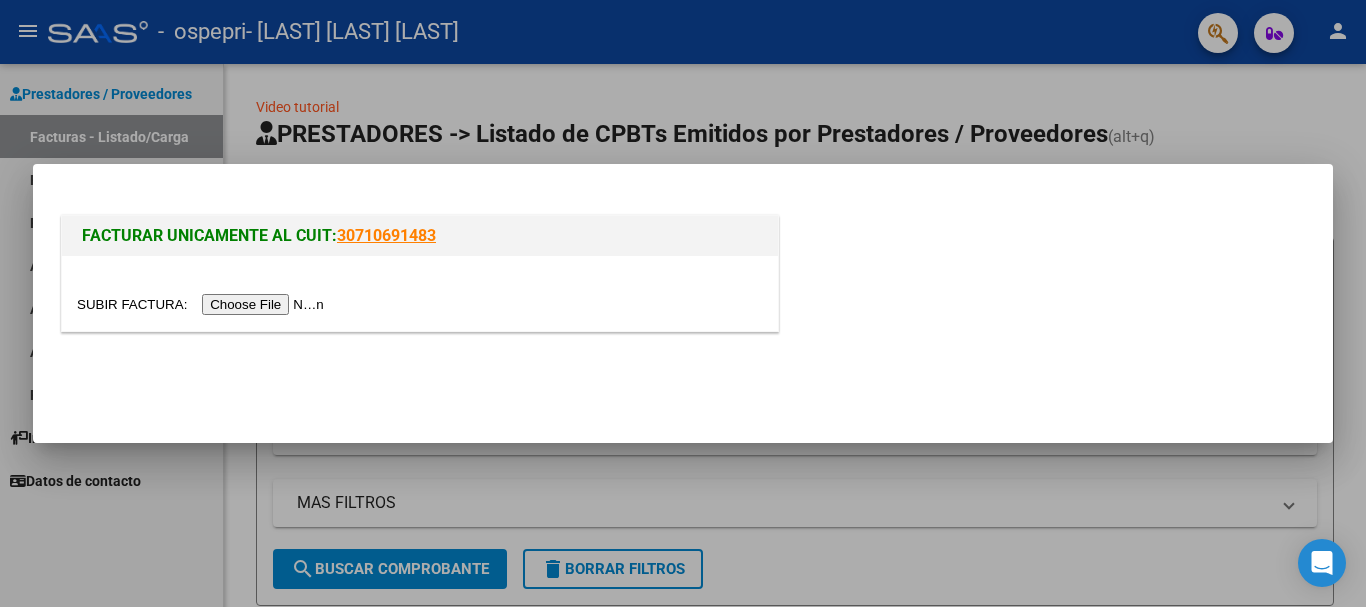 click at bounding box center [683, 303] 